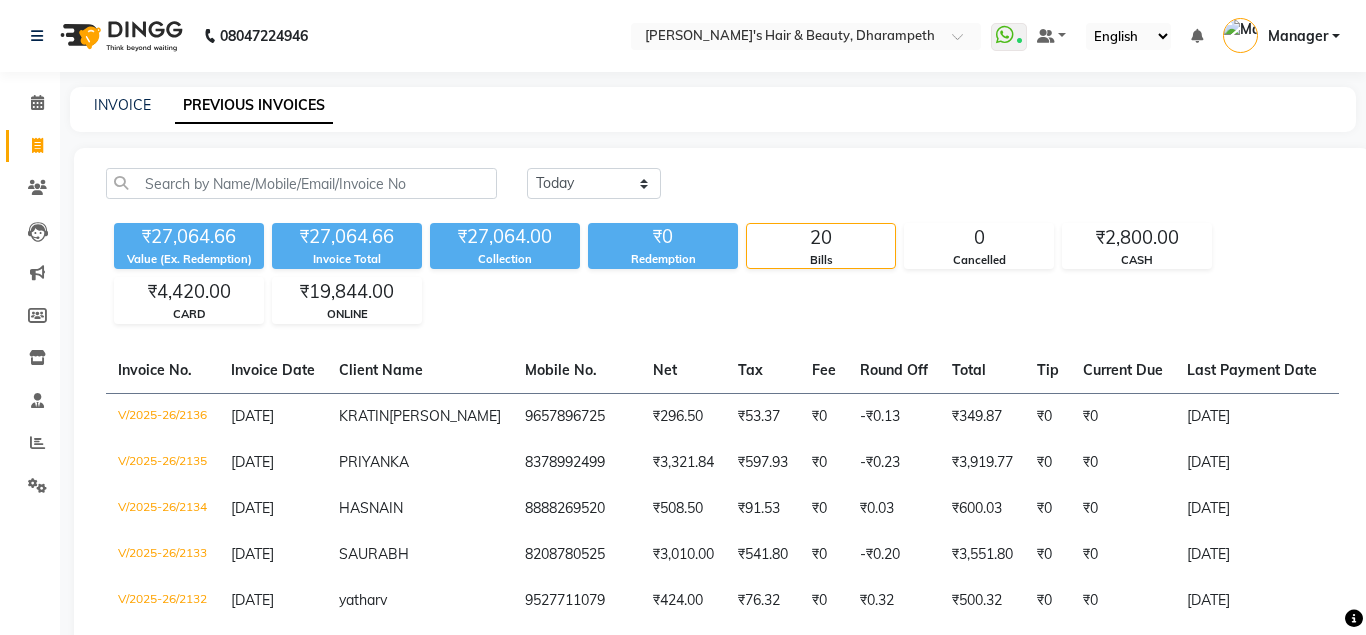 scroll, scrollTop: 0, scrollLeft: 0, axis: both 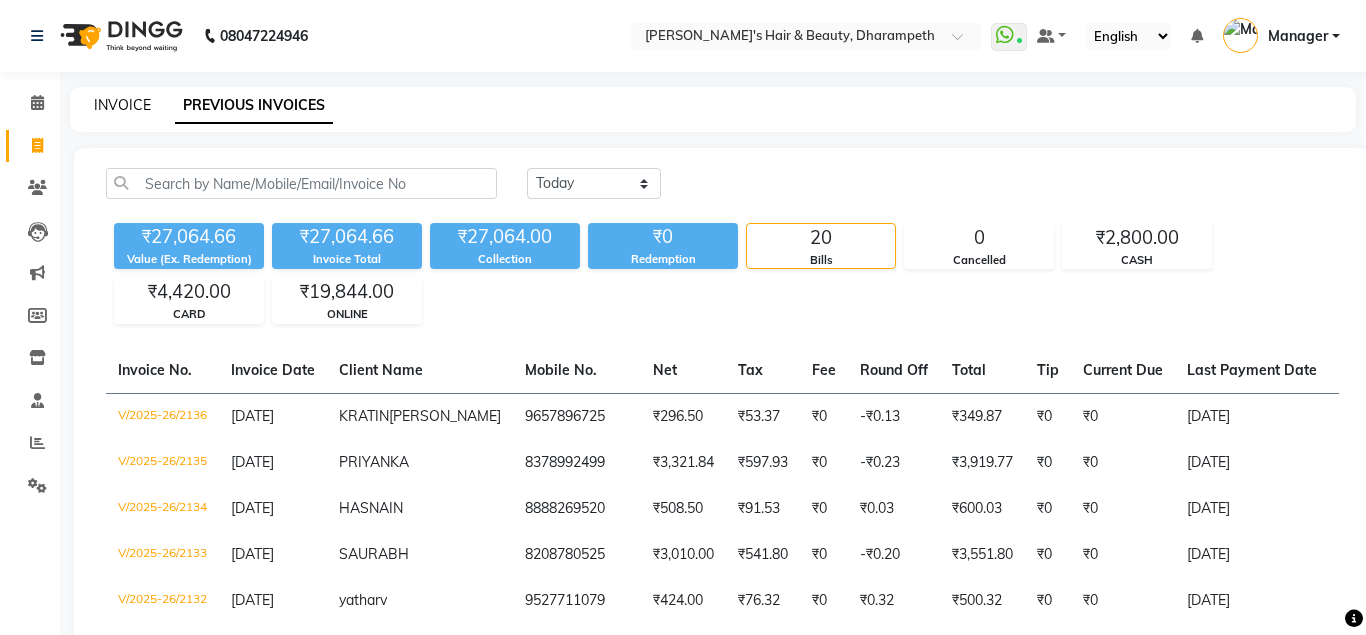 click on "INVOICE" 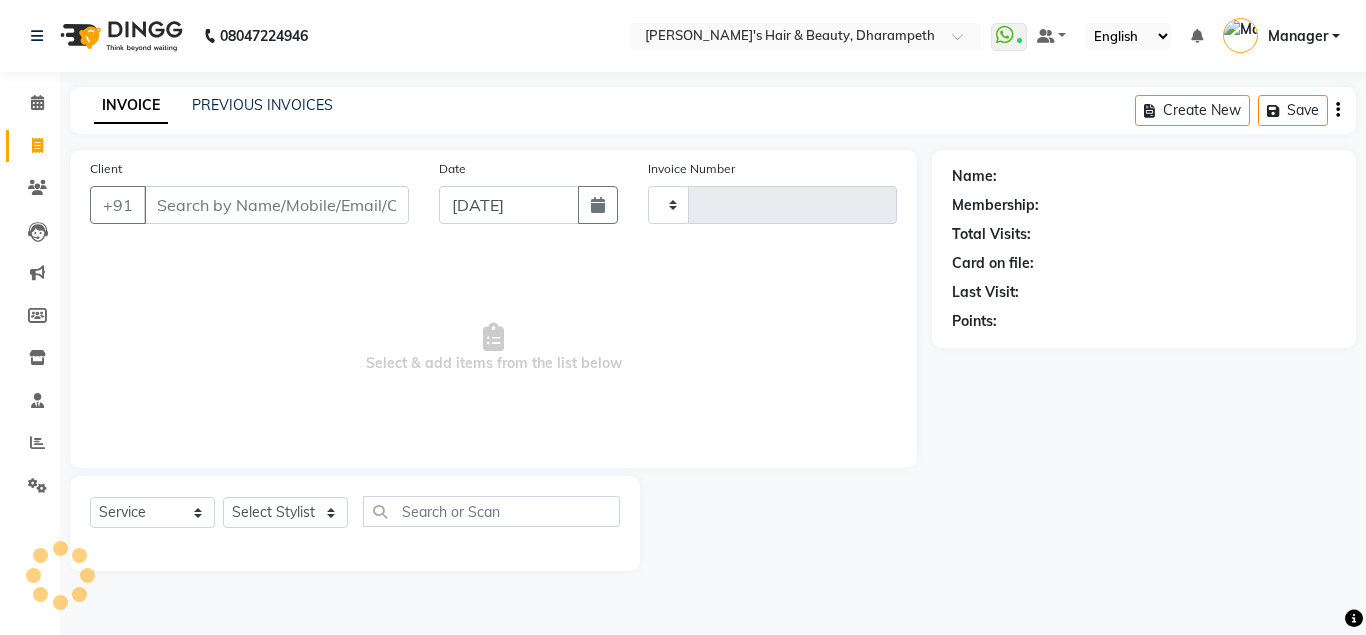 type on "2137" 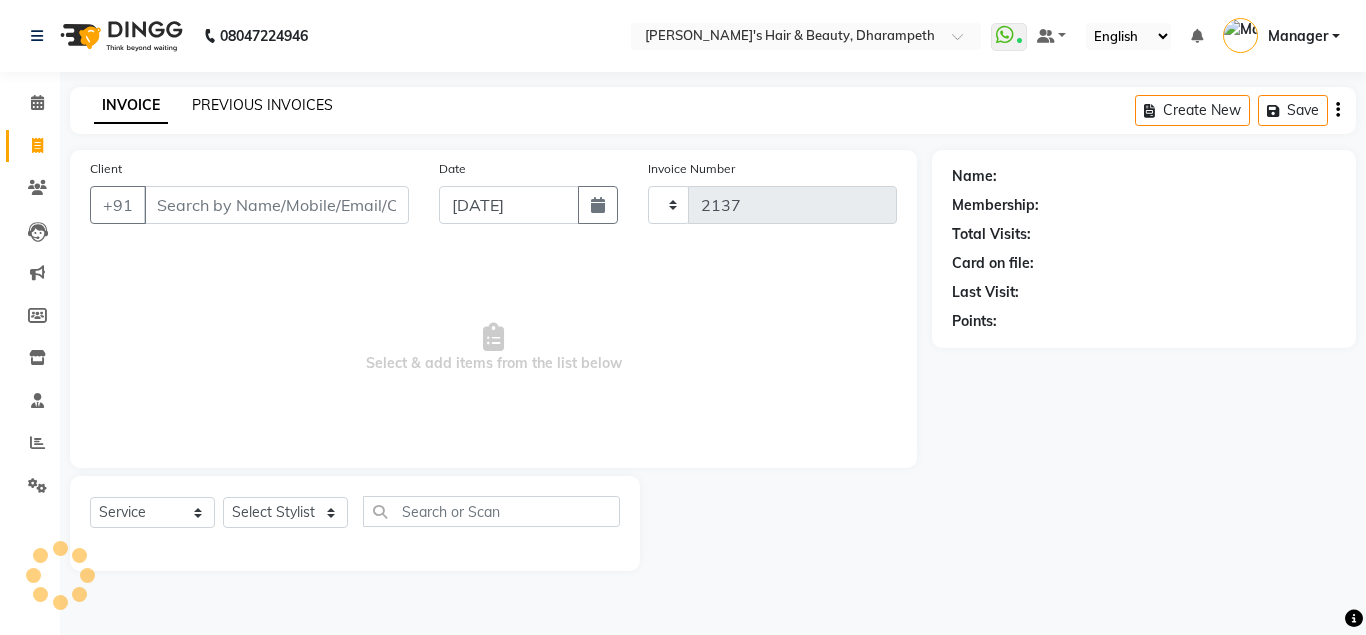 select on "4860" 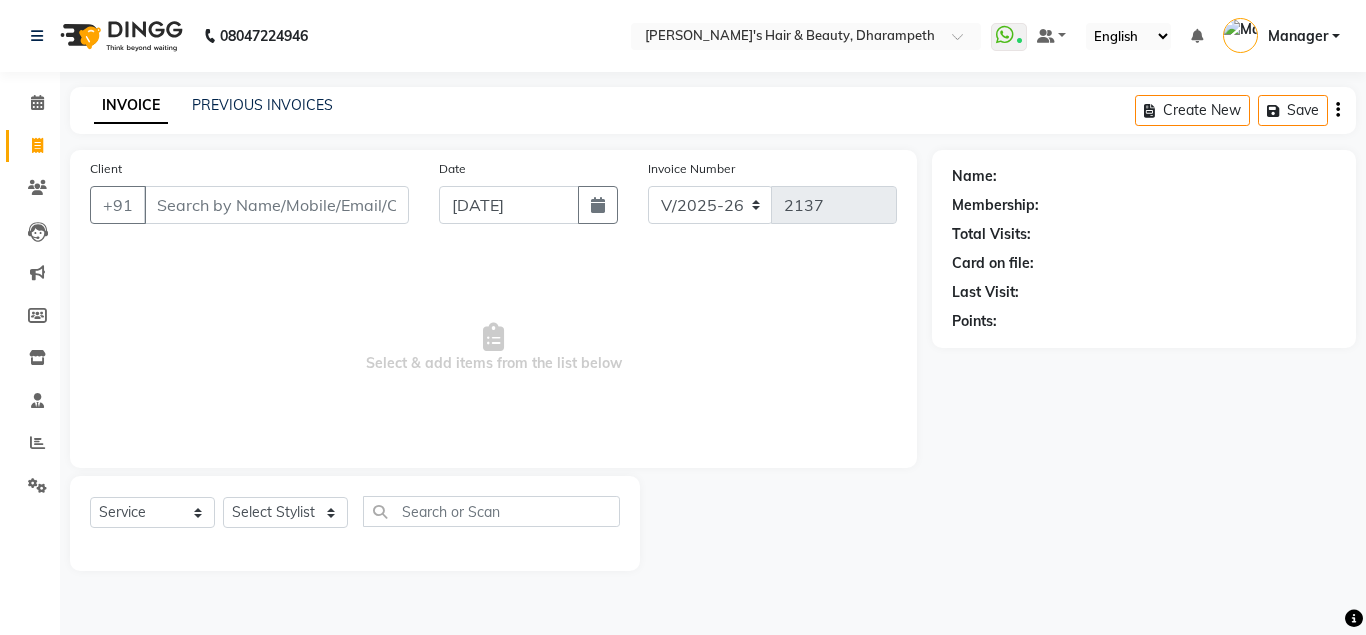 click on "PREVIOUS INVOICES" 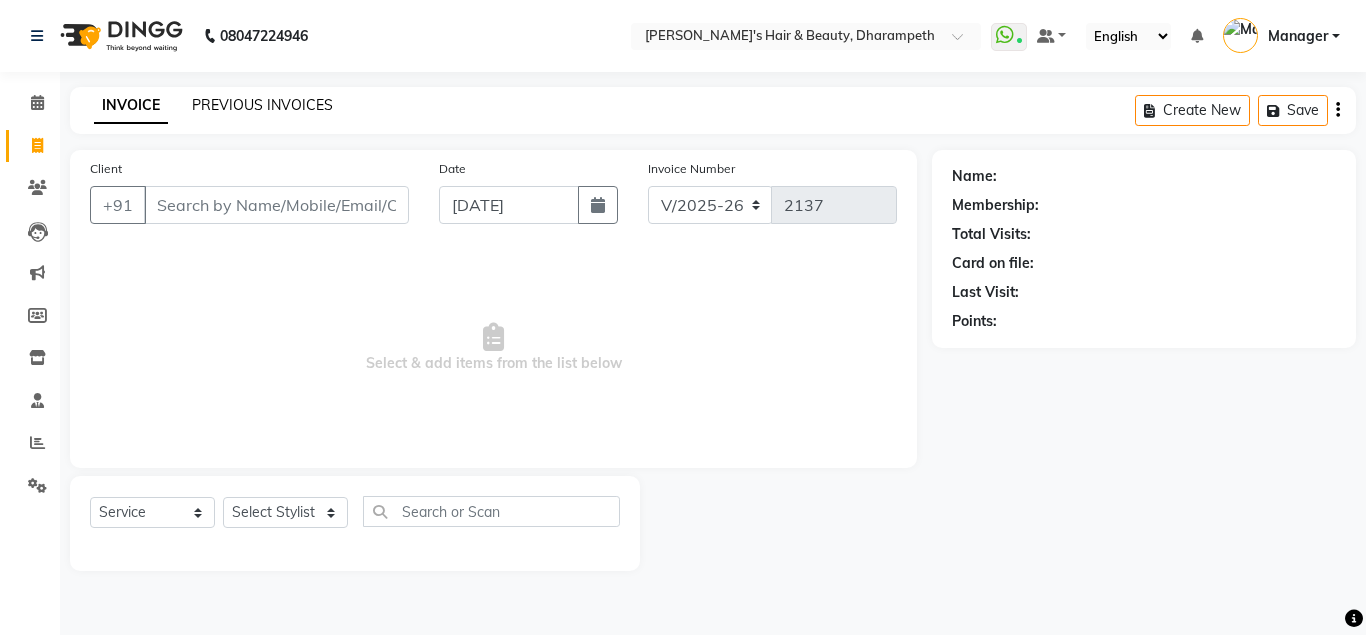 click on "PREVIOUS INVOICES" 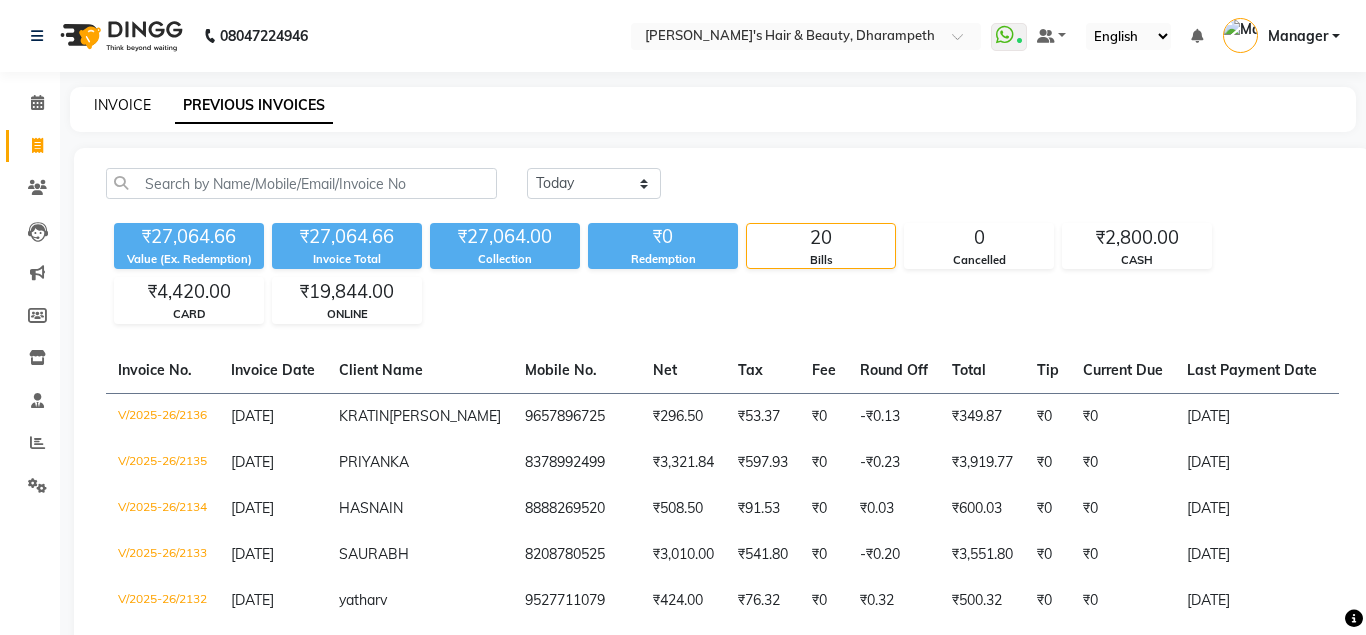 click on "INVOICE" 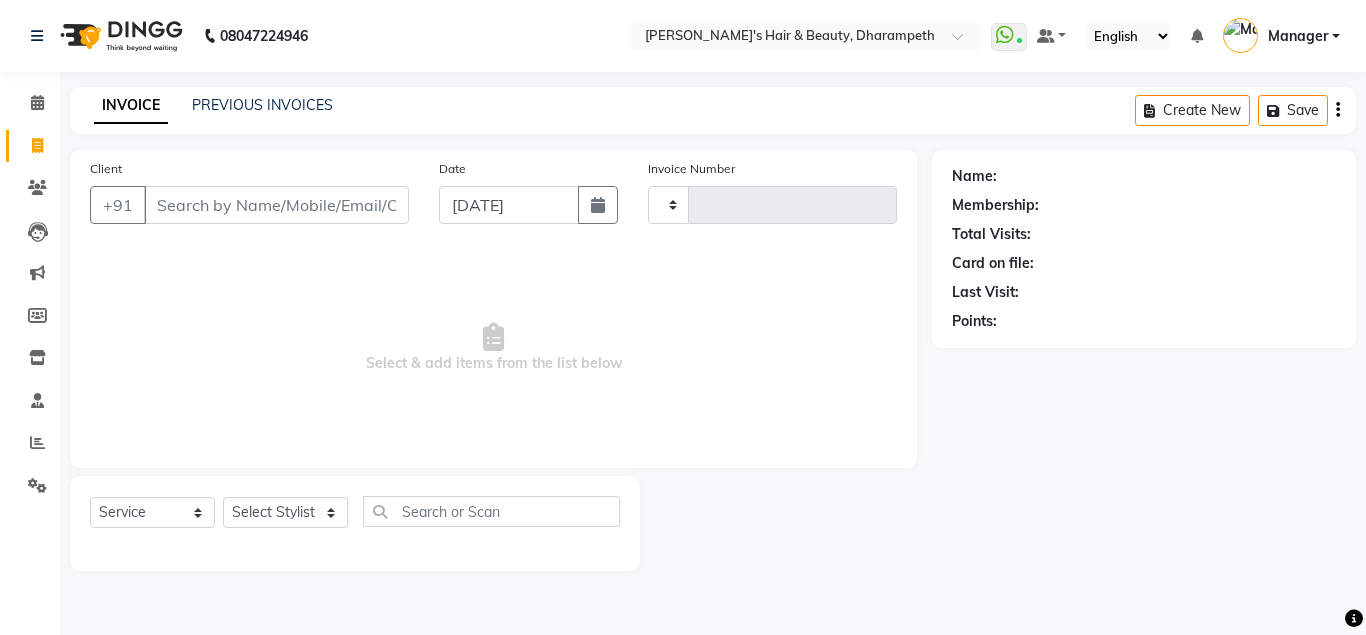 type on "2137" 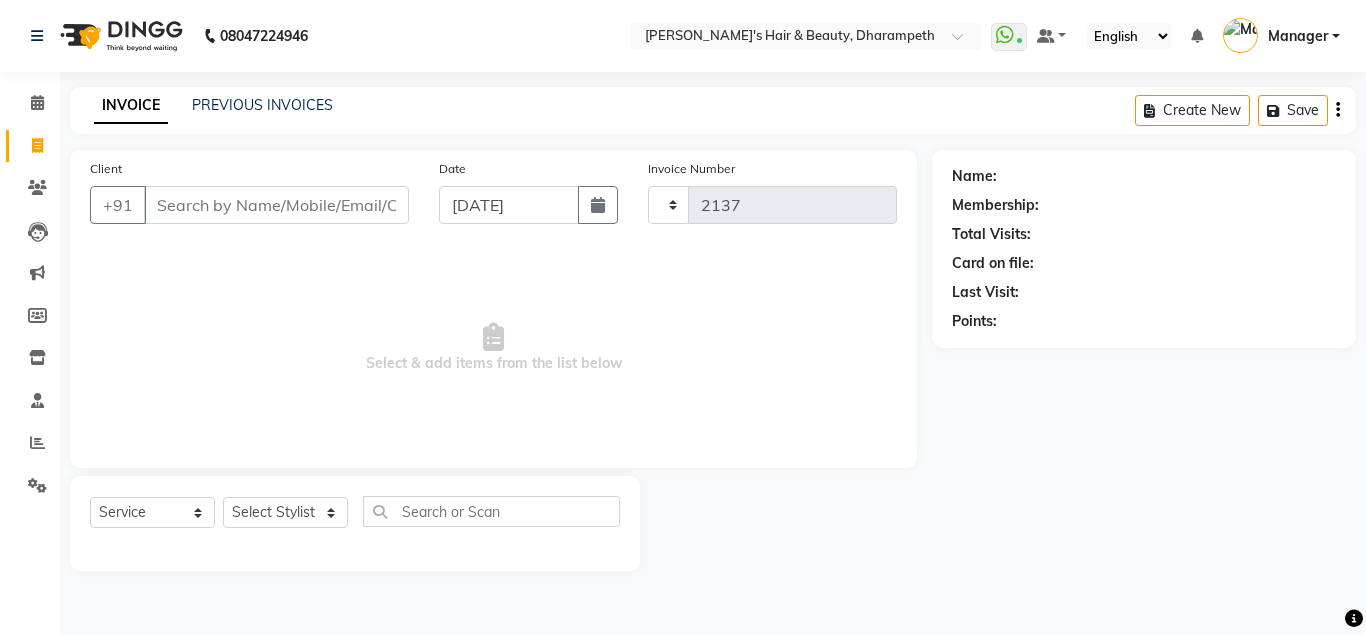 select on "4860" 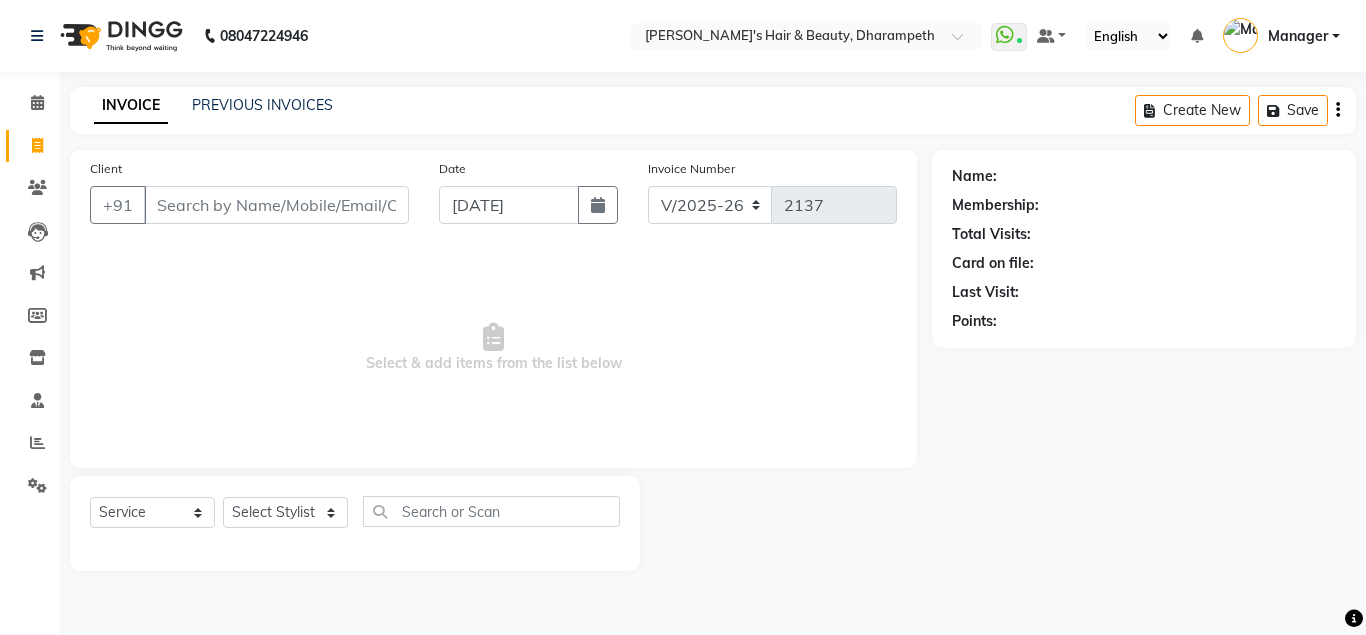 click on "INVOICE PREVIOUS INVOICES Create New   Save" 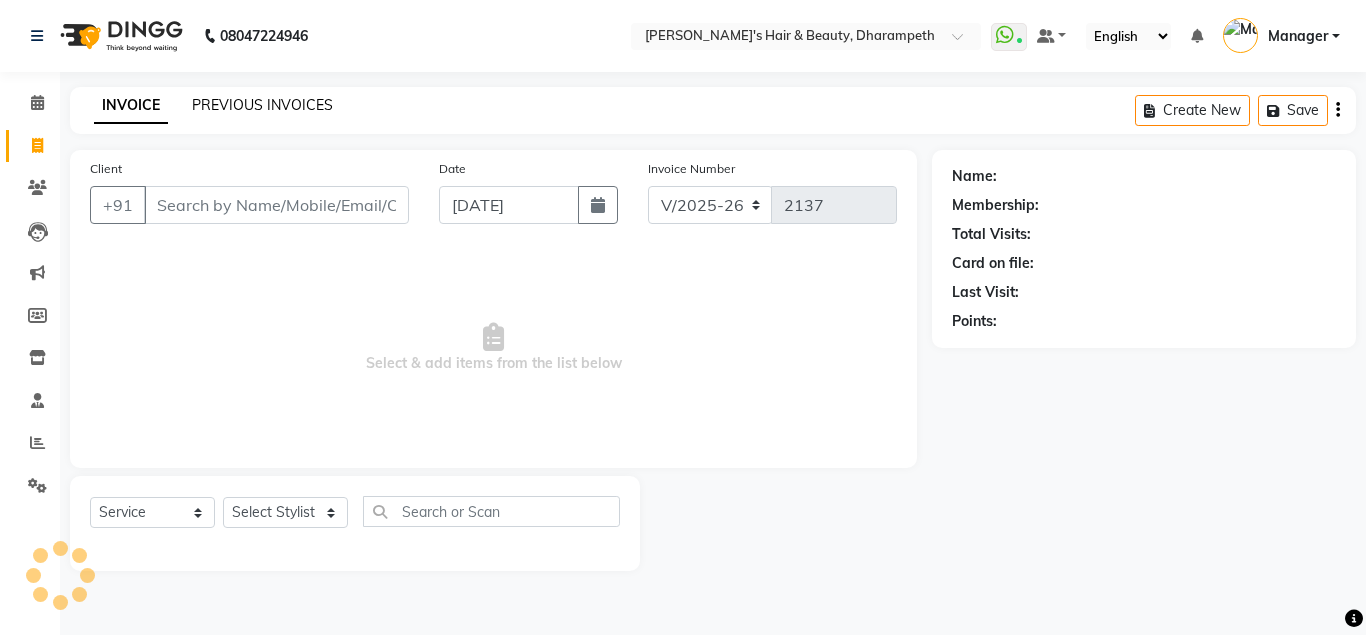 click on "PREVIOUS INVOICES" 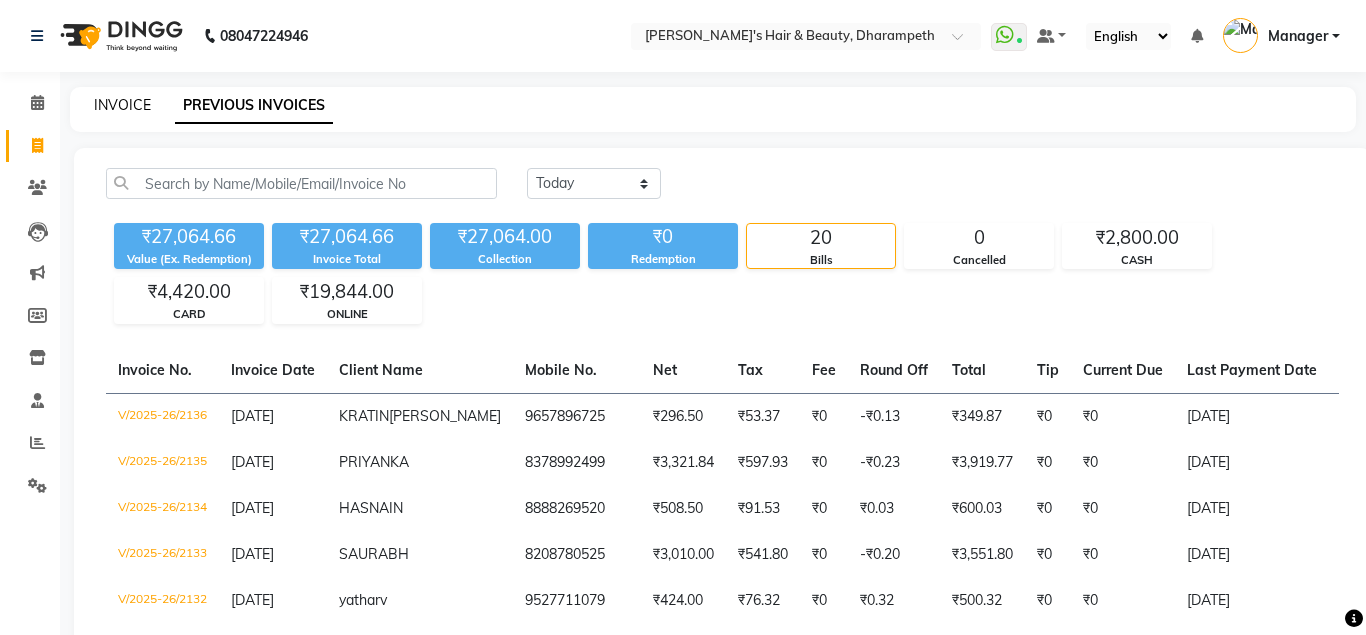 click on "INVOICE" 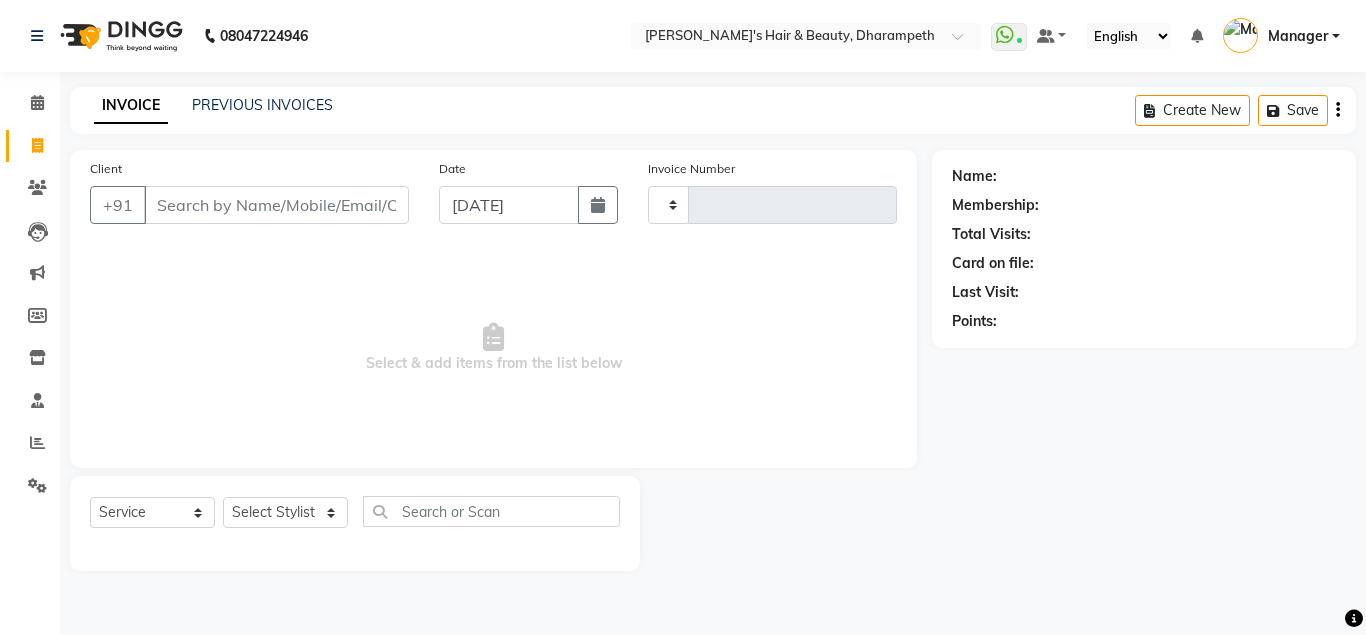 type on "2137" 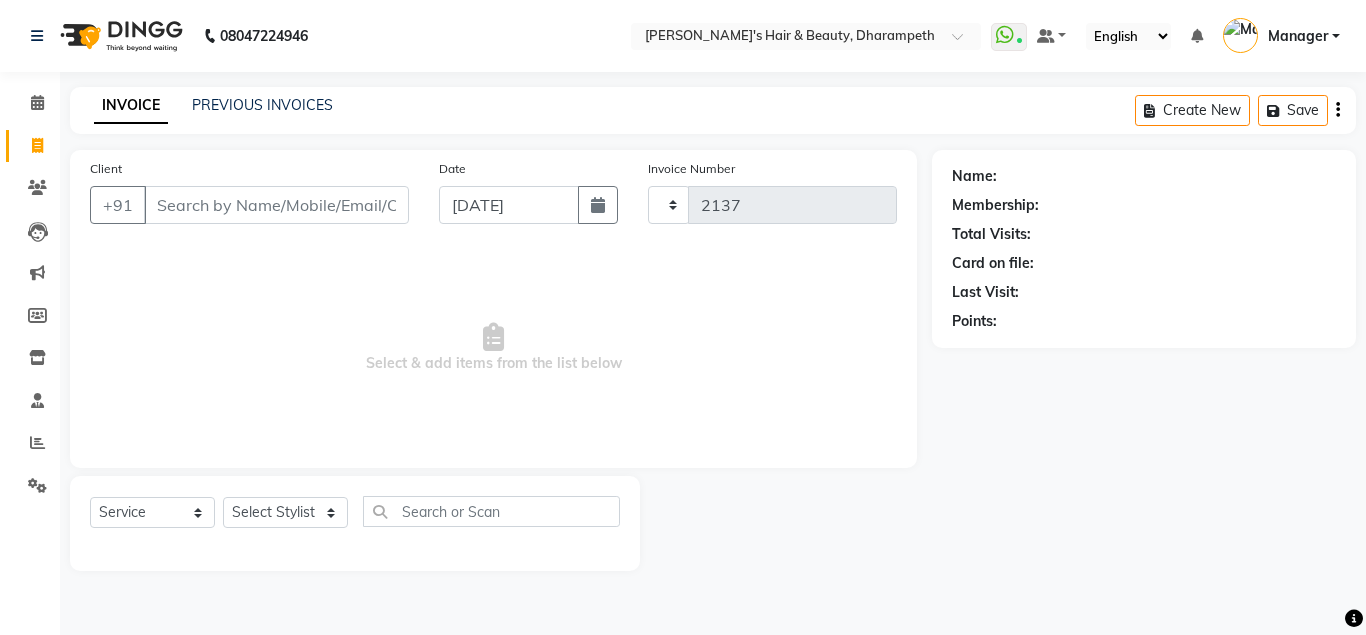 select on "4860" 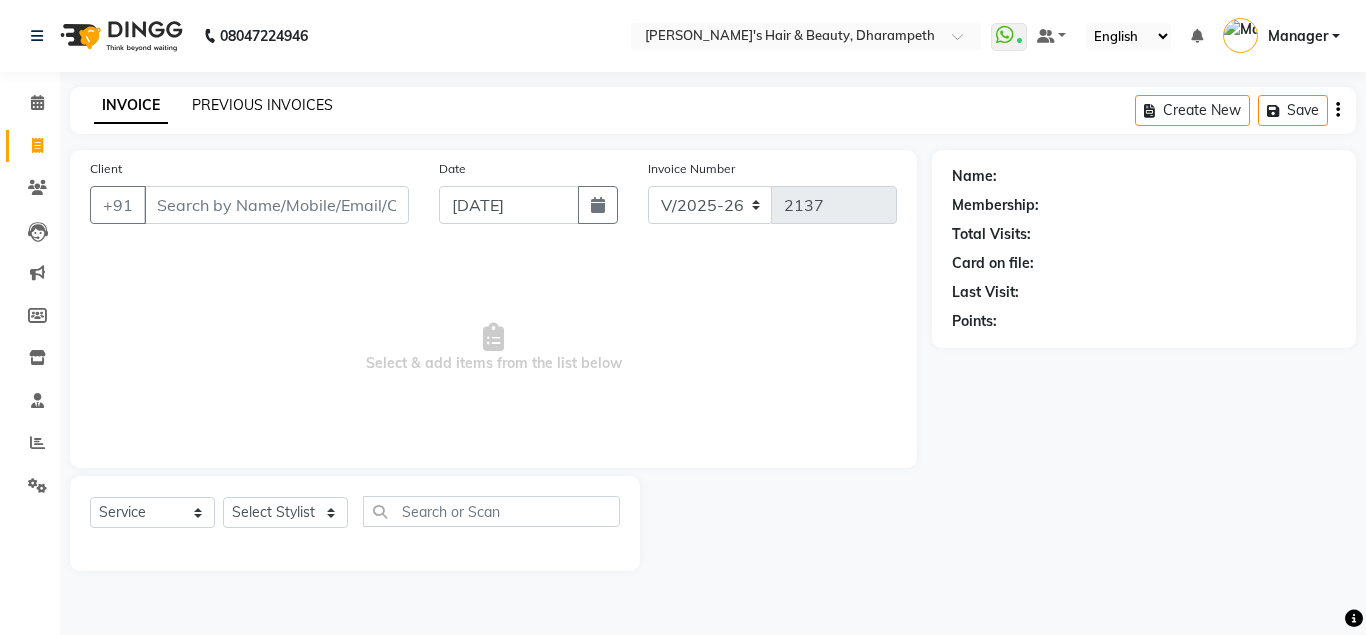 click on "PREVIOUS INVOICES" 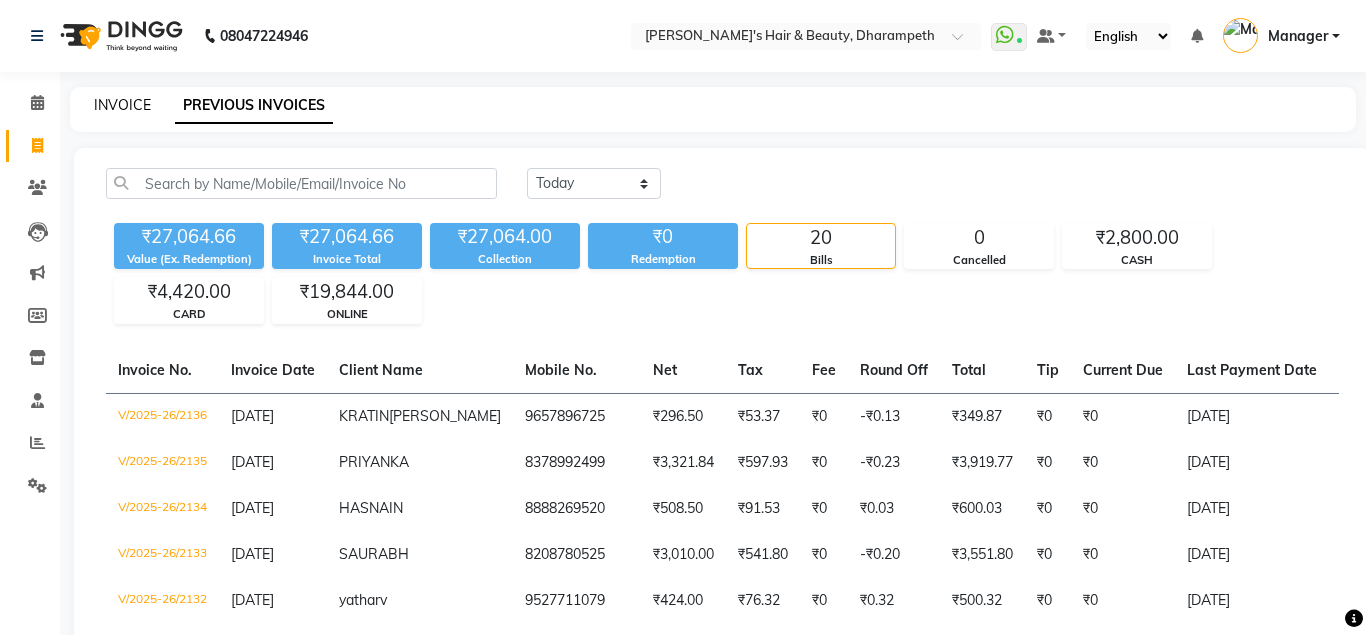 click on "INVOICE" 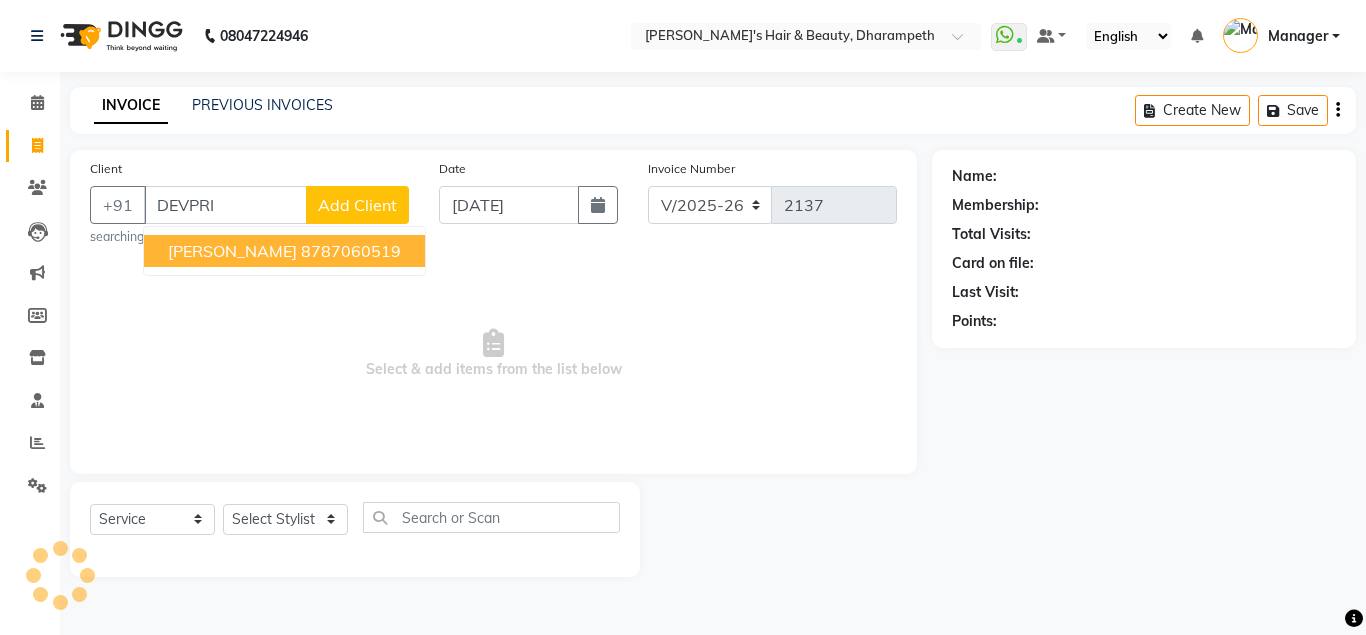 click on "[PERSON_NAME]  8787060519" at bounding box center (284, 251) 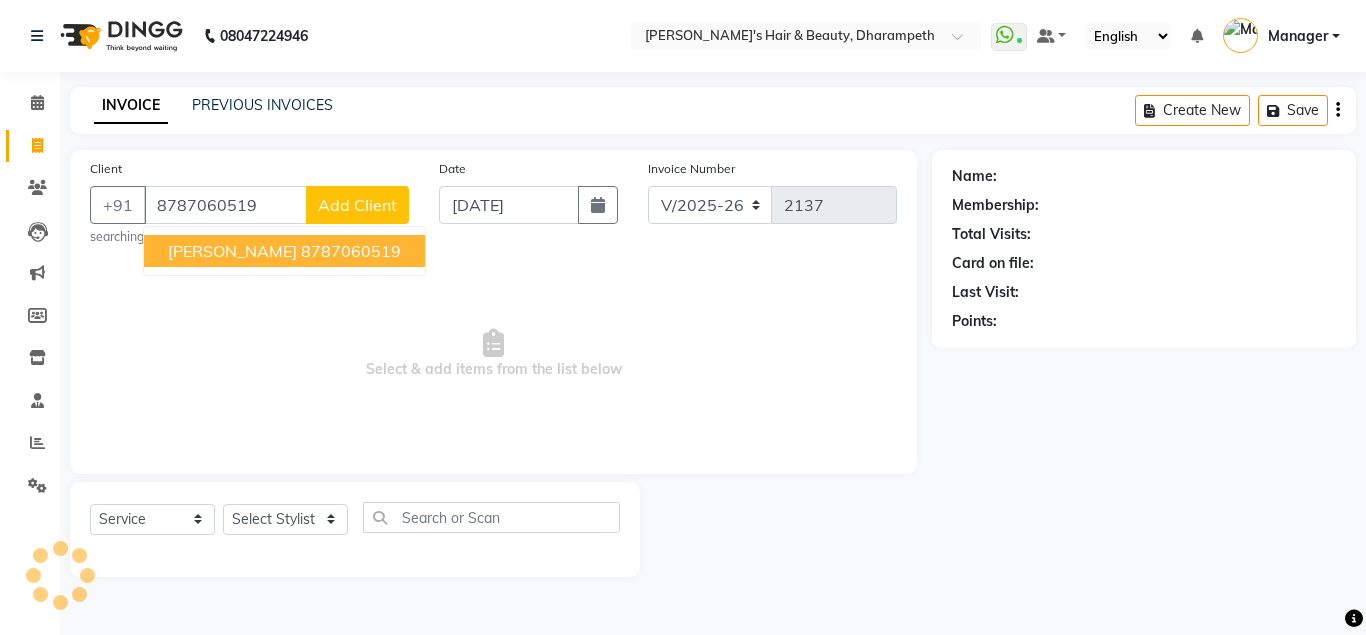 type on "8787060519" 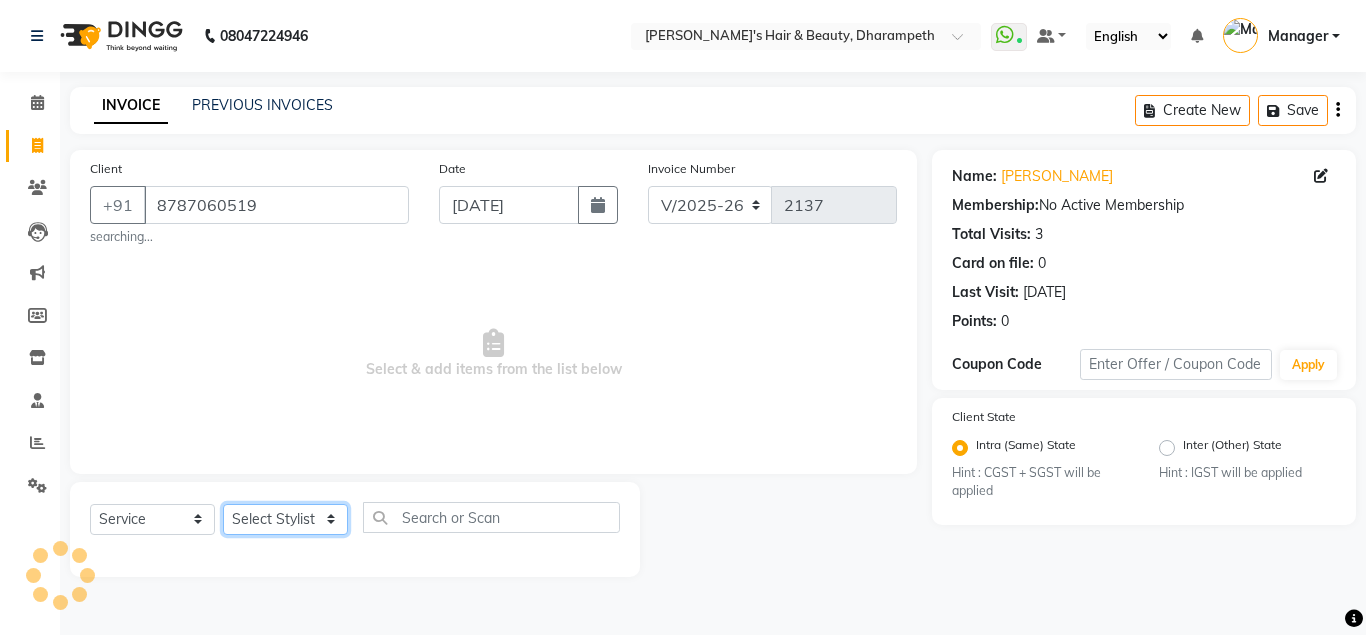 click on "Select Stylist Anuj W [PERSON_NAME] [PERSON_NAME]  Manager [PERSON_NAME] C [PERSON_NAME] S [PERSON_NAME] S Shilpa P Vedant N" 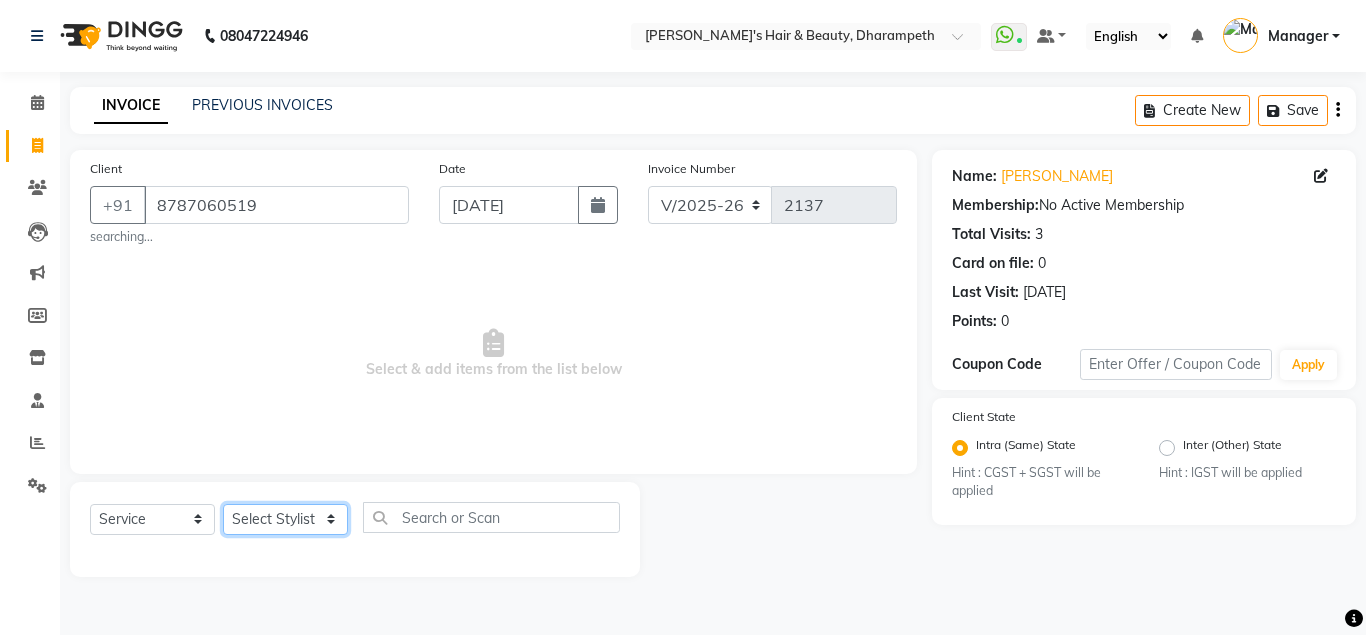 select on "39862" 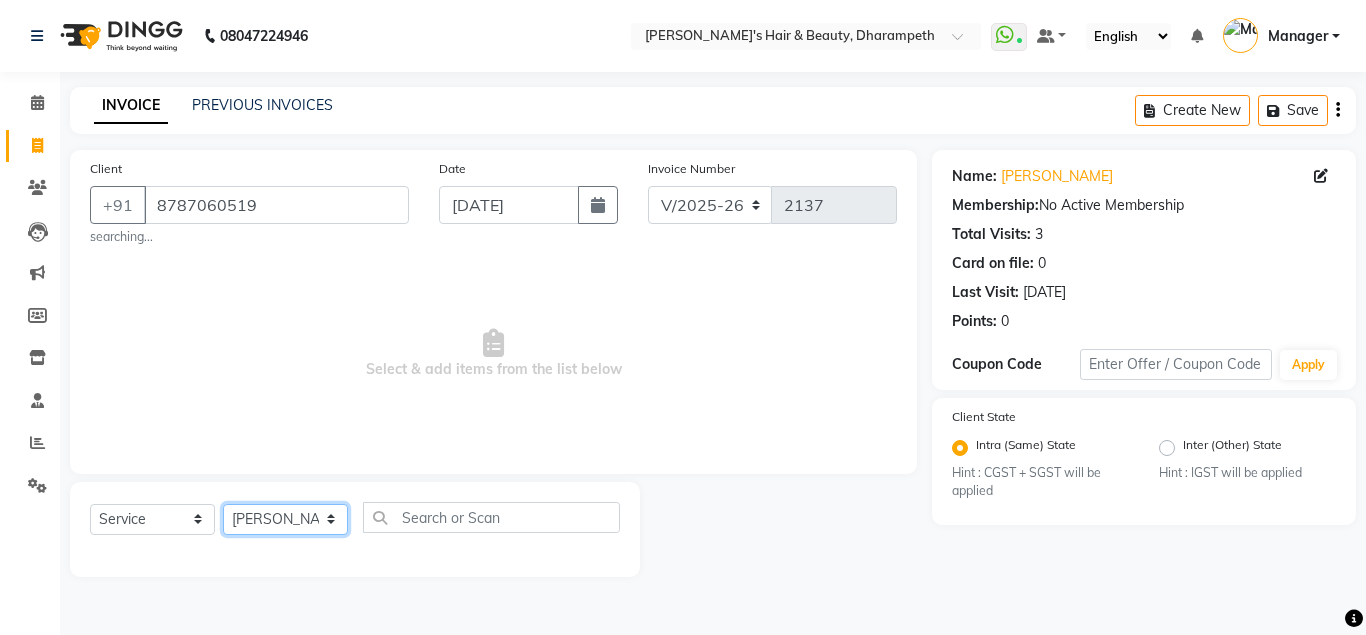 click on "[PERSON_NAME] P" 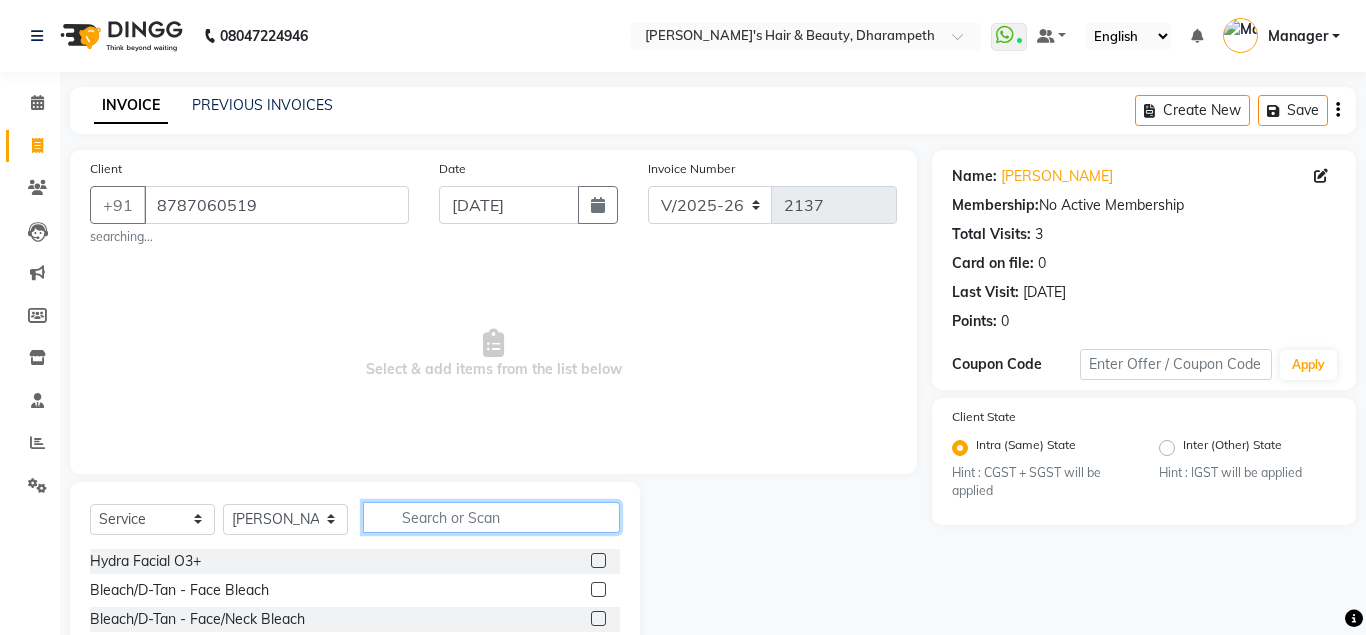 click 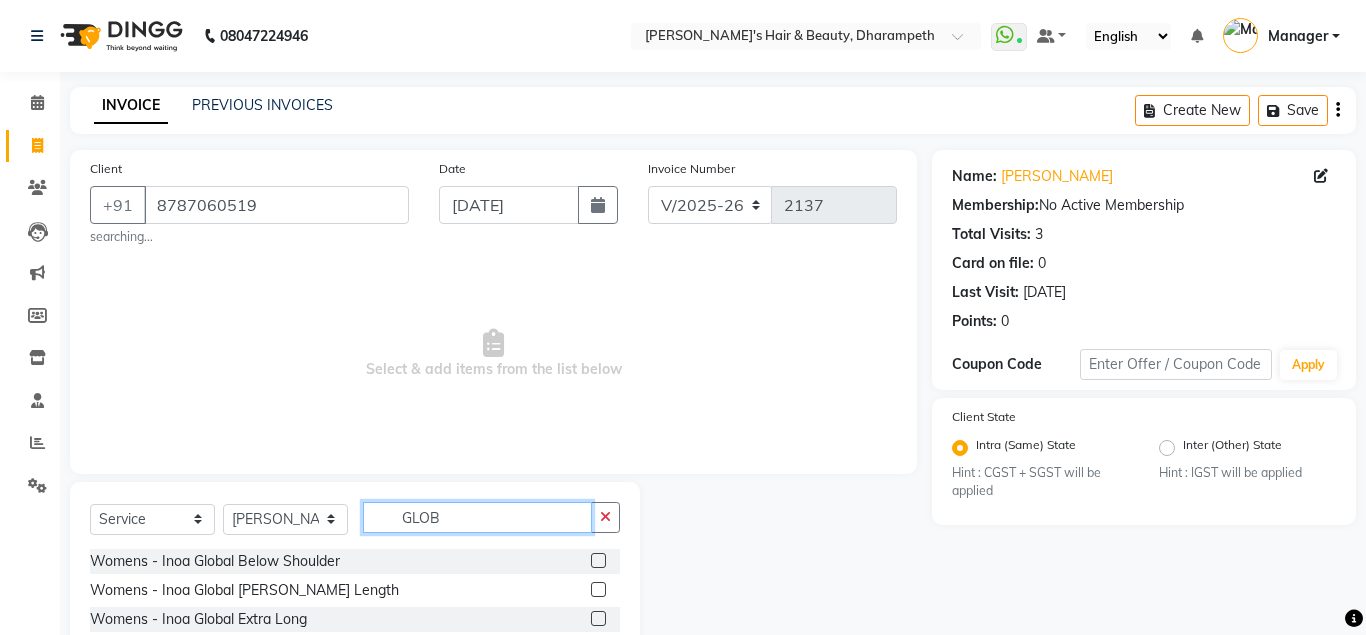 scroll, scrollTop: 172, scrollLeft: 0, axis: vertical 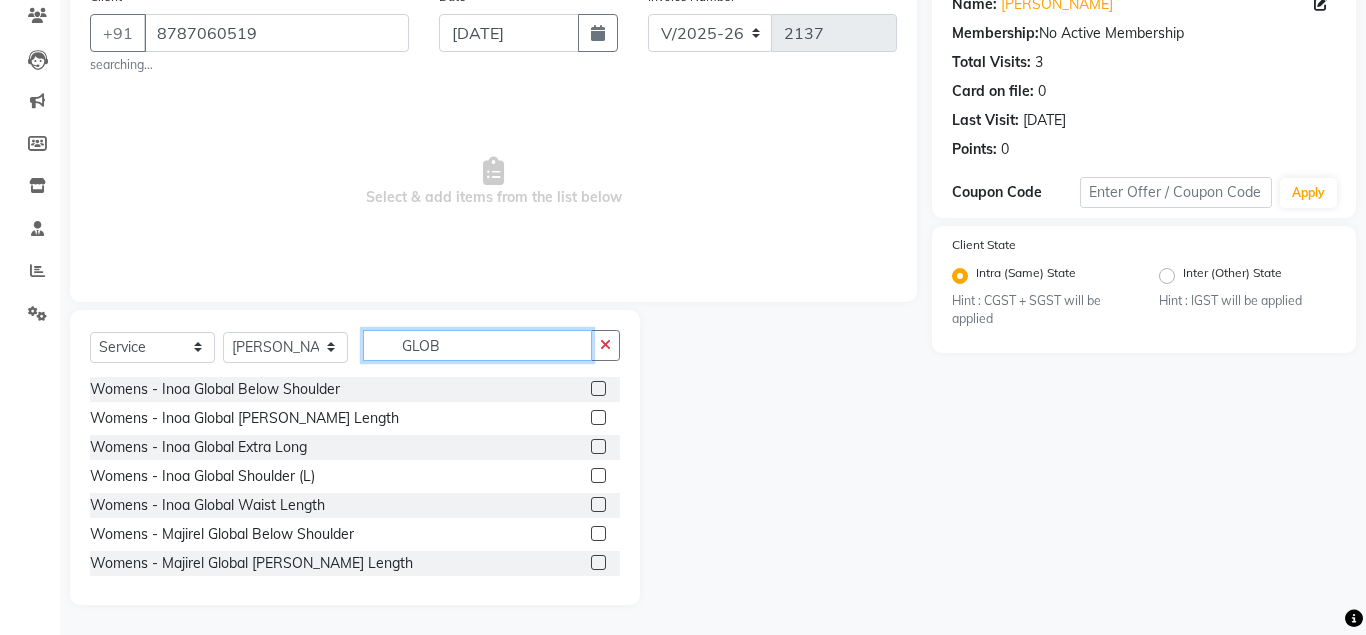type on "GLOB" 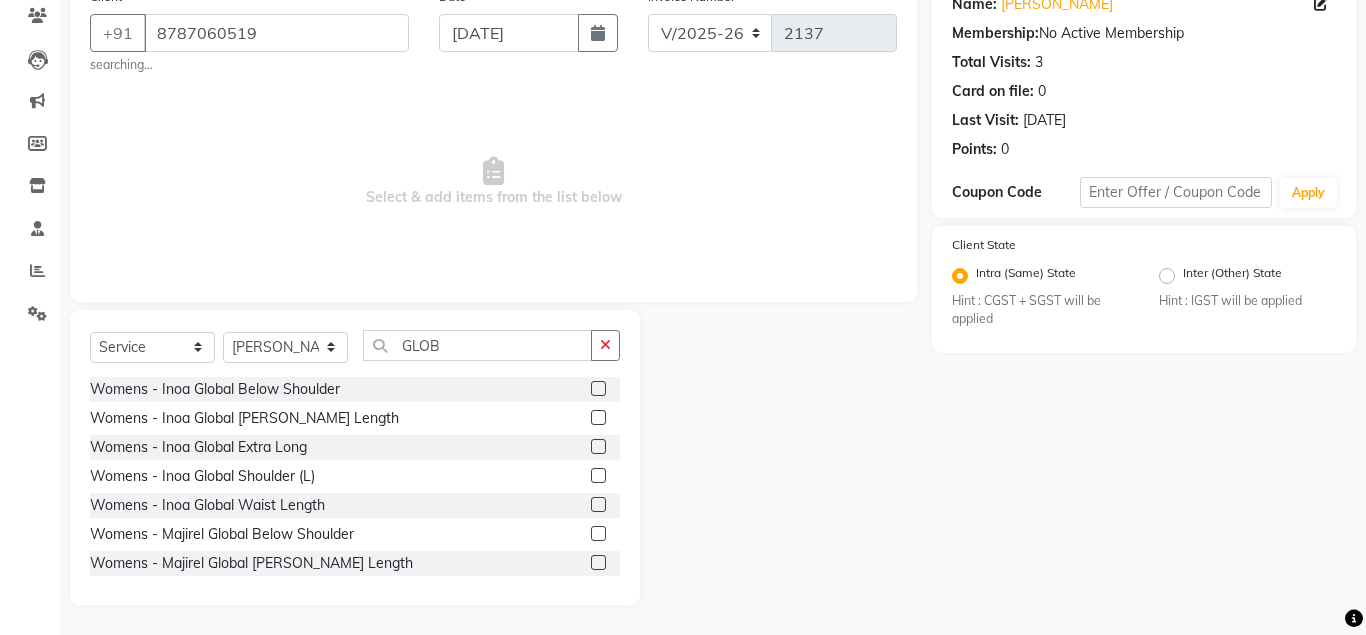 click 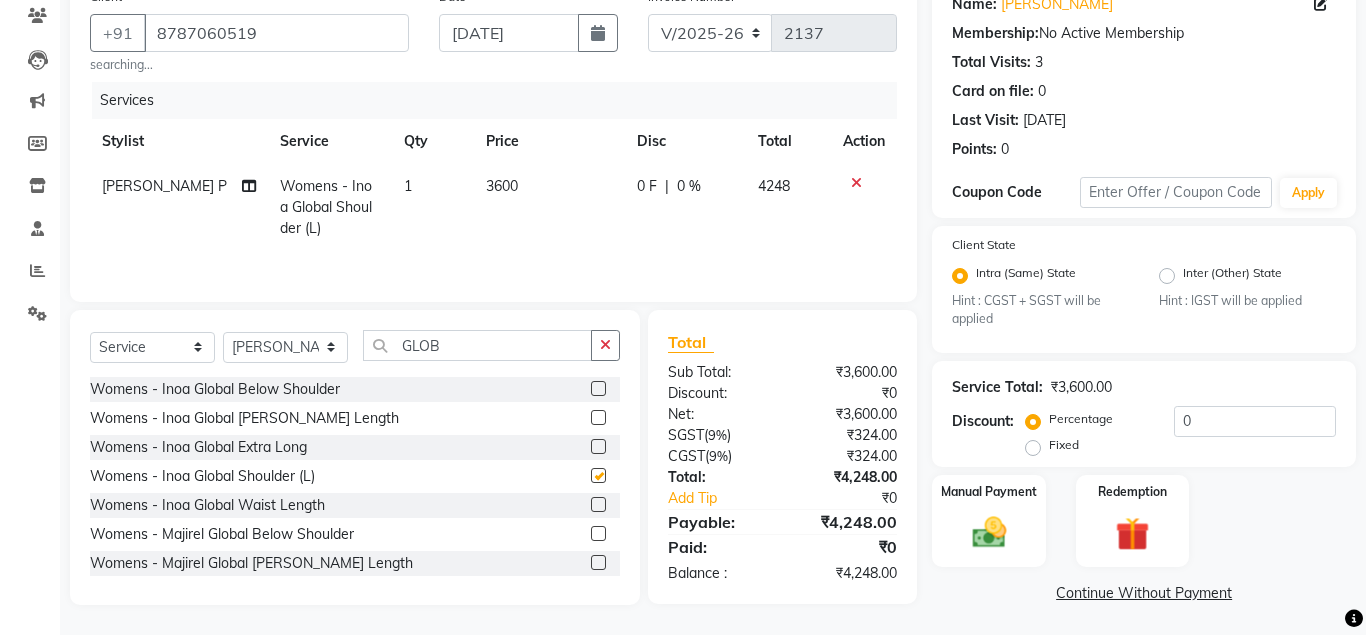 checkbox on "false" 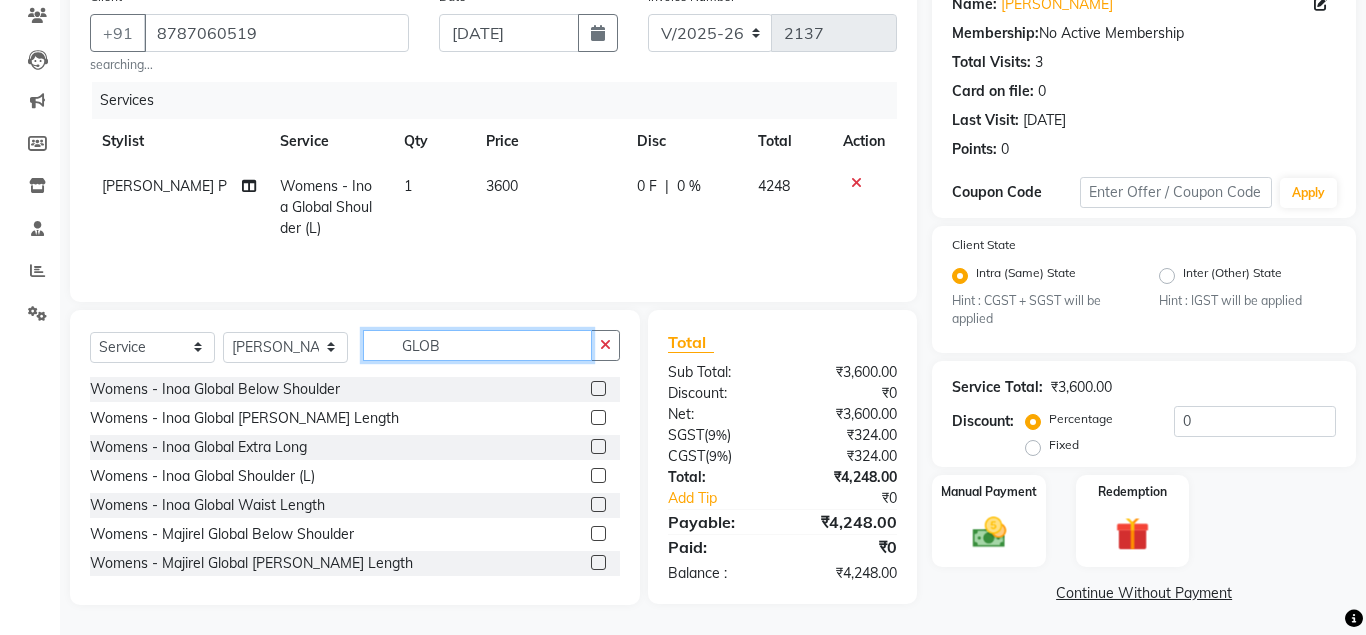 click on "GLOB" 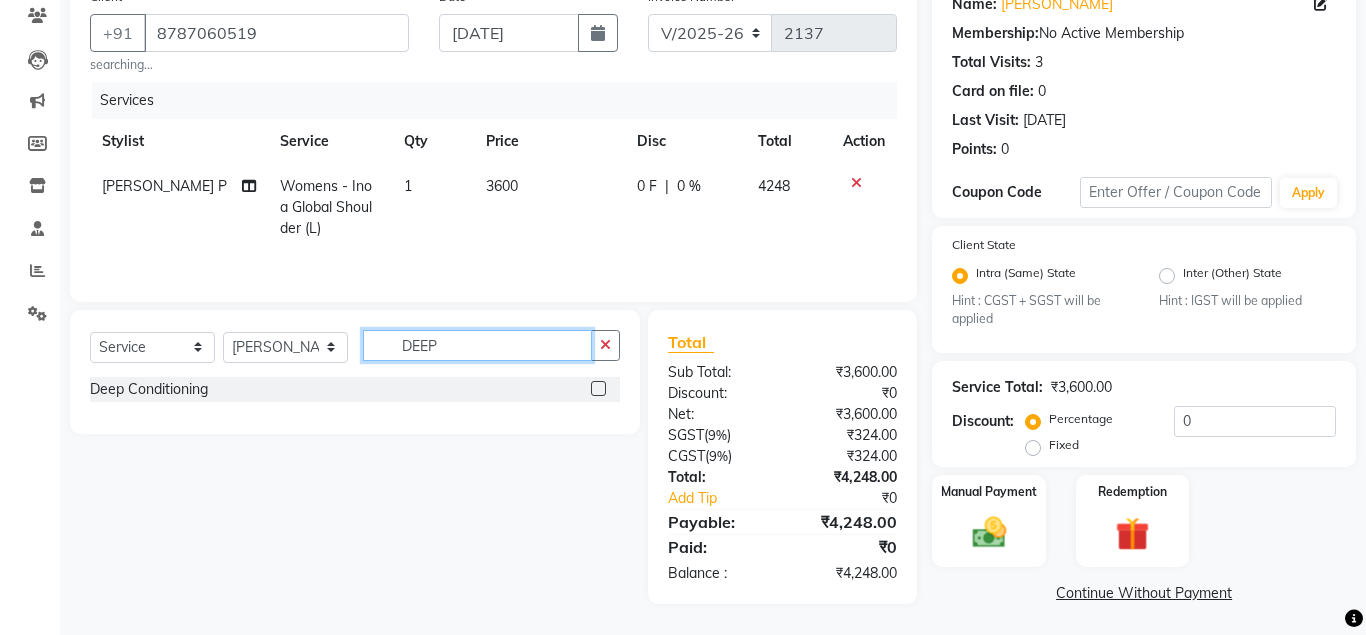 type on "DEEP" 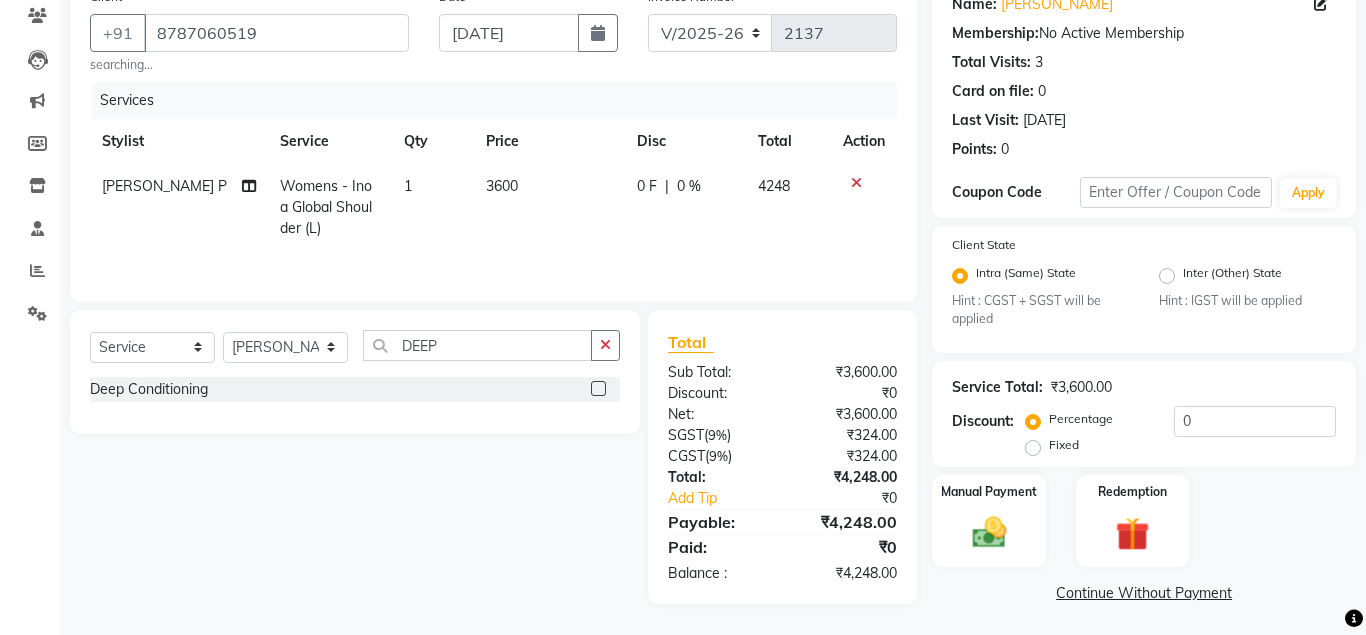 click 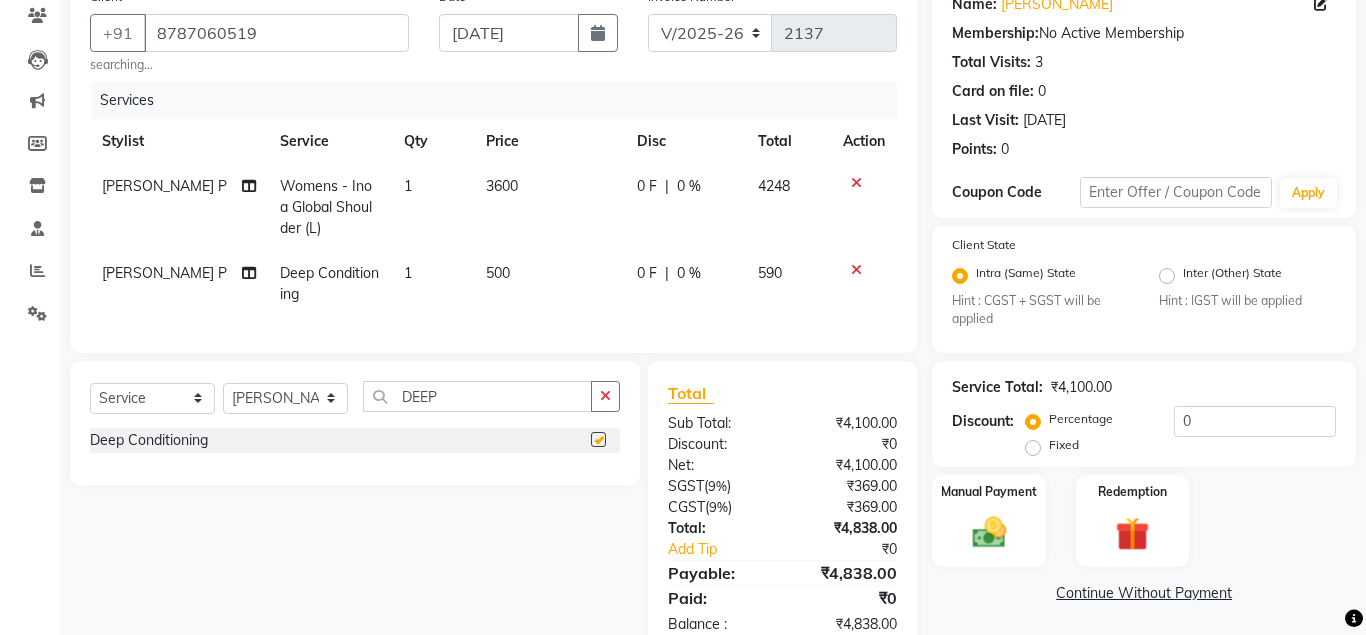 checkbox on "false" 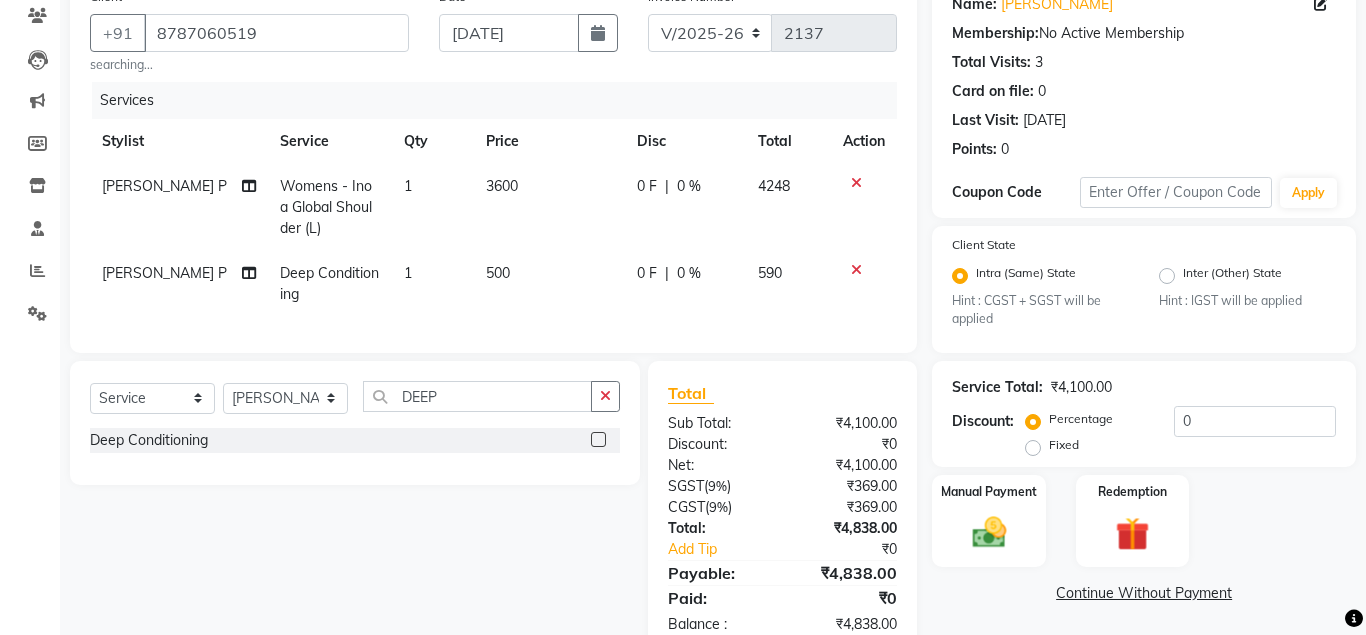 click on "500" 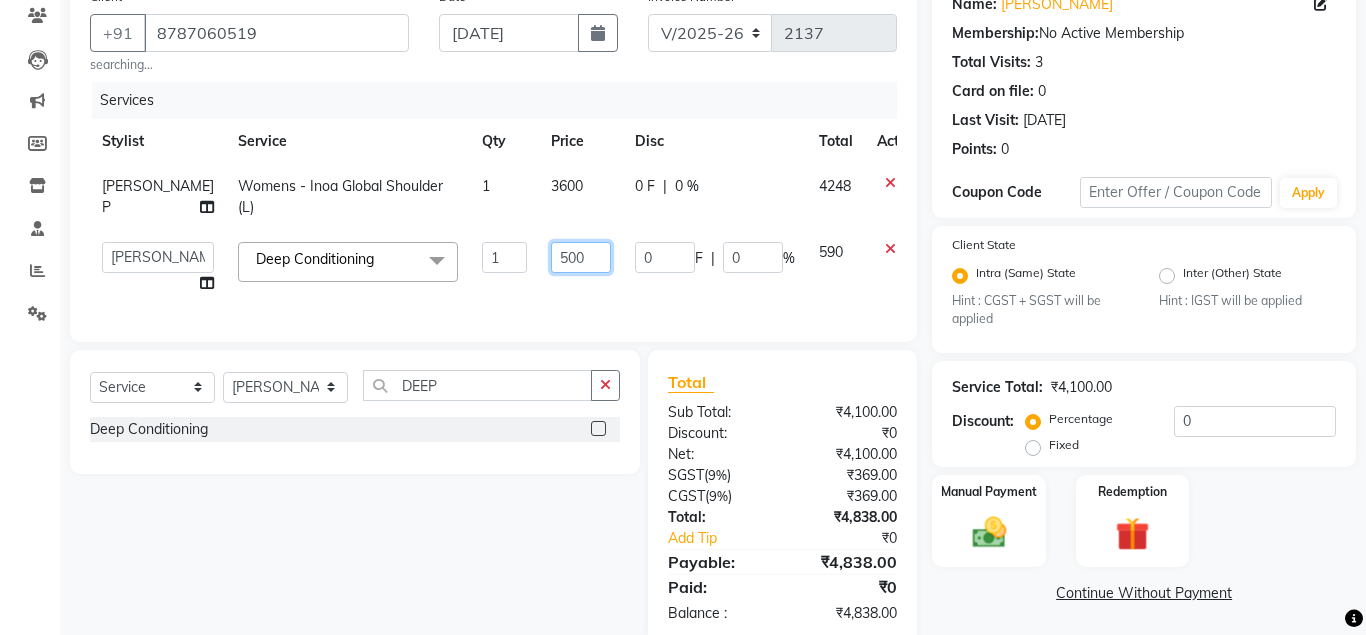 click on "500" 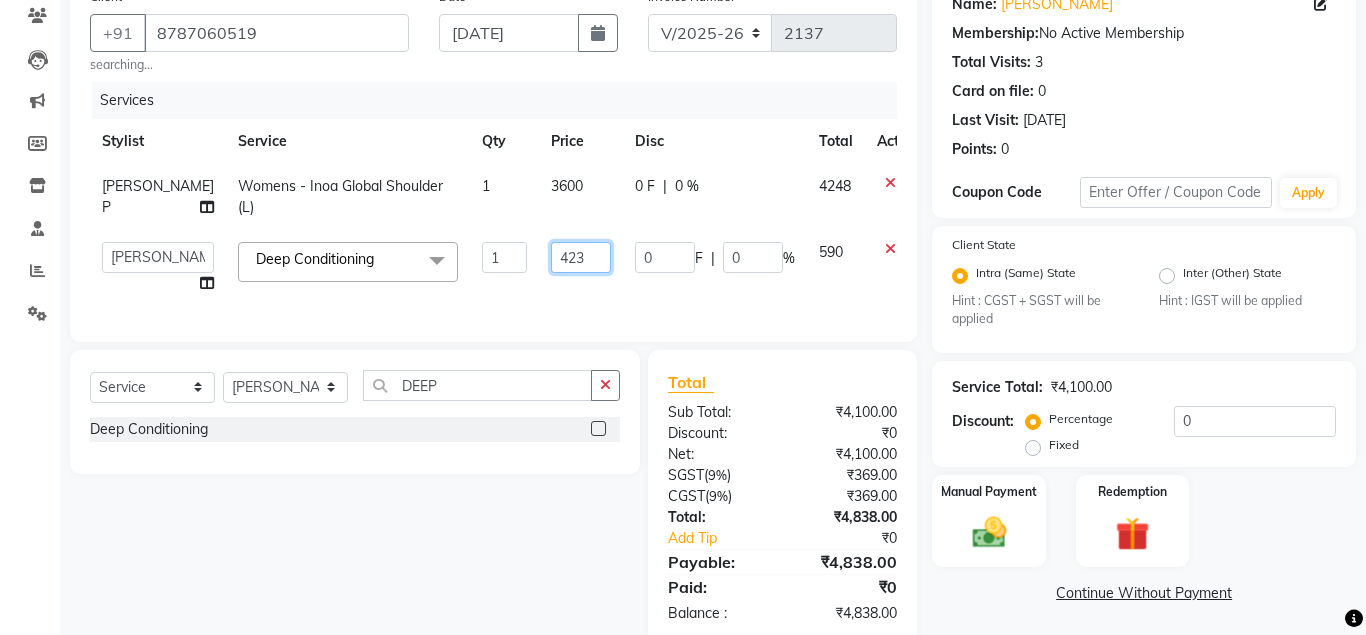 type on "423.5" 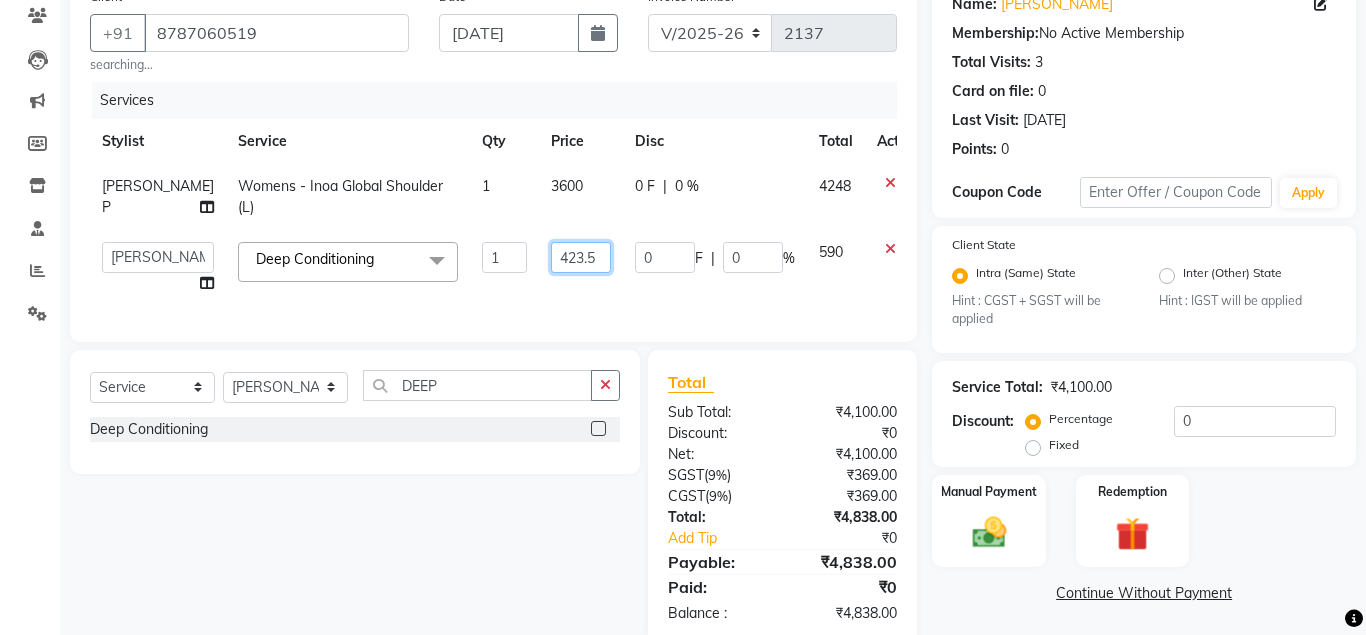 scroll, scrollTop: 0, scrollLeft: 9, axis: horizontal 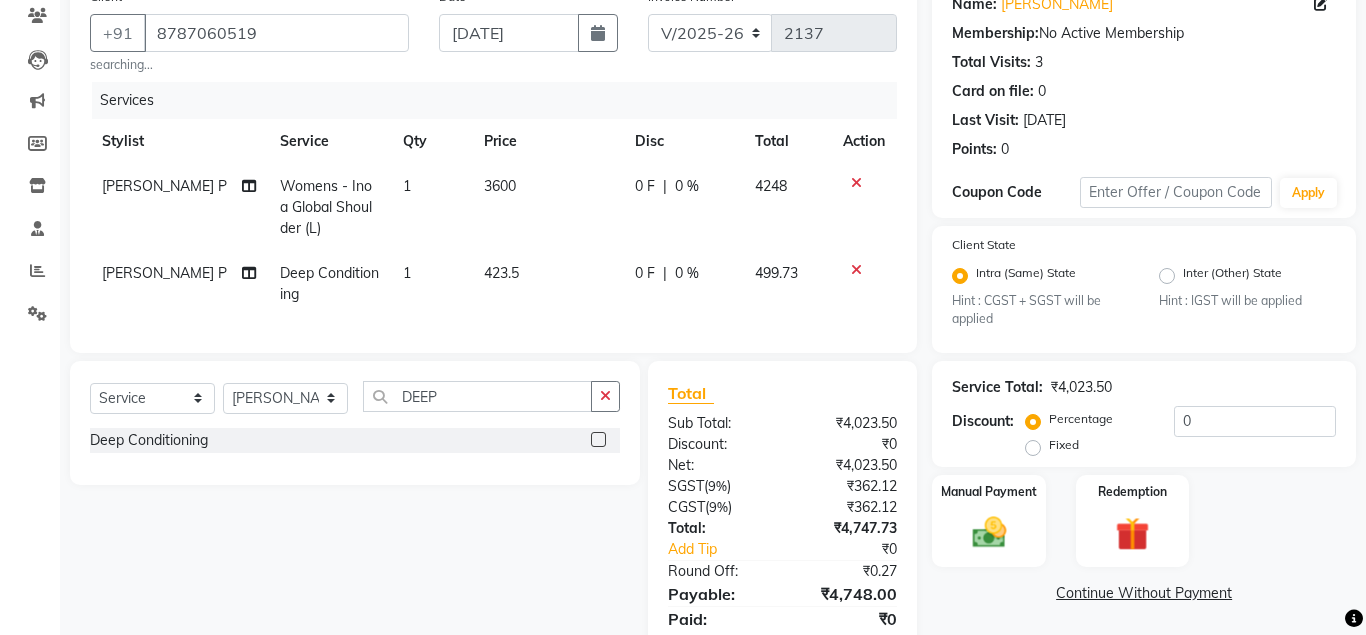 click on "499.73" 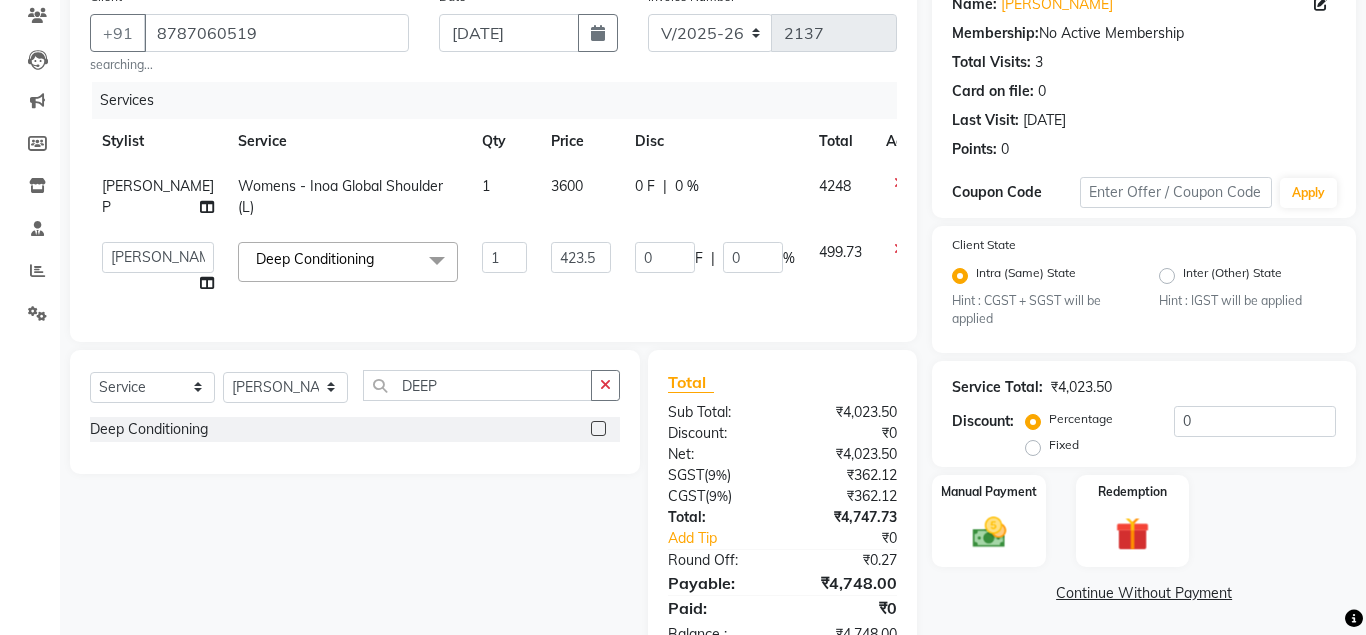 click on "3600" 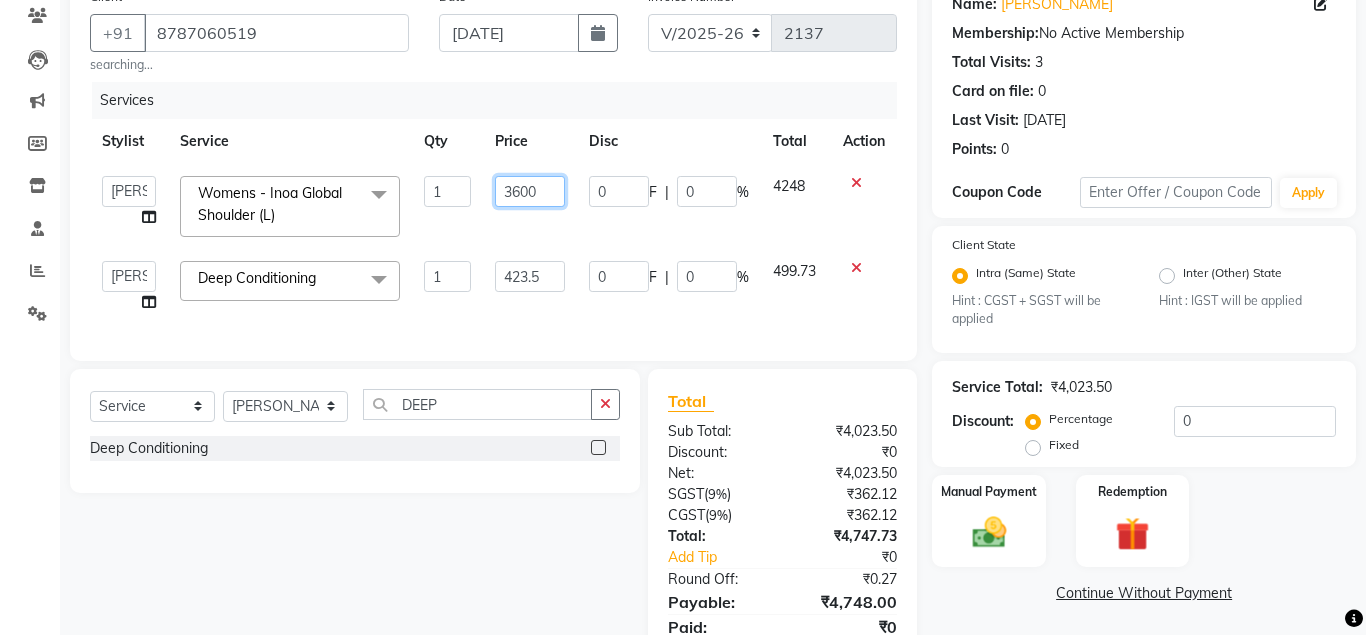 click on "3600" 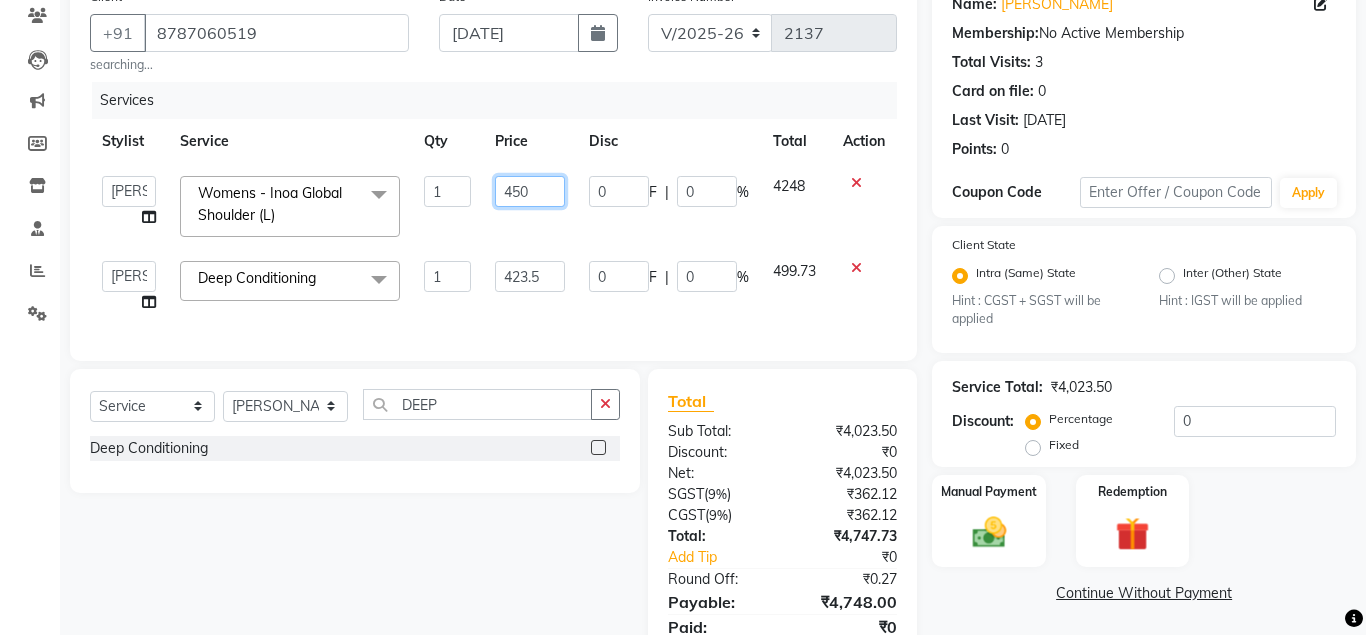 type on "4500" 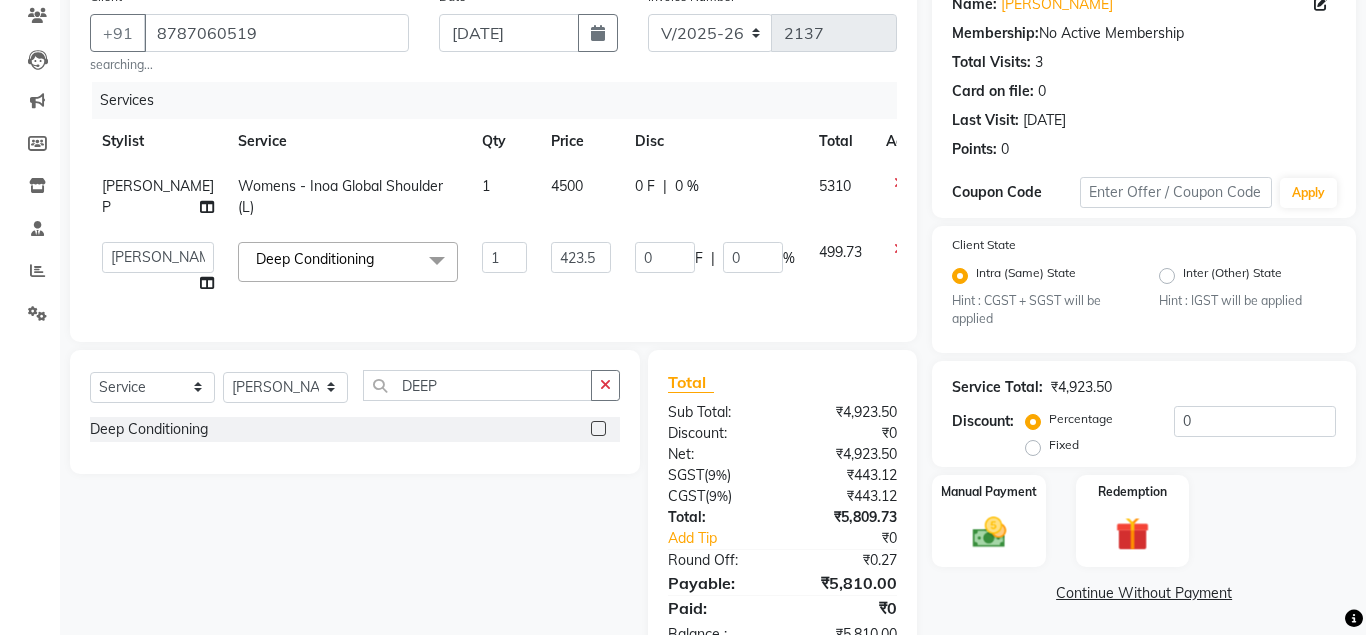 click on "5310" 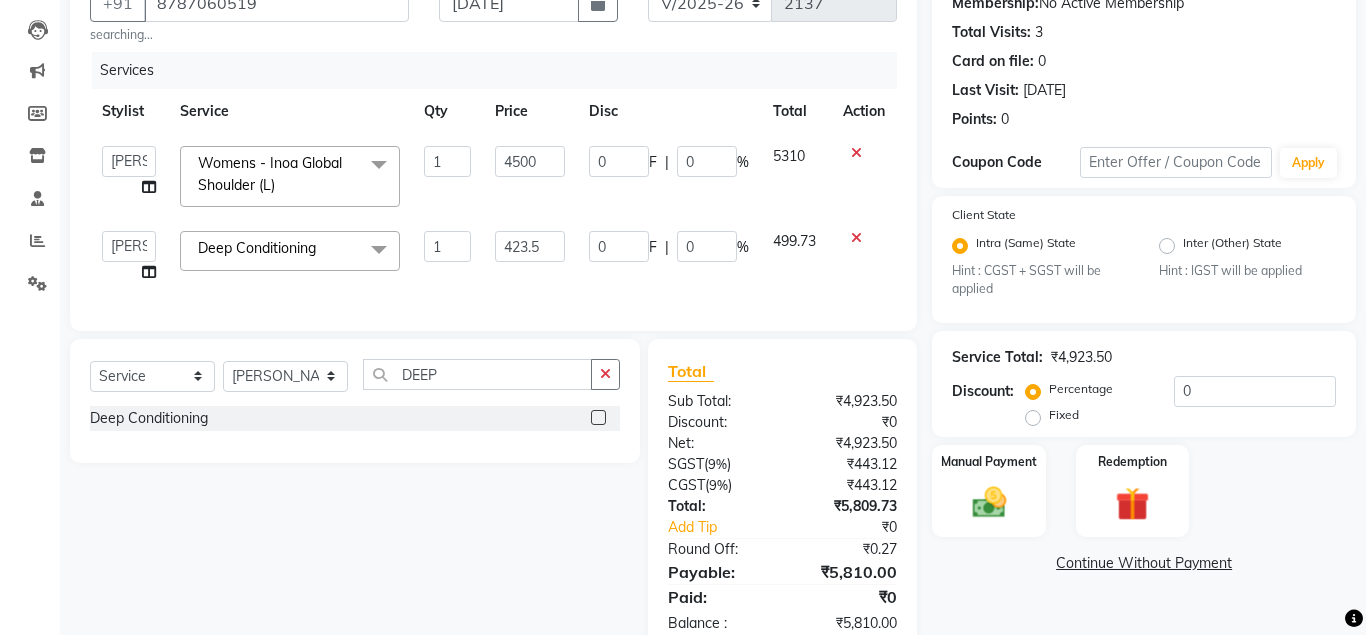 scroll, scrollTop: 251, scrollLeft: 0, axis: vertical 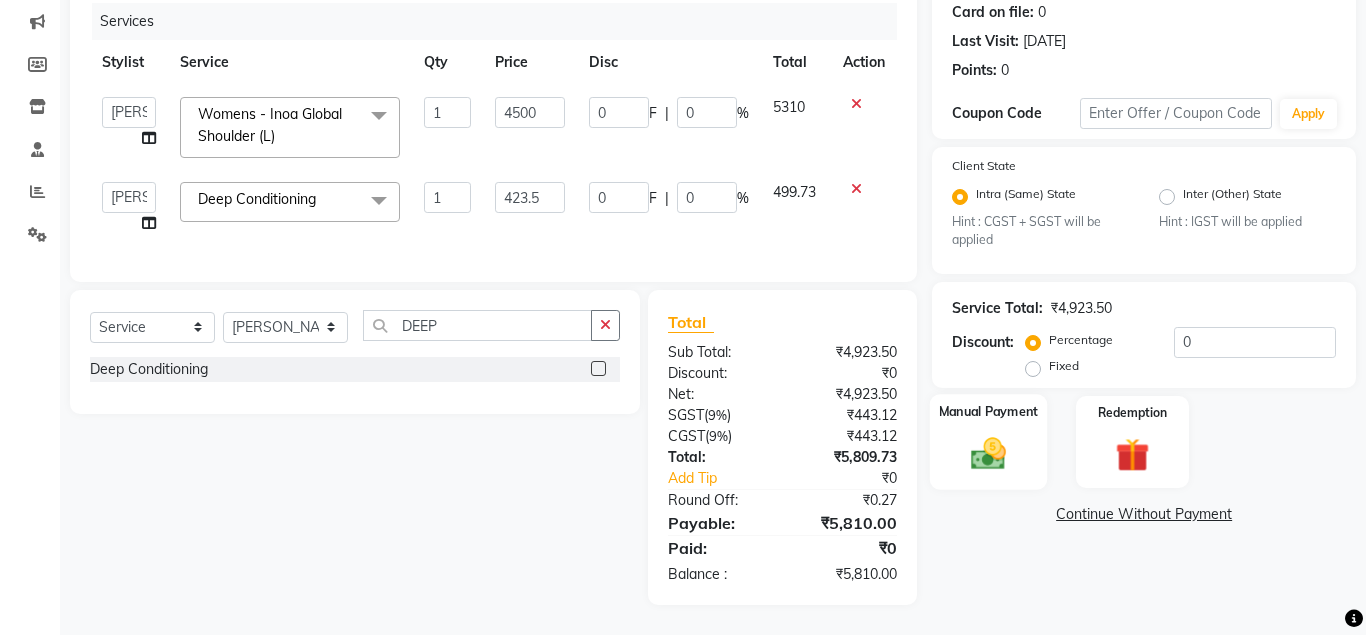 click 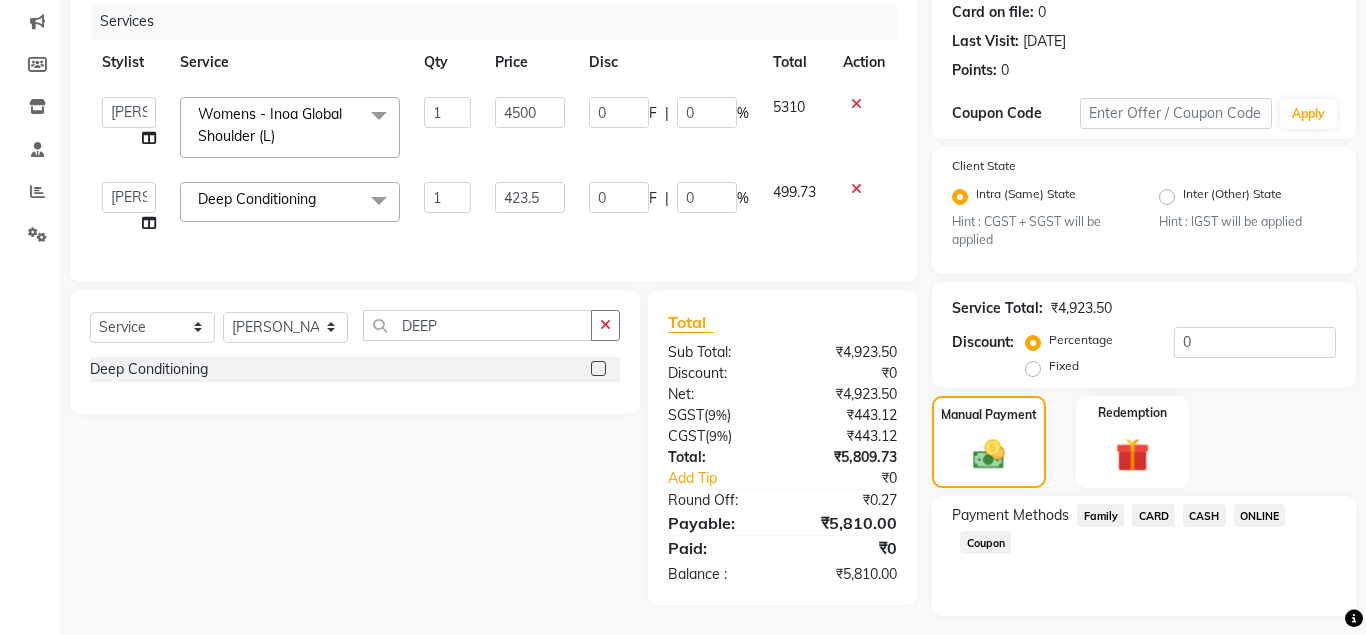 click on "CARD" 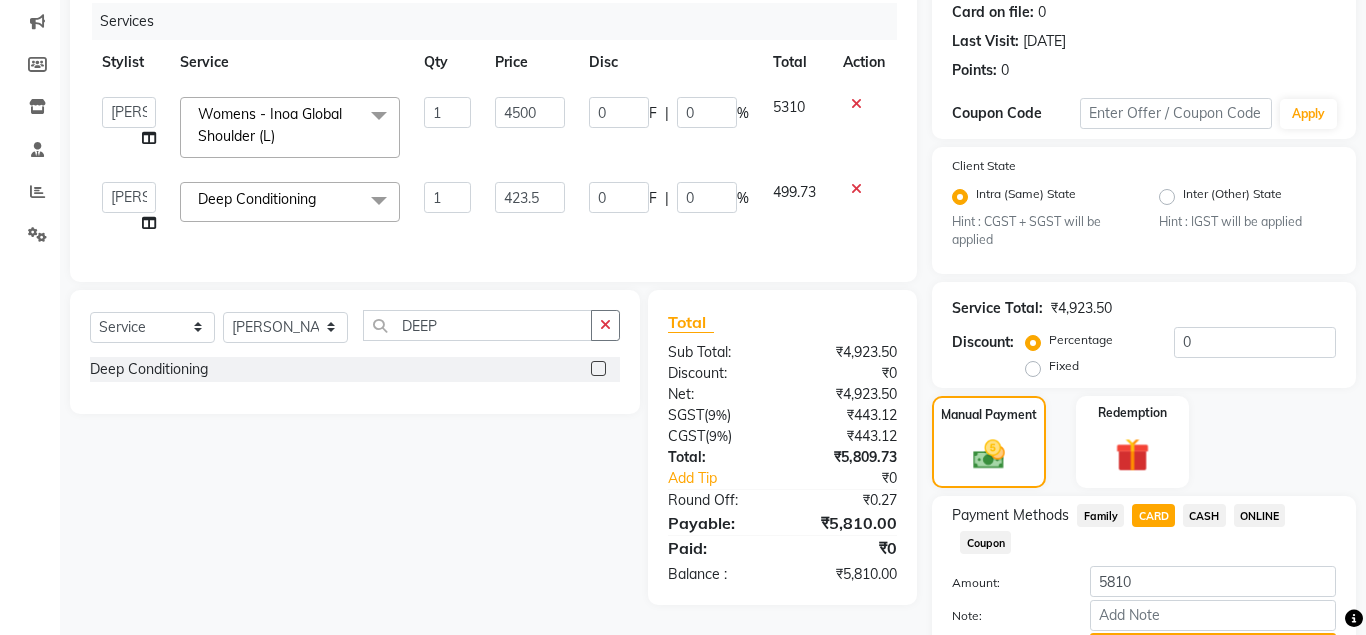 scroll, scrollTop: 358, scrollLeft: 0, axis: vertical 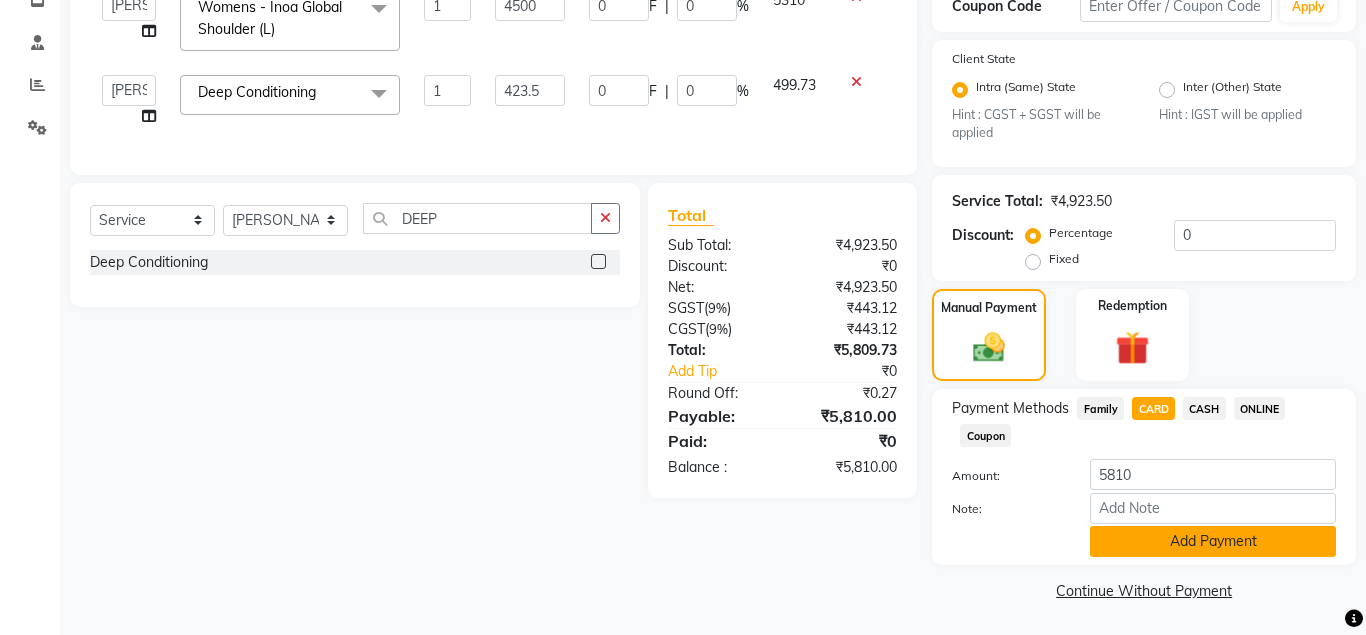 click on "Add Payment" 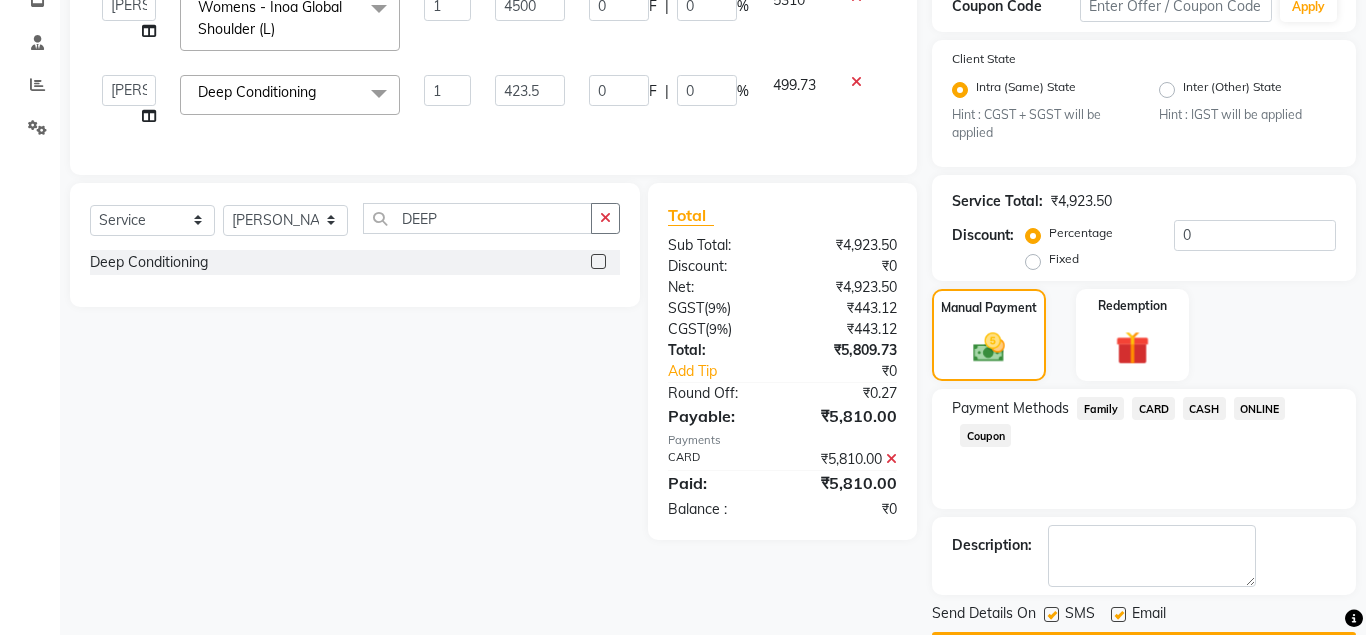 scroll, scrollTop: 416, scrollLeft: 0, axis: vertical 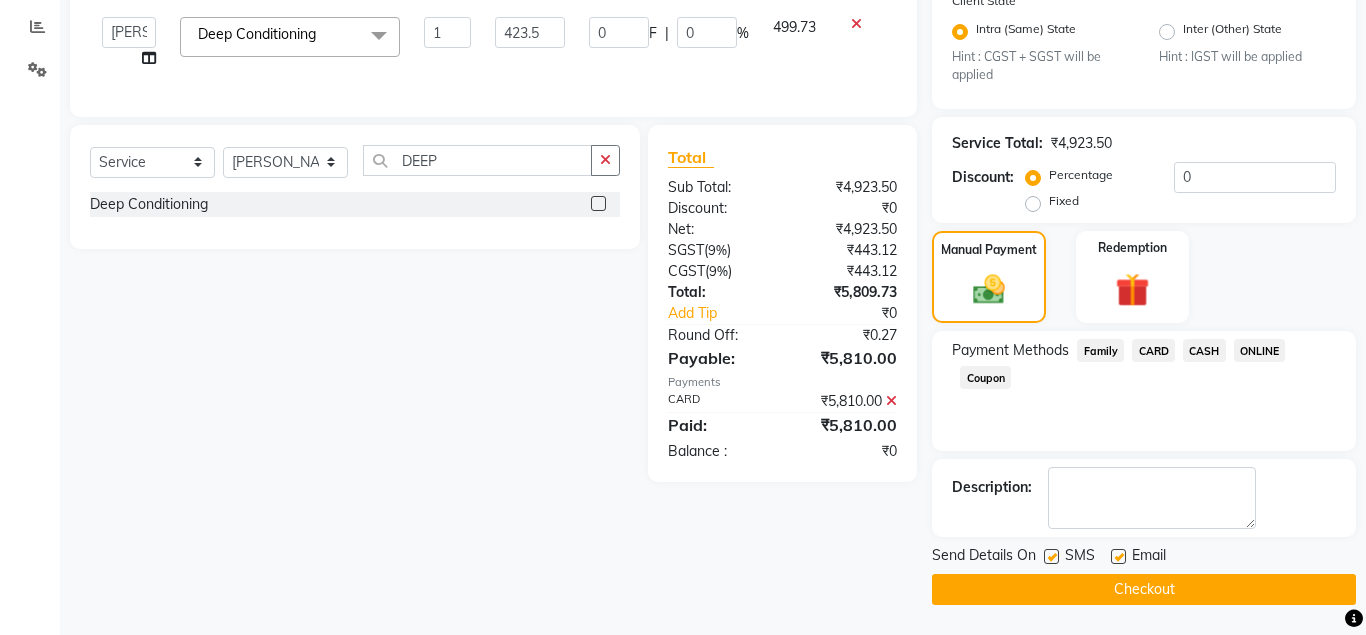 click on "Checkout" 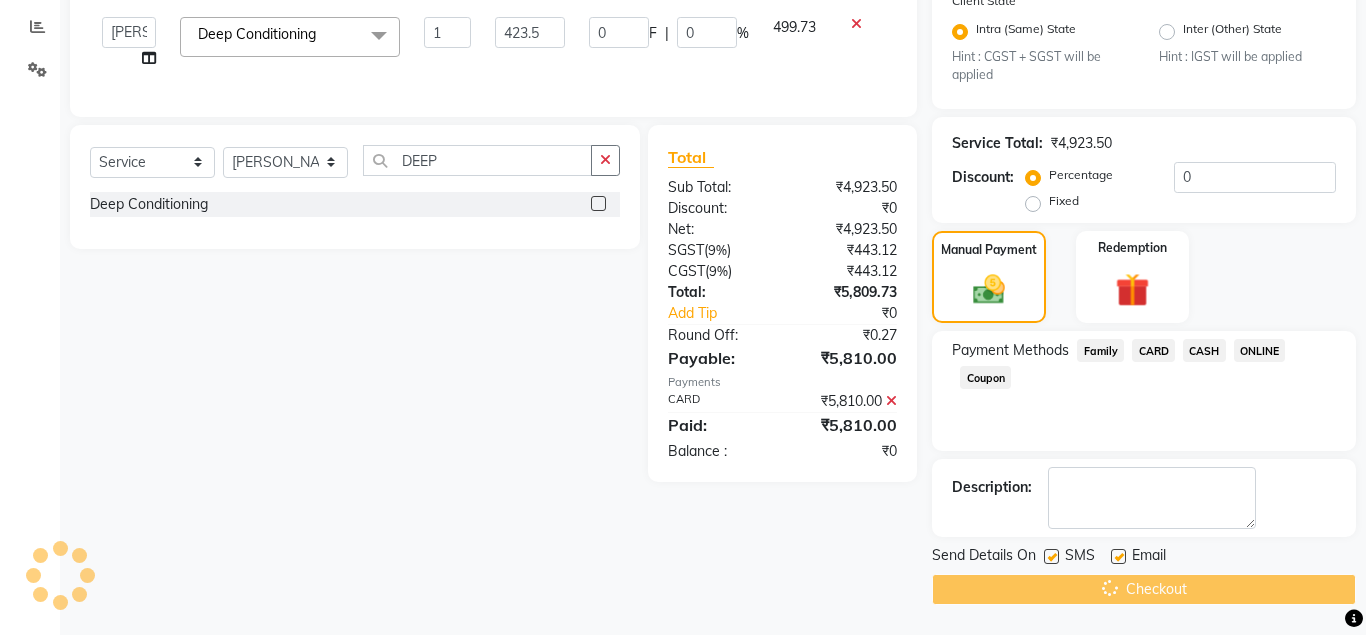 scroll, scrollTop: 0, scrollLeft: 0, axis: both 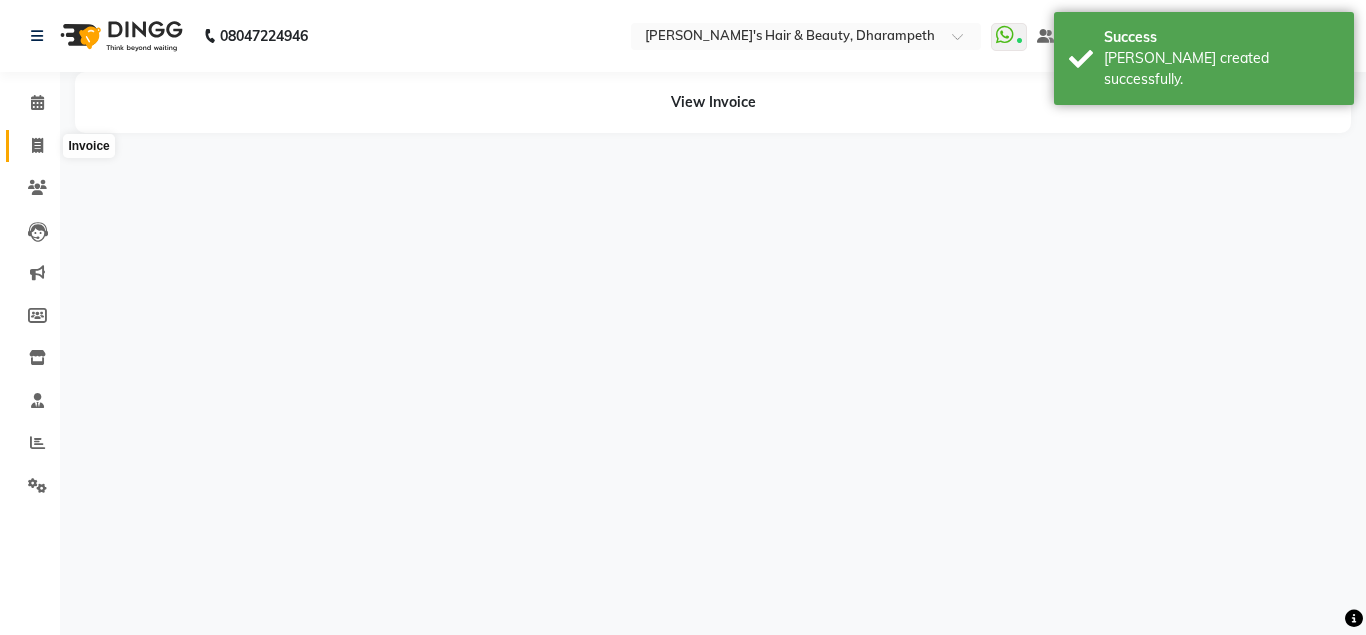 click 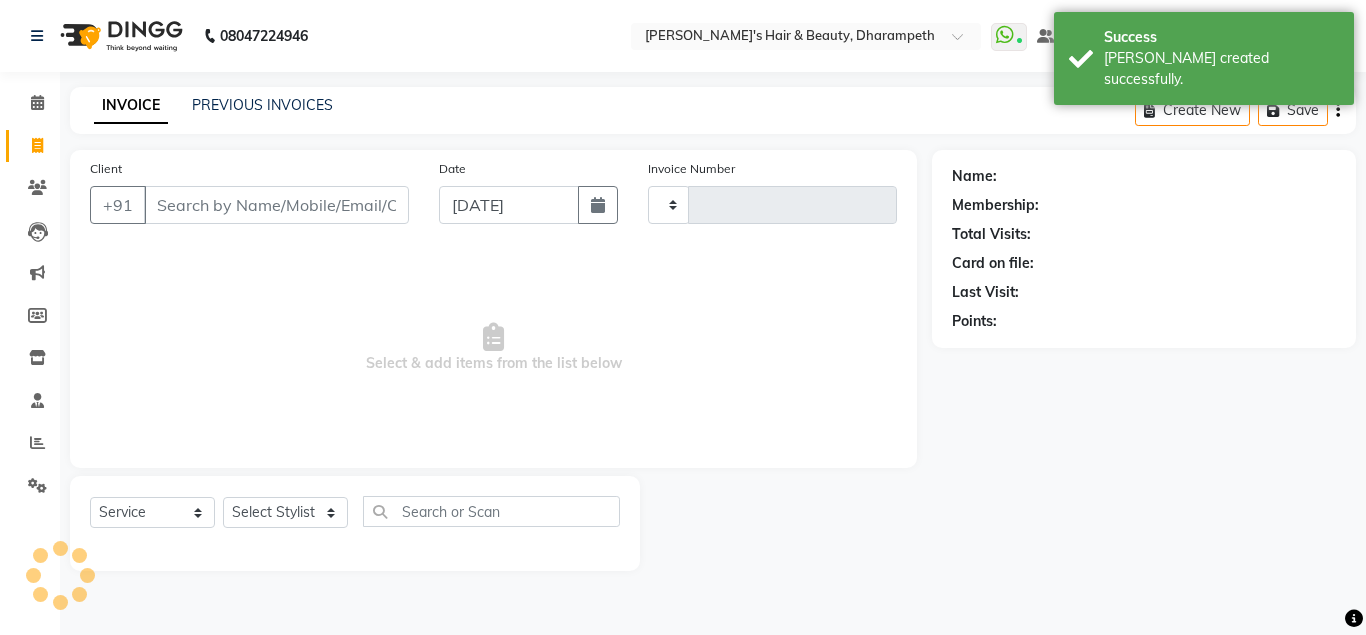 type on "2138" 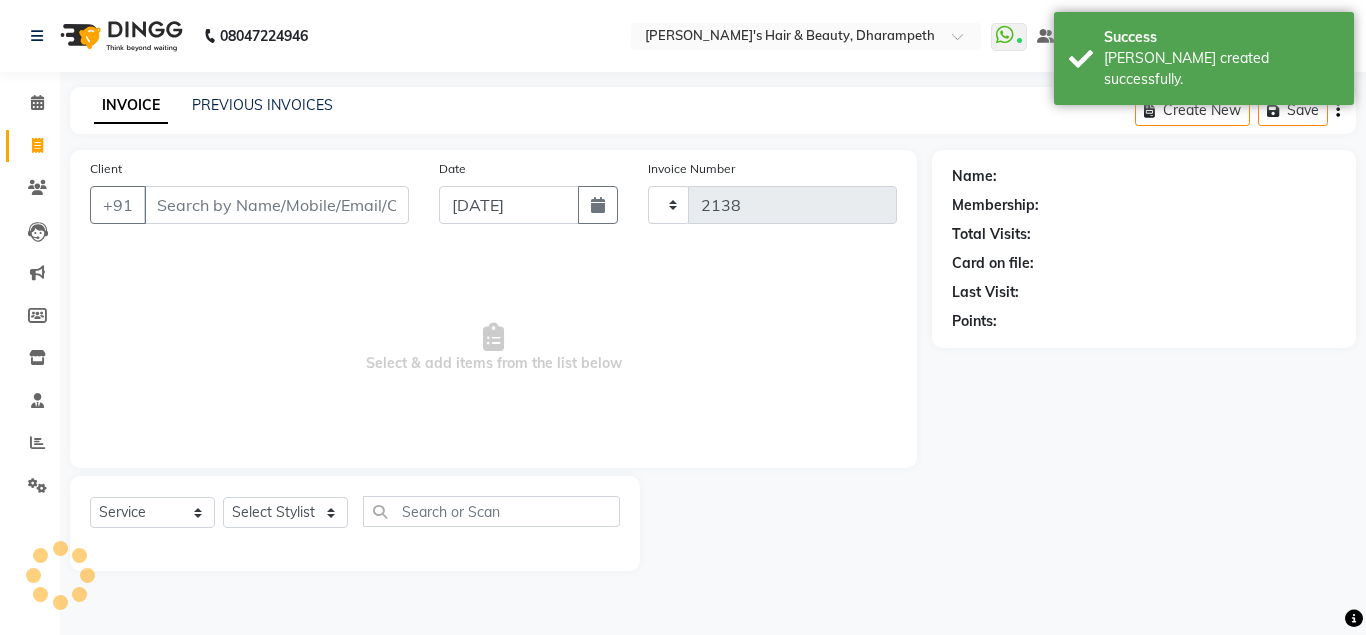 select on "4860" 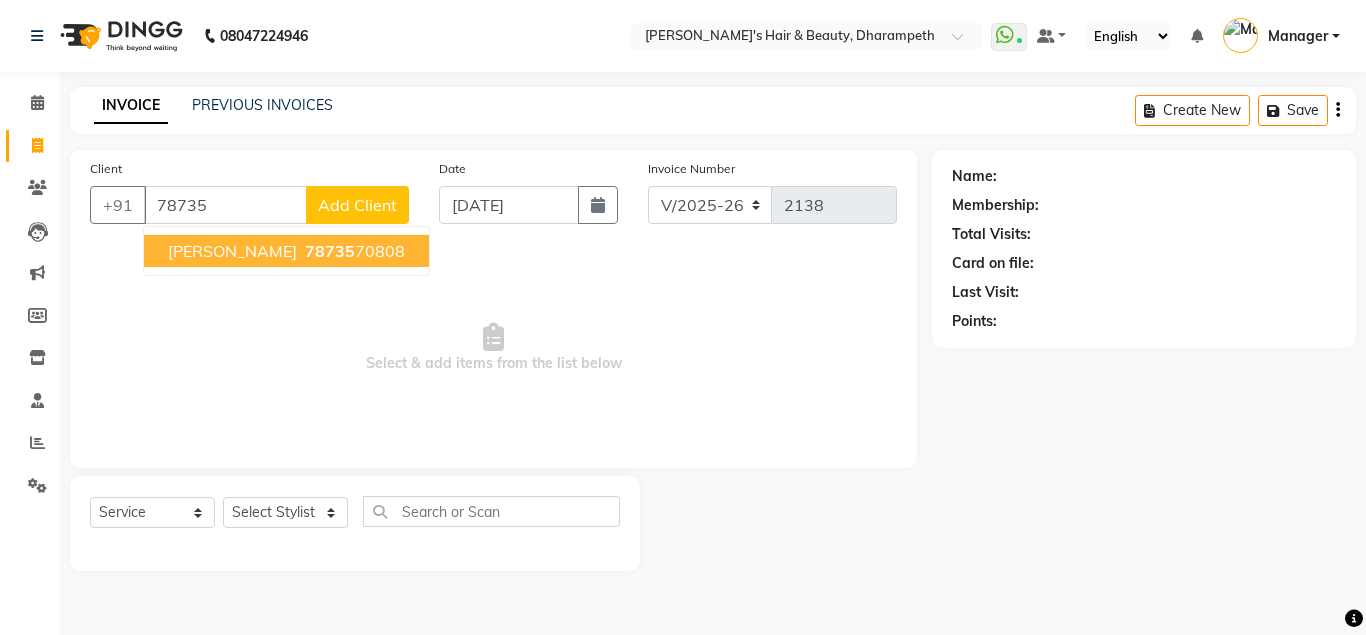 click on "[PERSON_NAME]" at bounding box center (232, 251) 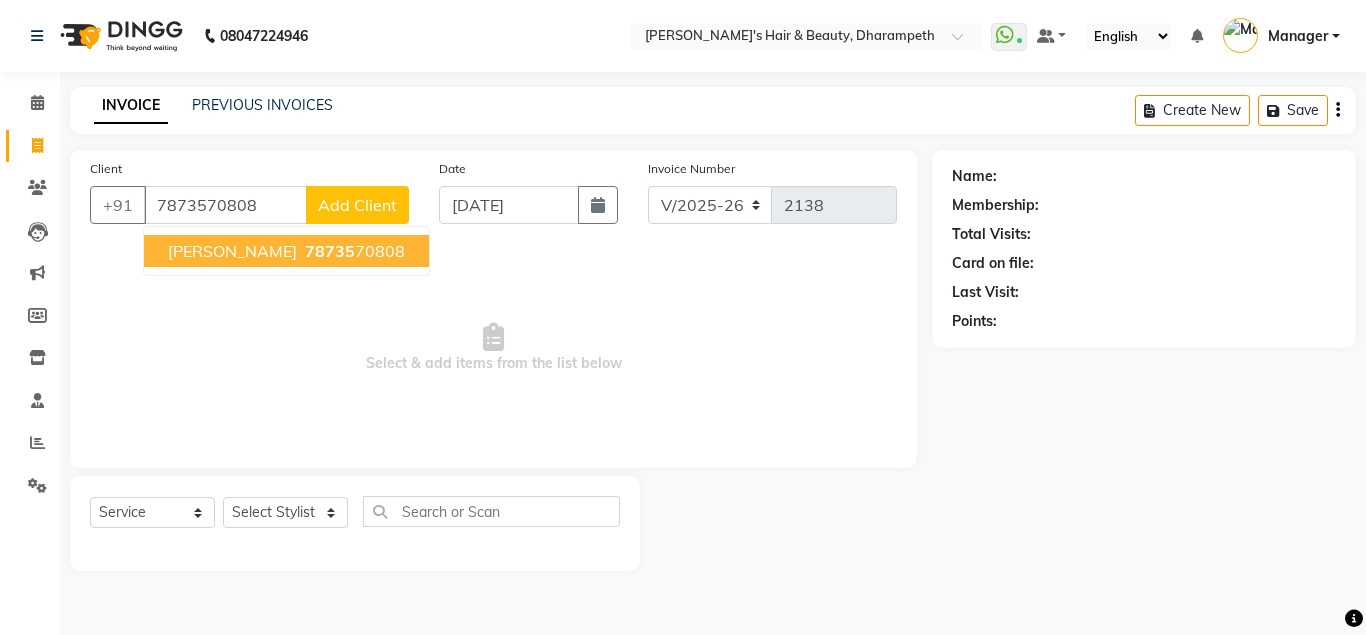 type on "7873570808" 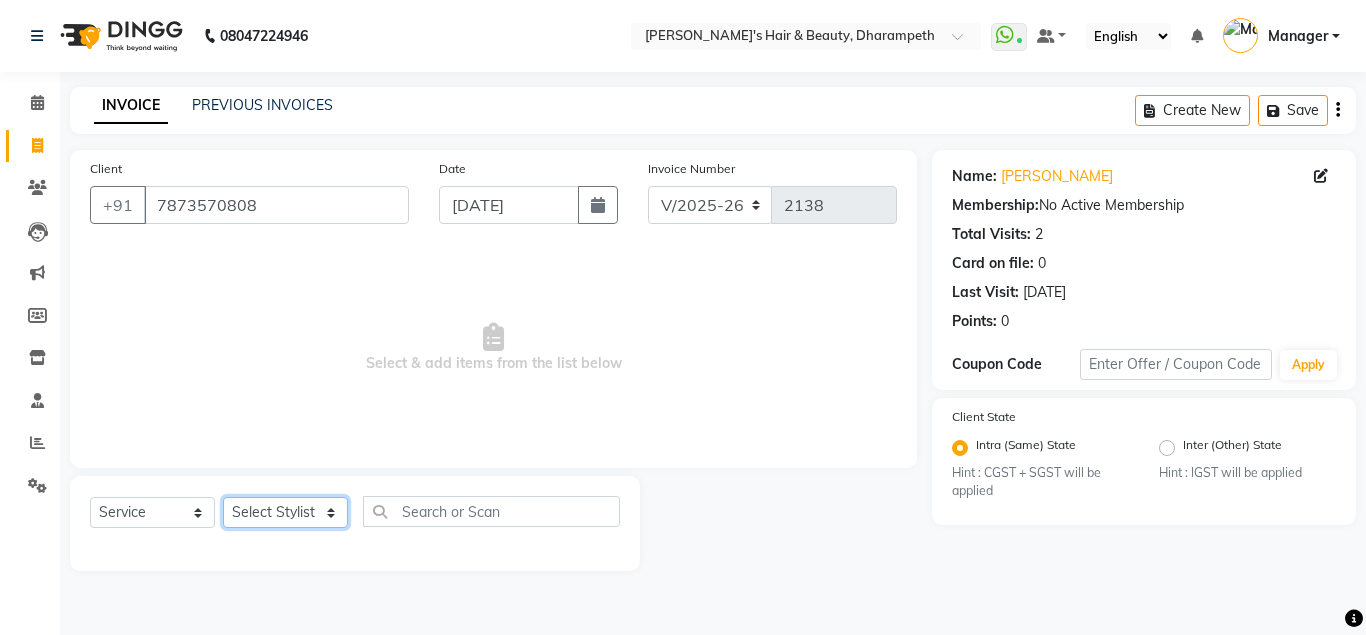 click on "Select Stylist Anuj W [PERSON_NAME] [PERSON_NAME]  Manager [PERSON_NAME] C [PERSON_NAME] S [PERSON_NAME] S Shilpa P Vedant N" 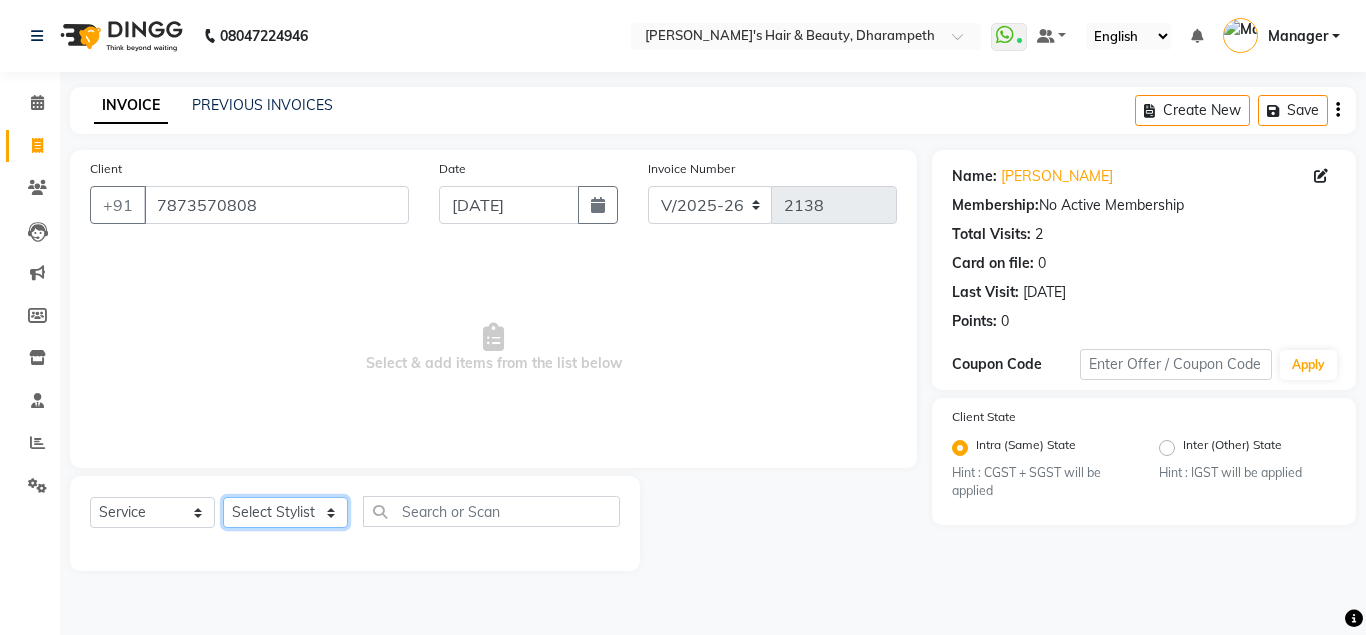 select on "37168" 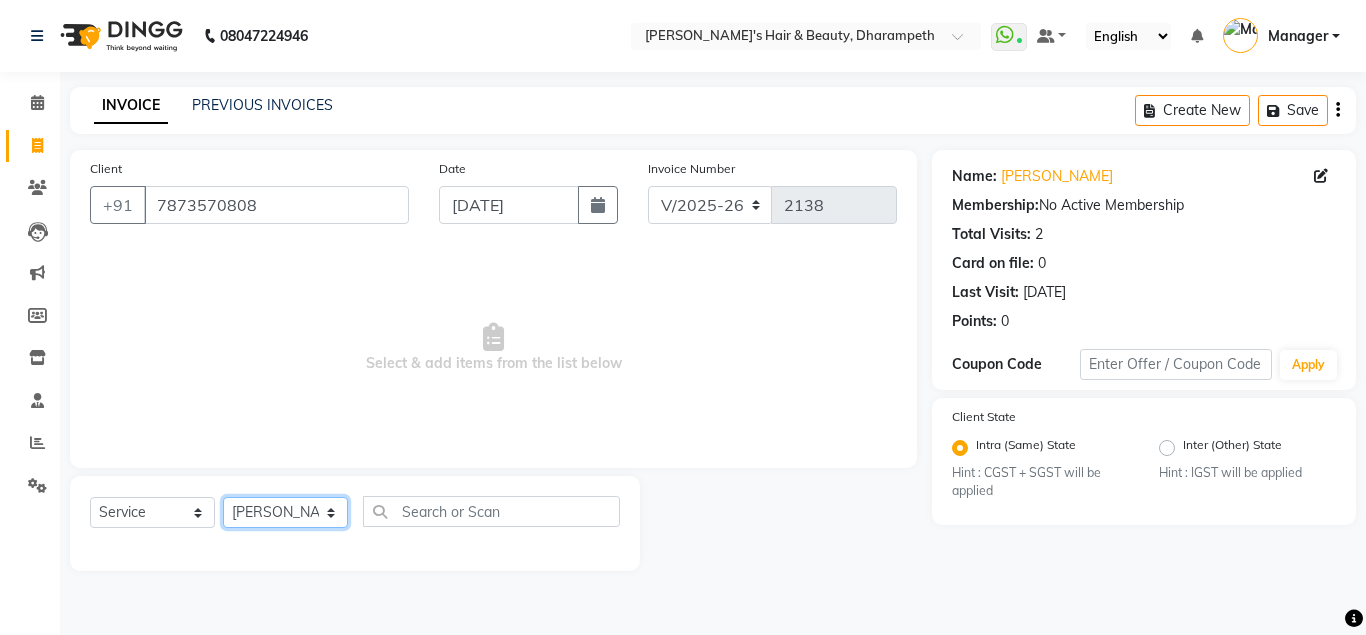 click on "[PERSON_NAME]" 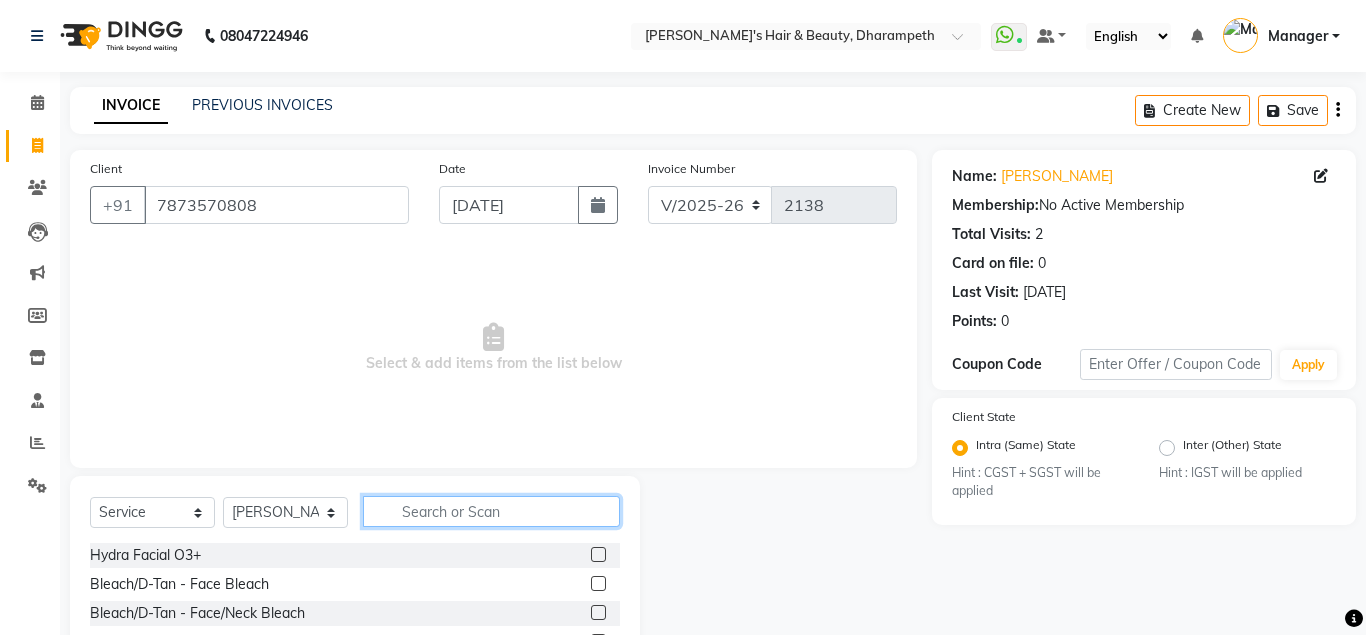click 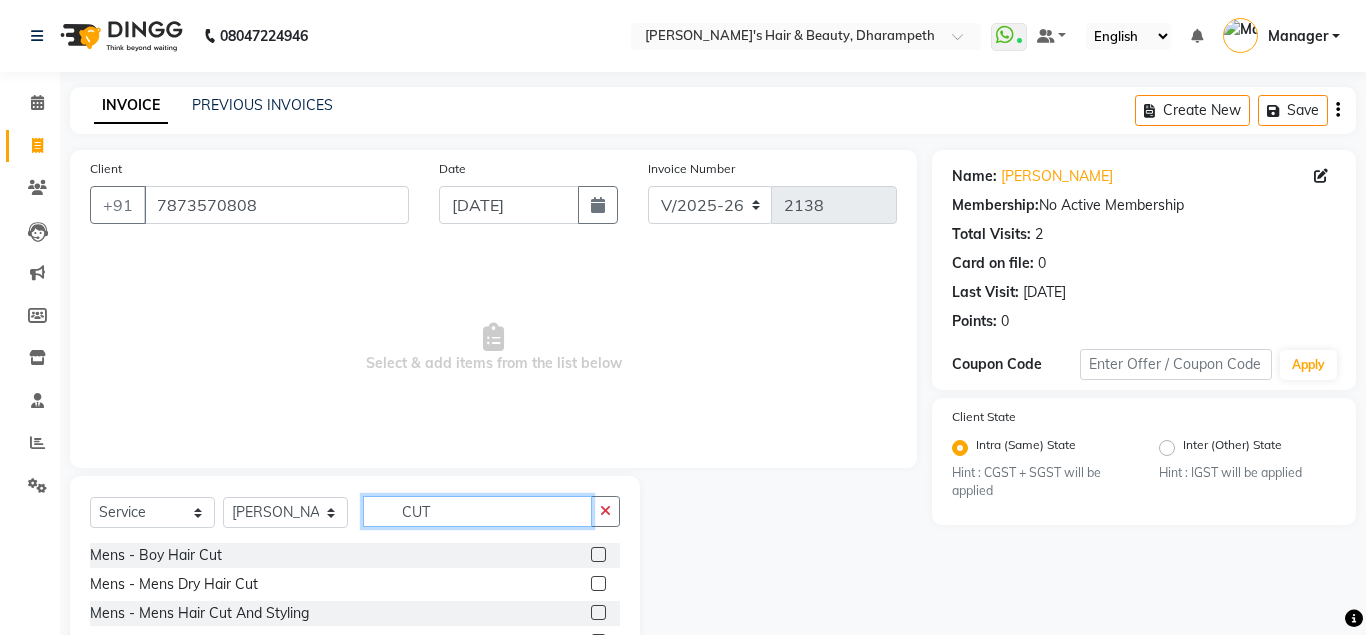 scroll, scrollTop: 166, scrollLeft: 0, axis: vertical 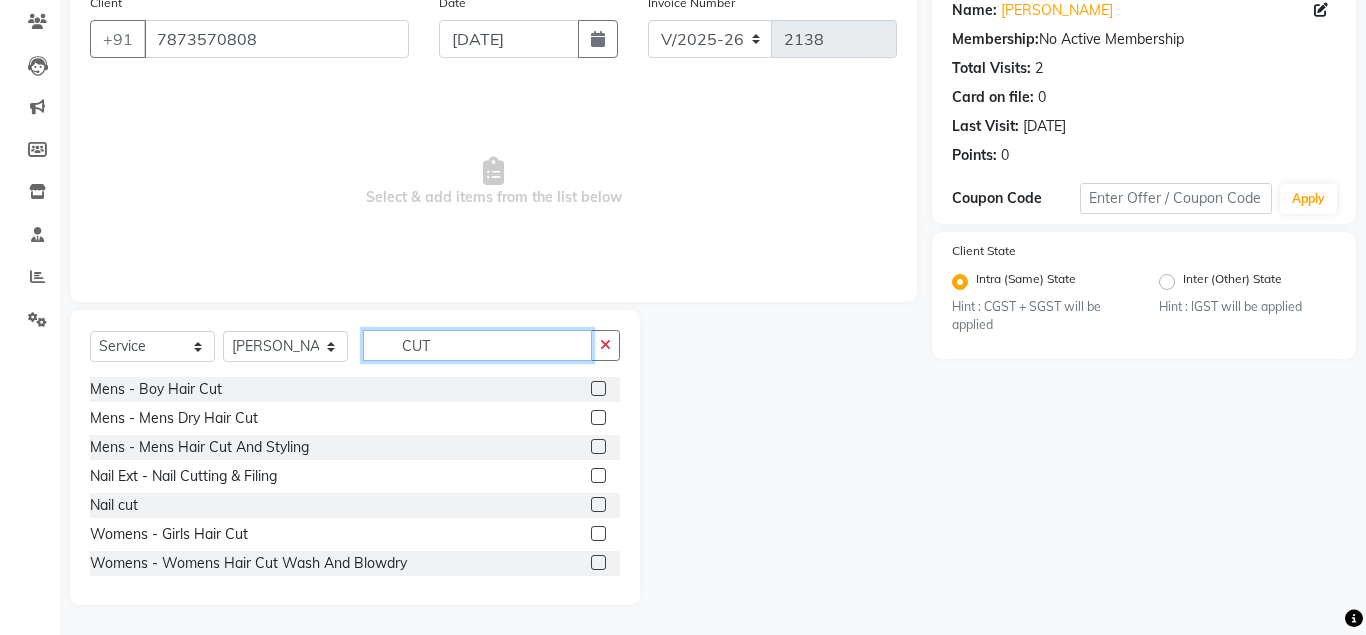 type on "CUT" 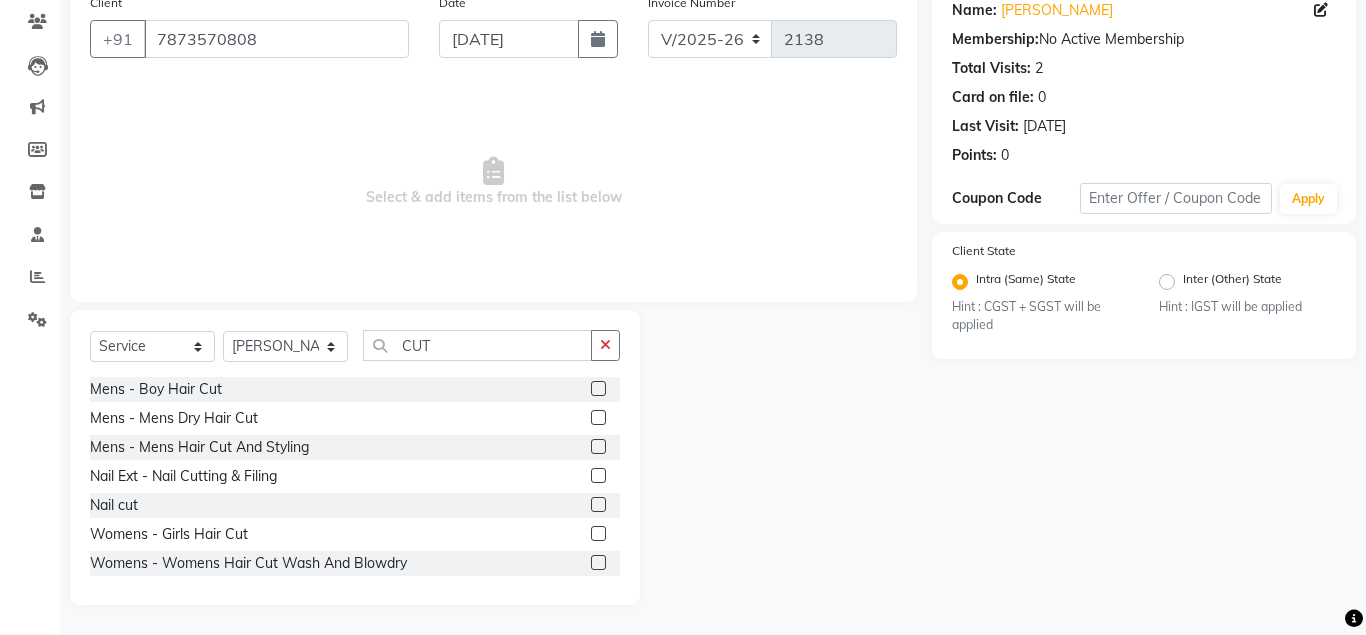 click 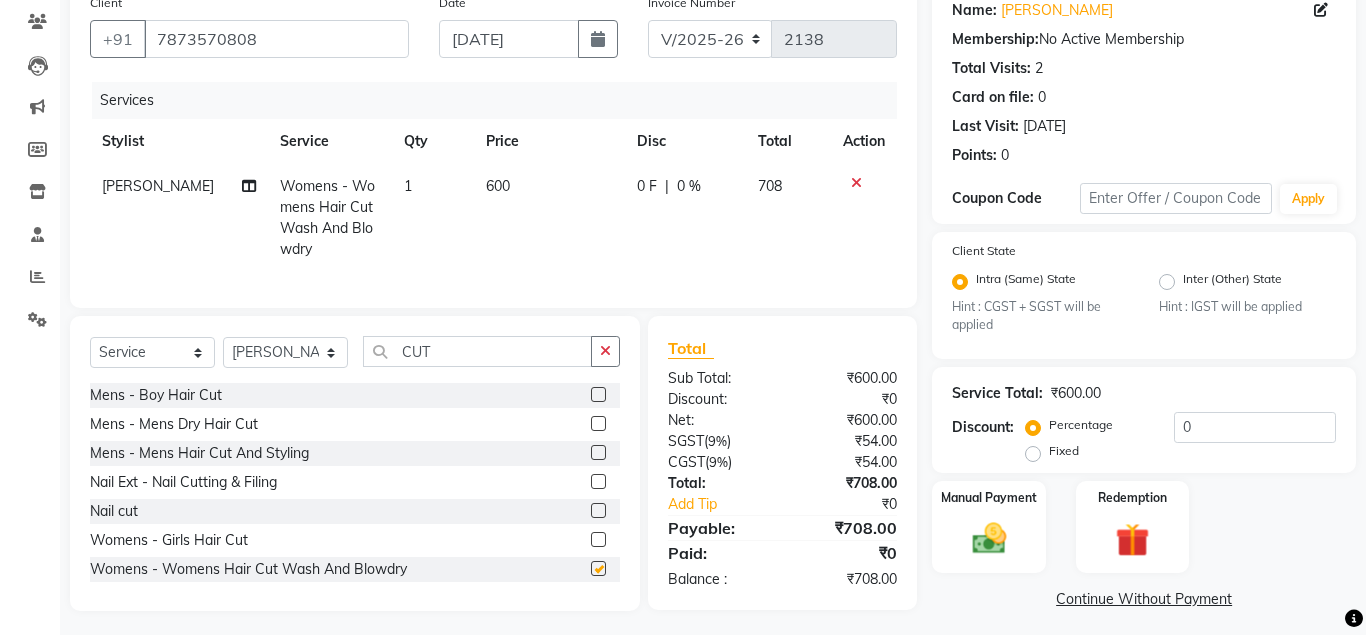 checkbox on "false" 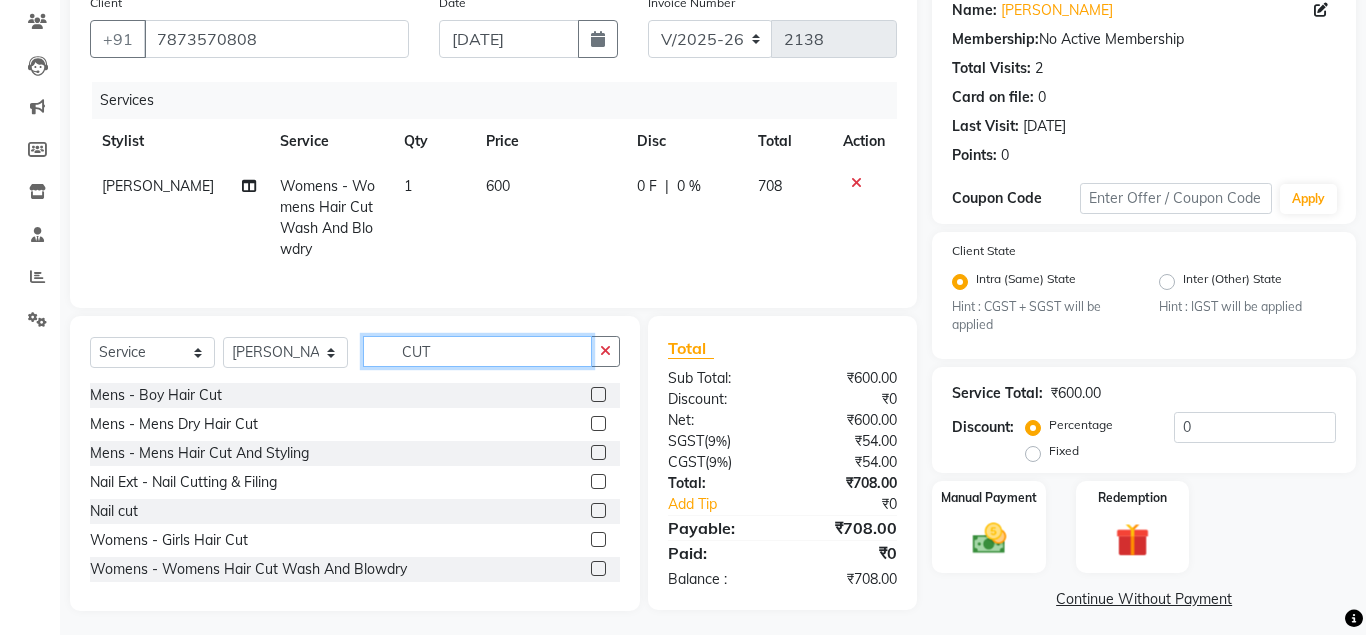 click on "CUT" 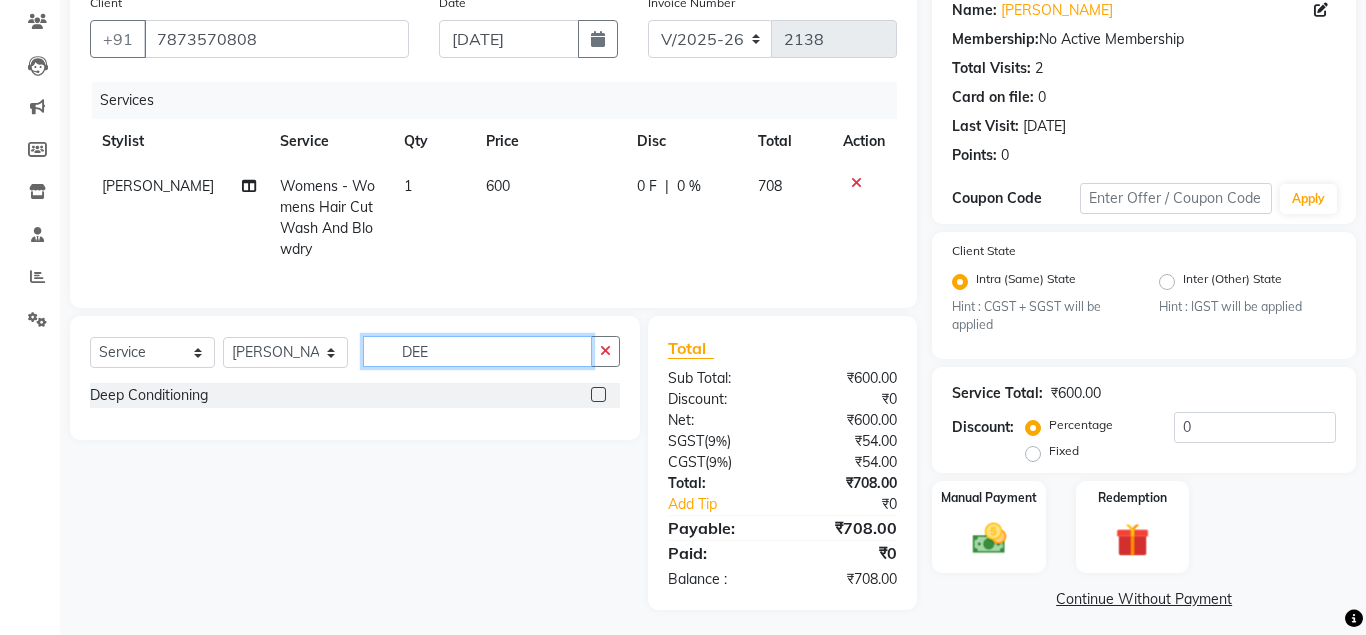 type on "DEE" 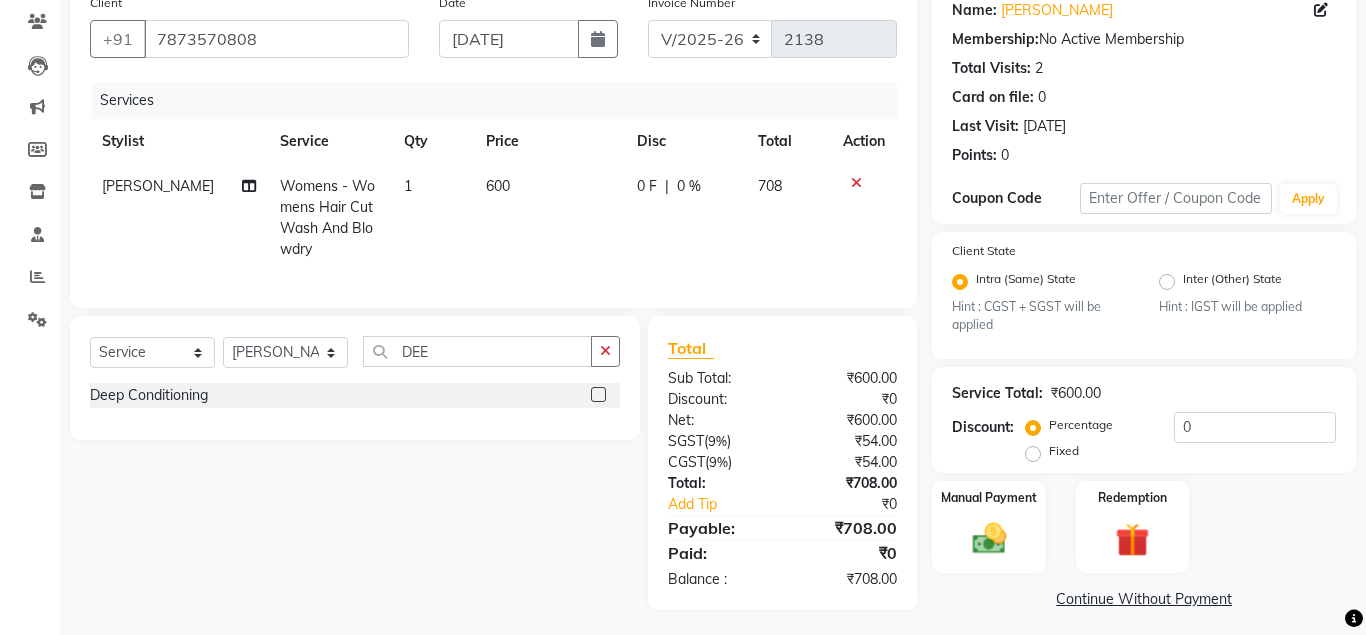 click 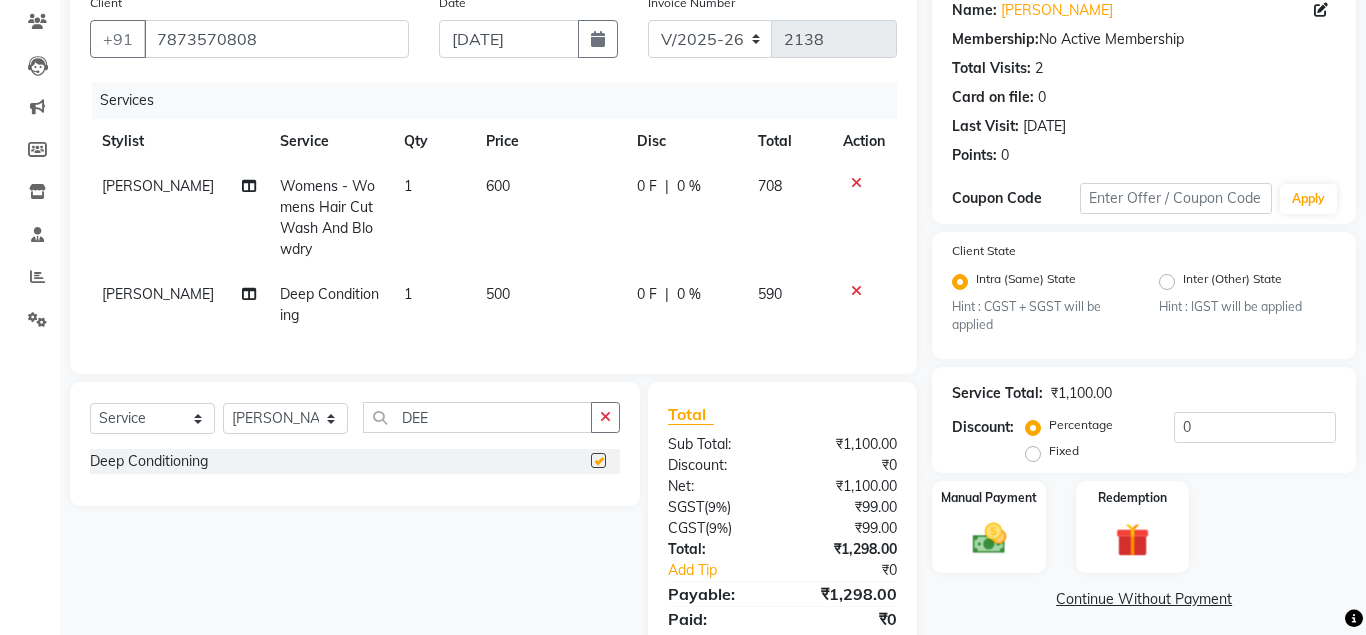 checkbox on "false" 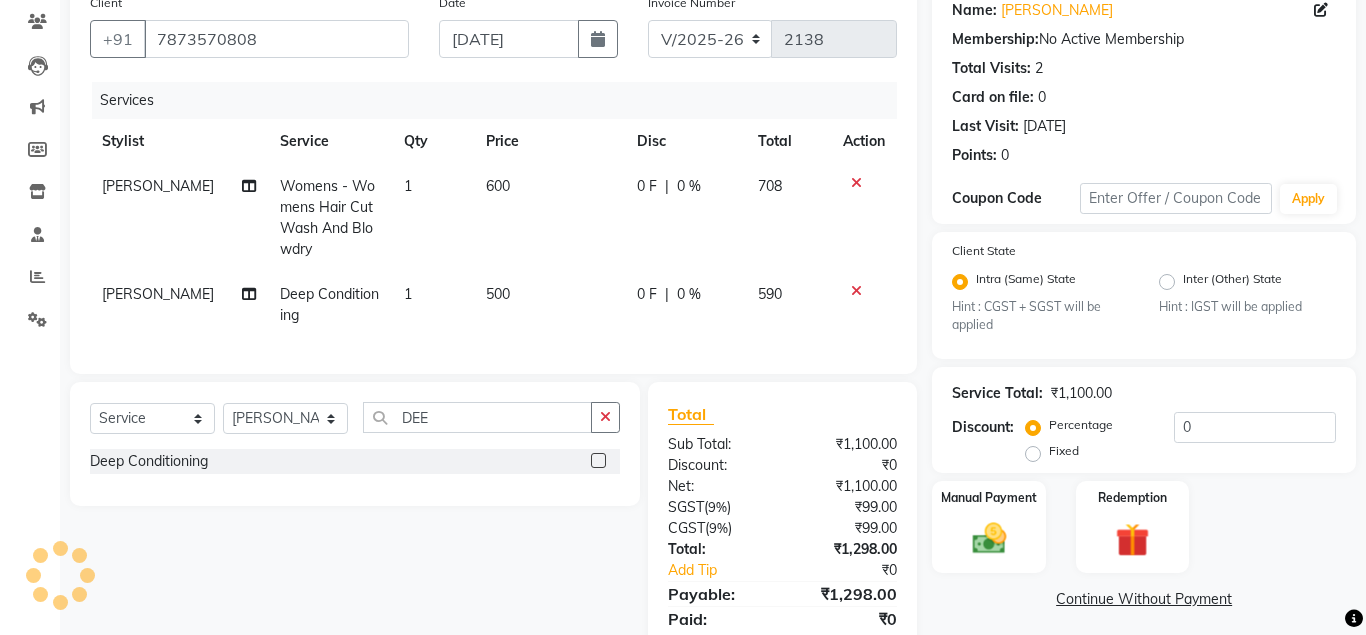 click on "500" 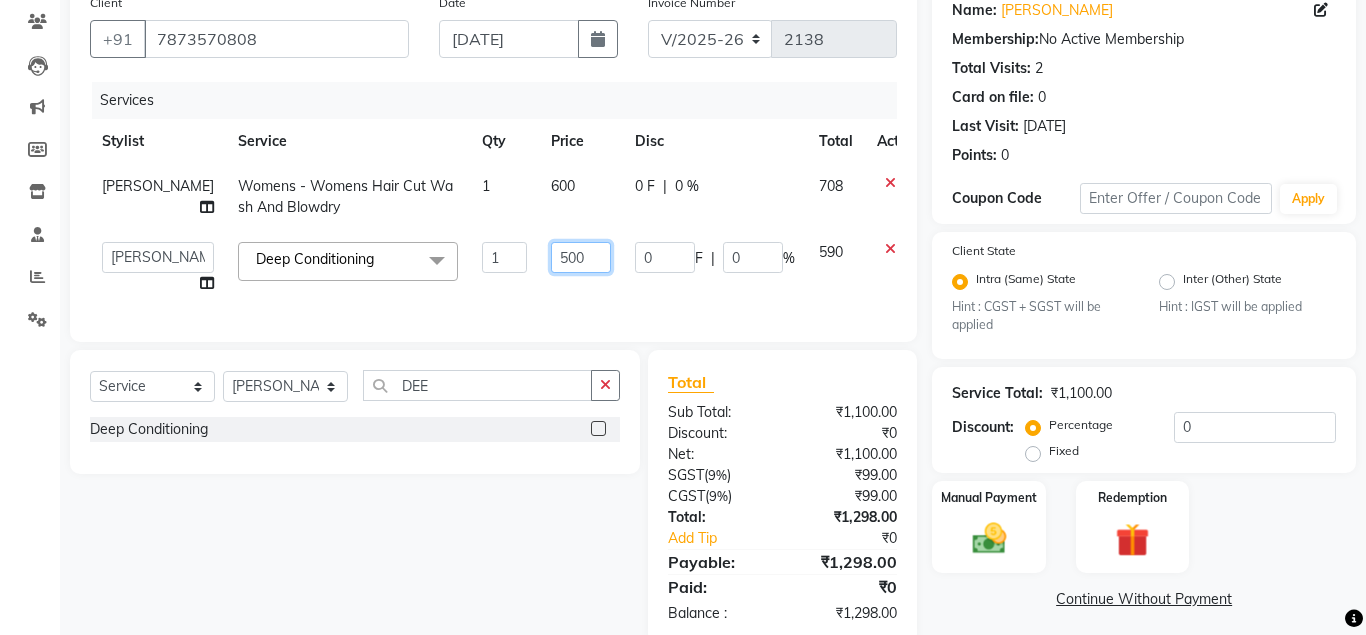click on "500" 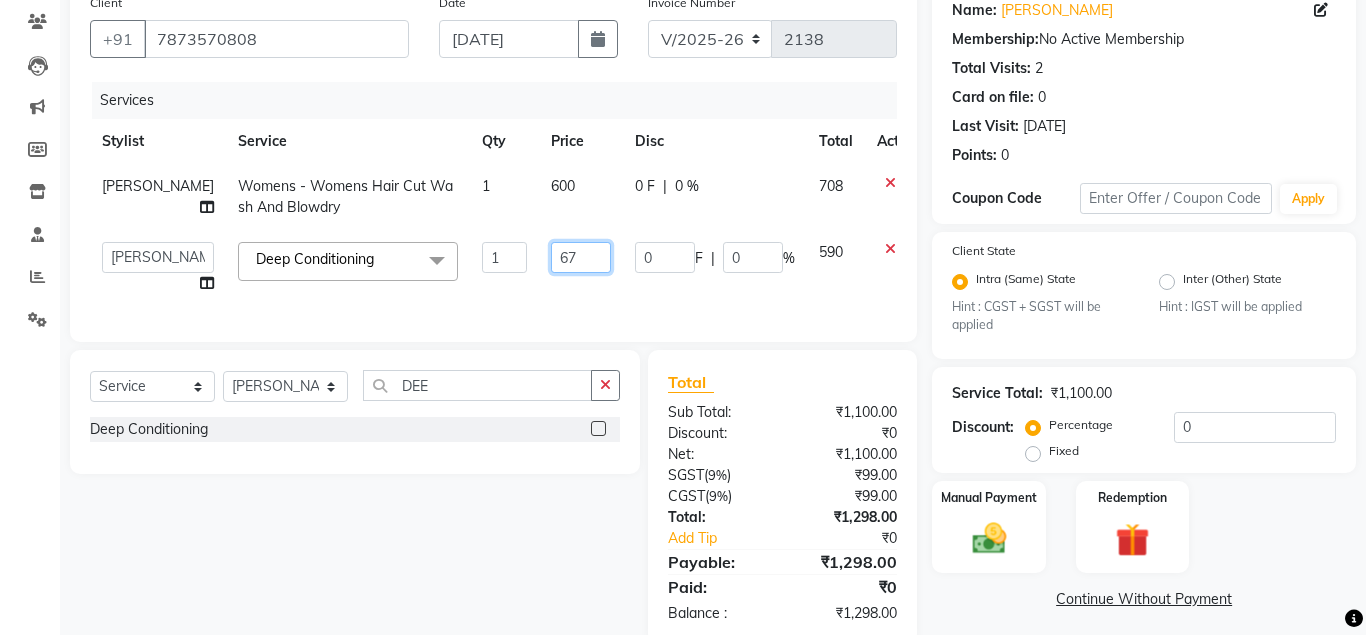 type on "678" 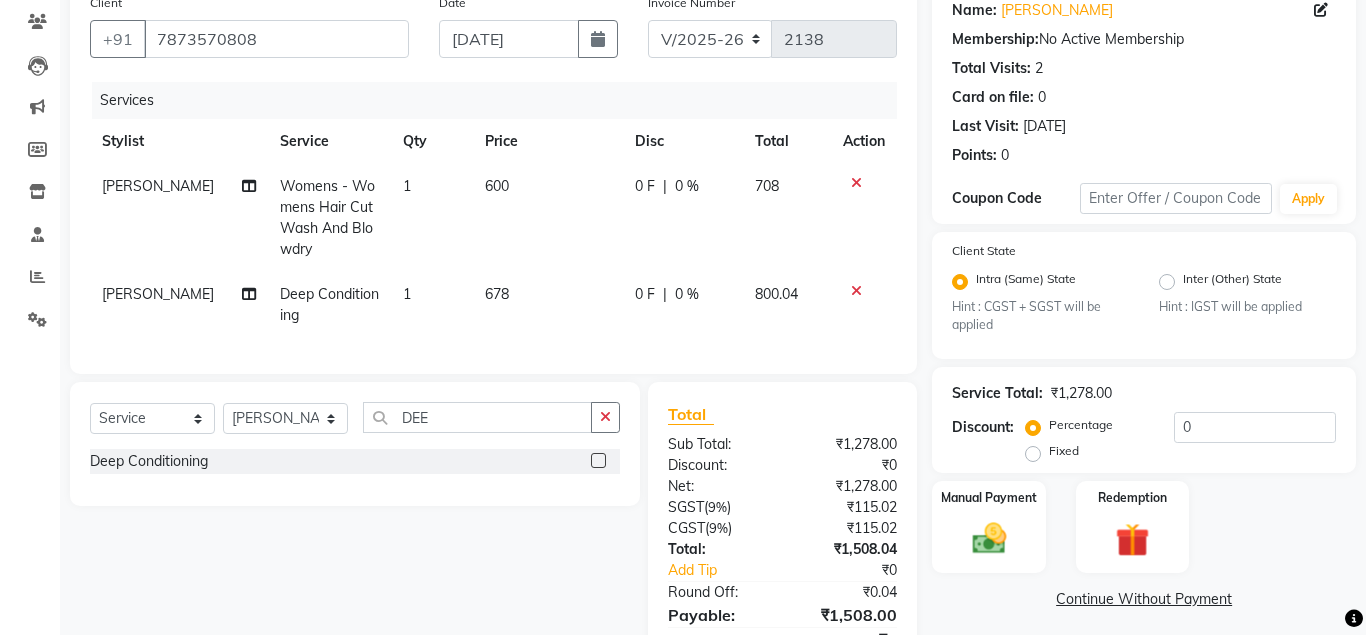 click on "Anuj W Womens - Womens  Hair Cut Wash And Blowdry 1 600 0 F | 0 % 708 Anuj W Deep Conditioning  1 678 0 F | 0 % 800.04" 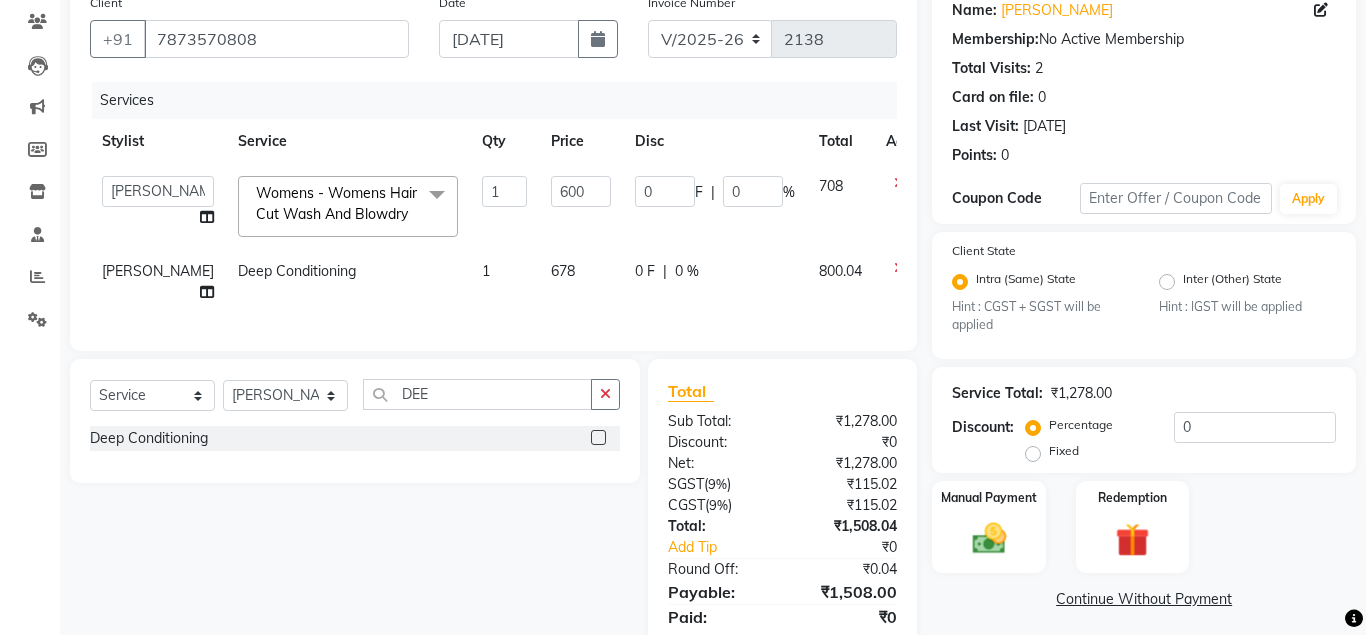 click on "600" 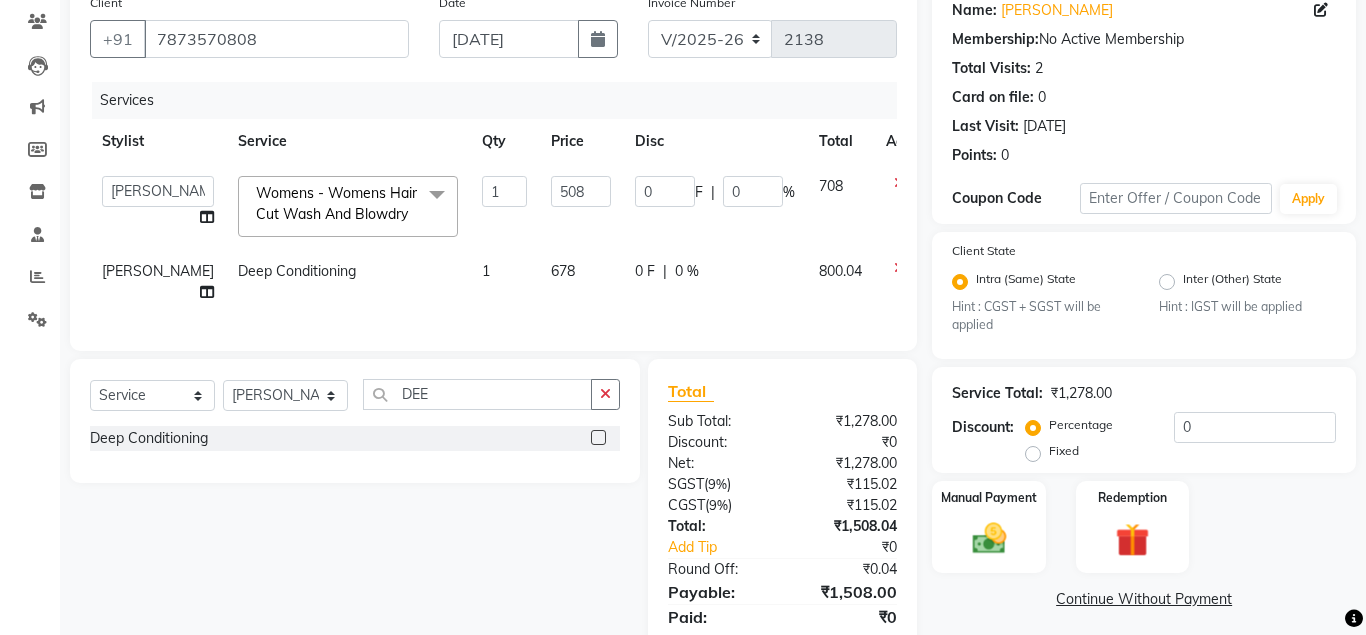 type on "508.5" 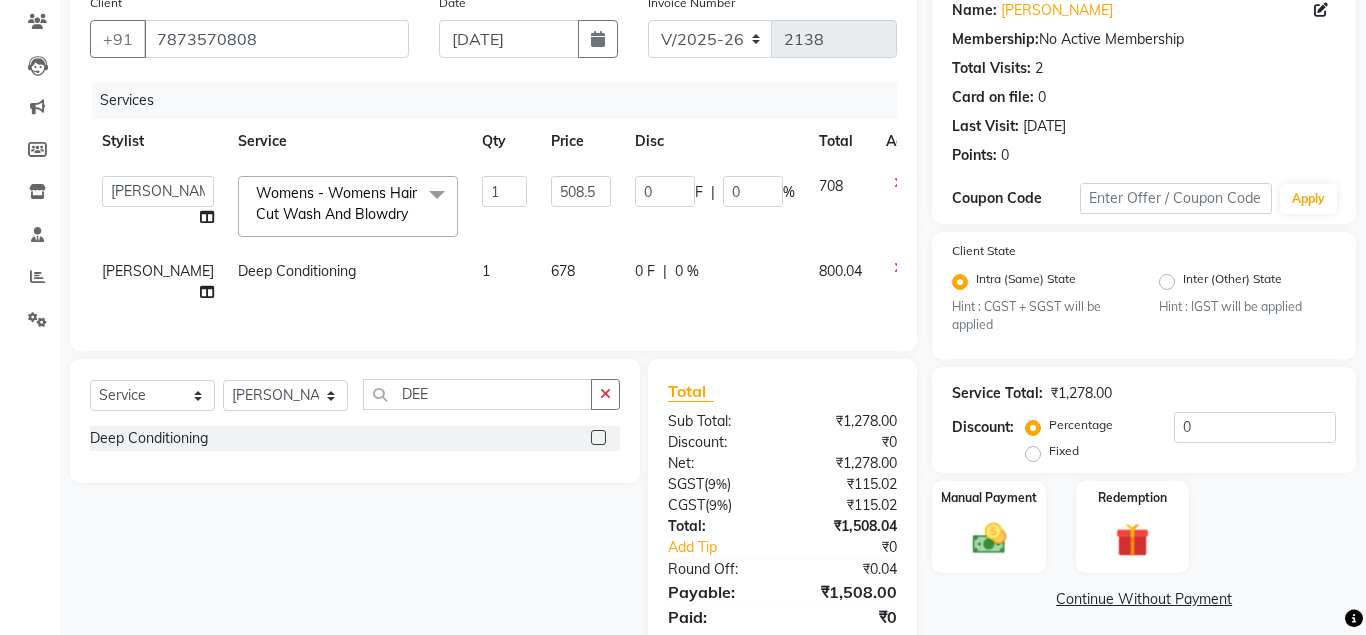 scroll, scrollTop: 0, scrollLeft: 4, axis: horizontal 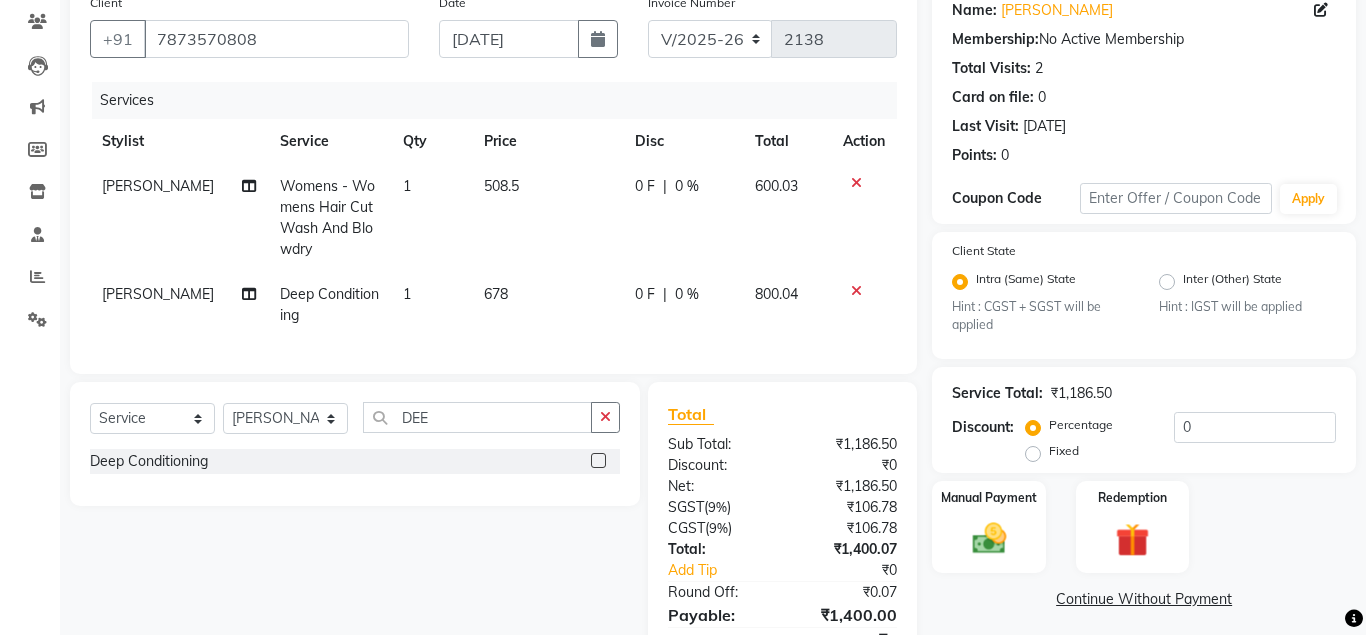 click on "600.03" 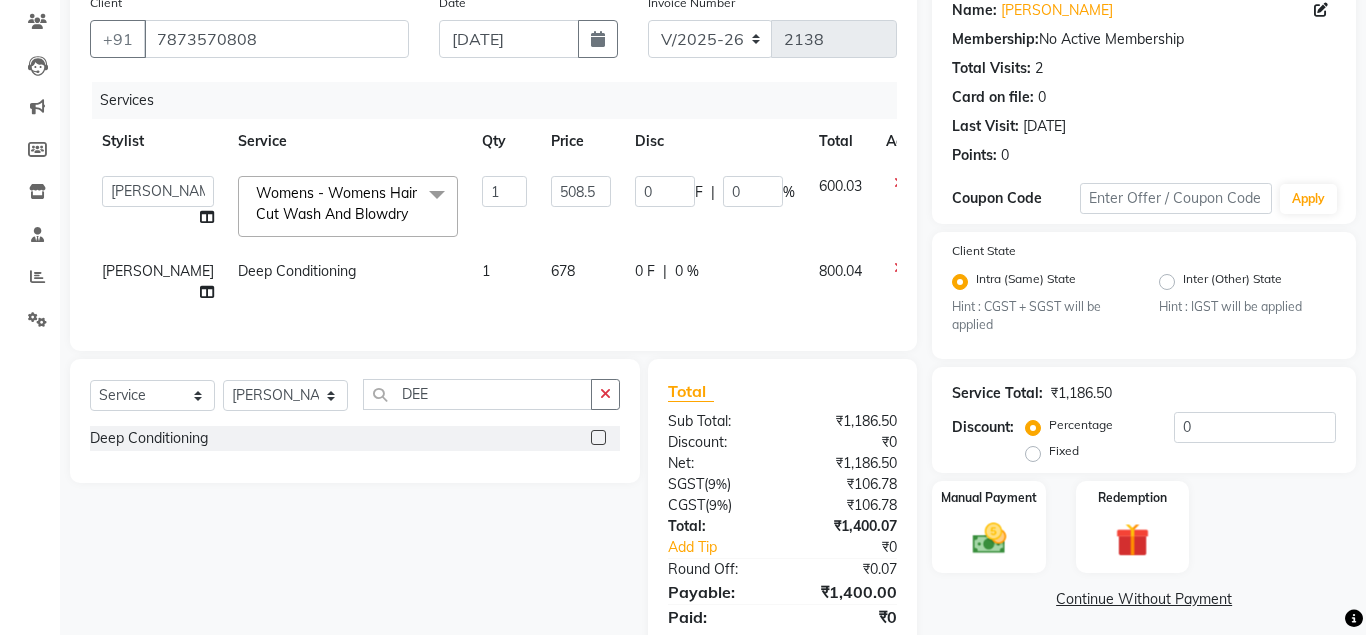 scroll, scrollTop: 235, scrollLeft: 0, axis: vertical 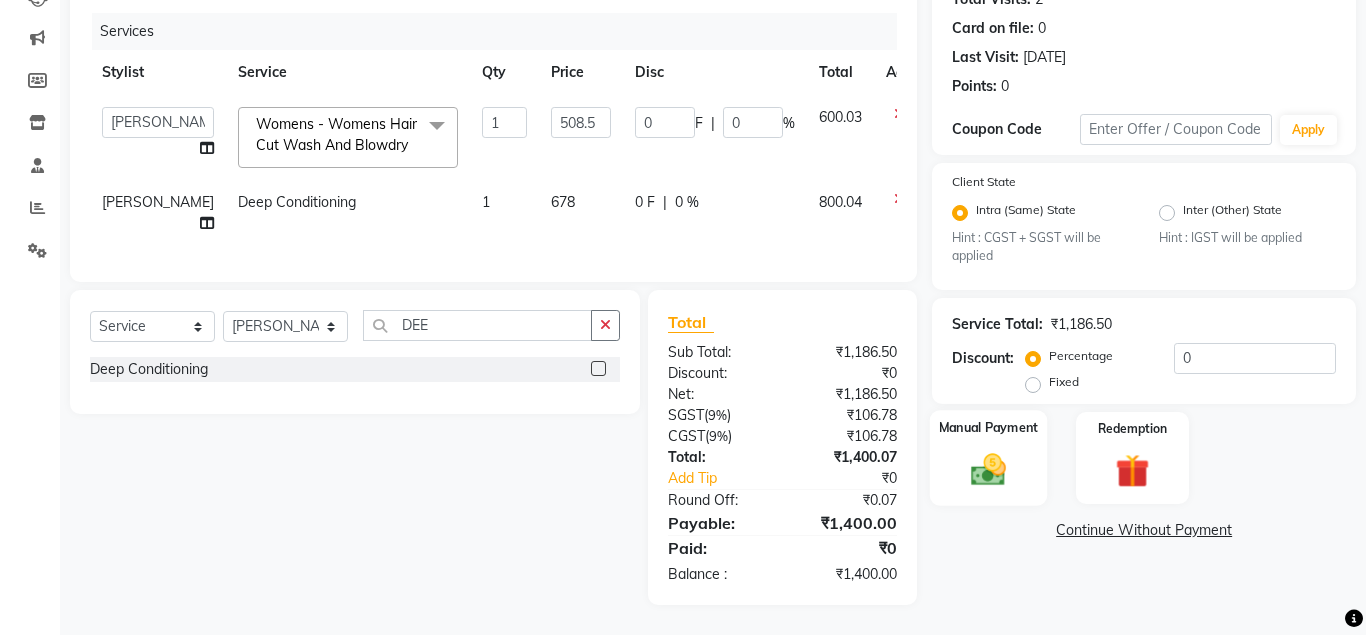 click 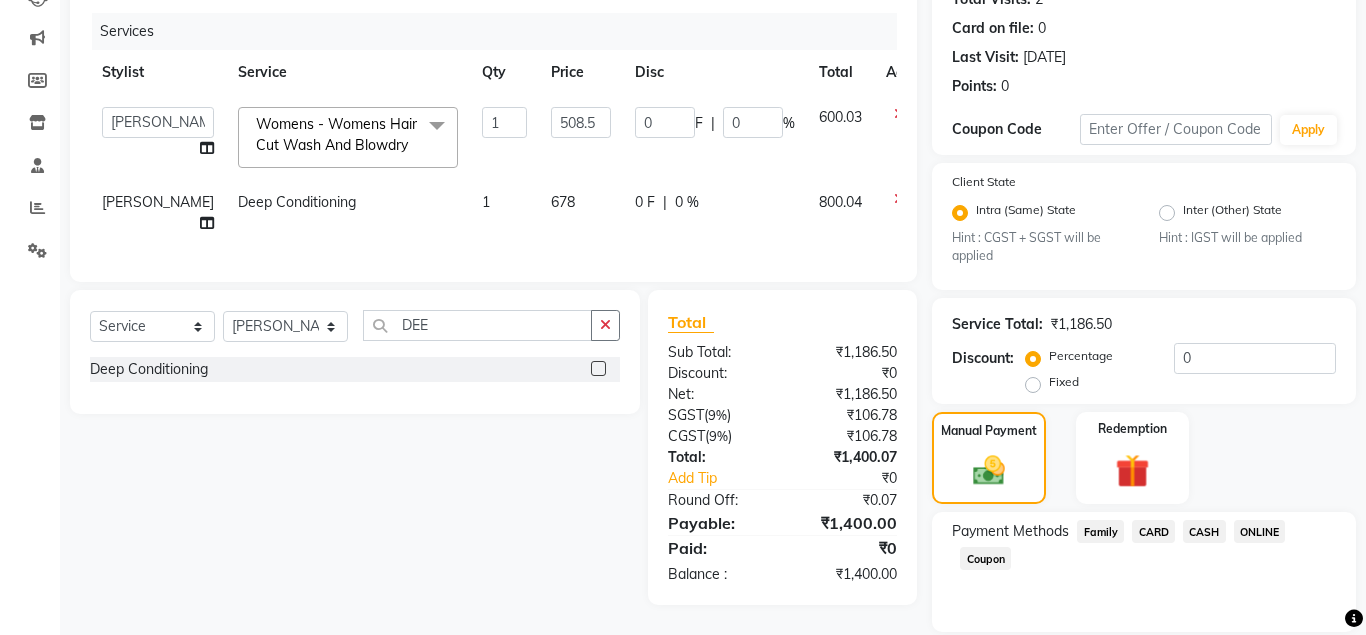 click on "ONLINE" 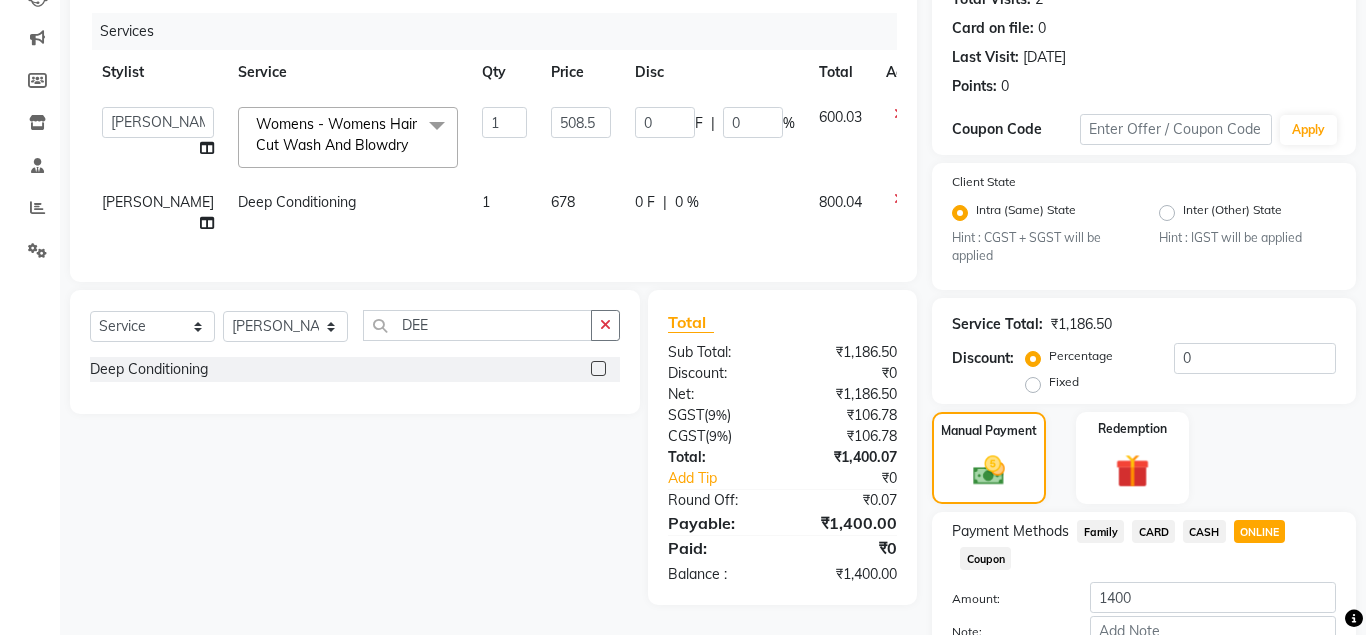 scroll, scrollTop: 358, scrollLeft: 0, axis: vertical 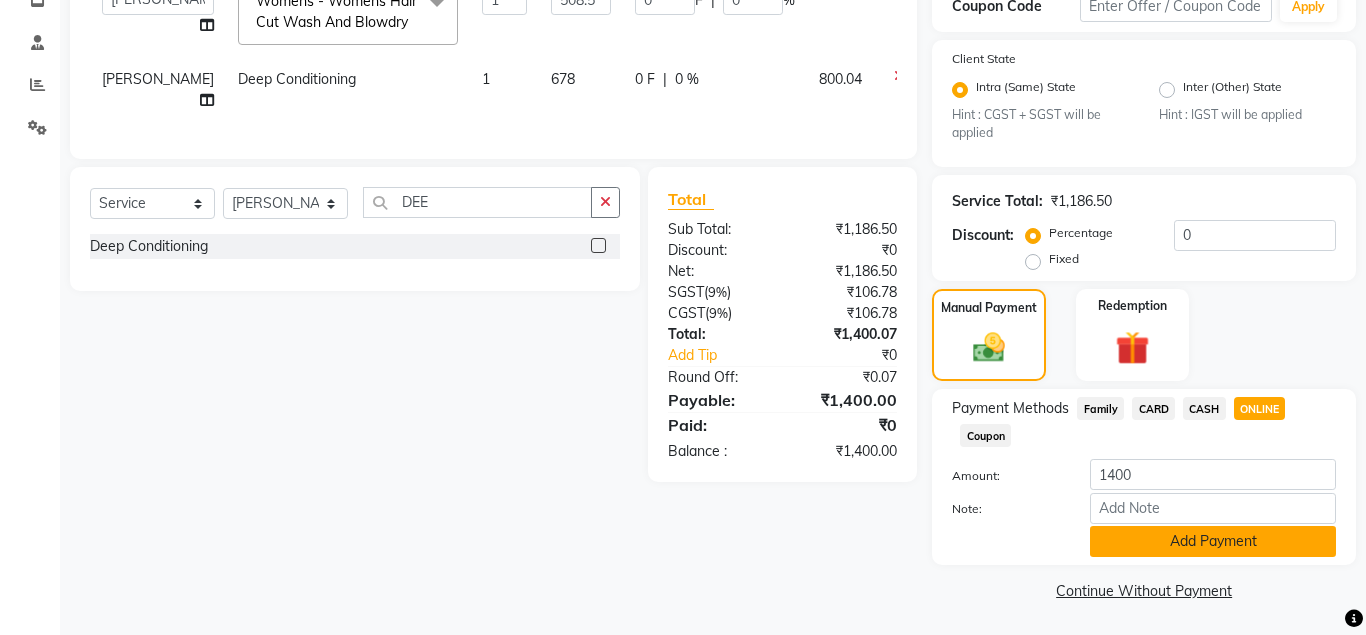 click on "Add Payment" 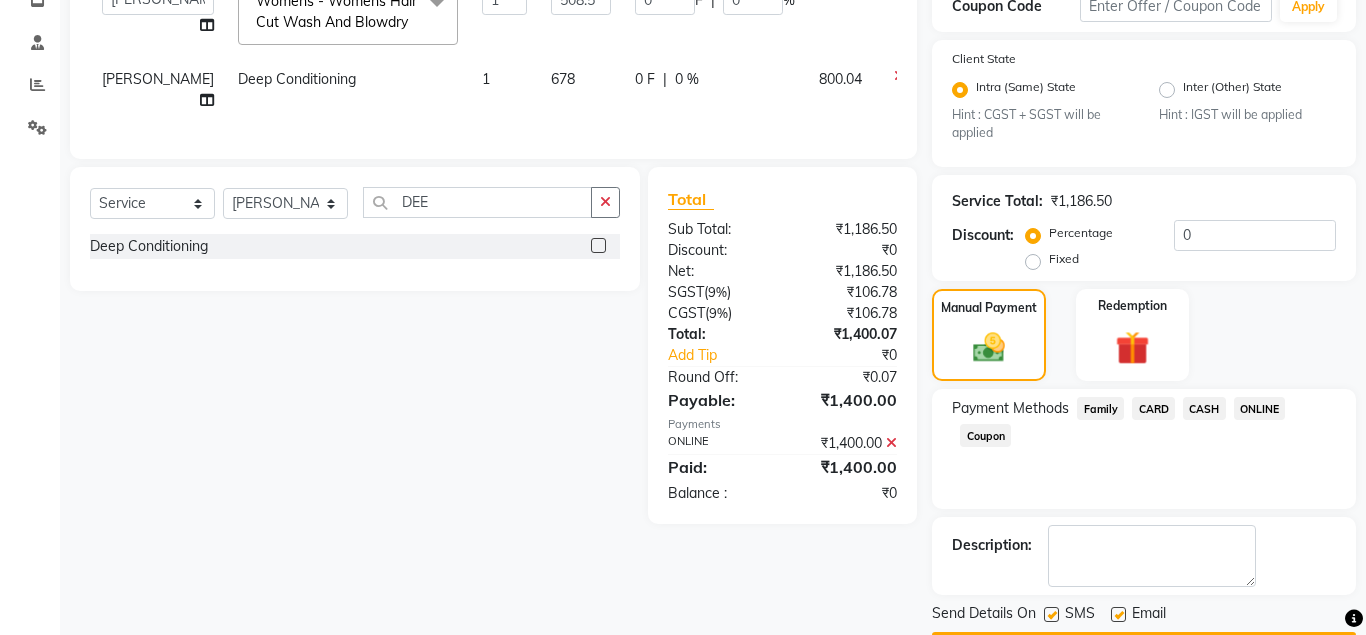 scroll, scrollTop: 416, scrollLeft: 0, axis: vertical 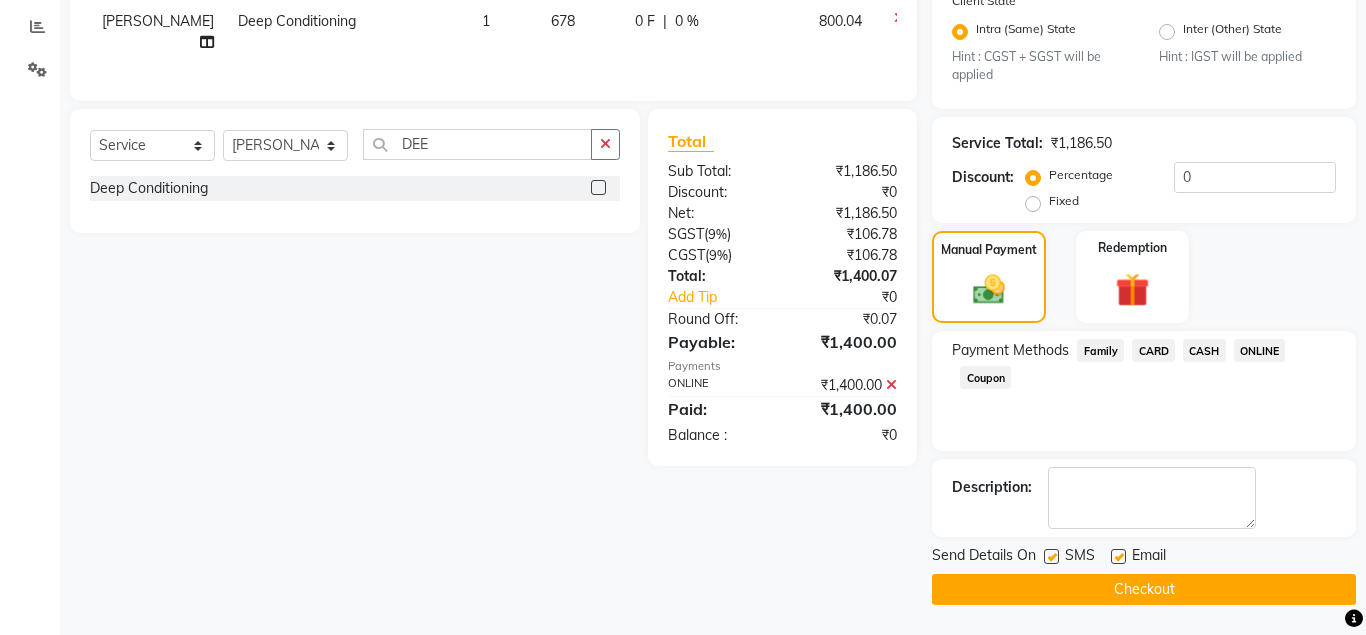 click on "Checkout" 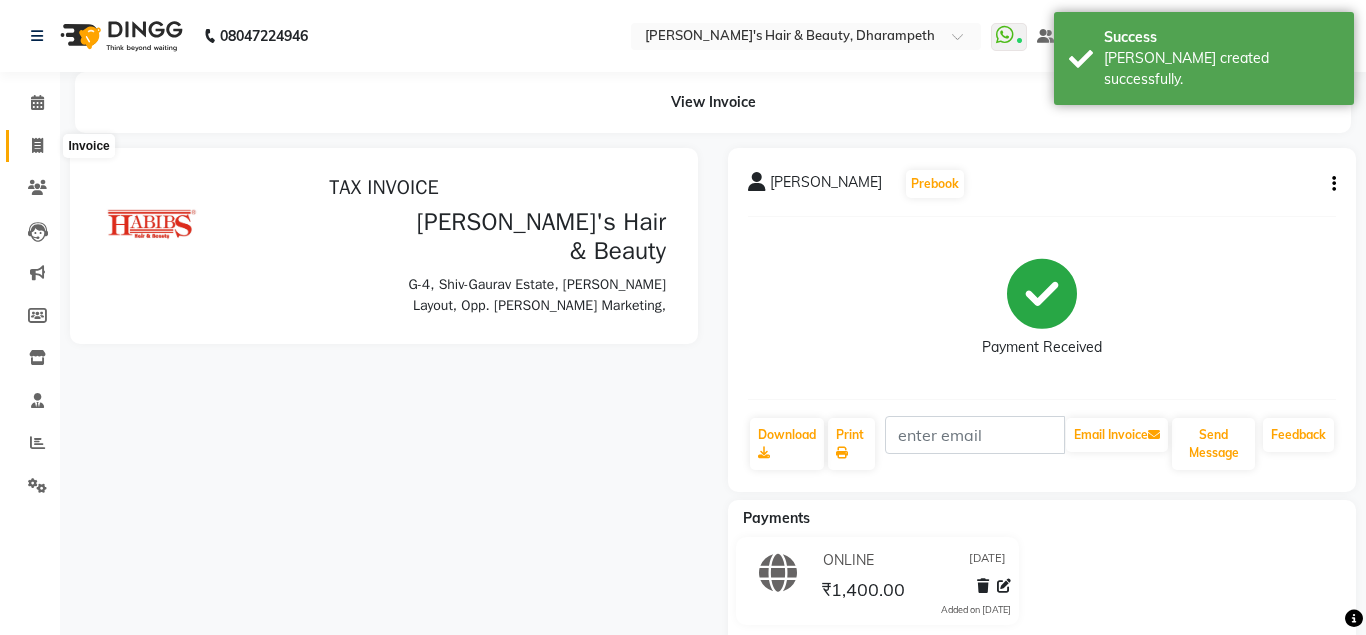 scroll, scrollTop: 0, scrollLeft: 0, axis: both 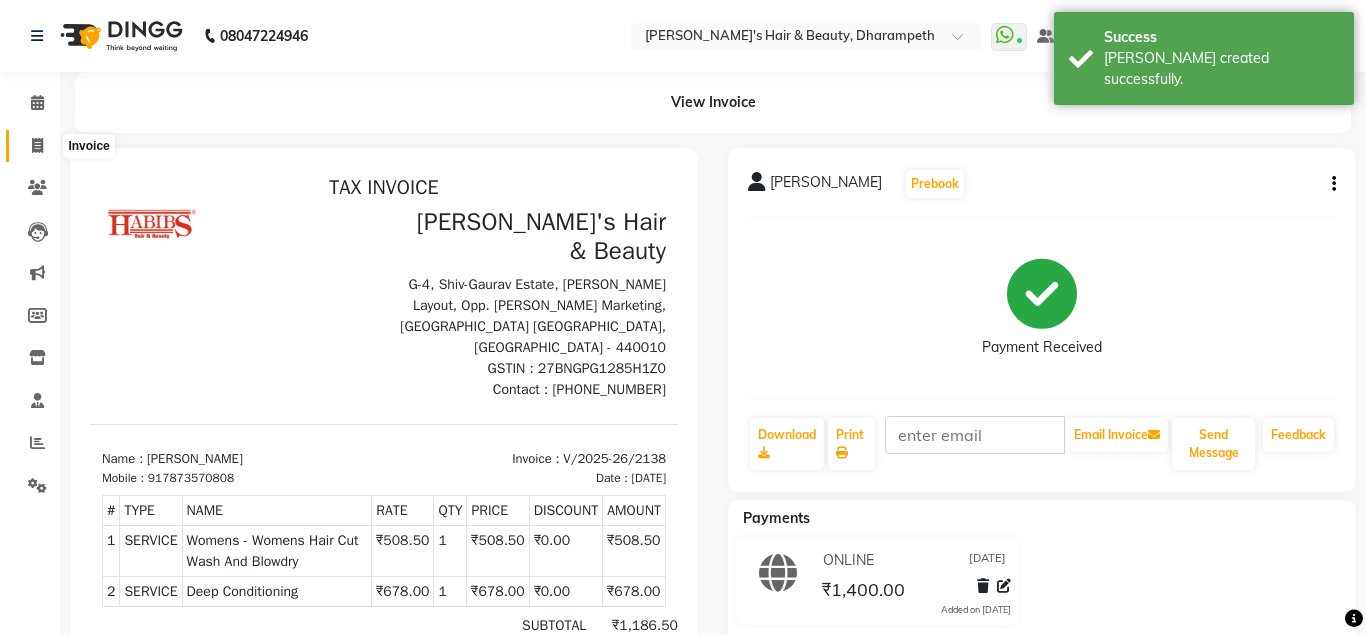 click 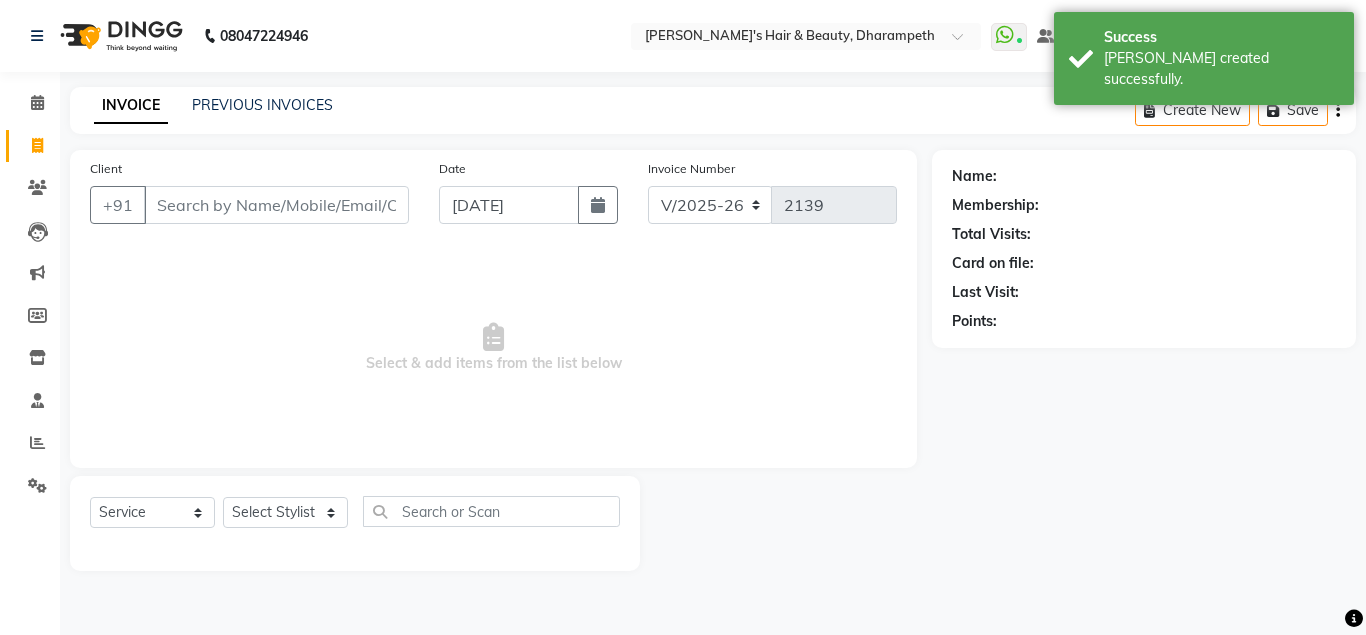 click on "Client" at bounding box center (276, 205) 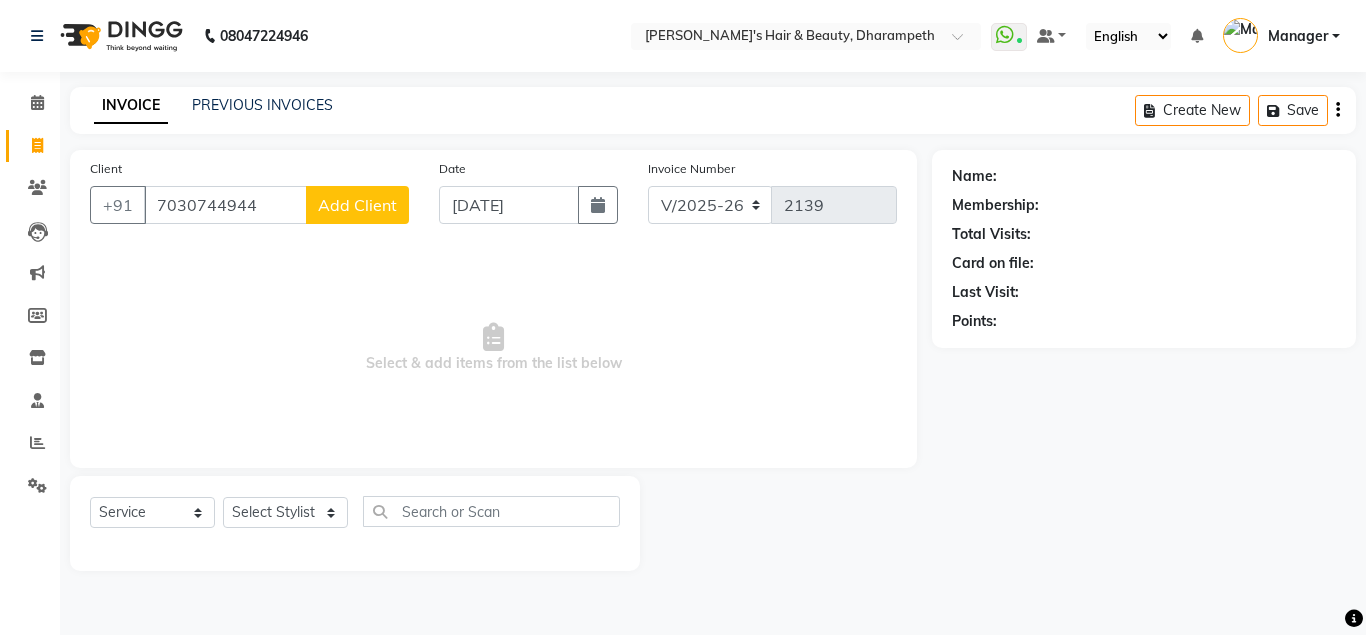 type on "7030744944" 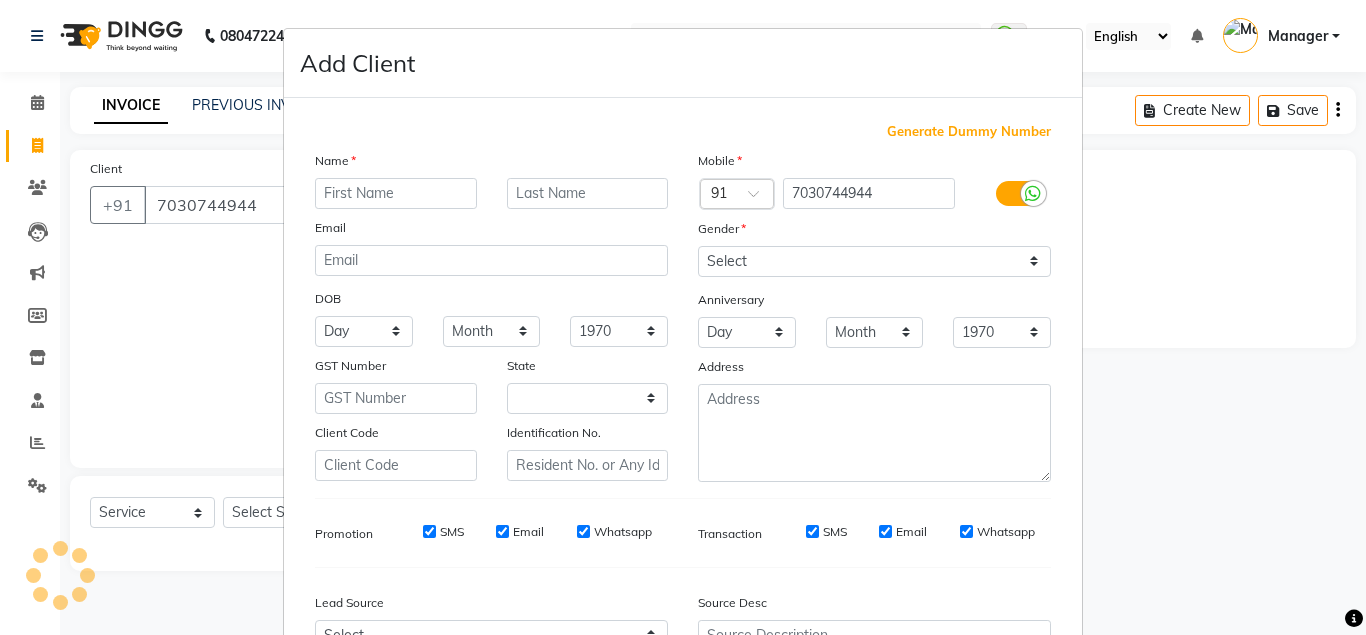 select on "22" 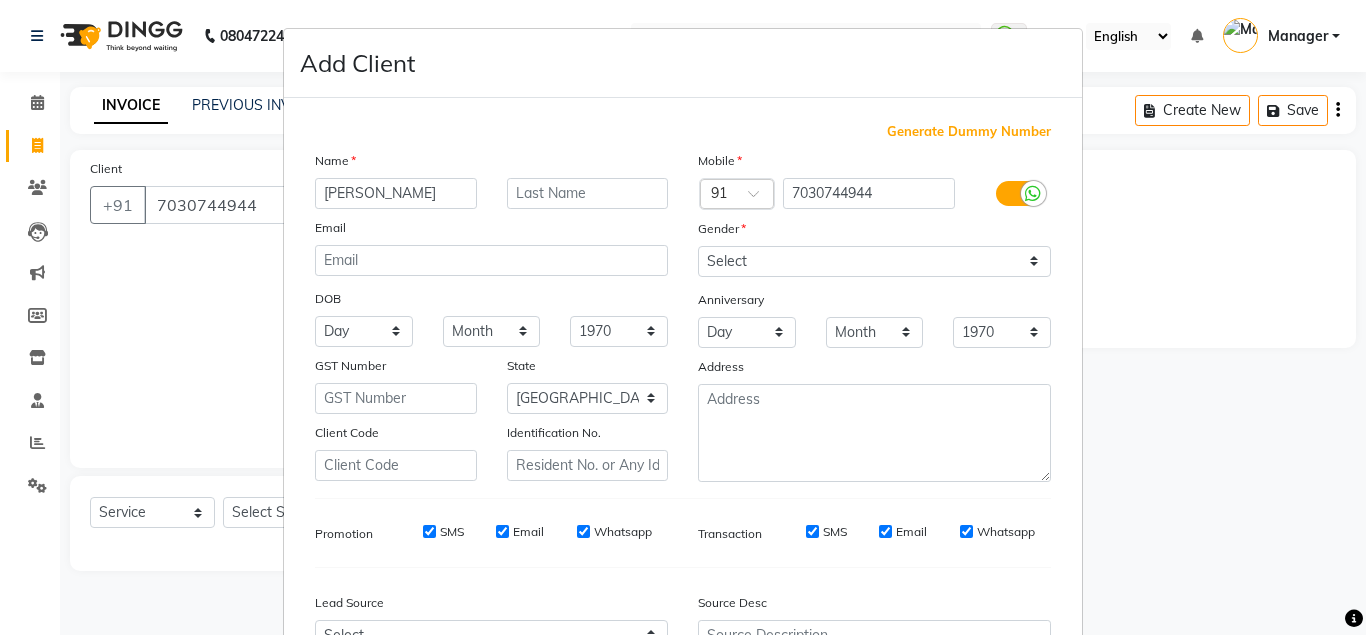 type on "[PERSON_NAME]" 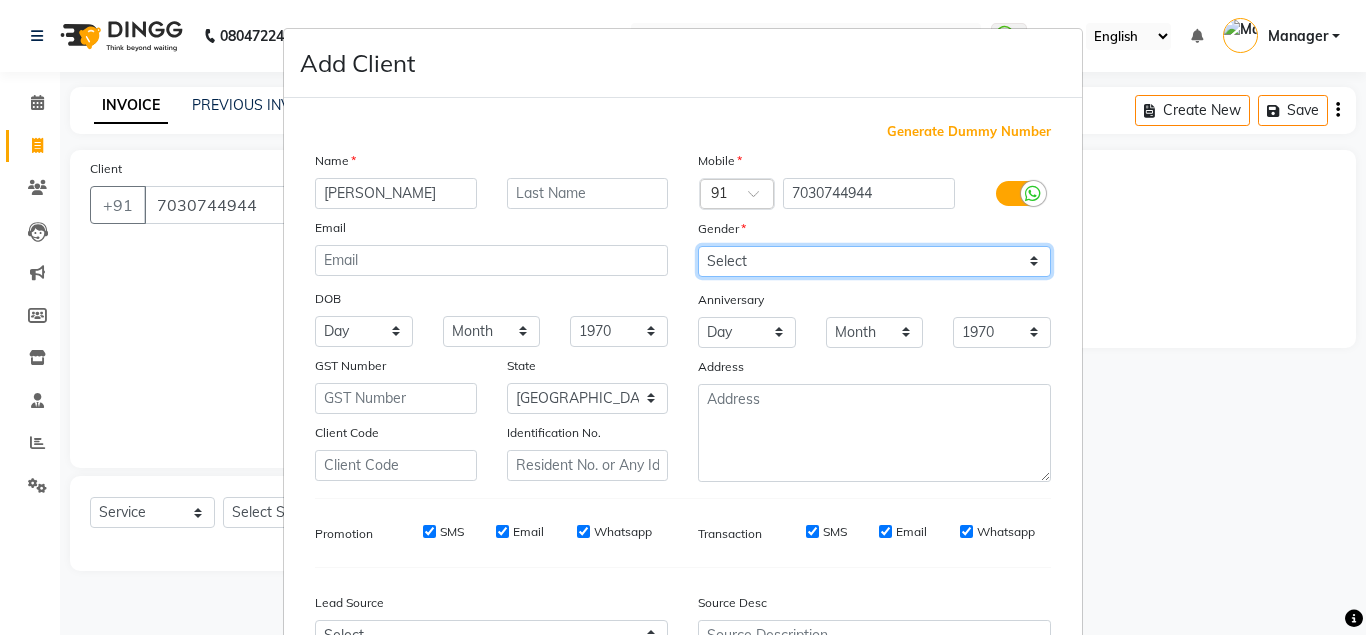 click on "Select [DEMOGRAPHIC_DATA] [DEMOGRAPHIC_DATA] Other Prefer Not To Say" at bounding box center [874, 261] 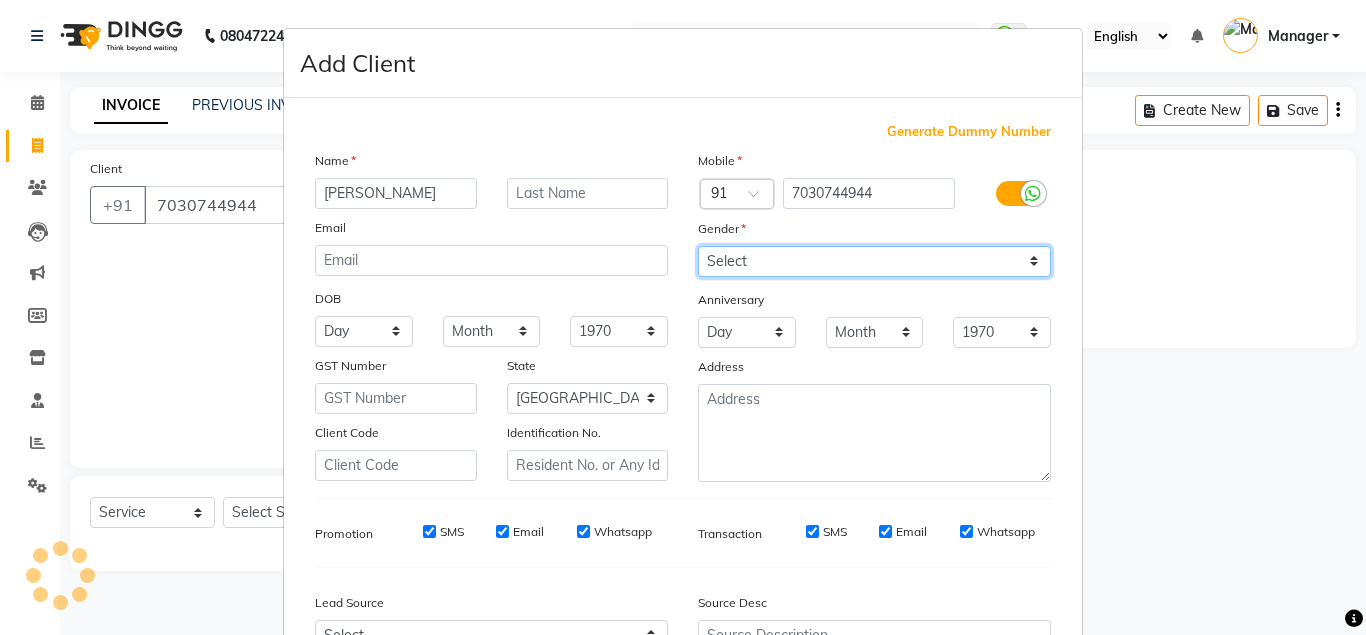 select on "[DEMOGRAPHIC_DATA]" 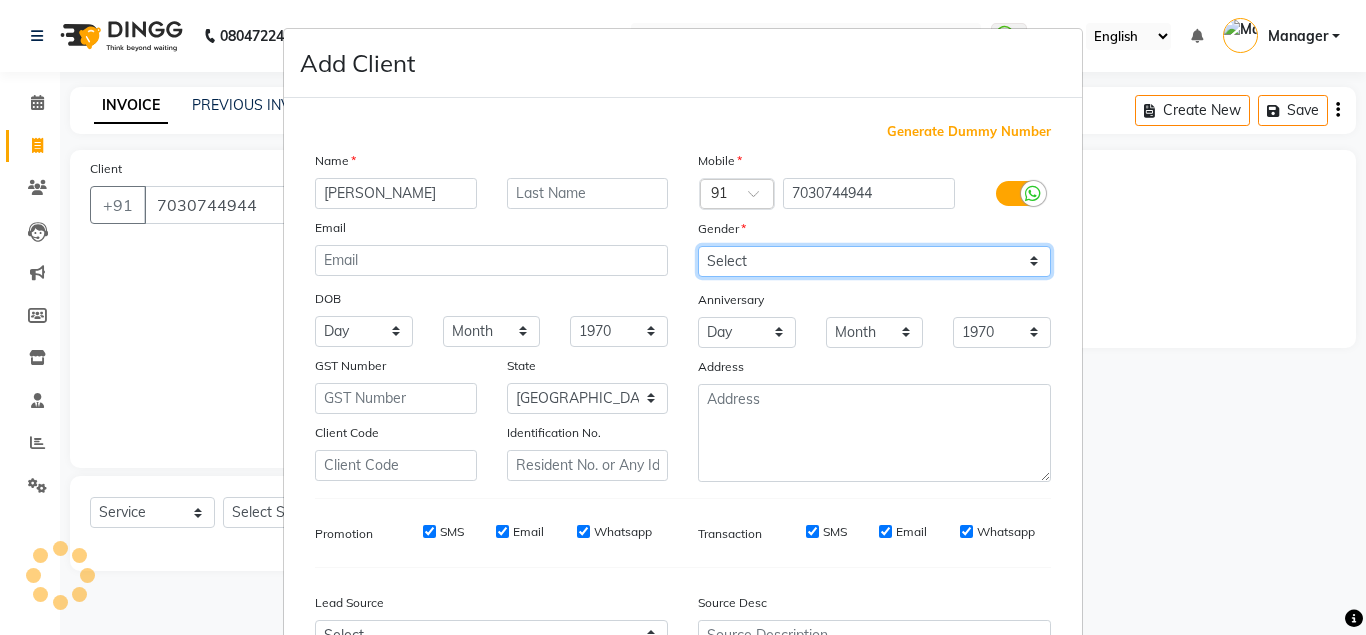 click on "[DEMOGRAPHIC_DATA]" at bounding box center [0, 0] 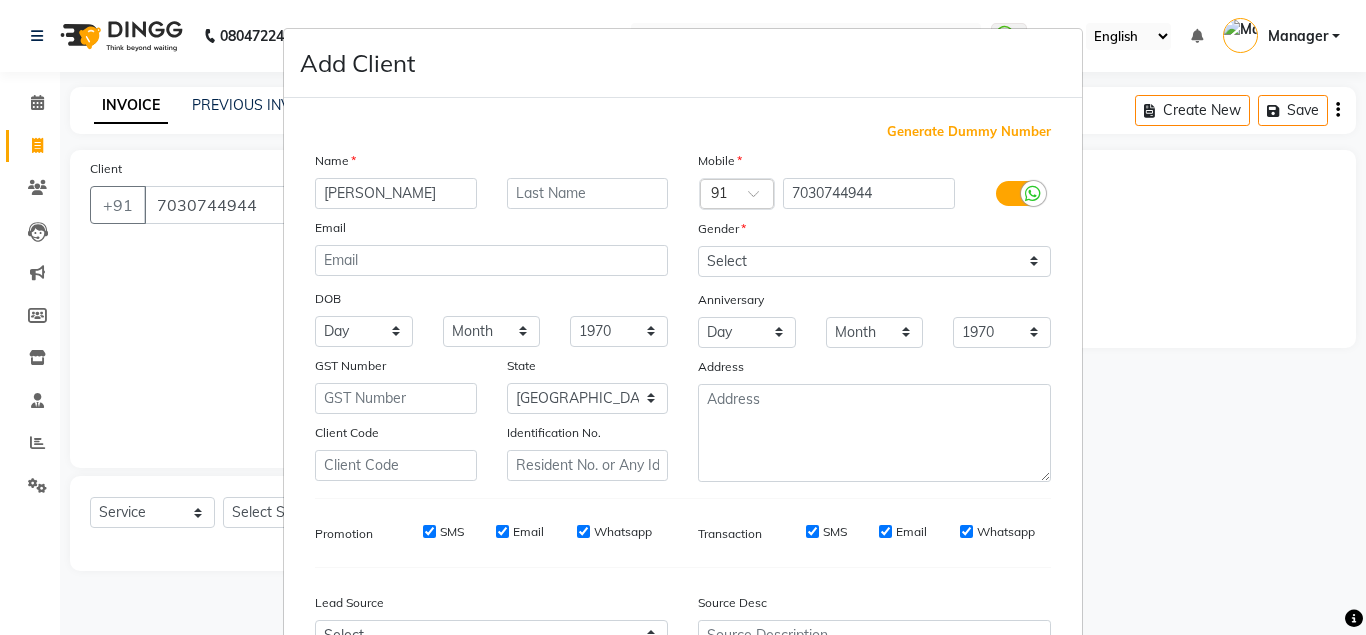 scroll, scrollTop: 214, scrollLeft: 0, axis: vertical 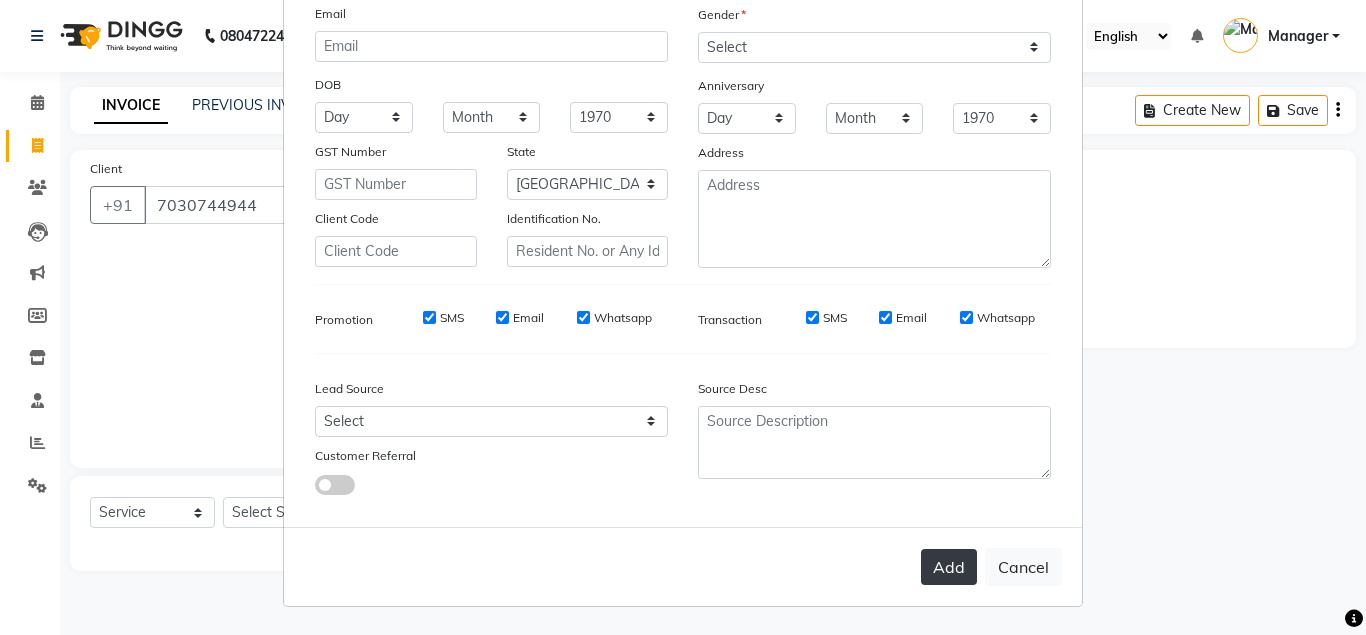 click on "Add" at bounding box center [949, 567] 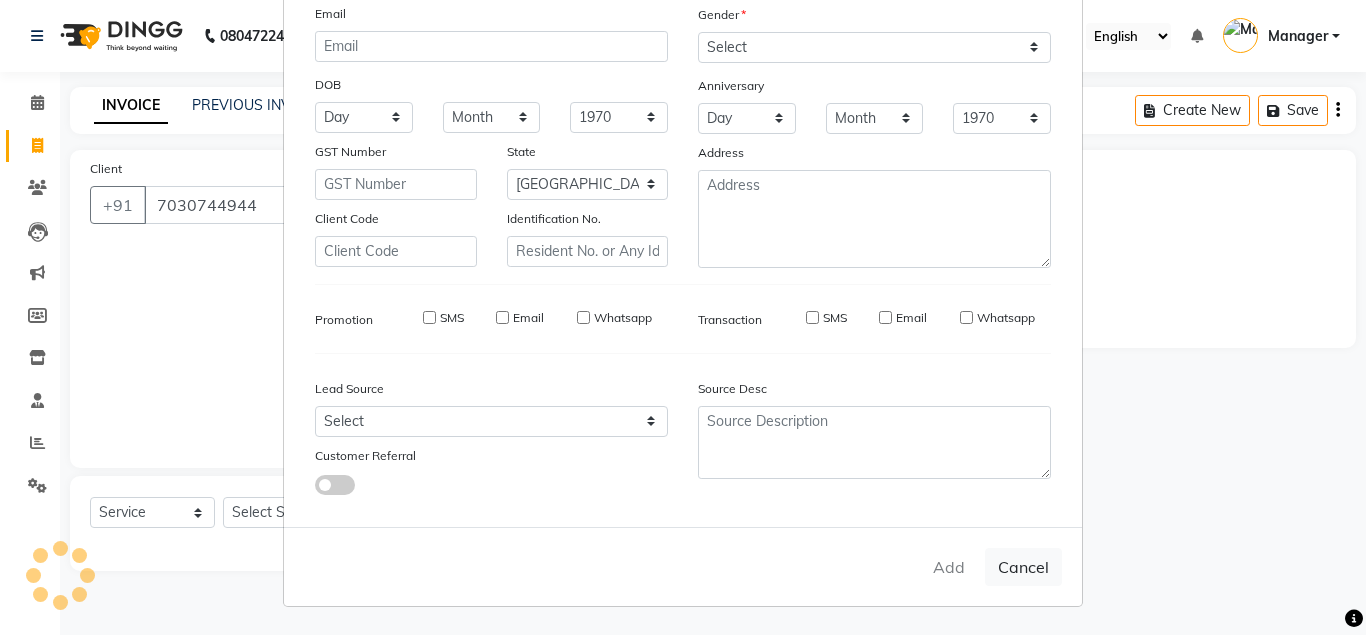 type 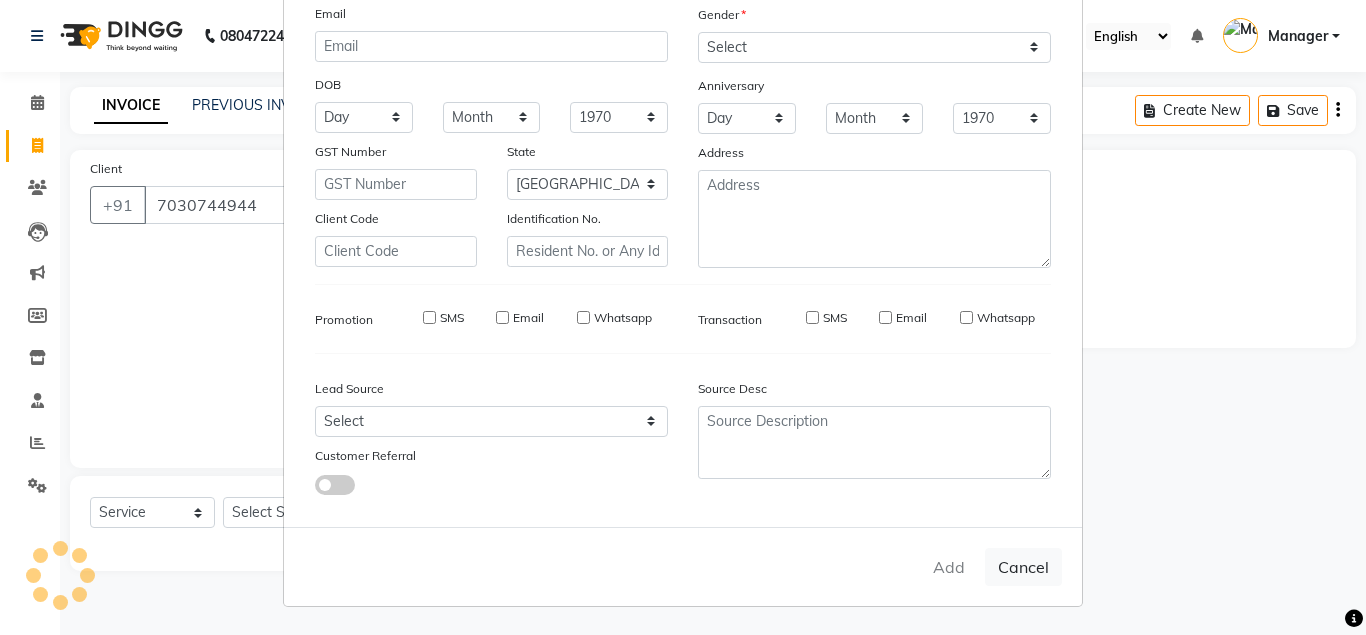 select 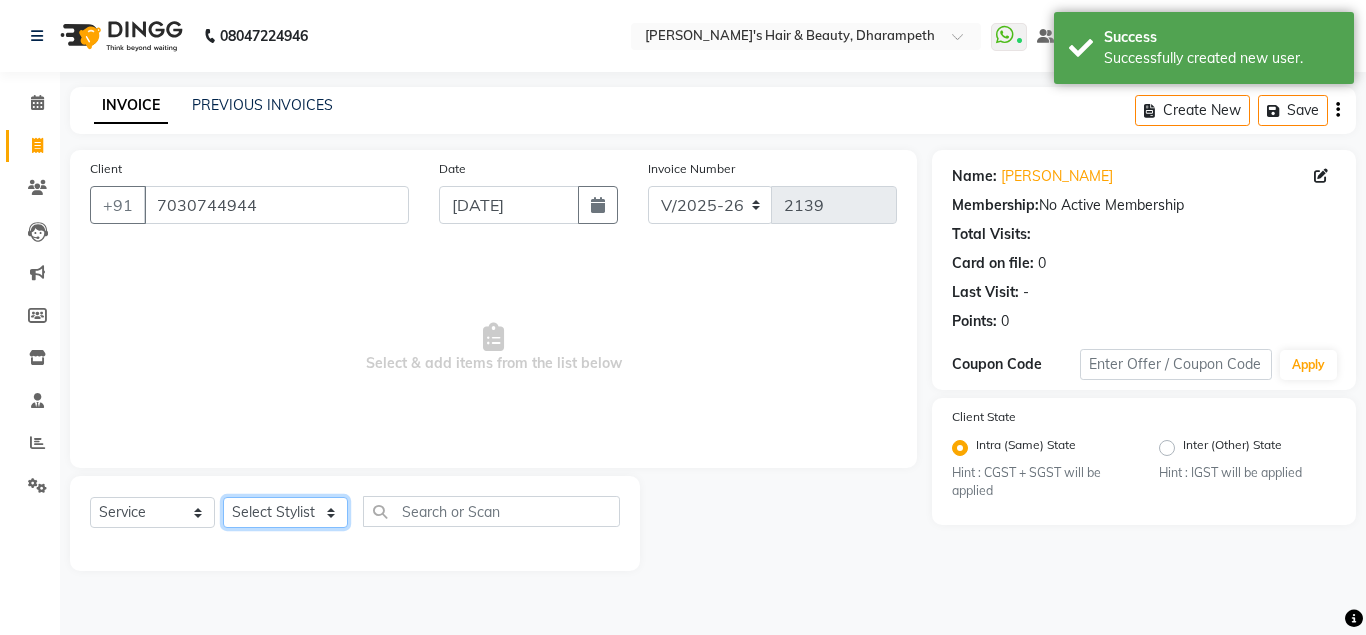 click on "Select Stylist Anuj W [PERSON_NAME] [PERSON_NAME]  Manager [PERSON_NAME] C [PERSON_NAME] S [PERSON_NAME] S Shilpa P Vedant N" 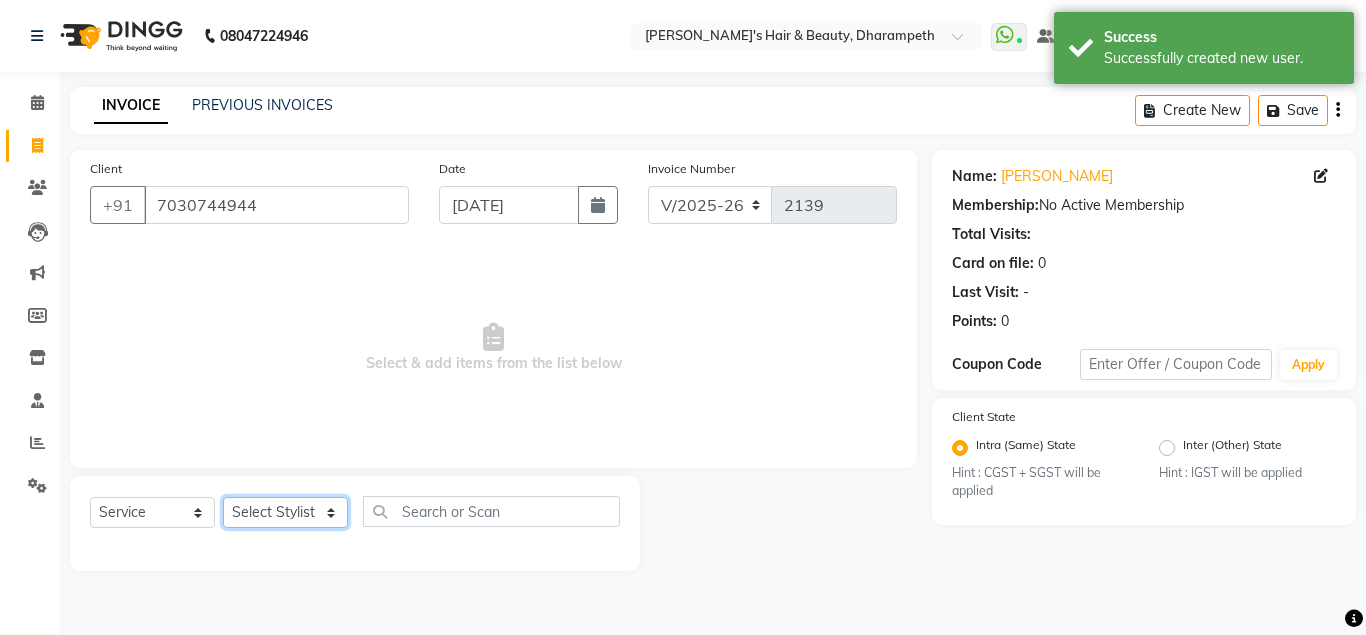 select on "37168" 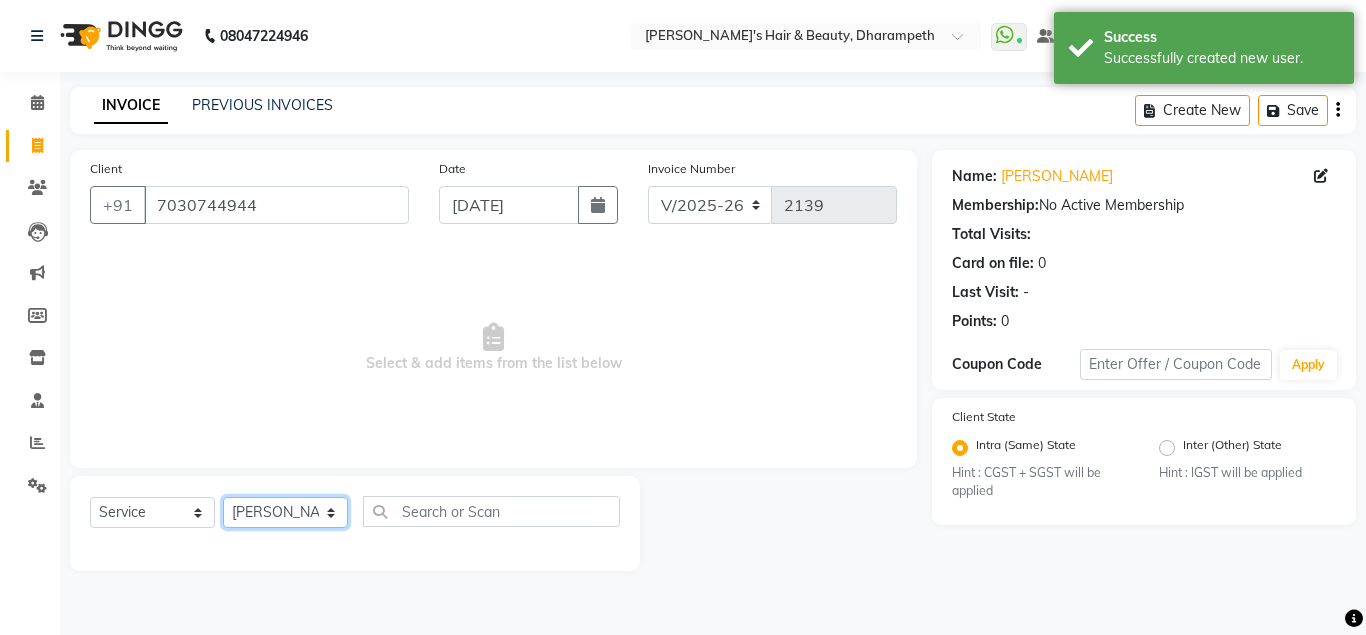 click on "[PERSON_NAME]" 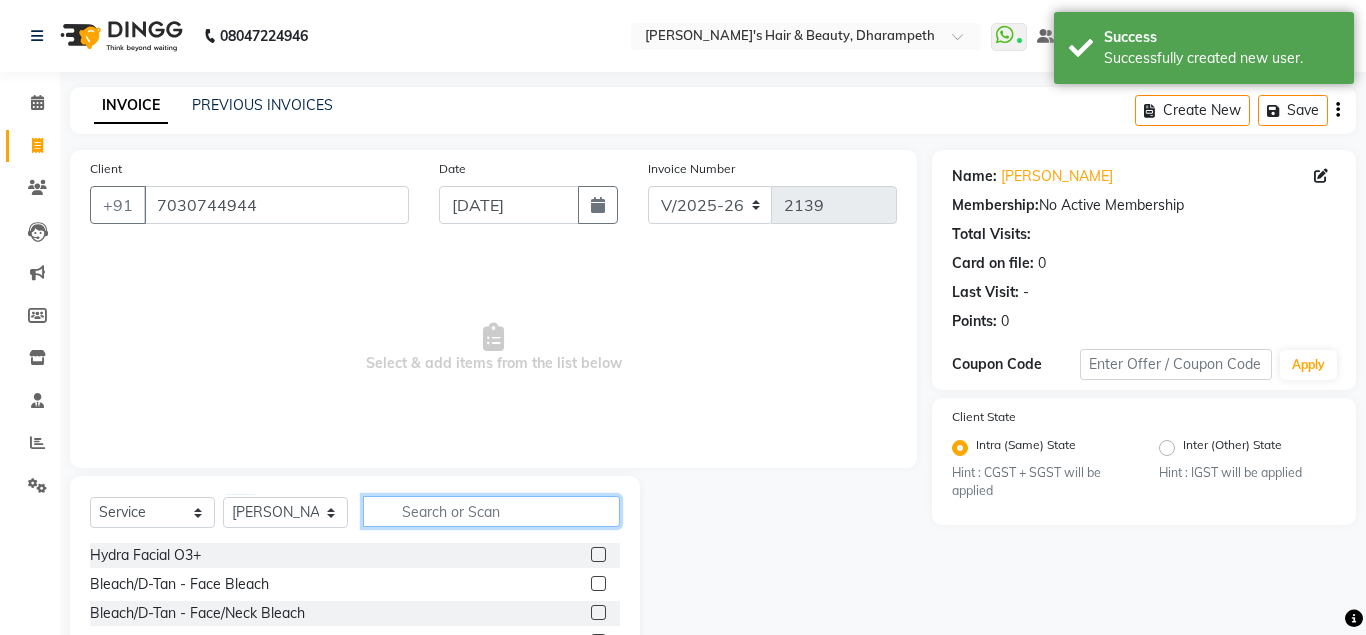 click 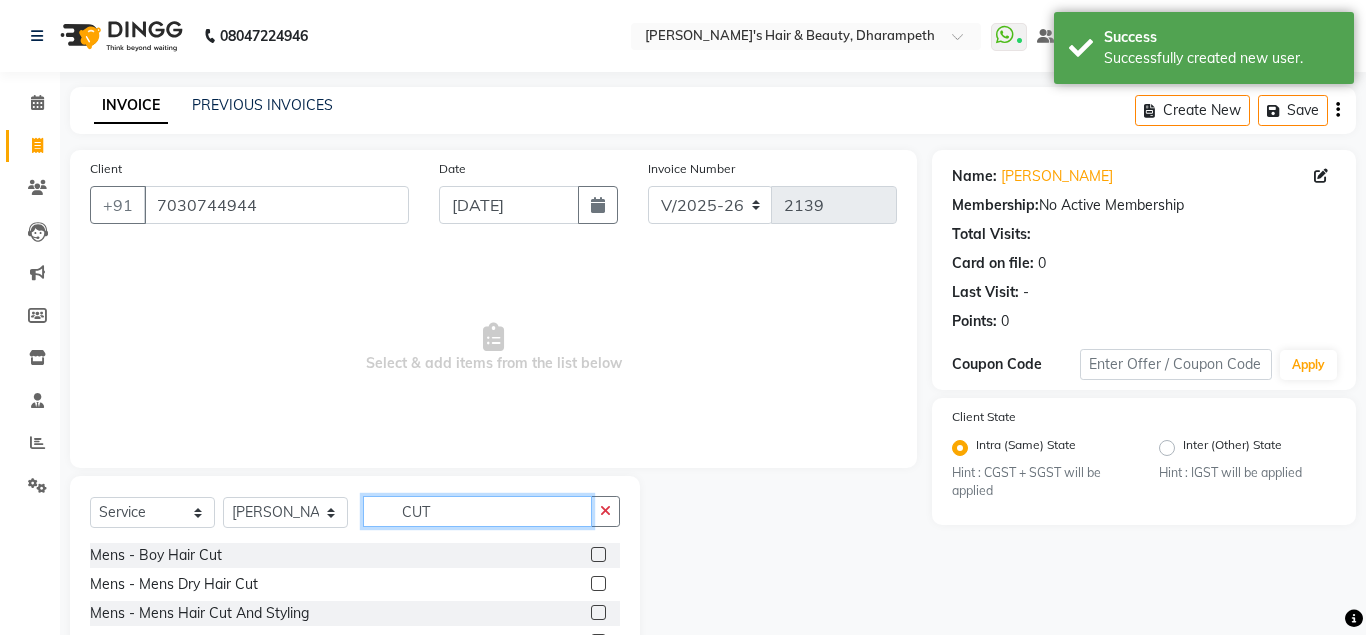 type on "CUT" 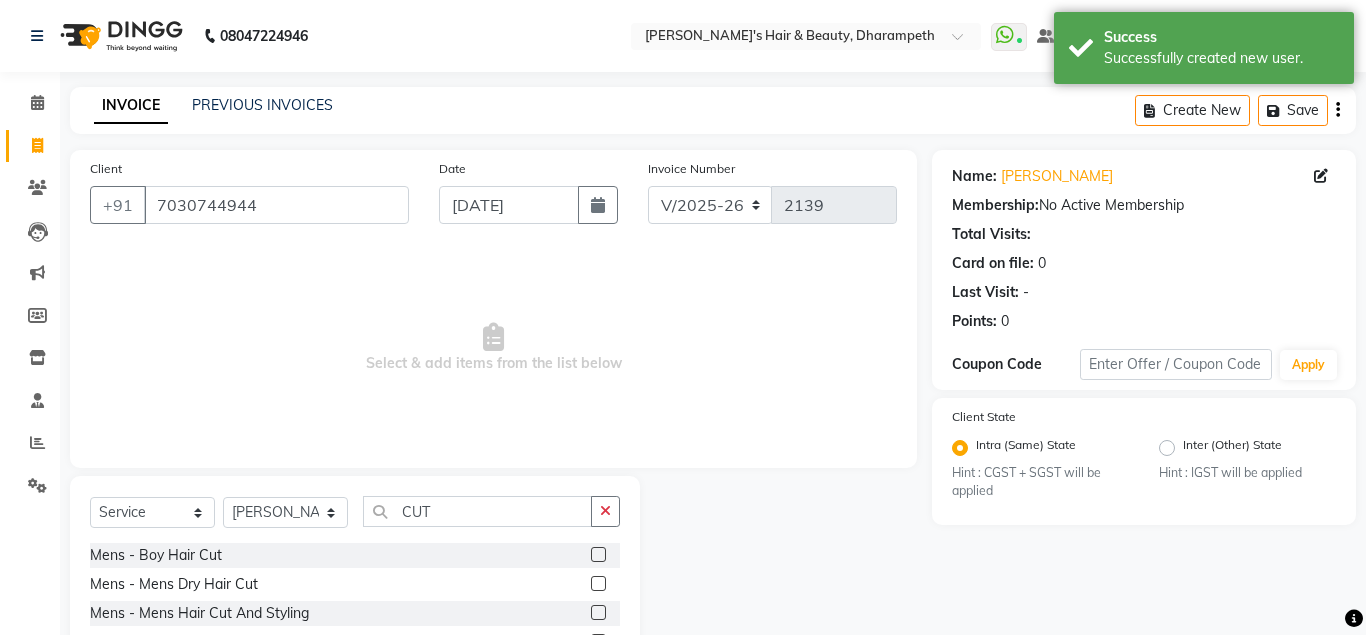 click 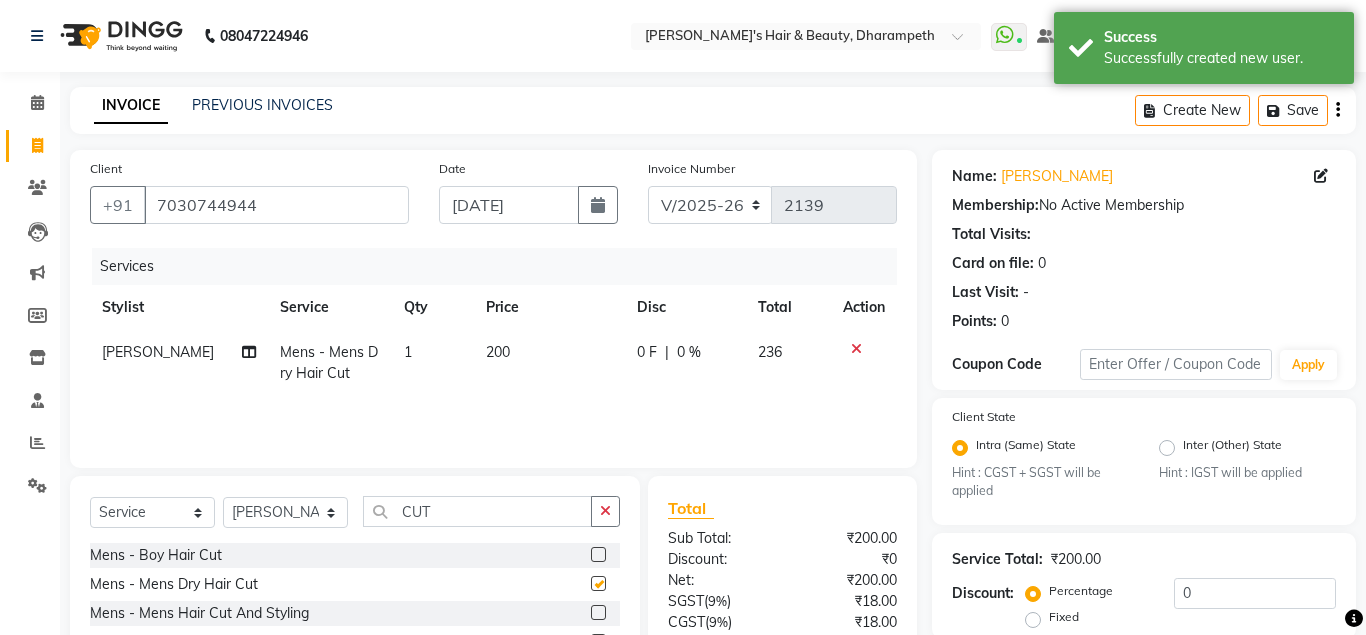 checkbox on "false" 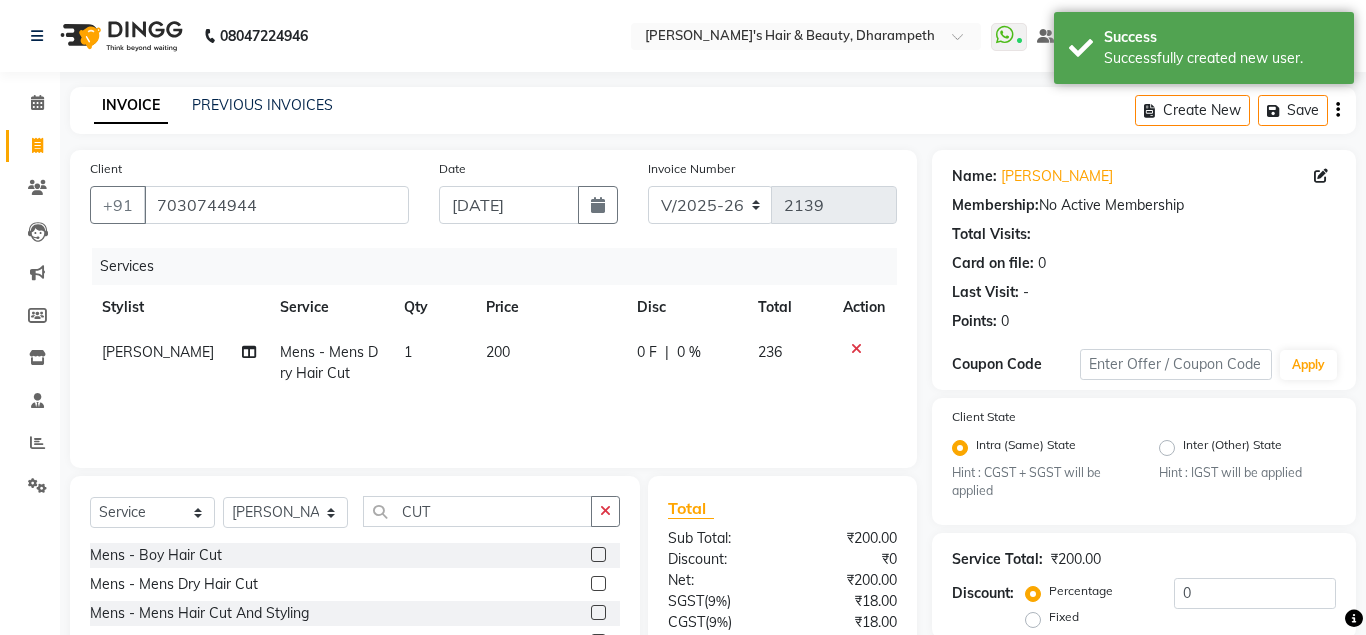 click on "200" 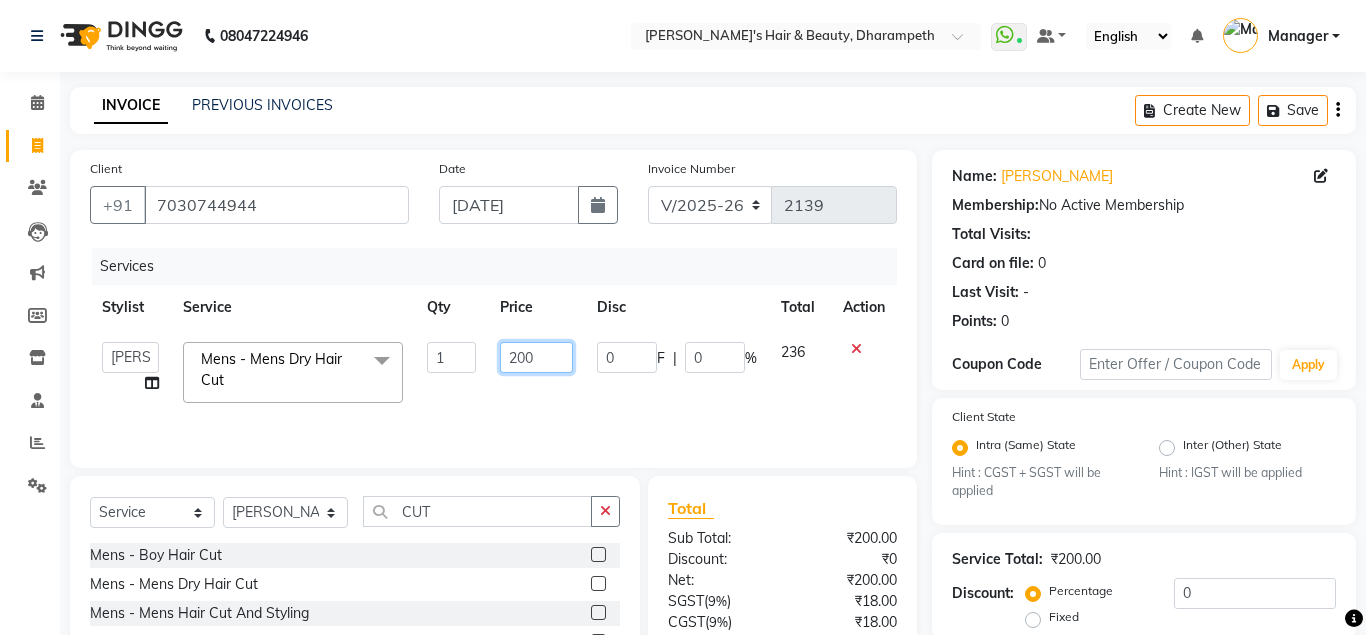 click on "200" 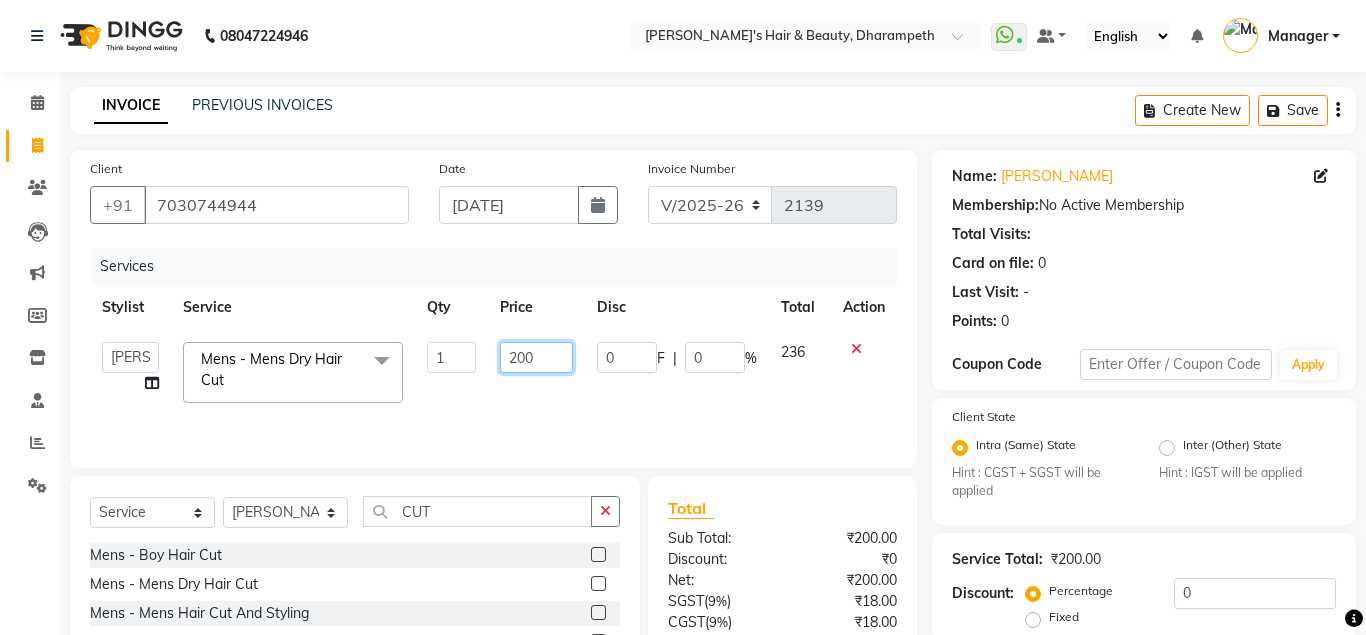 click on "200" 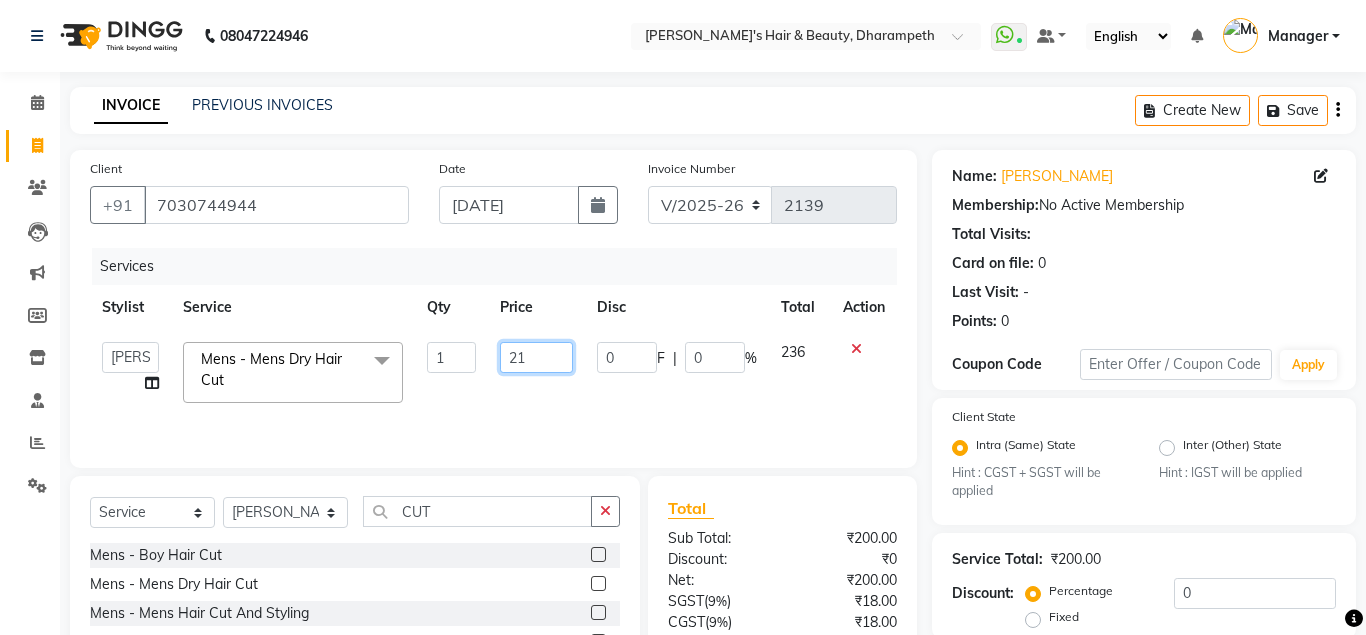 type on "212" 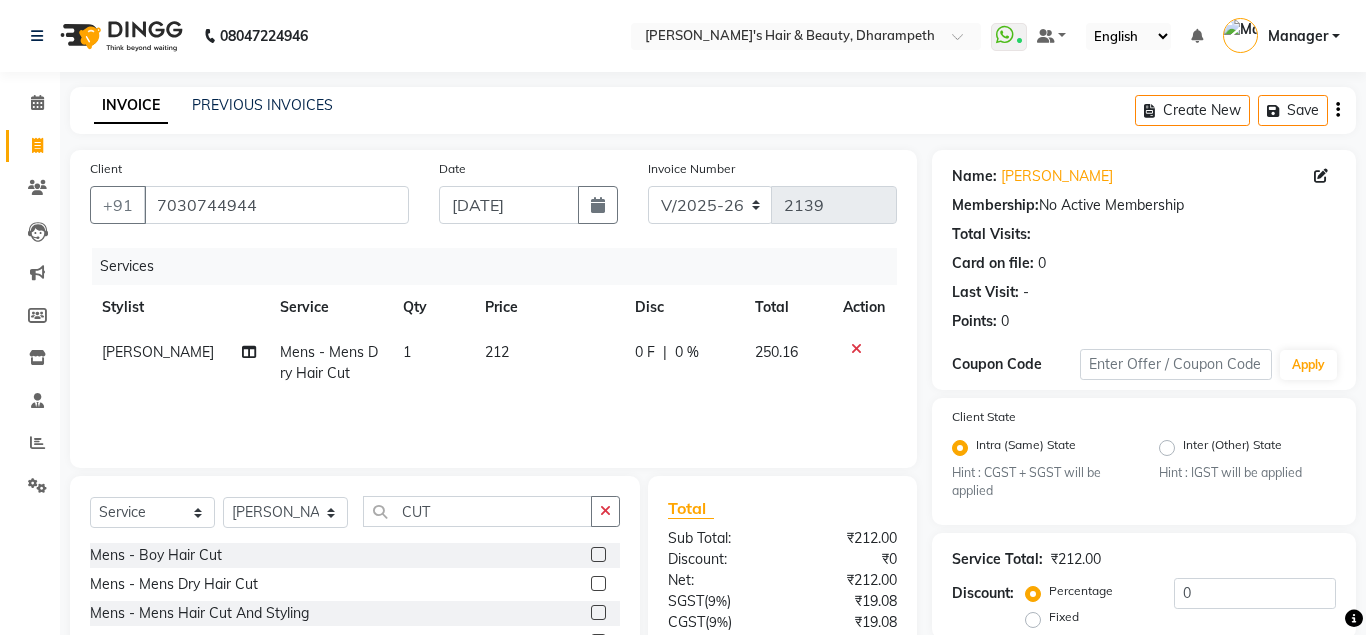 click on "250.16" 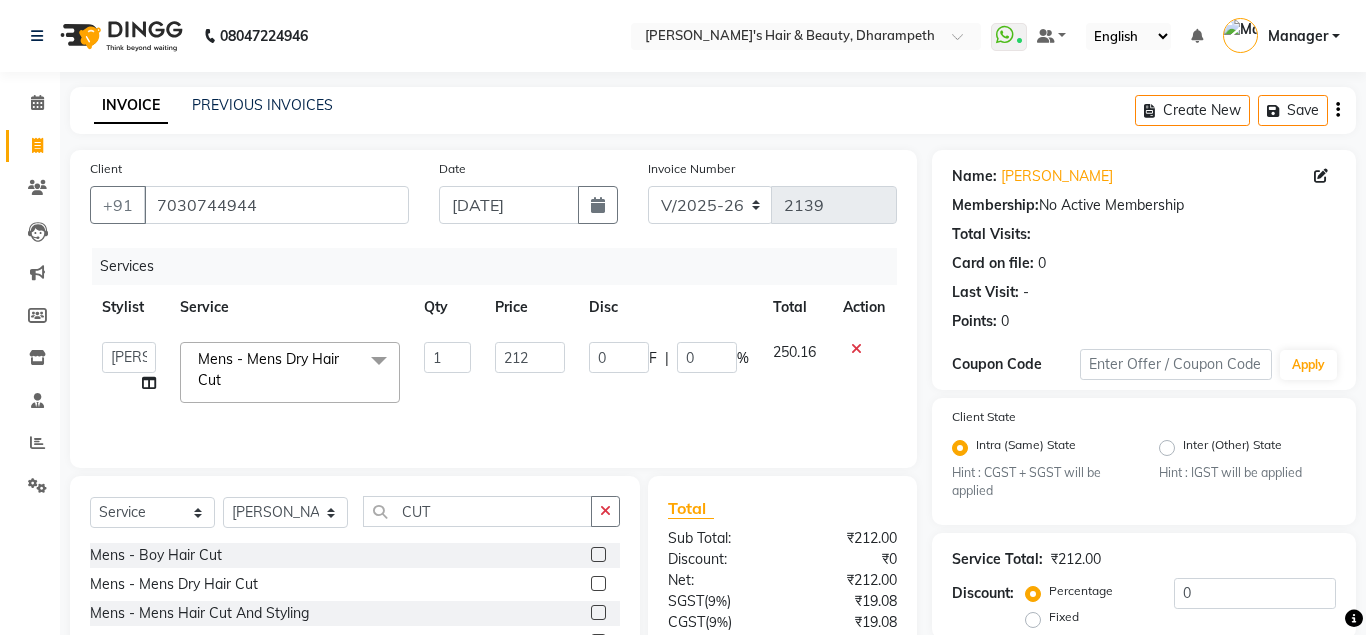 scroll, scrollTop: 186, scrollLeft: 0, axis: vertical 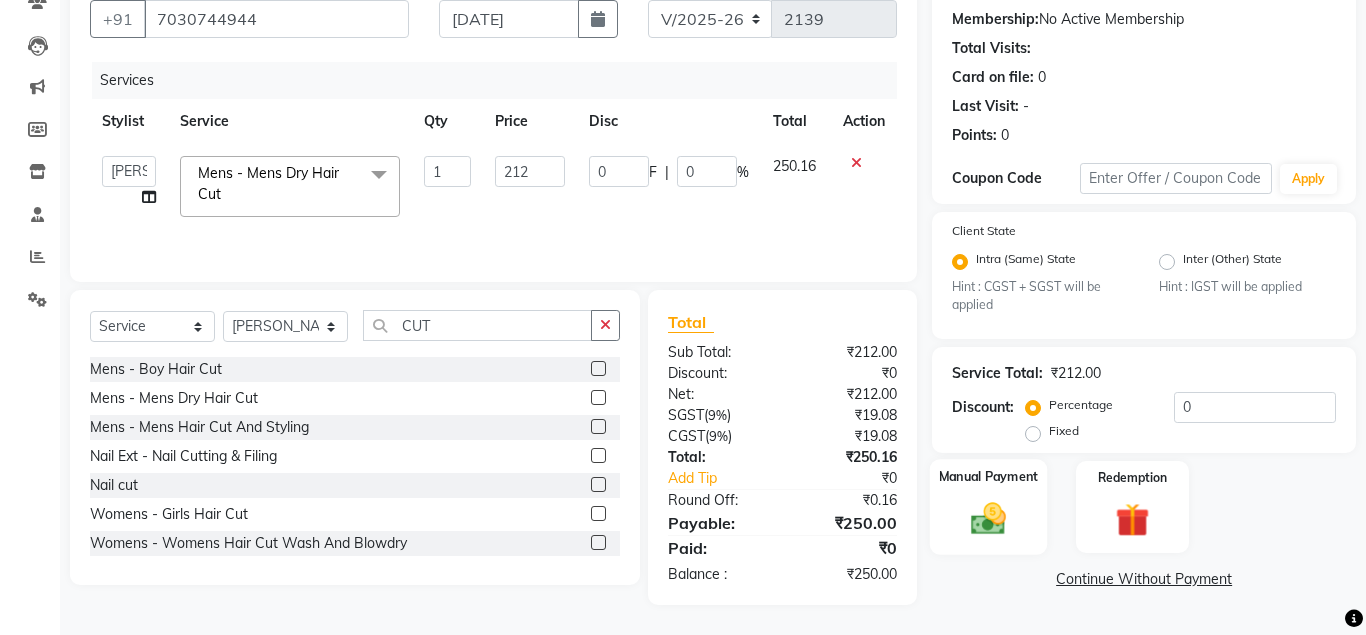 click 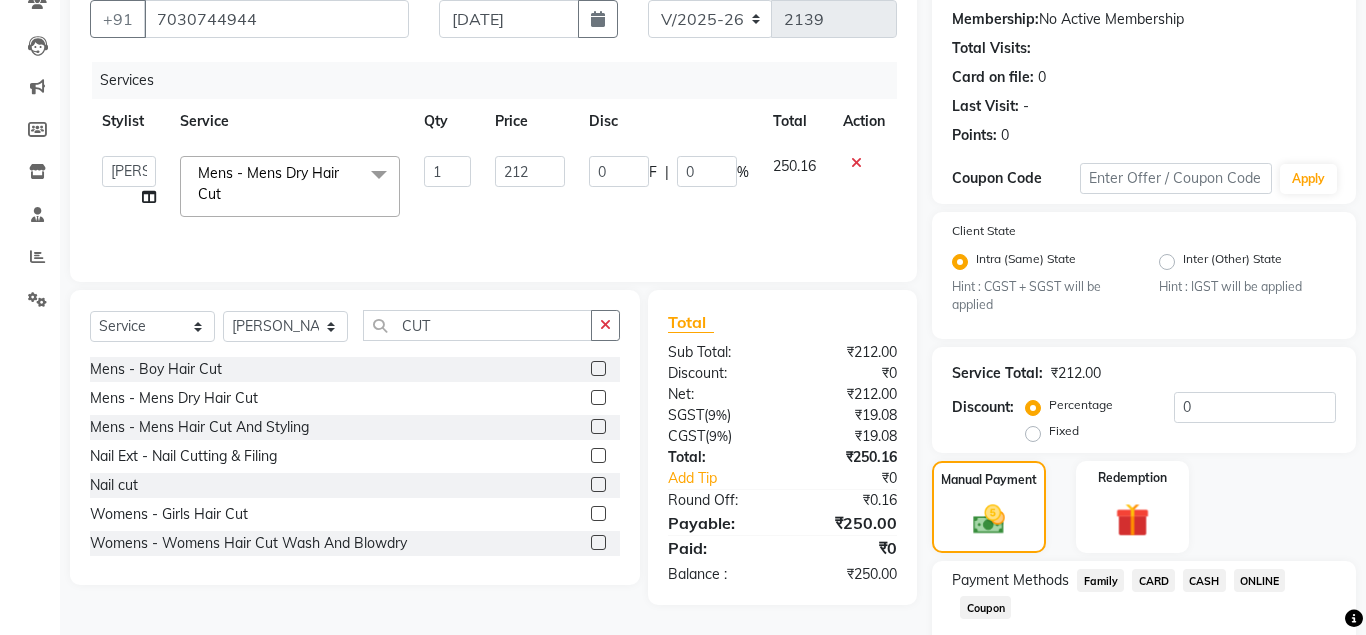 click on "CASH" 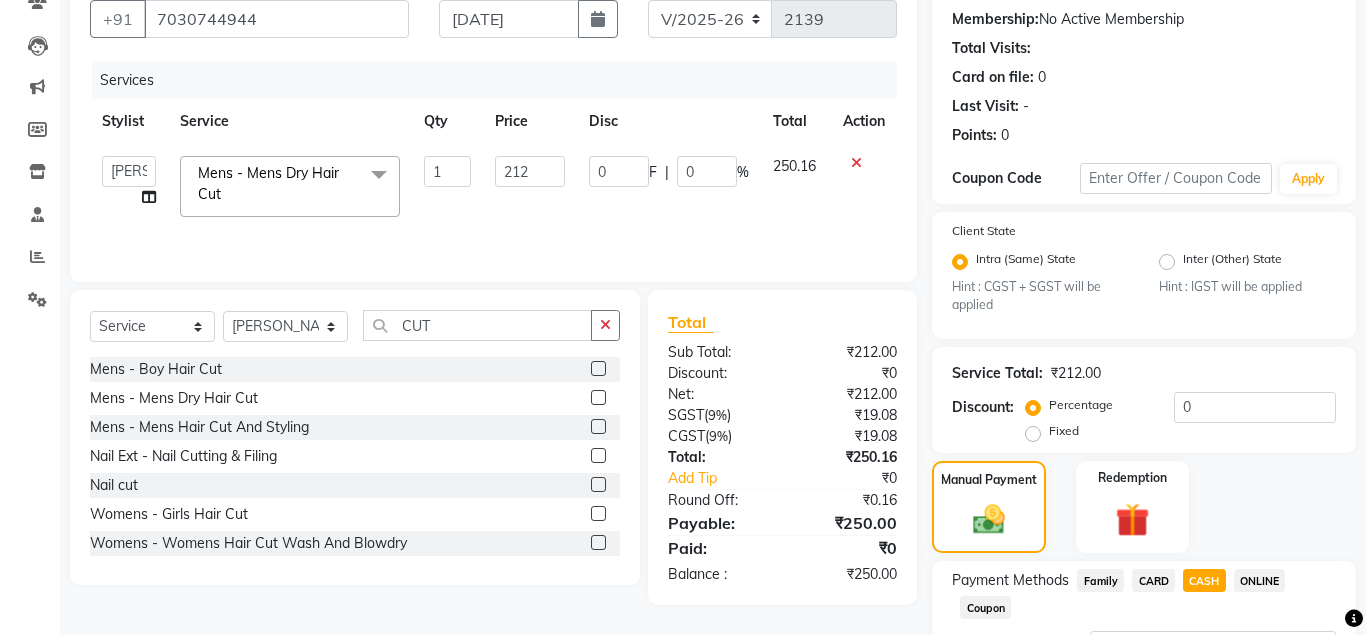 scroll, scrollTop: 358, scrollLeft: 0, axis: vertical 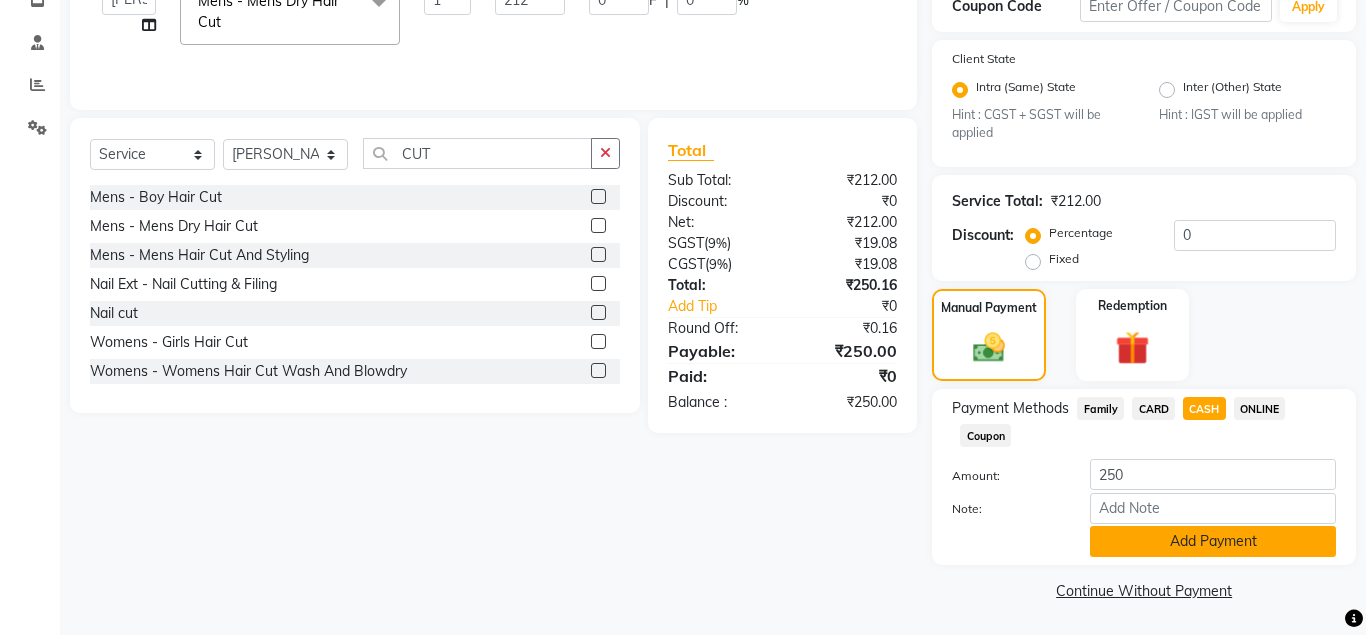 click on "Add Payment" 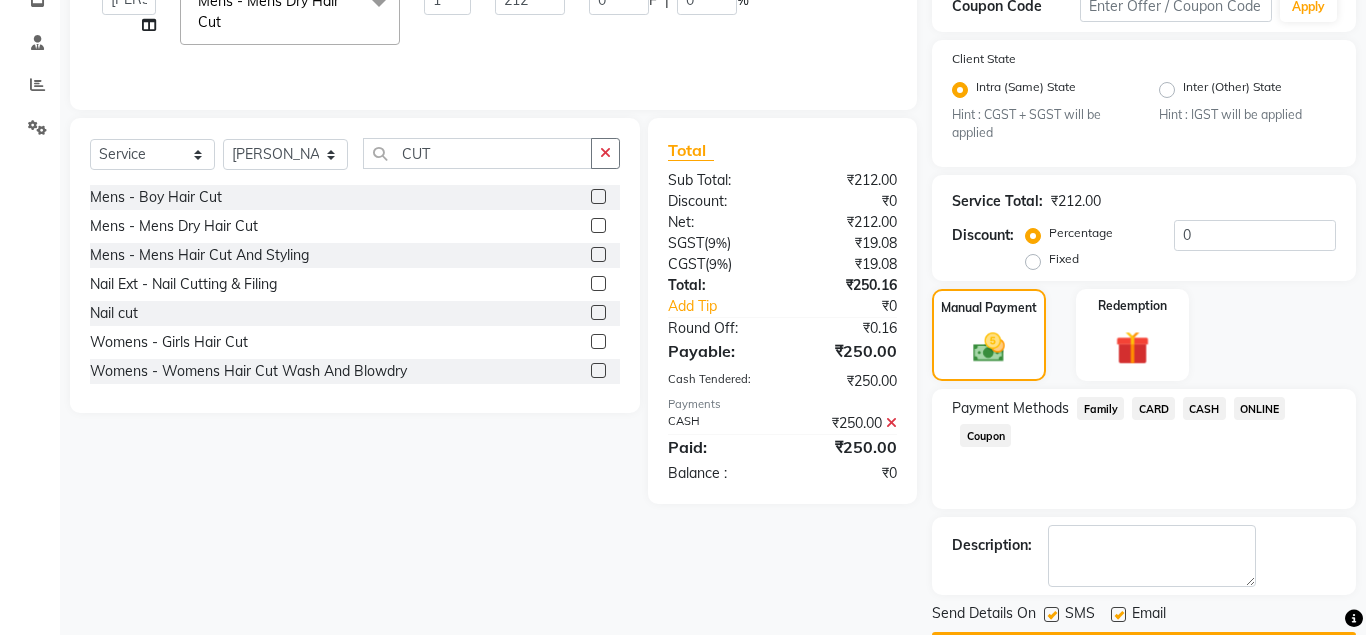 scroll, scrollTop: 416, scrollLeft: 0, axis: vertical 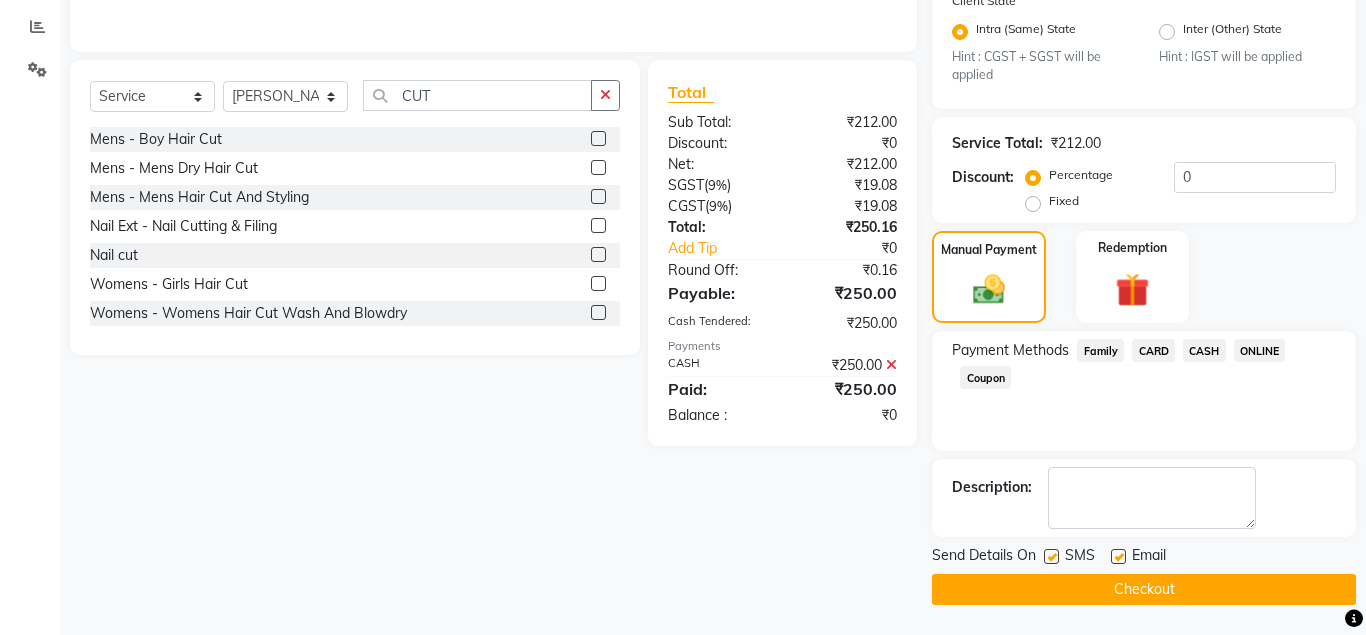 click on "Checkout" 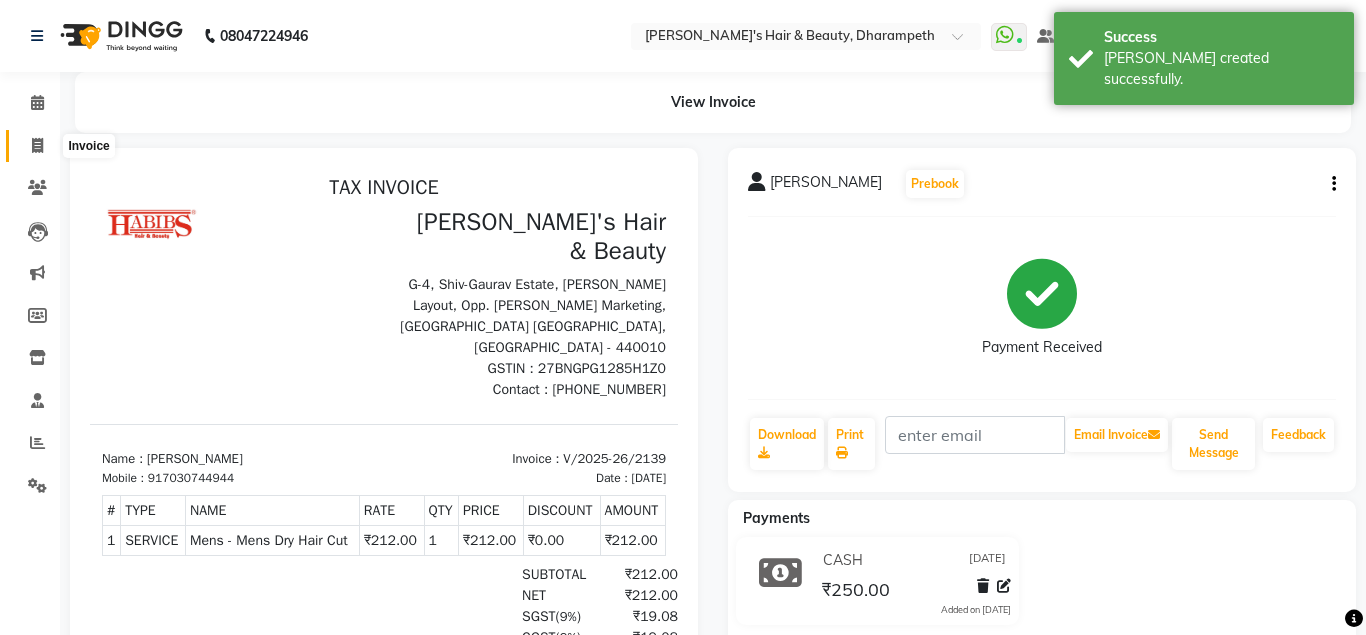 scroll, scrollTop: 0, scrollLeft: 0, axis: both 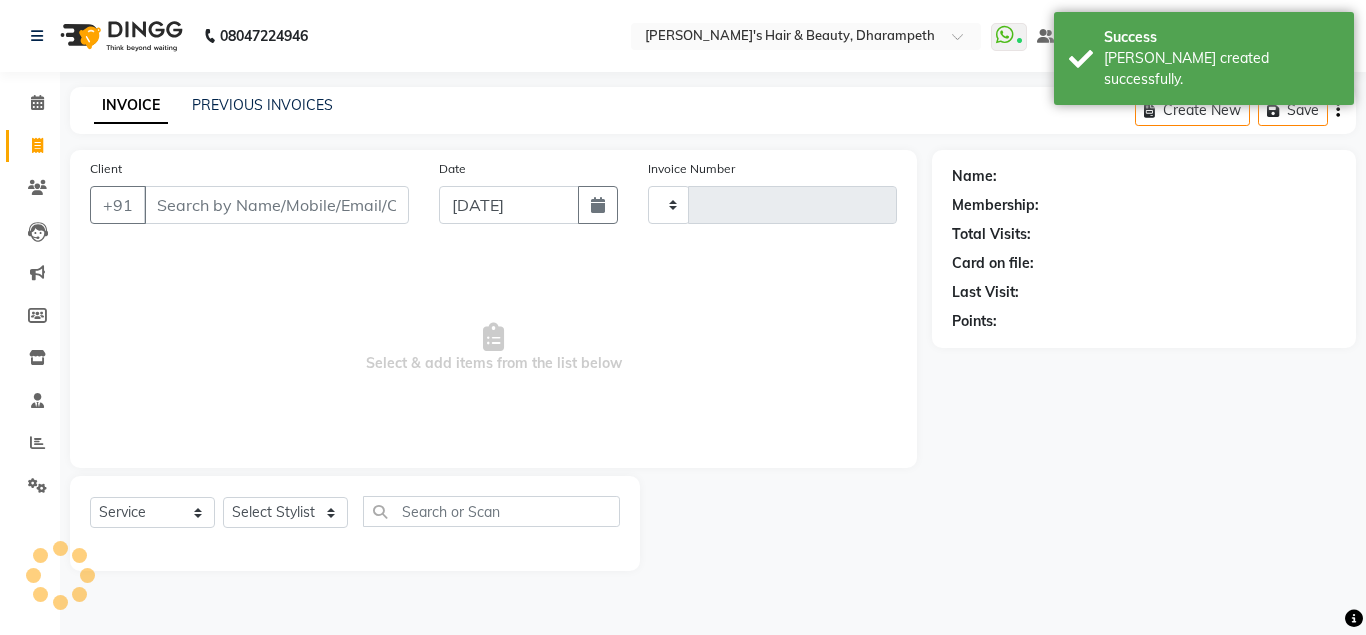 type on "2140" 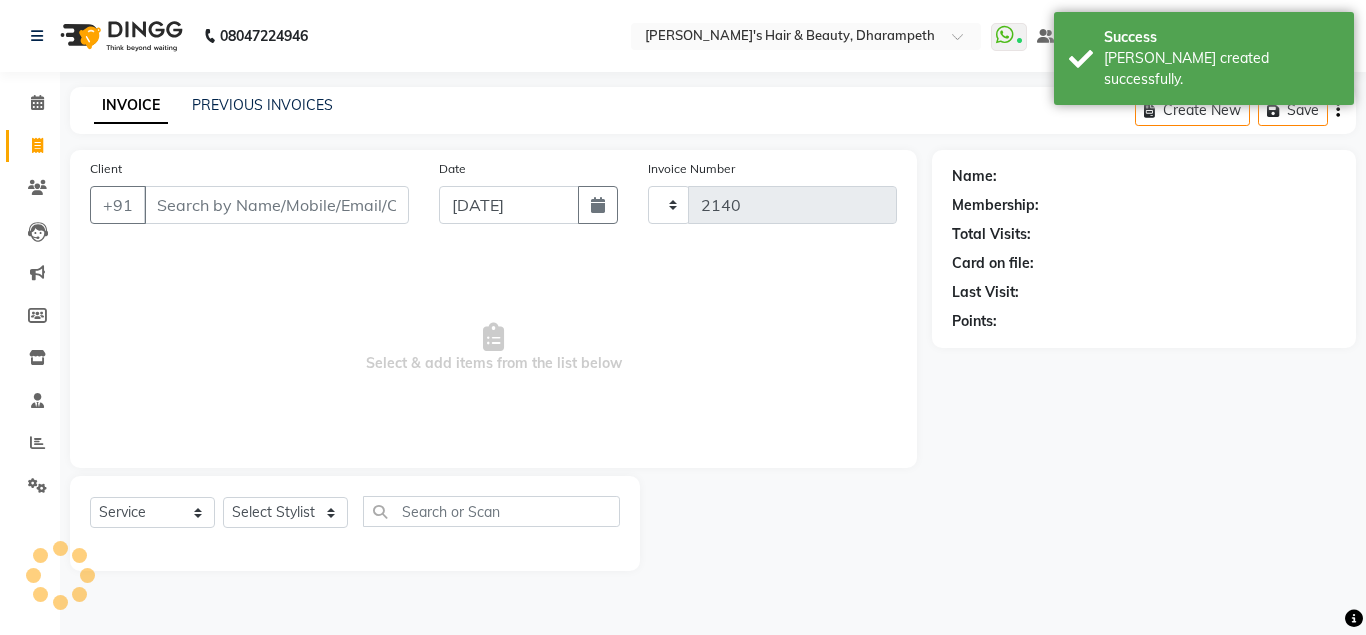 select on "4860" 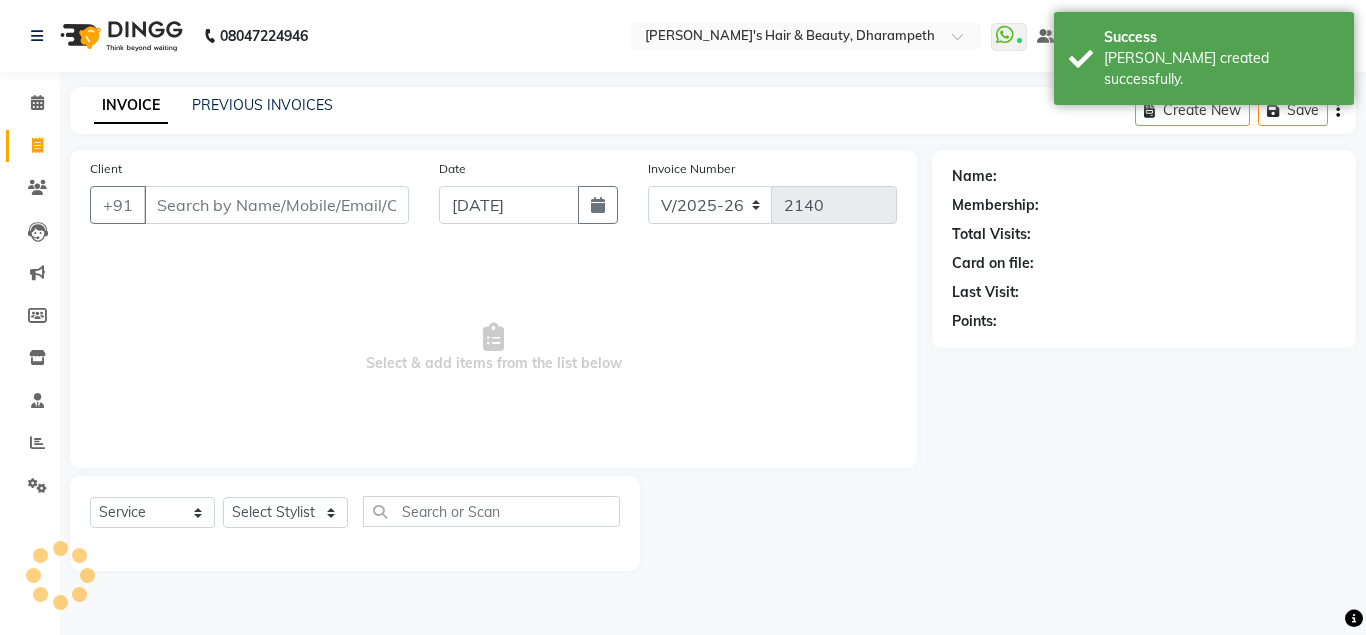 click on "Client" at bounding box center (276, 205) 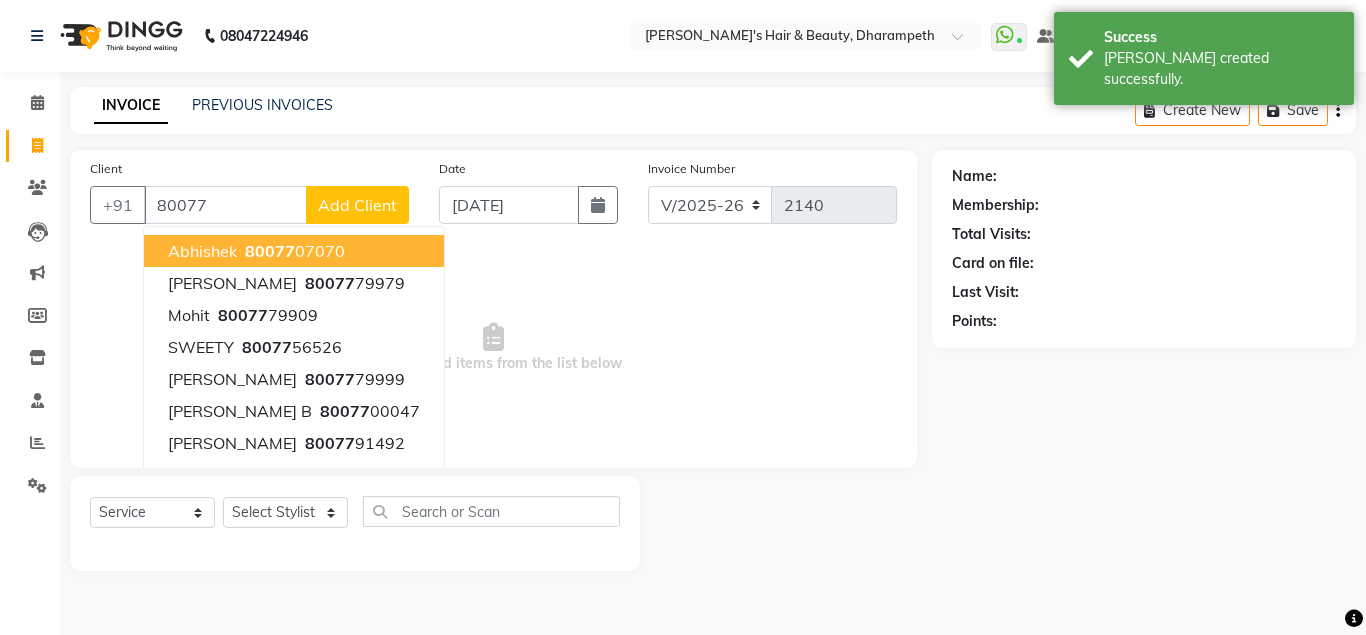 click on "80077" at bounding box center [225, 205] 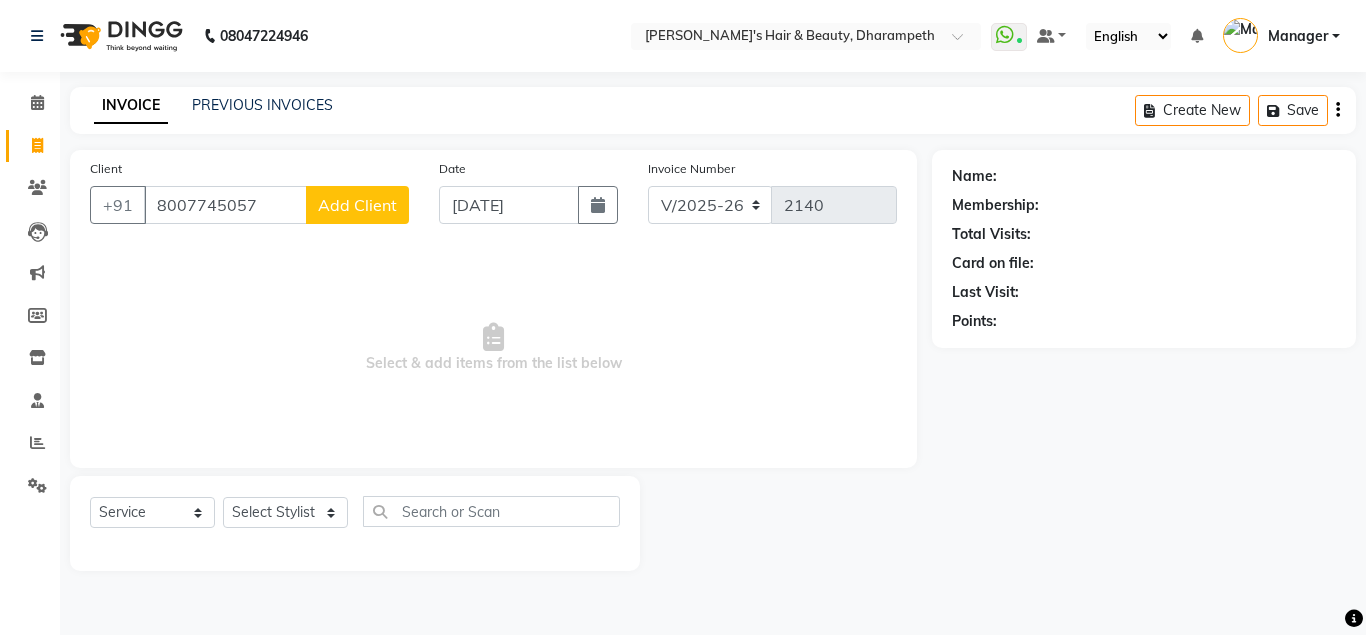 type on "8007745057" 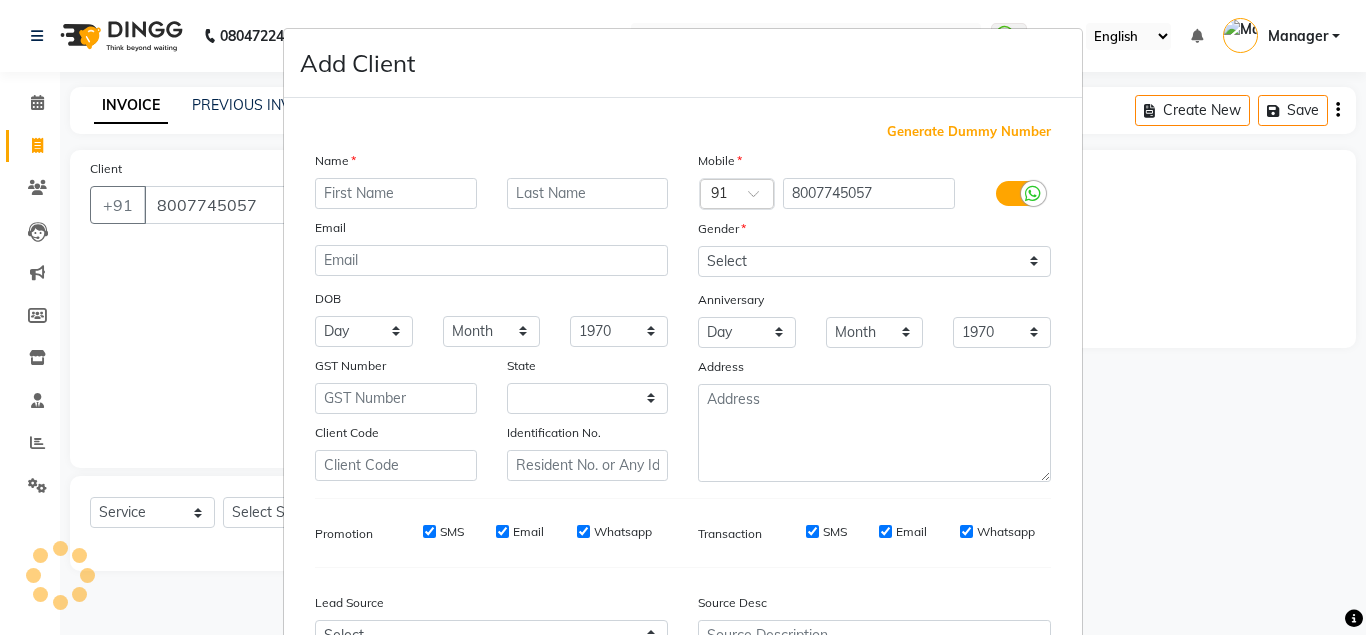 select on "22" 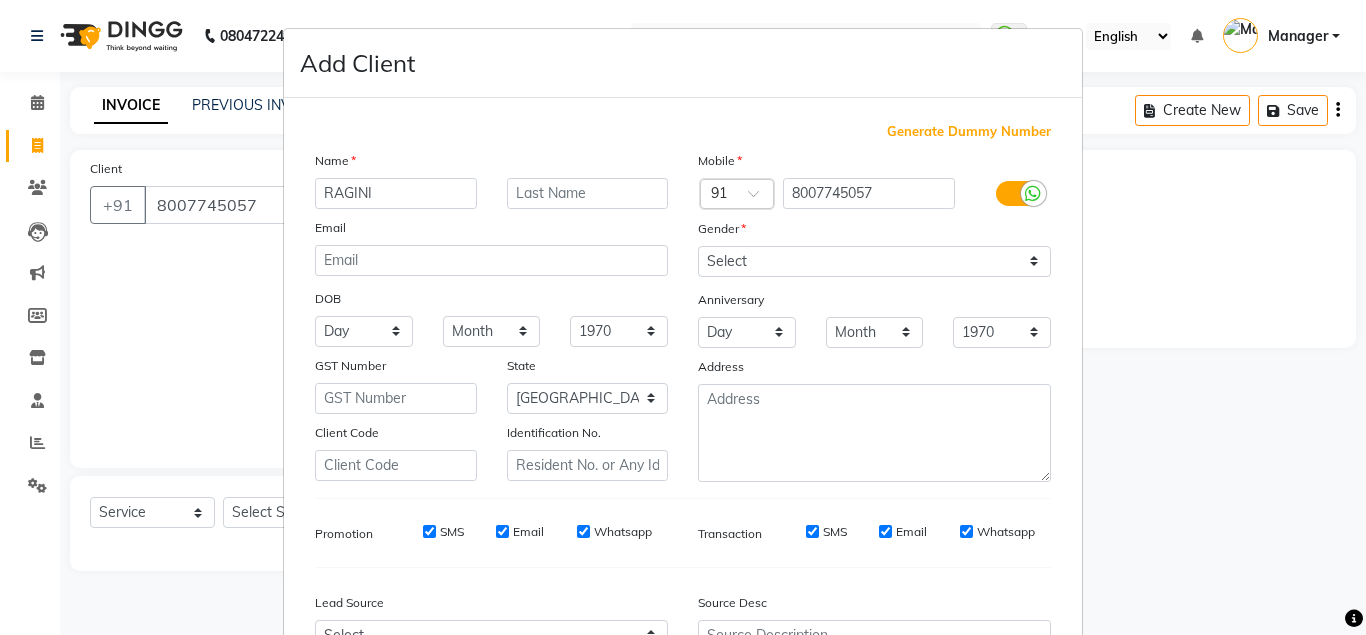 type on "RAGINI" 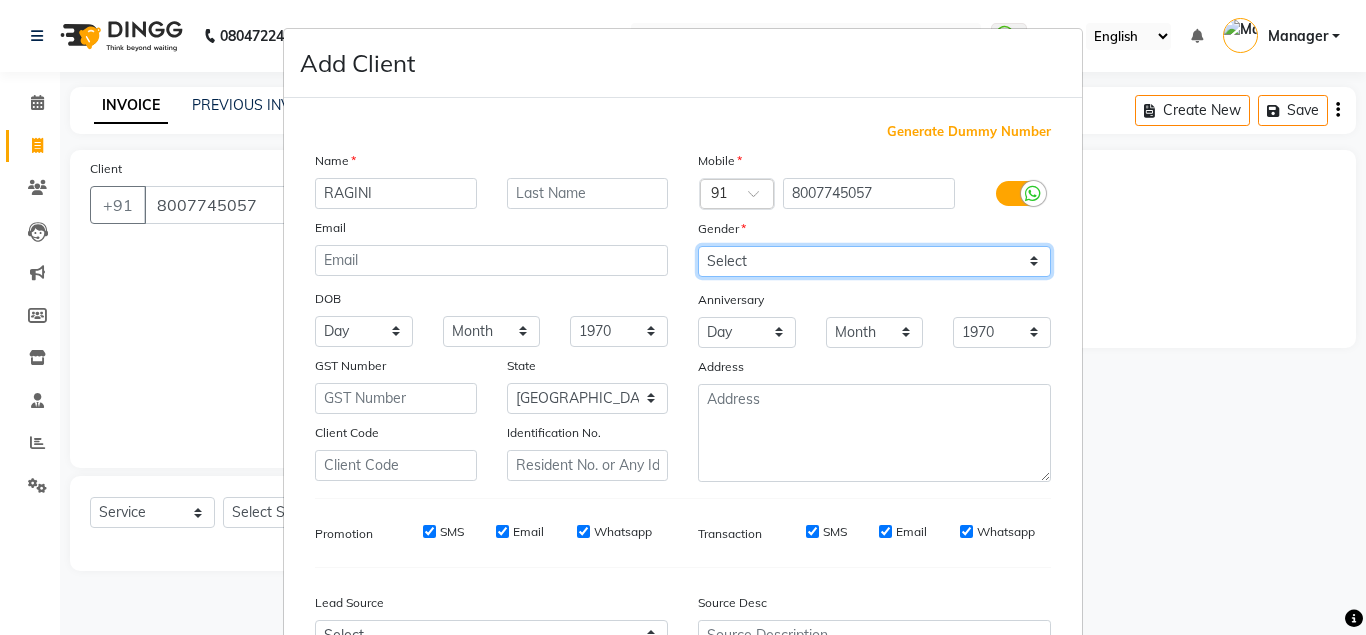 select on "[DEMOGRAPHIC_DATA]" 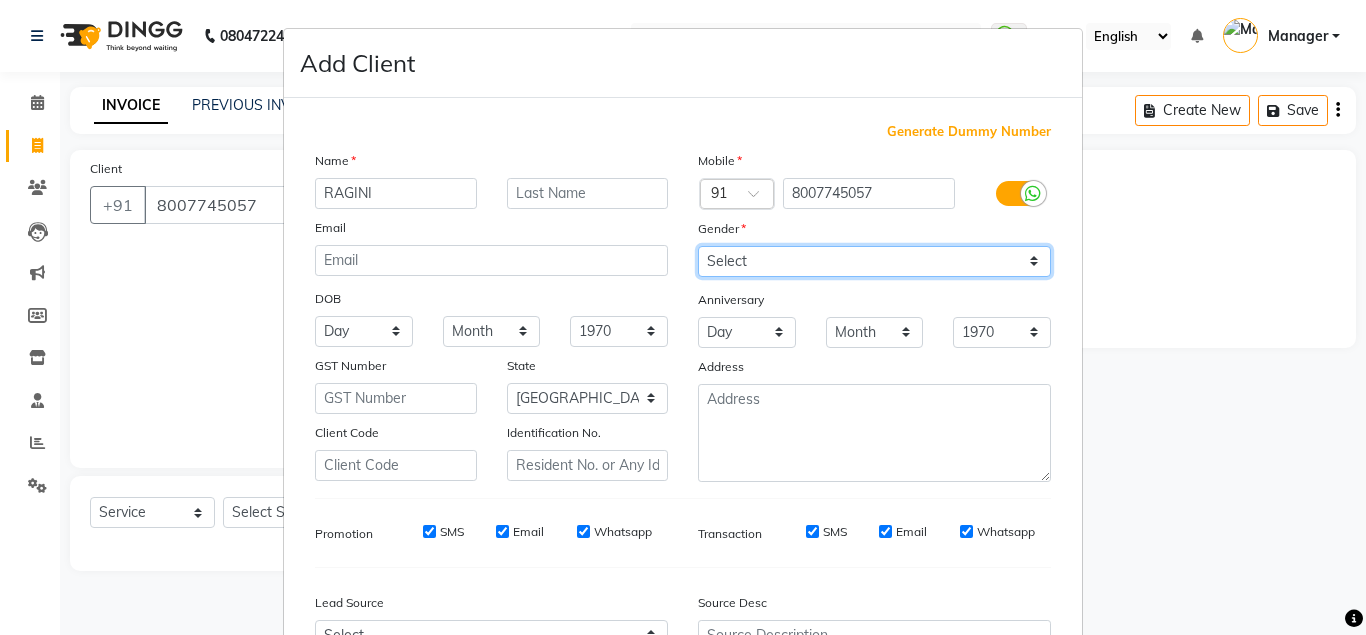 click on "[DEMOGRAPHIC_DATA]" at bounding box center [0, 0] 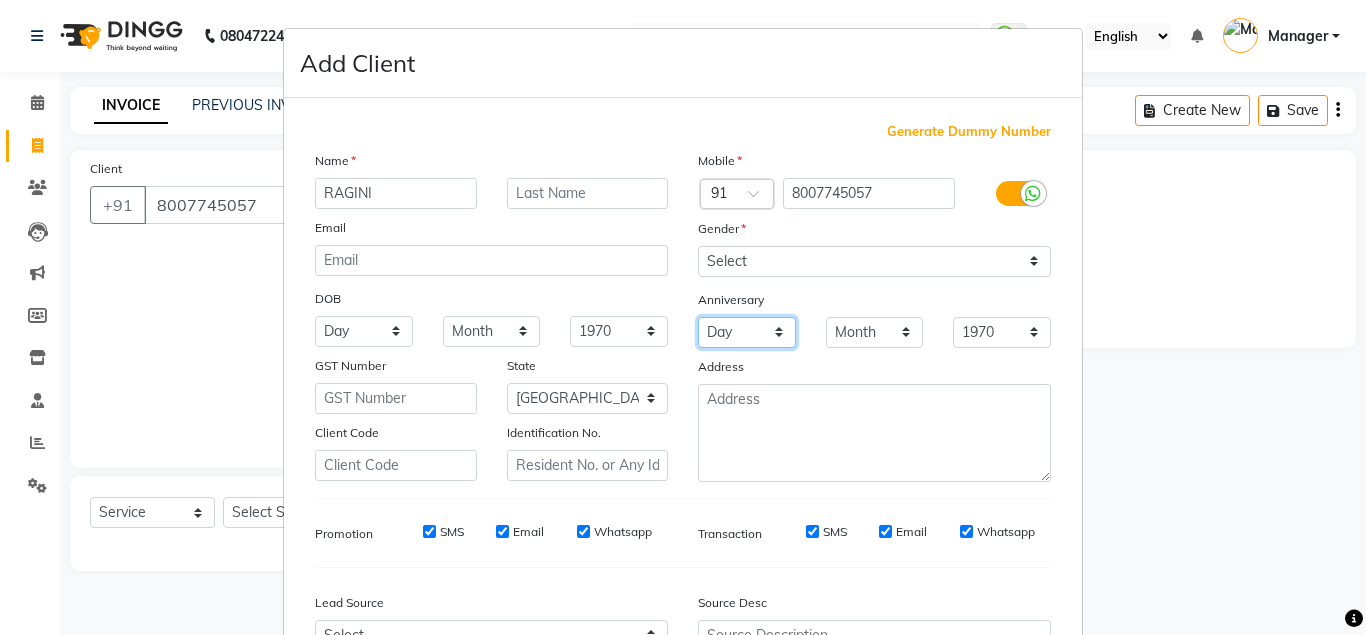 click on "Day 01 02 03 04 05 06 07 08 09 10 11 12 13 14 15 16 17 18 19 20 21 22 23 24 25 26 27 28 29 30 31" at bounding box center (747, 332) 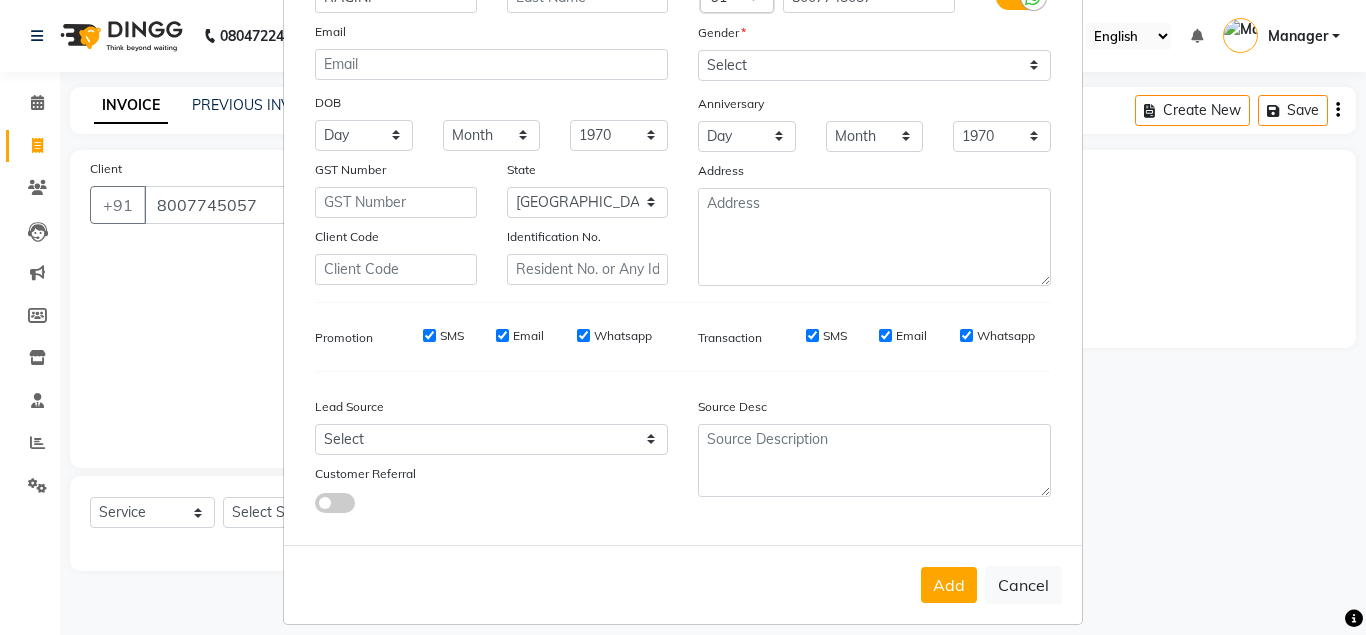 scroll, scrollTop: 214, scrollLeft: 0, axis: vertical 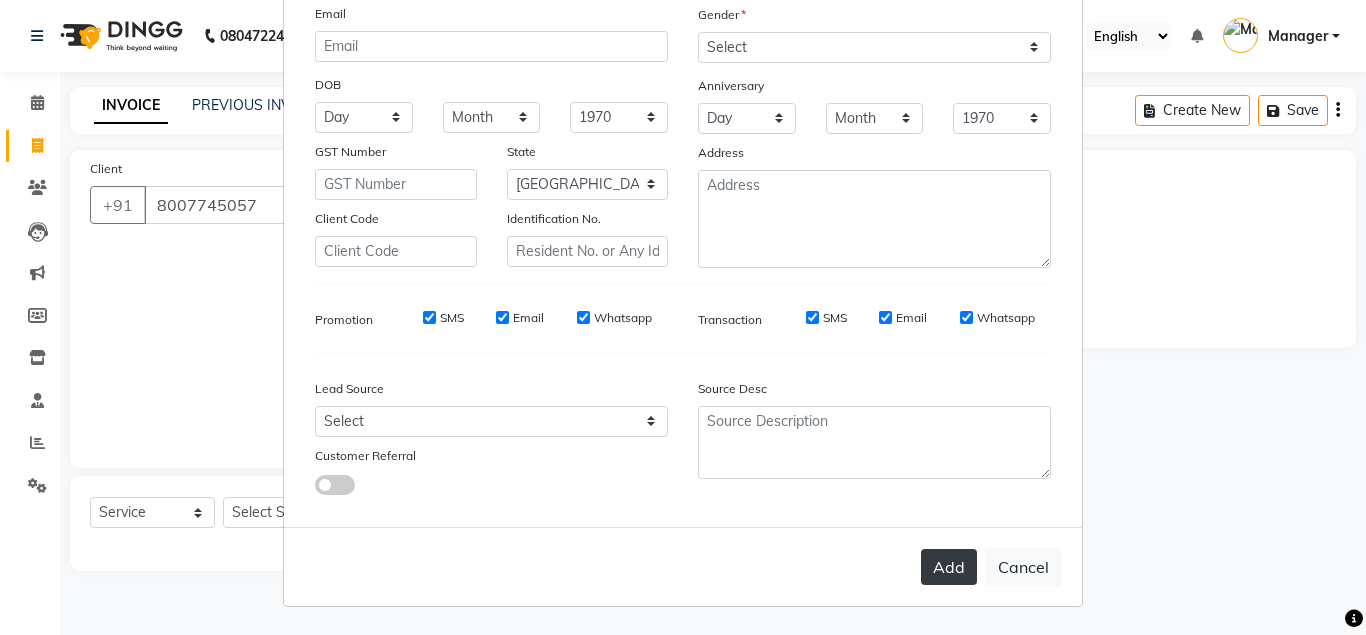 click on "Add" at bounding box center [949, 567] 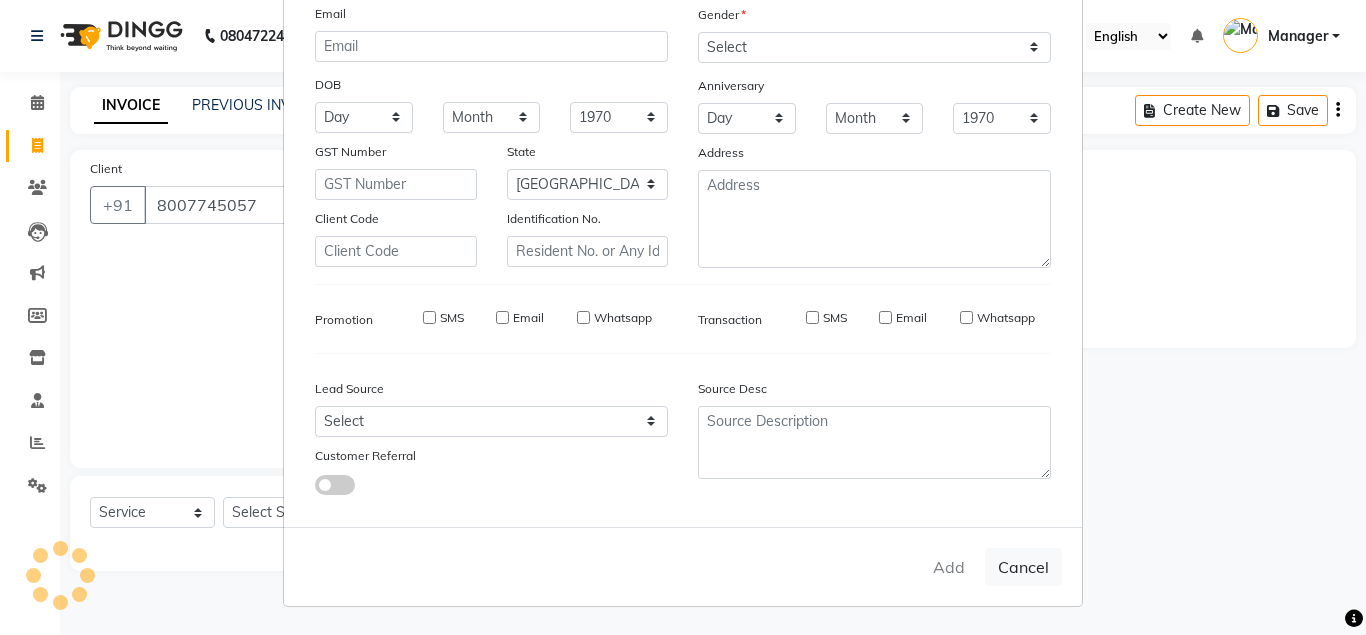type 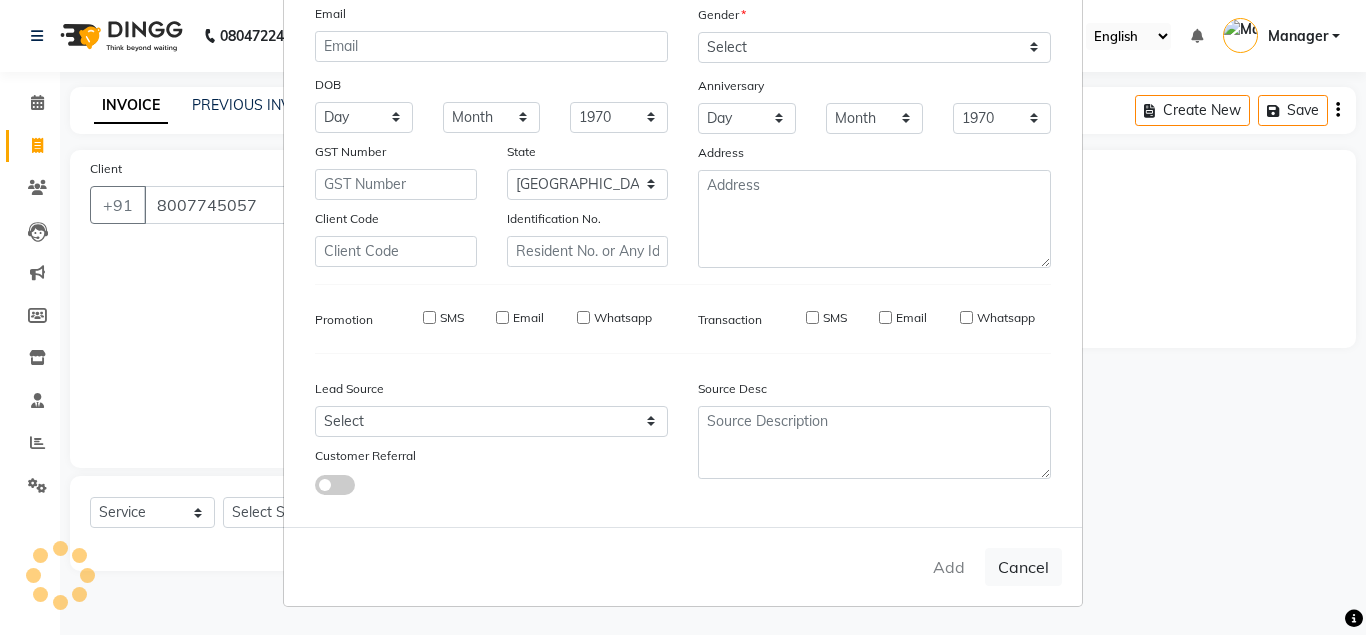 select 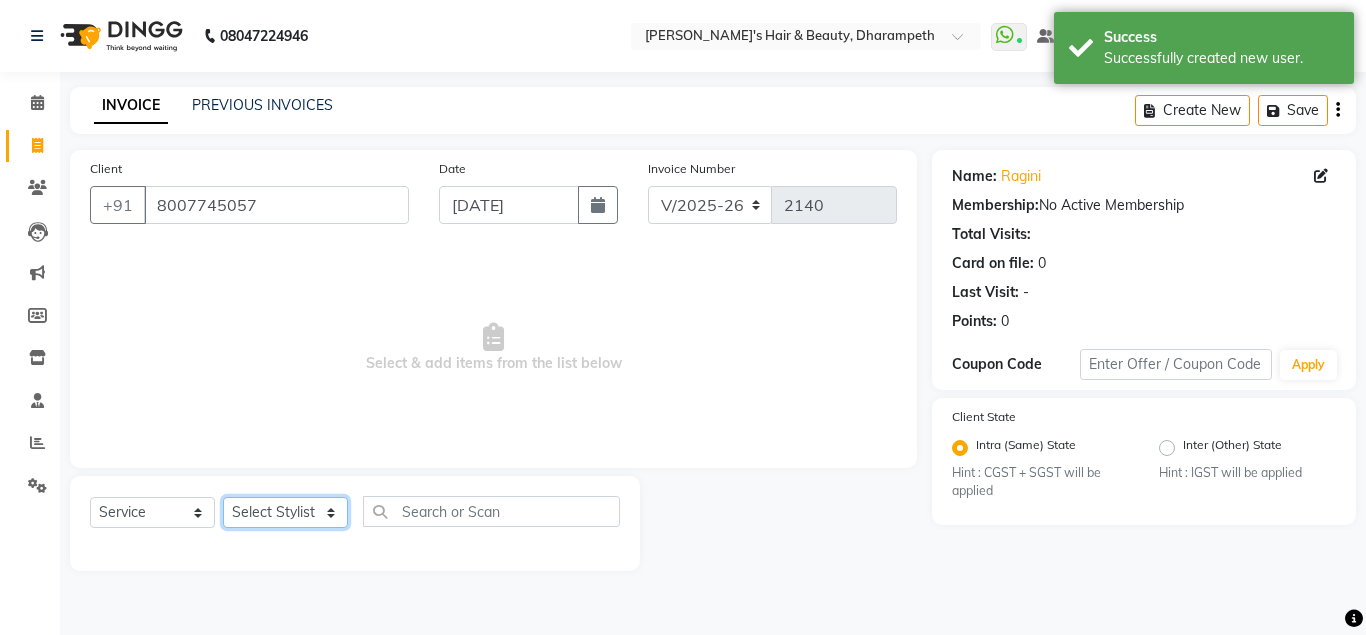 click on "Select Stylist Anuj W [PERSON_NAME] [PERSON_NAME]  Manager [PERSON_NAME] C [PERSON_NAME] S [PERSON_NAME] S Shilpa P Vedant N" 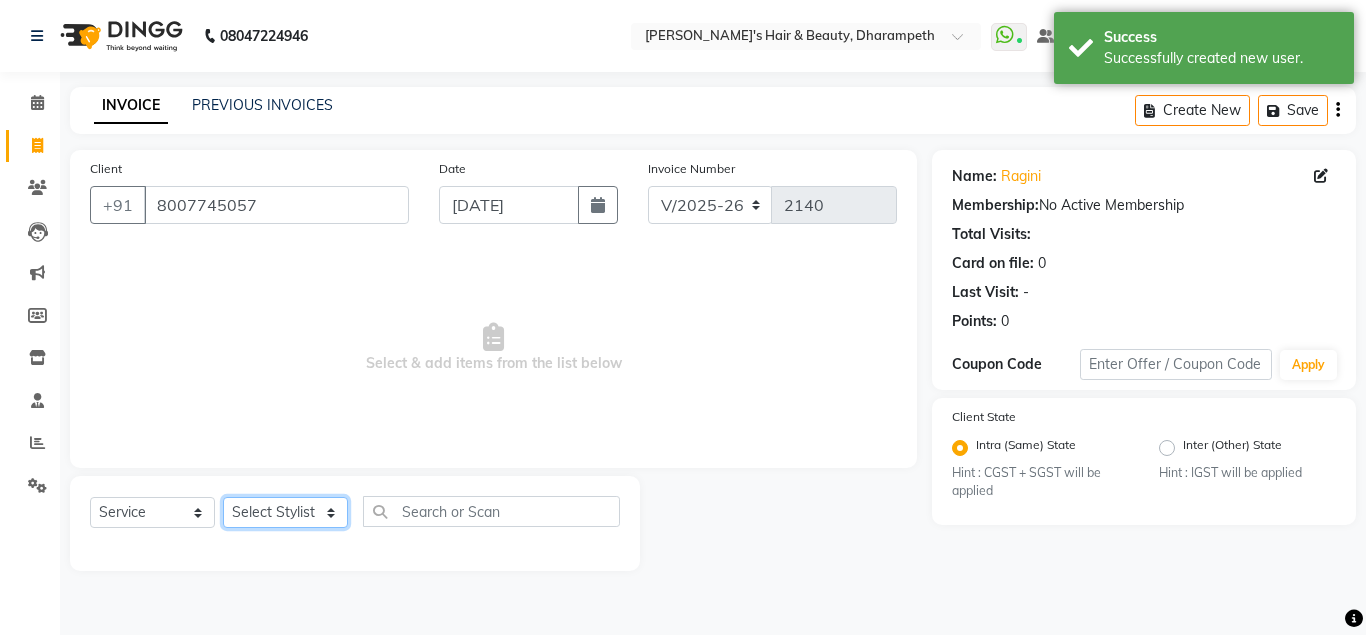 select on "47812" 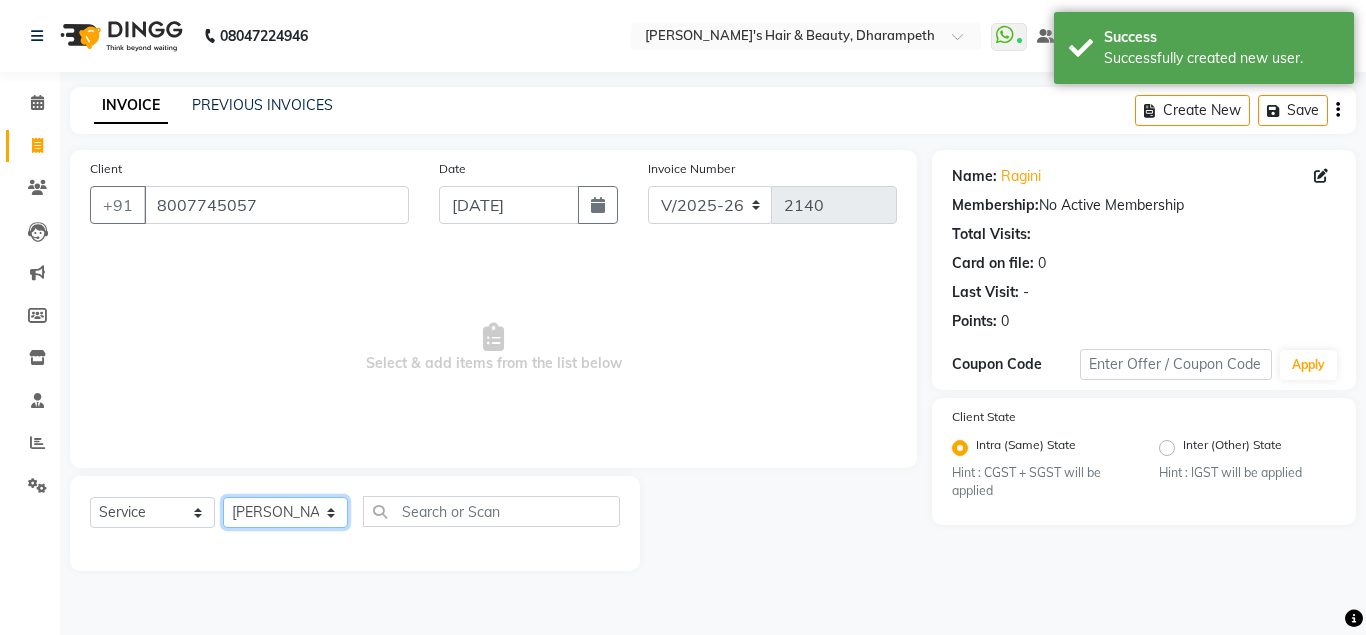 click on "[PERSON_NAME] N" 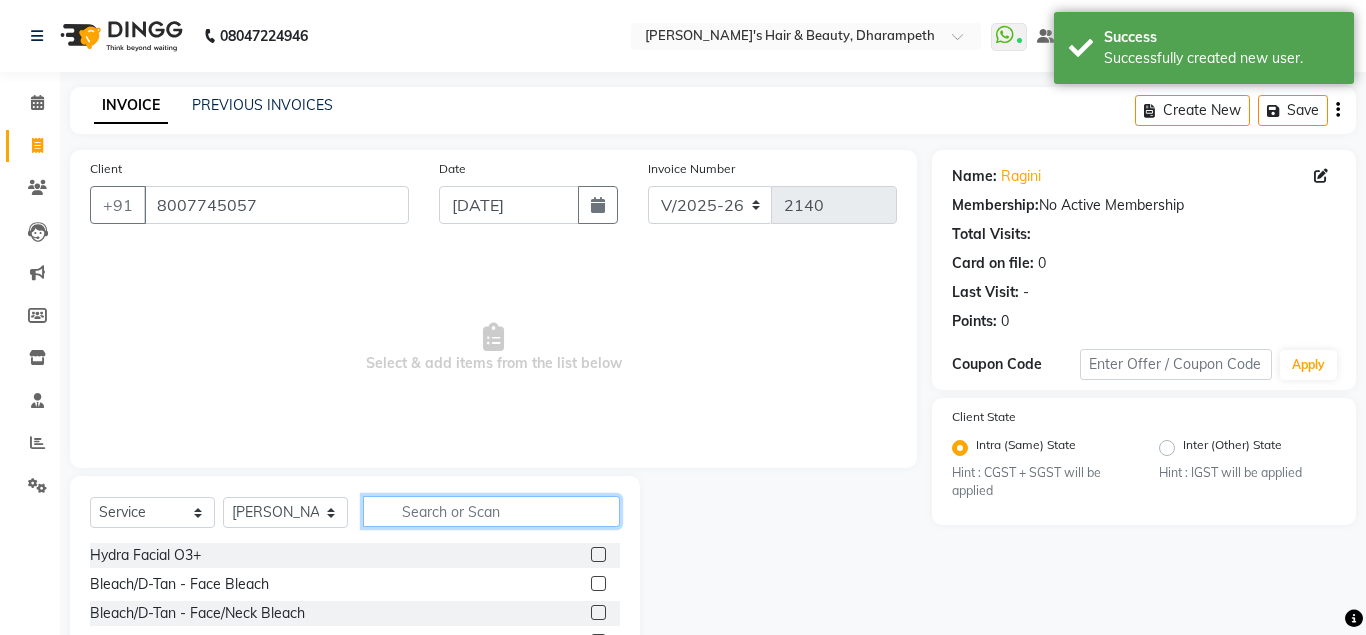 click 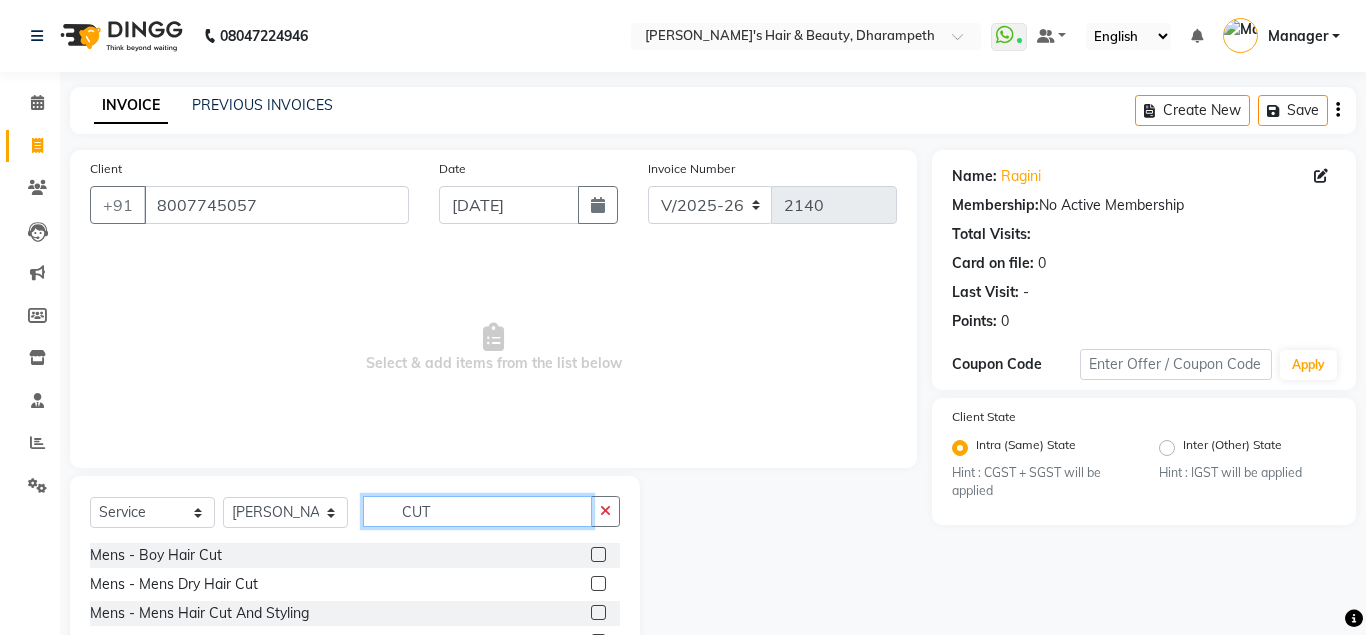 scroll, scrollTop: 166, scrollLeft: 0, axis: vertical 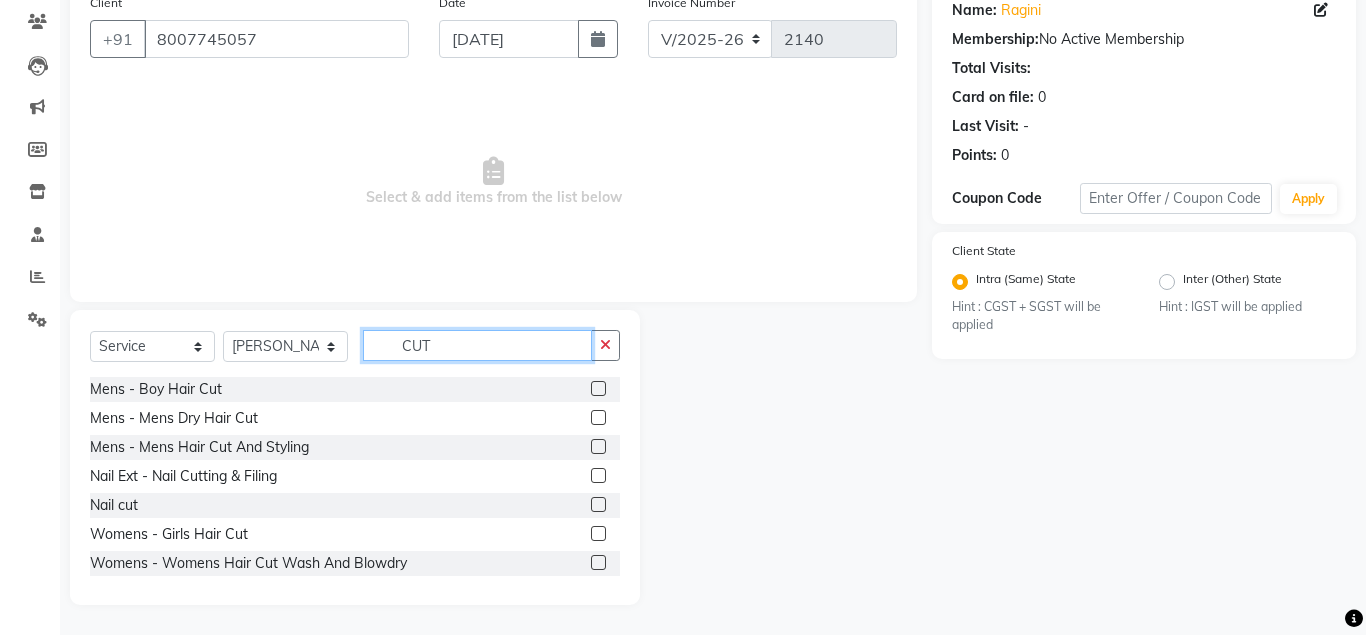 type on "CUT" 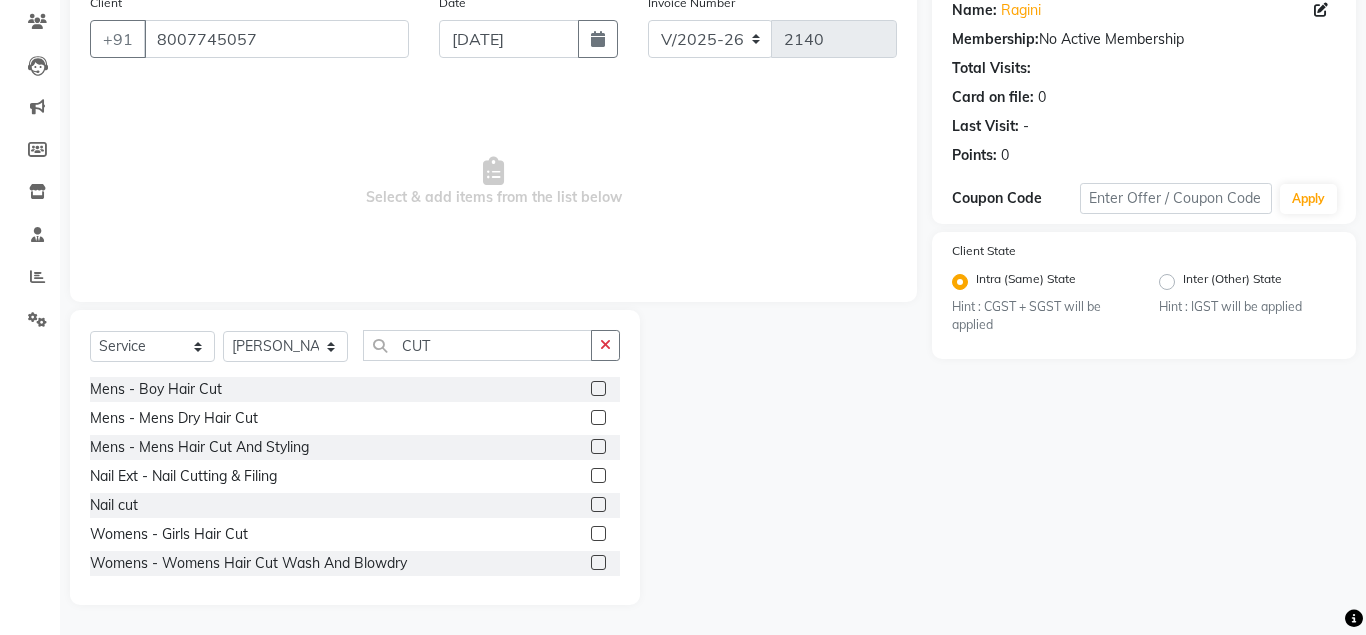 click 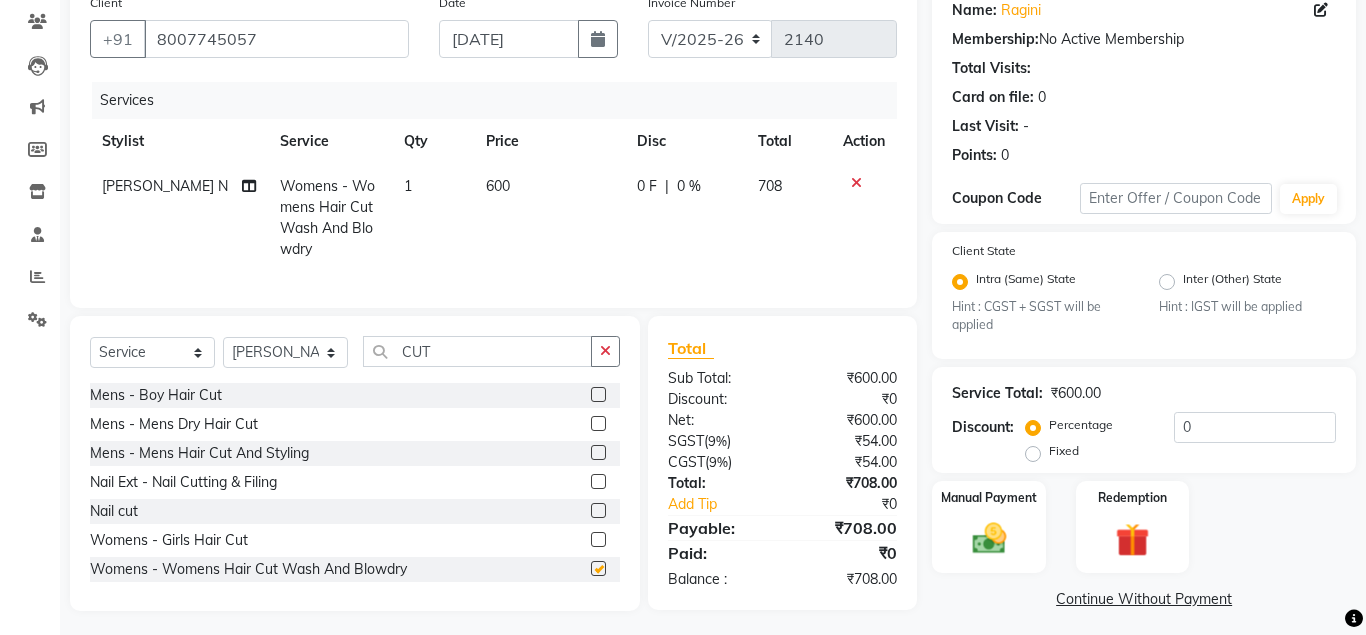 checkbox on "false" 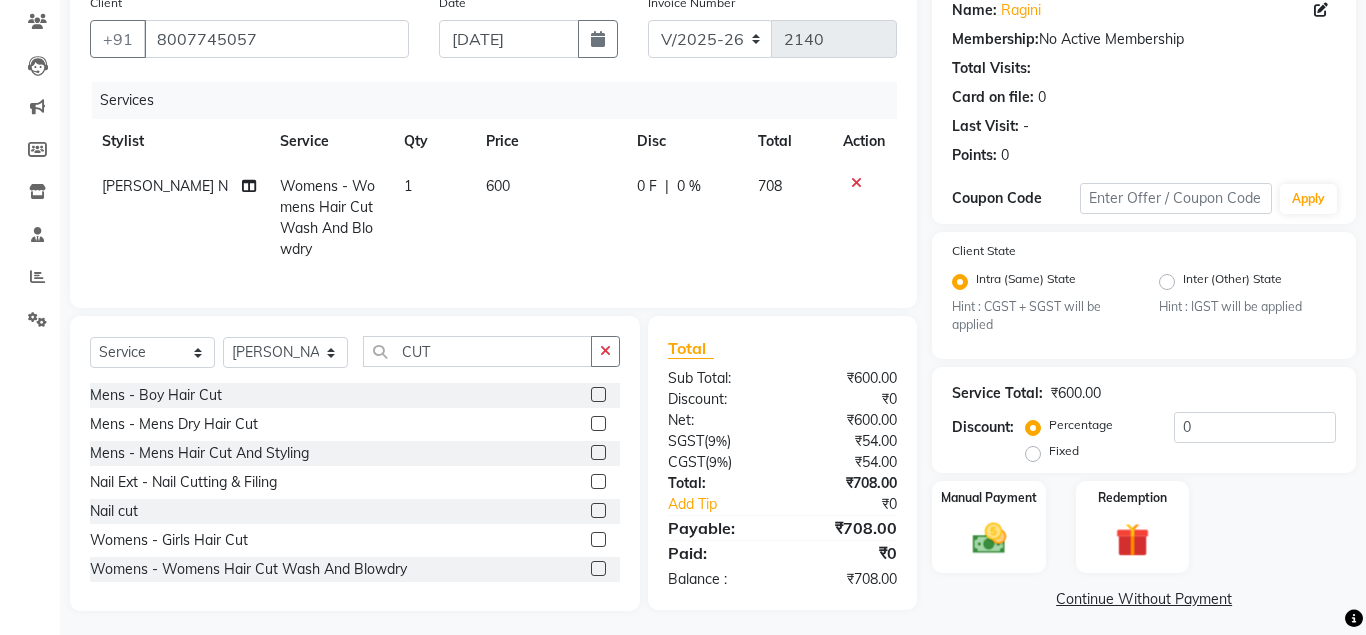 click on "600" 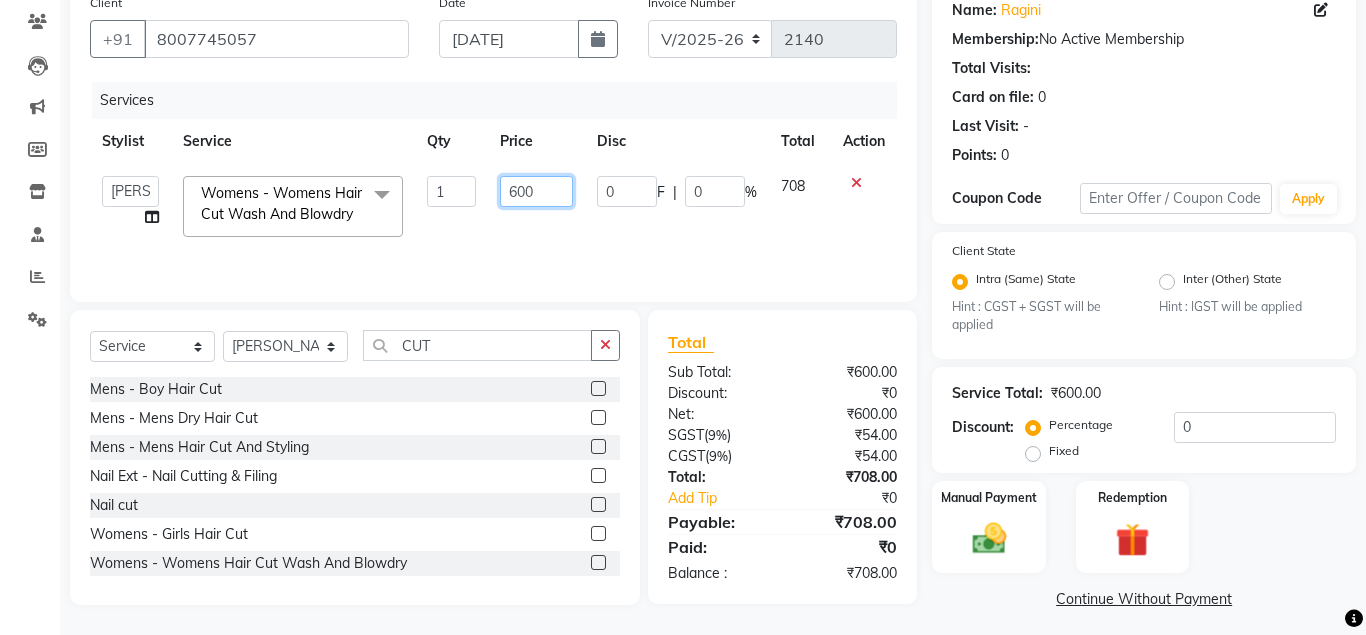 drag, startPoint x: 537, startPoint y: 187, endPoint x: 371, endPoint y: 194, distance: 166.14752 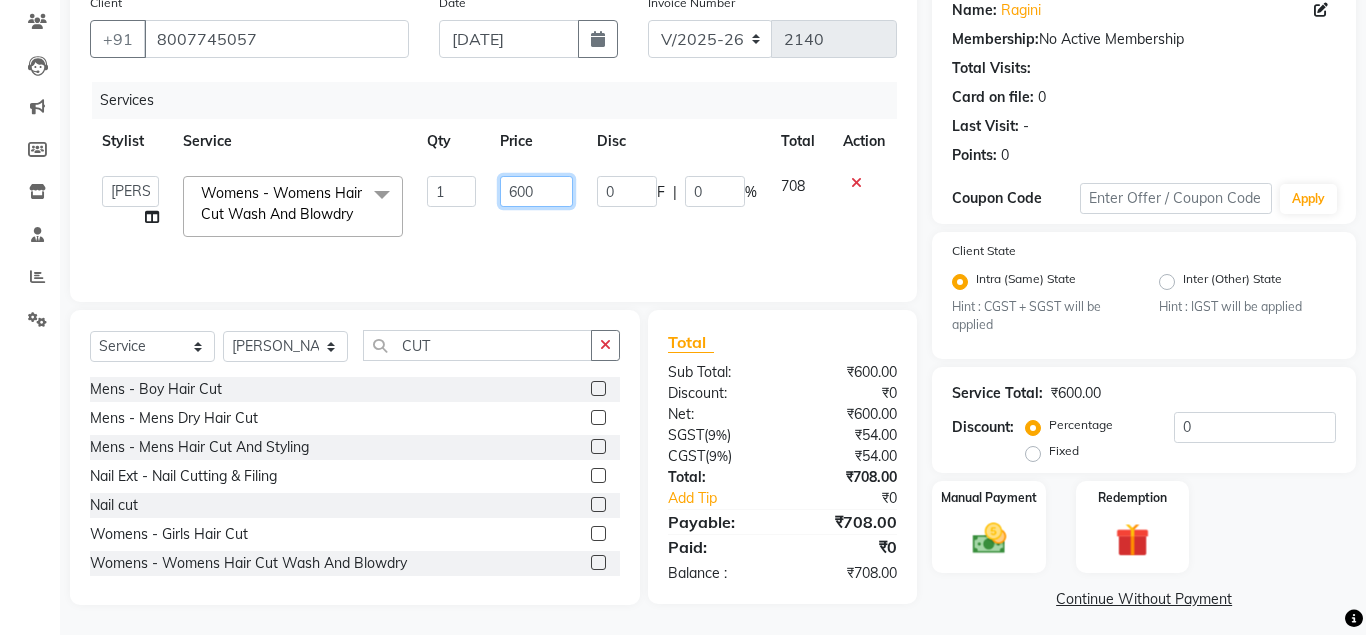 click on "600" 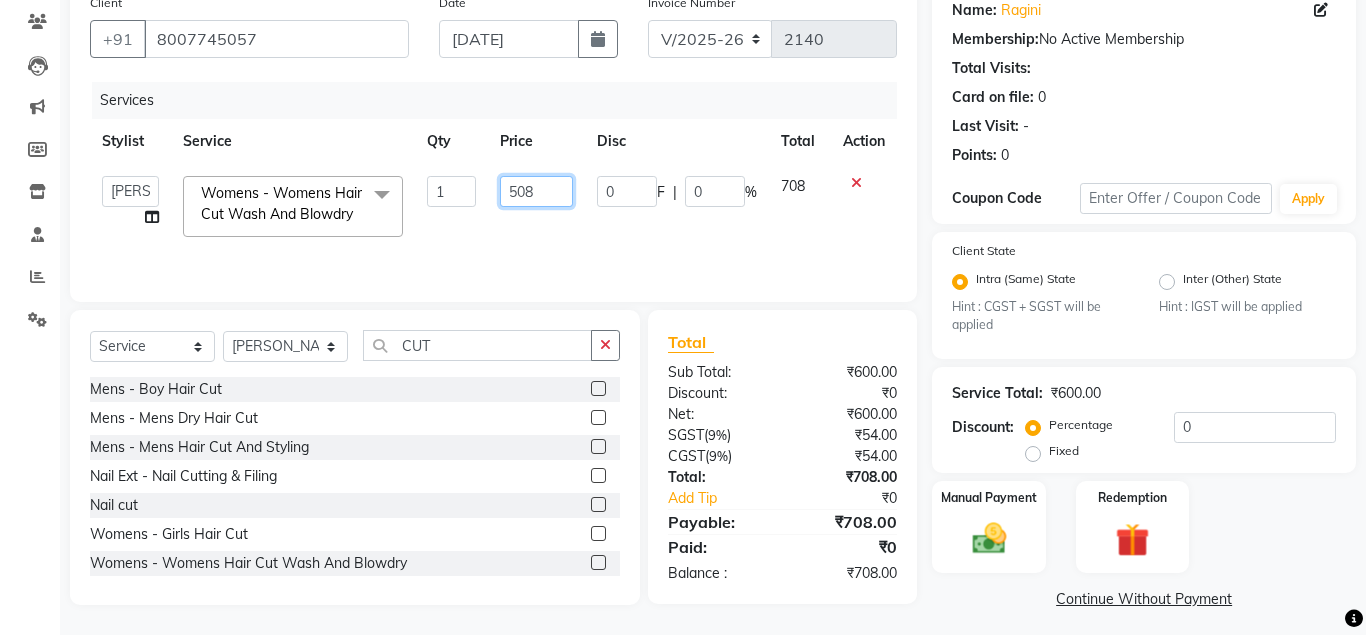 type on "508.5" 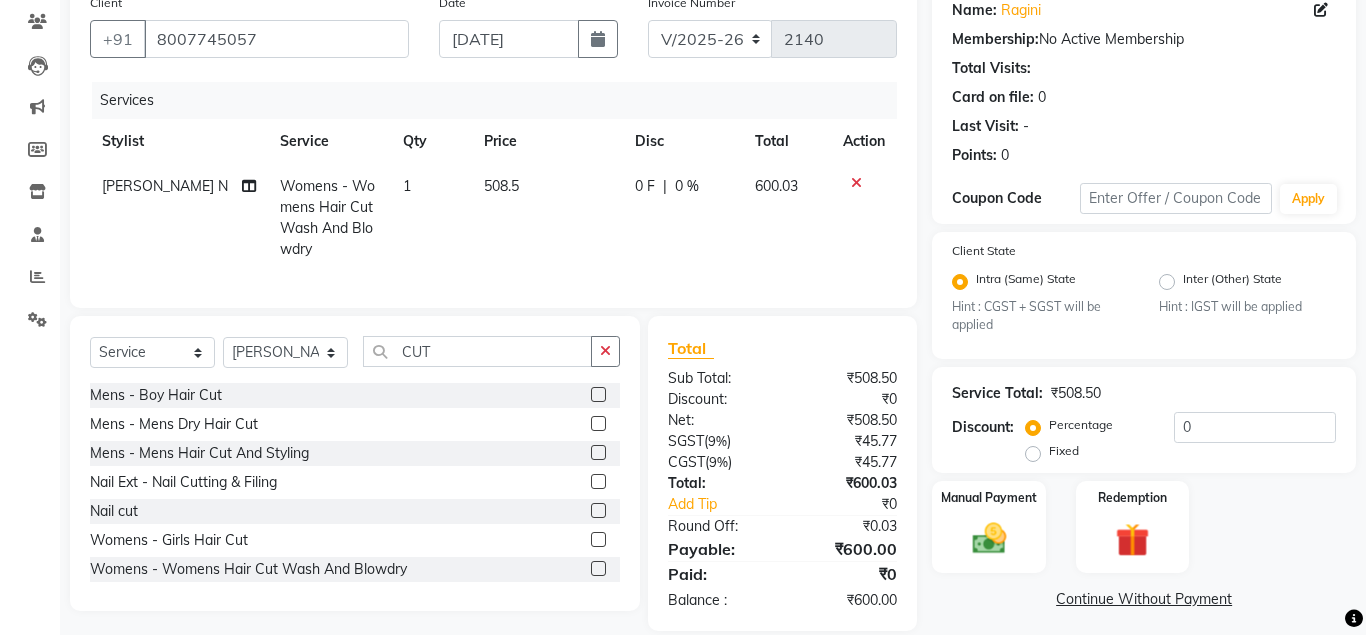 click on "600.03" 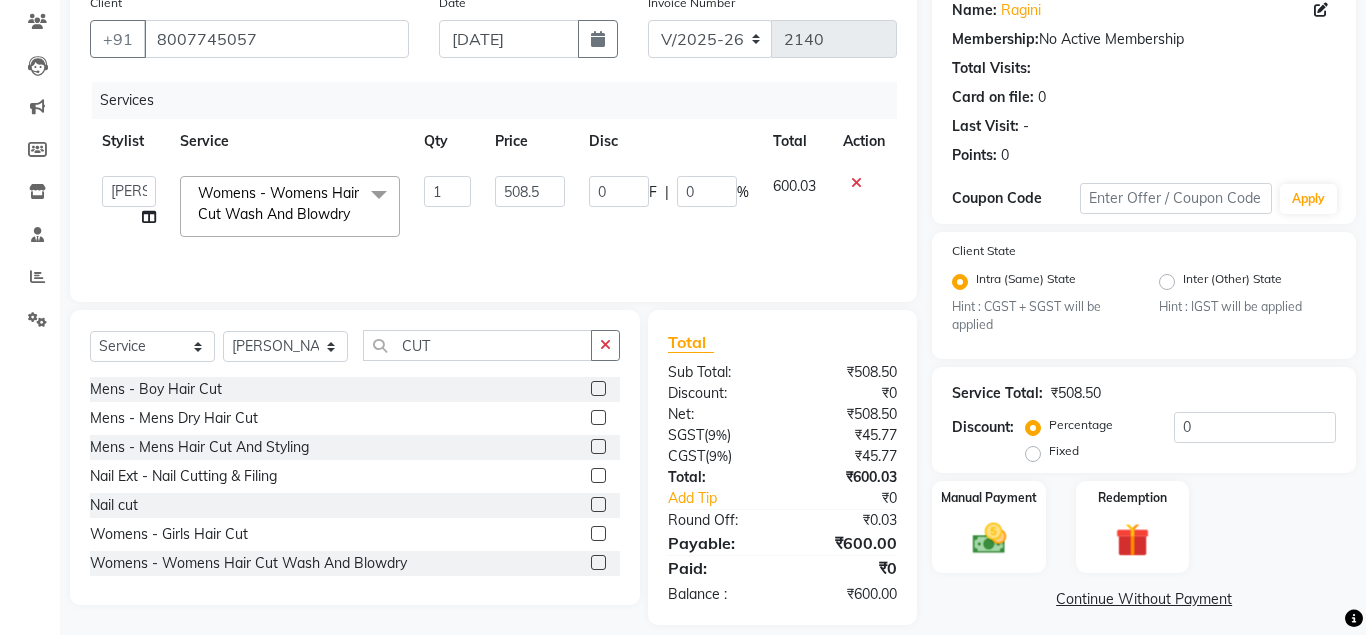 scroll, scrollTop: 186, scrollLeft: 0, axis: vertical 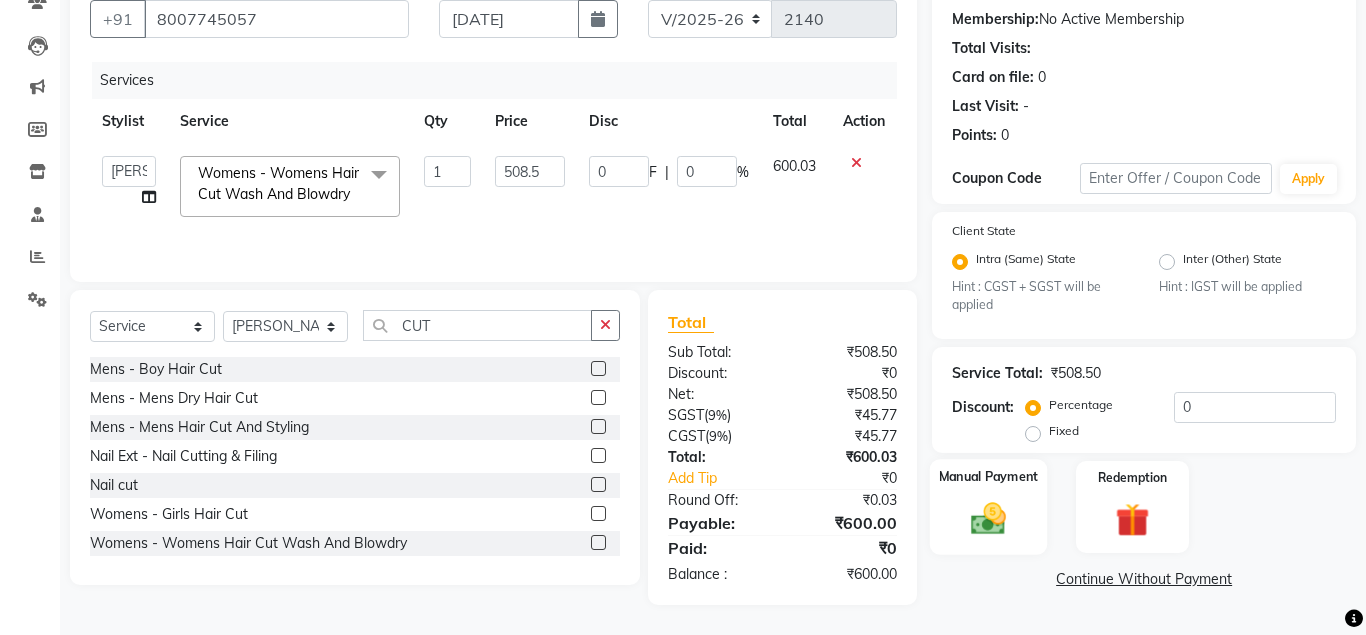 click 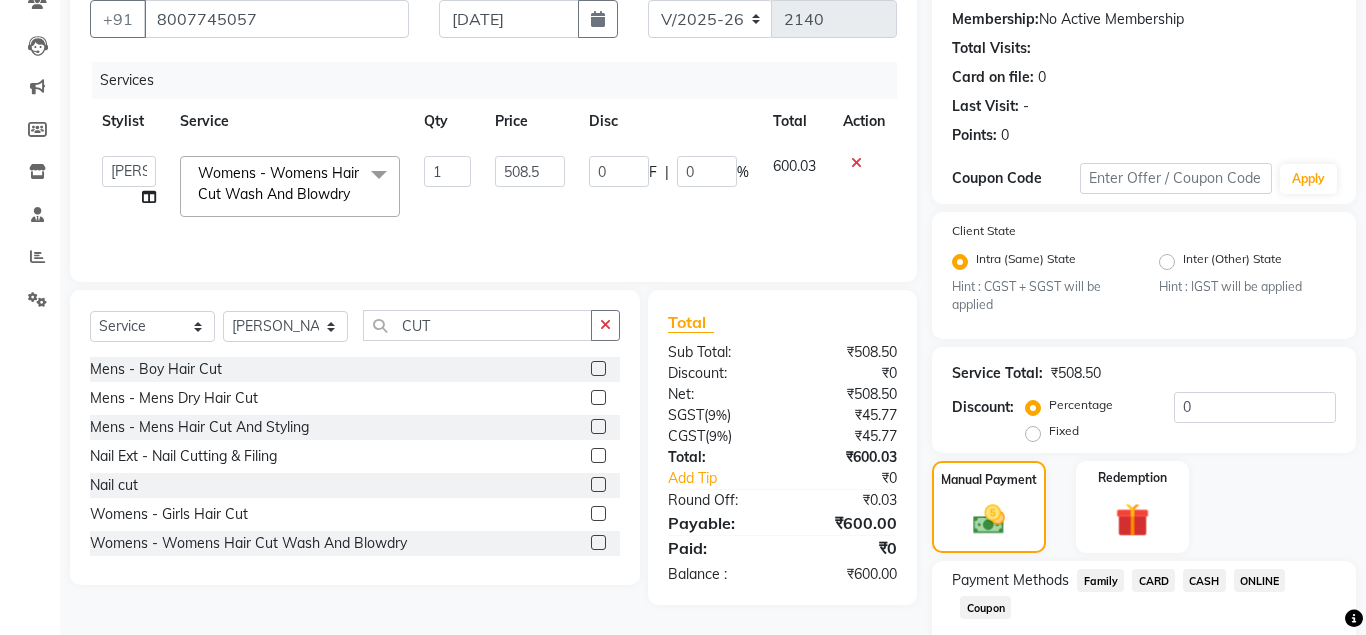 click on "CARD" 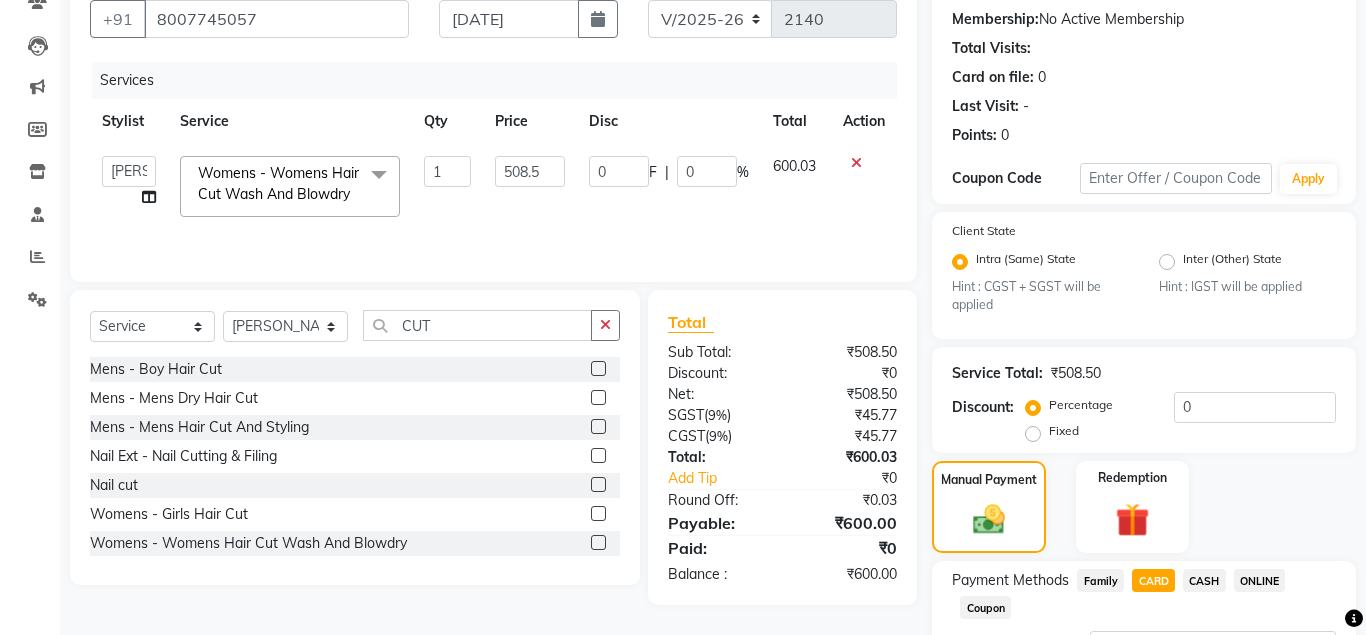 scroll, scrollTop: 358, scrollLeft: 0, axis: vertical 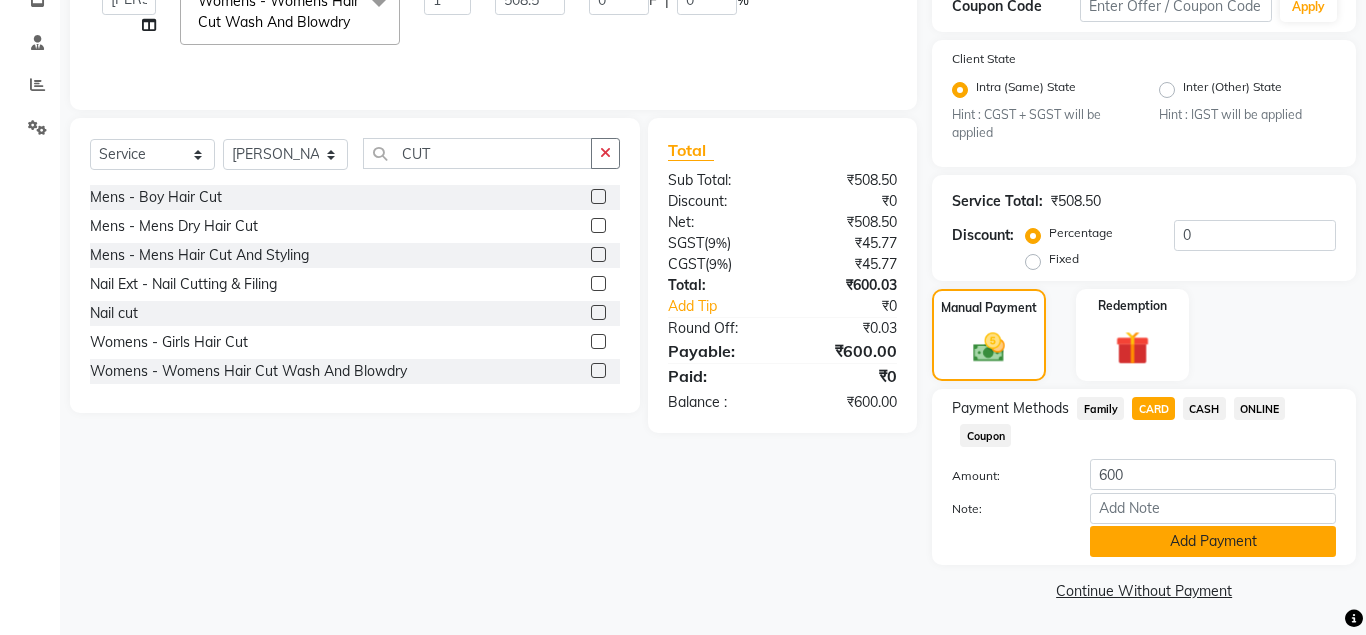 click on "Add Payment" 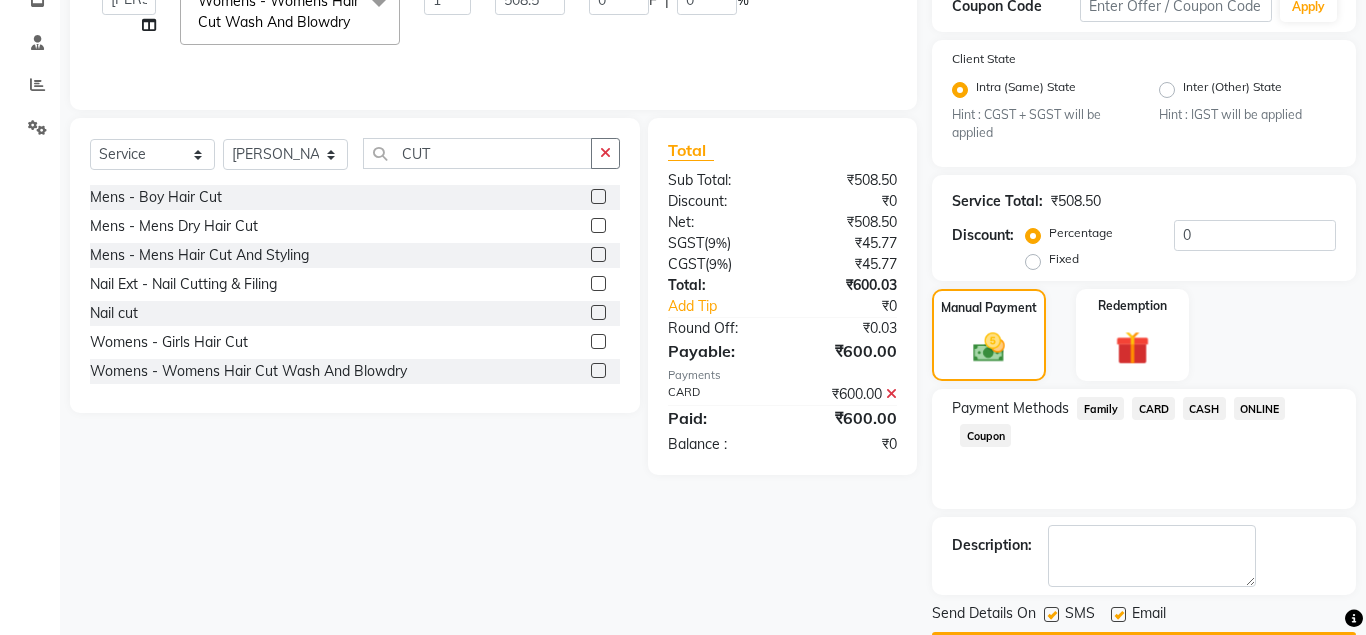 scroll, scrollTop: 416, scrollLeft: 0, axis: vertical 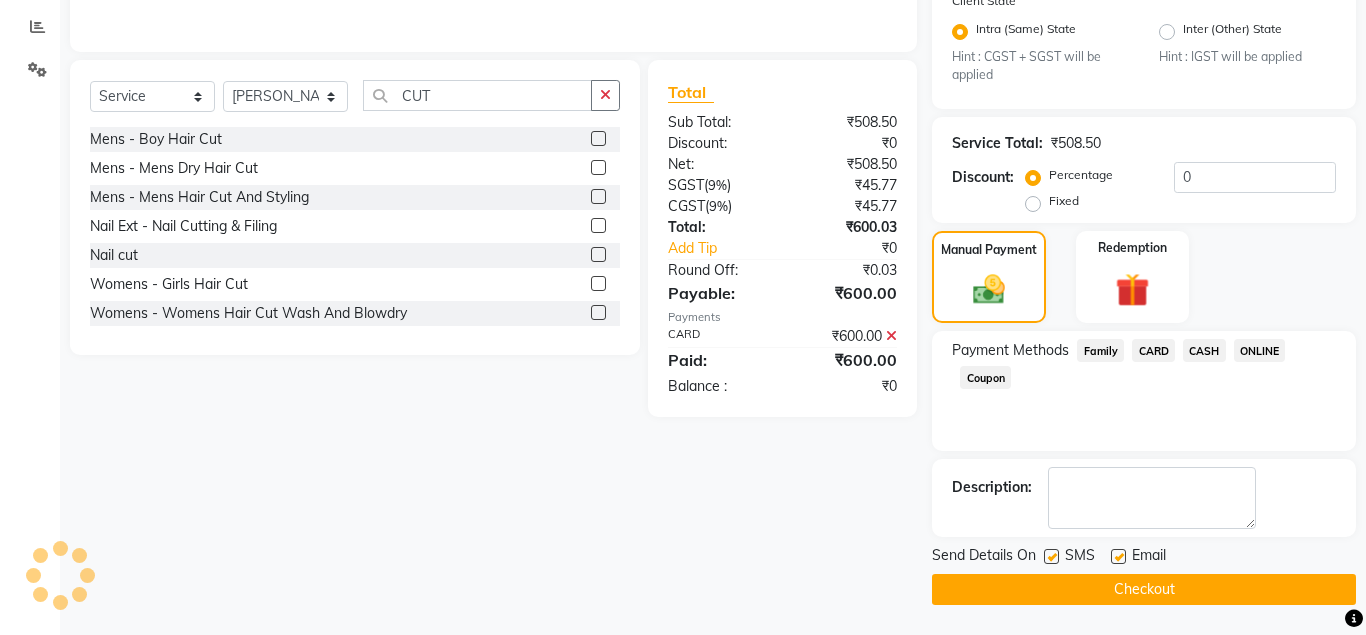 click on "Checkout" 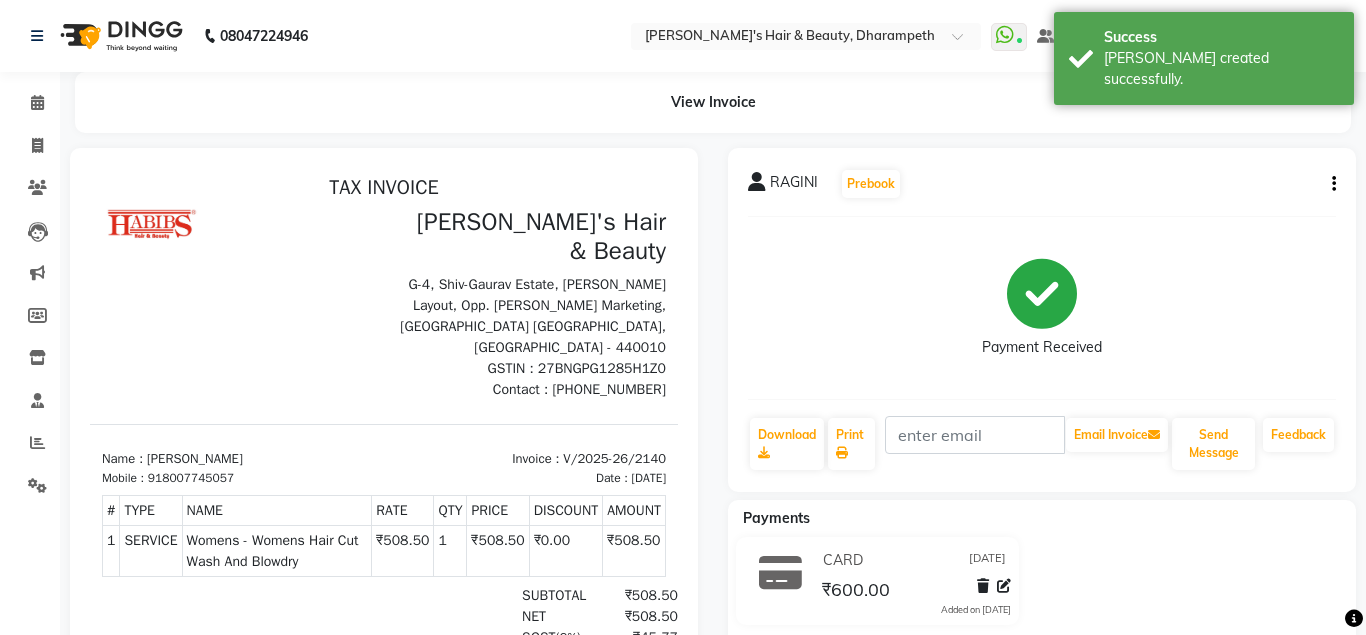 scroll, scrollTop: 0, scrollLeft: 0, axis: both 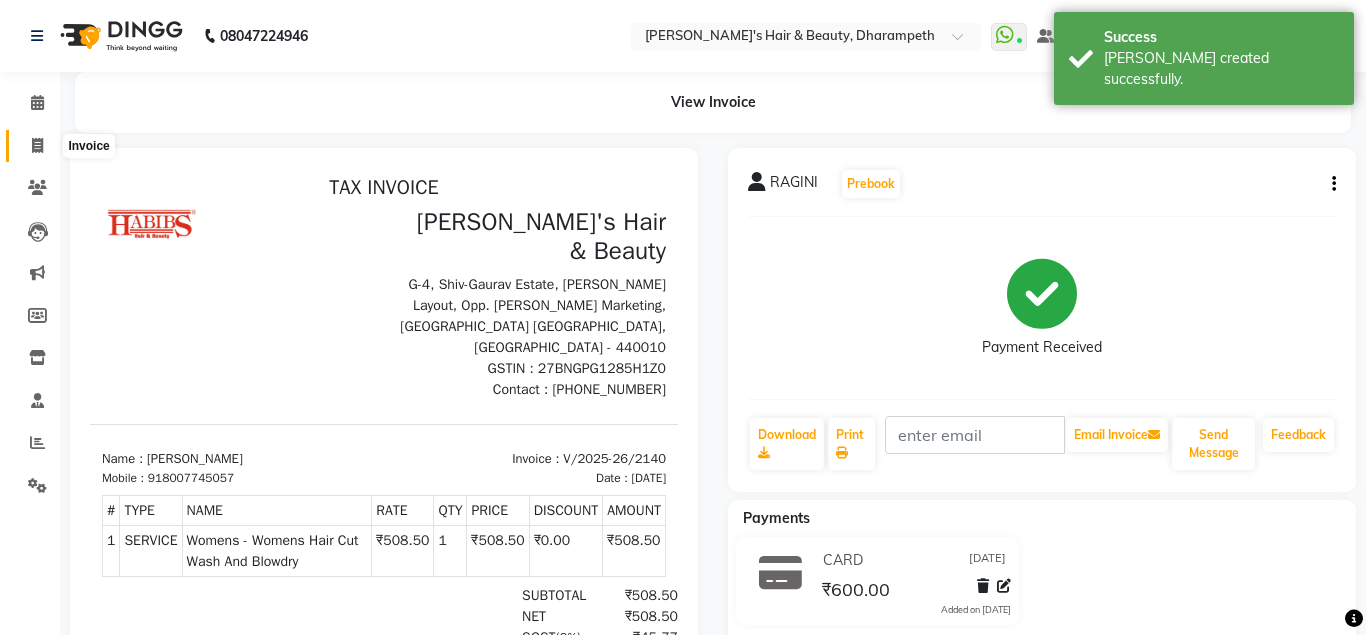 click 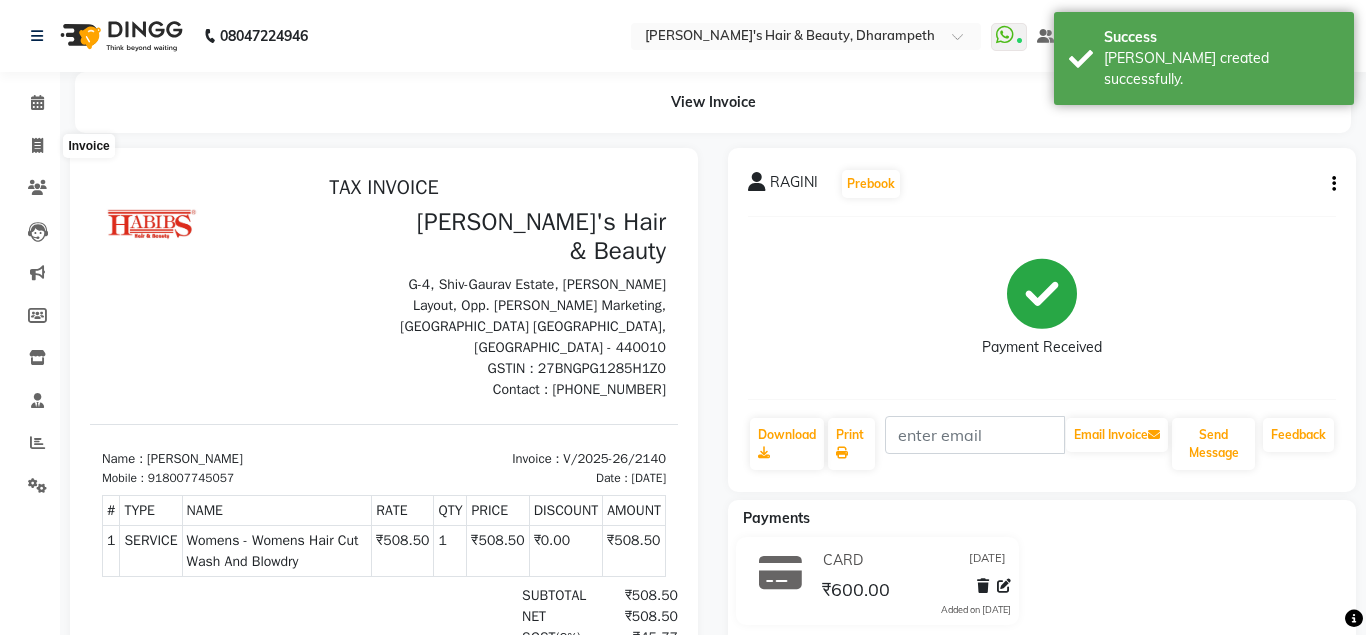 select on "4860" 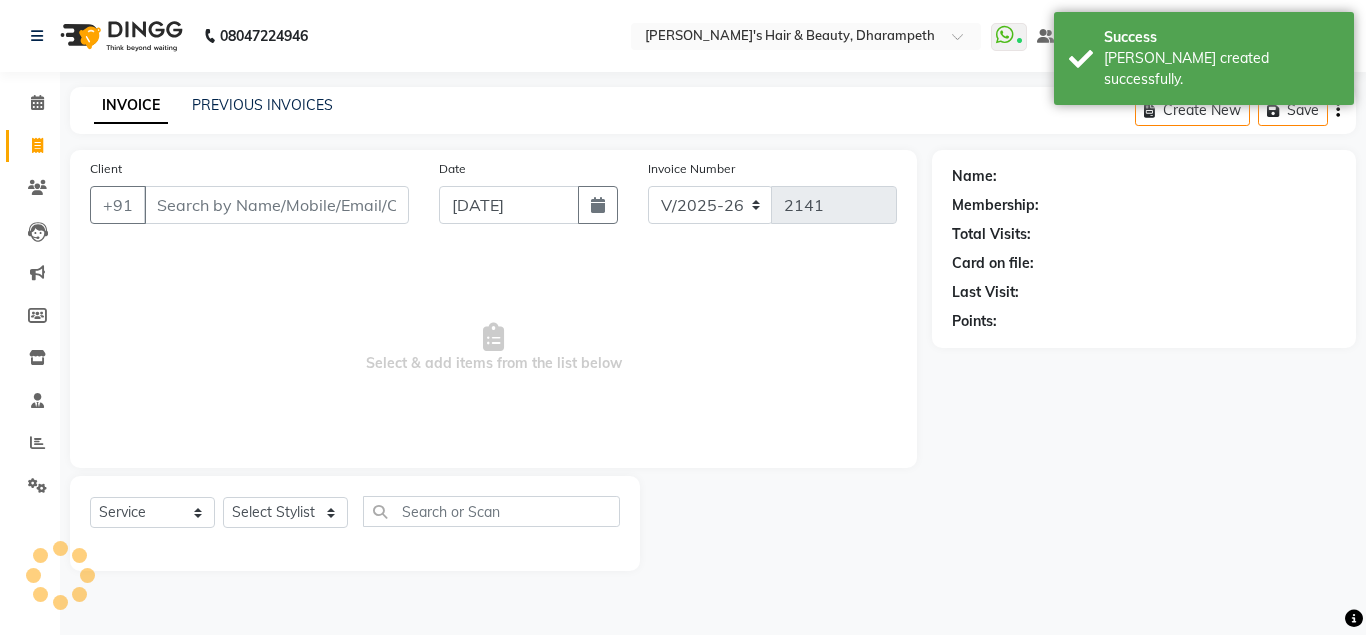 click on "Client" at bounding box center [276, 205] 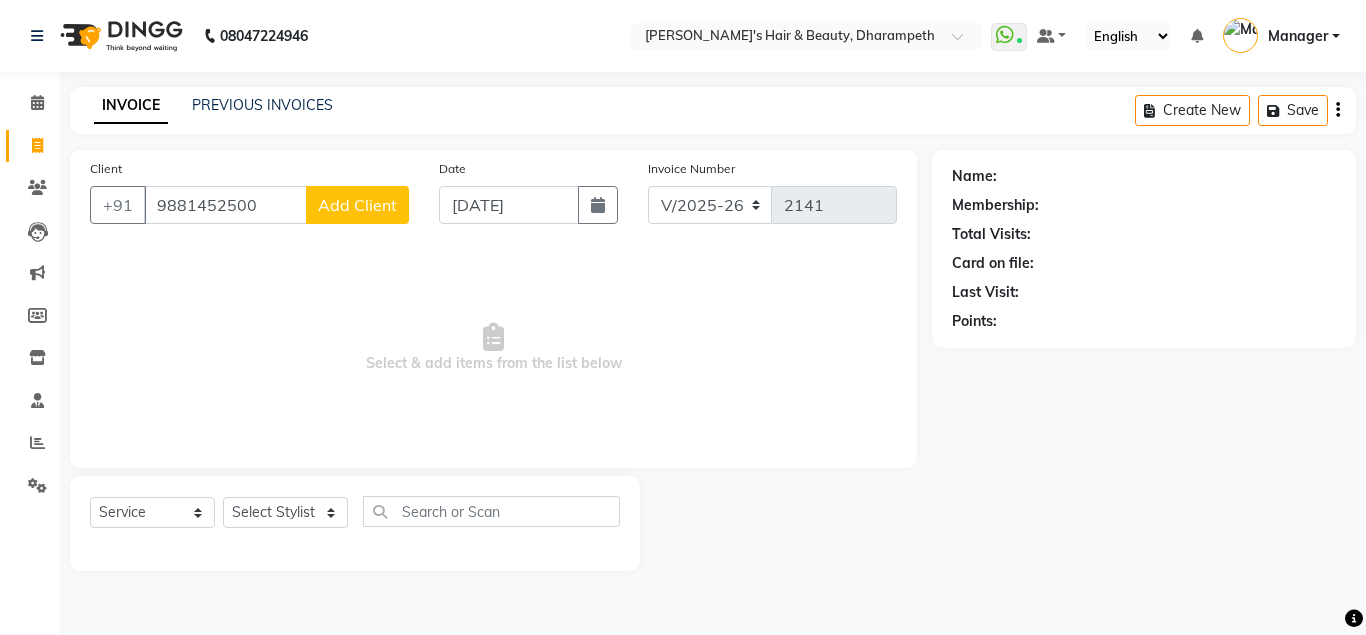 type on "9881452500" 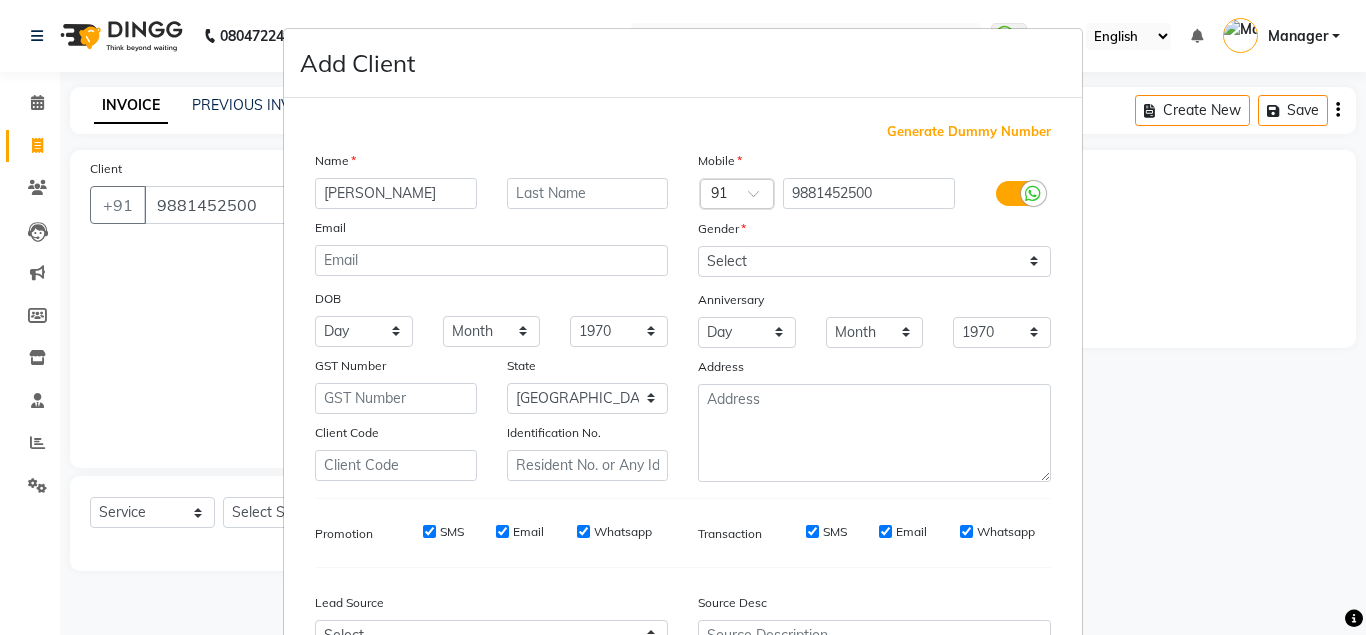 type on "[PERSON_NAME]" 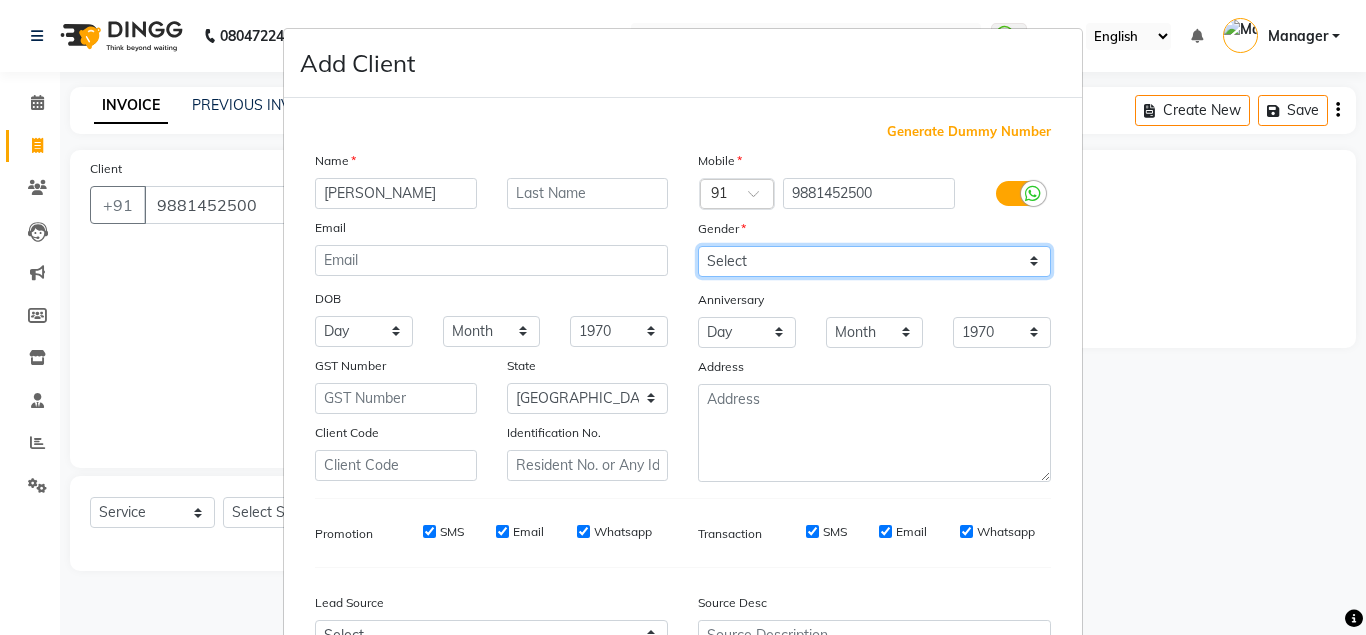 click on "Select [DEMOGRAPHIC_DATA] [DEMOGRAPHIC_DATA] Other Prefer Not To Say" at bounding box center (874, 261) 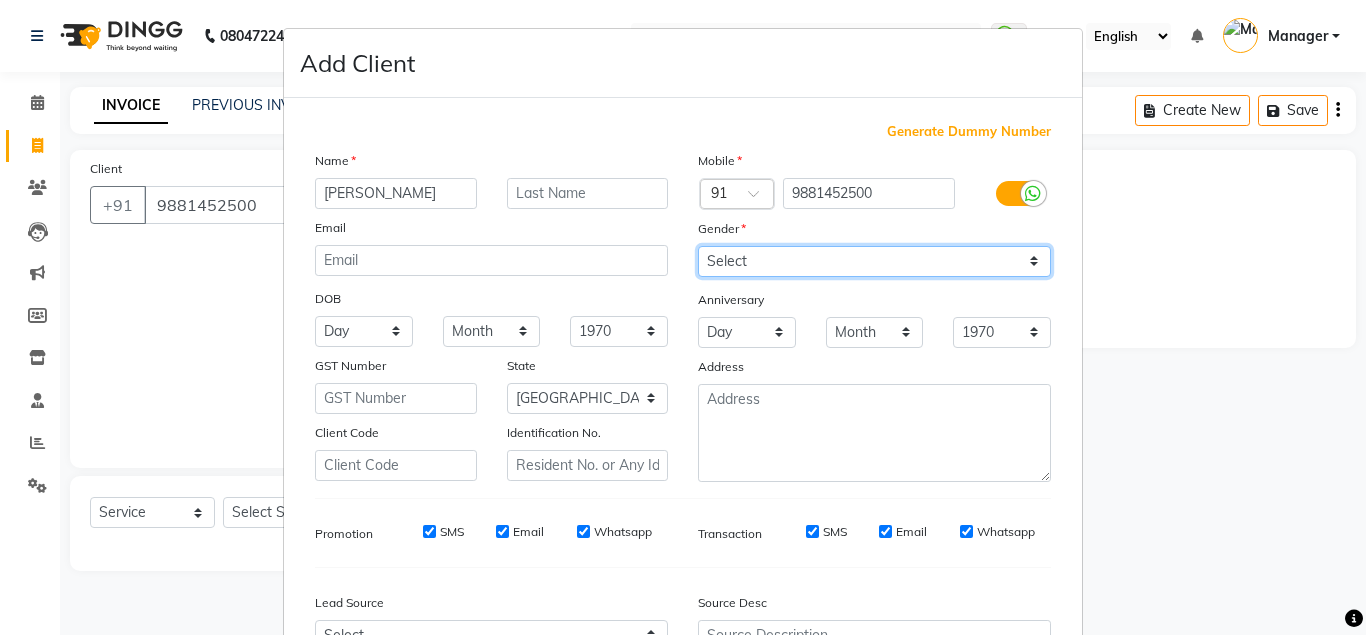 select on "[DEMOGRAPHIC_DATA]" 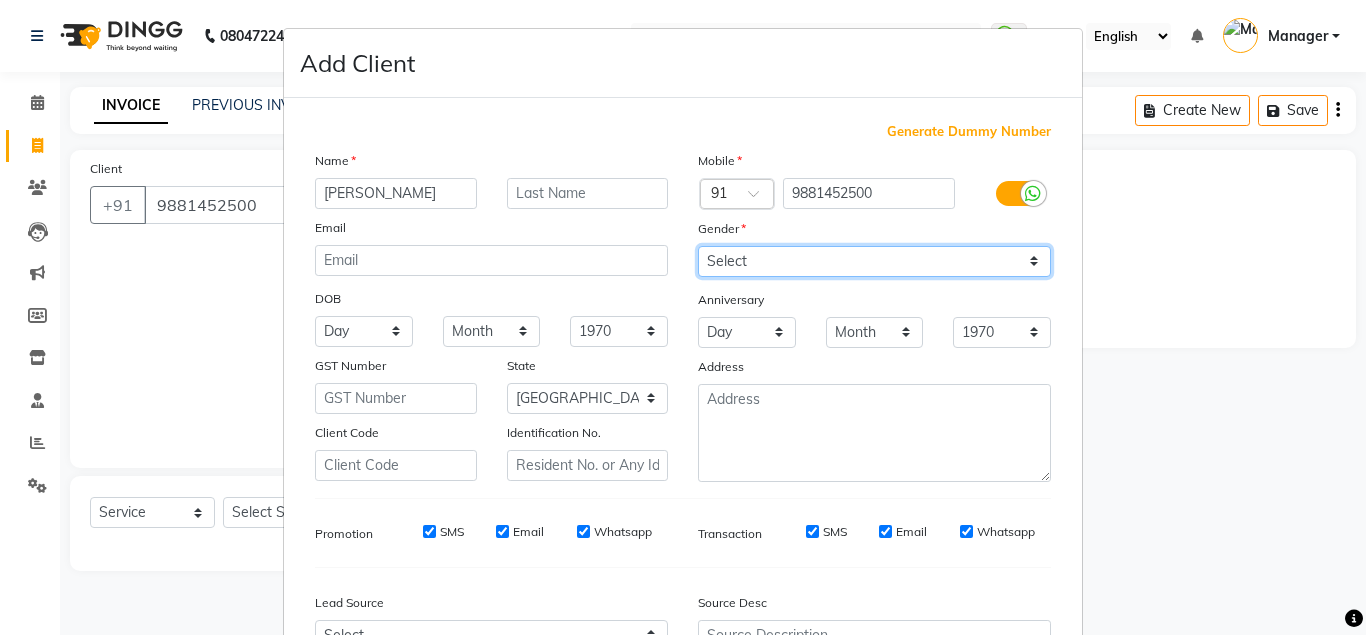 click on "[DEMOGRAPHIC_DATA]" at bounding box center [0, 0] 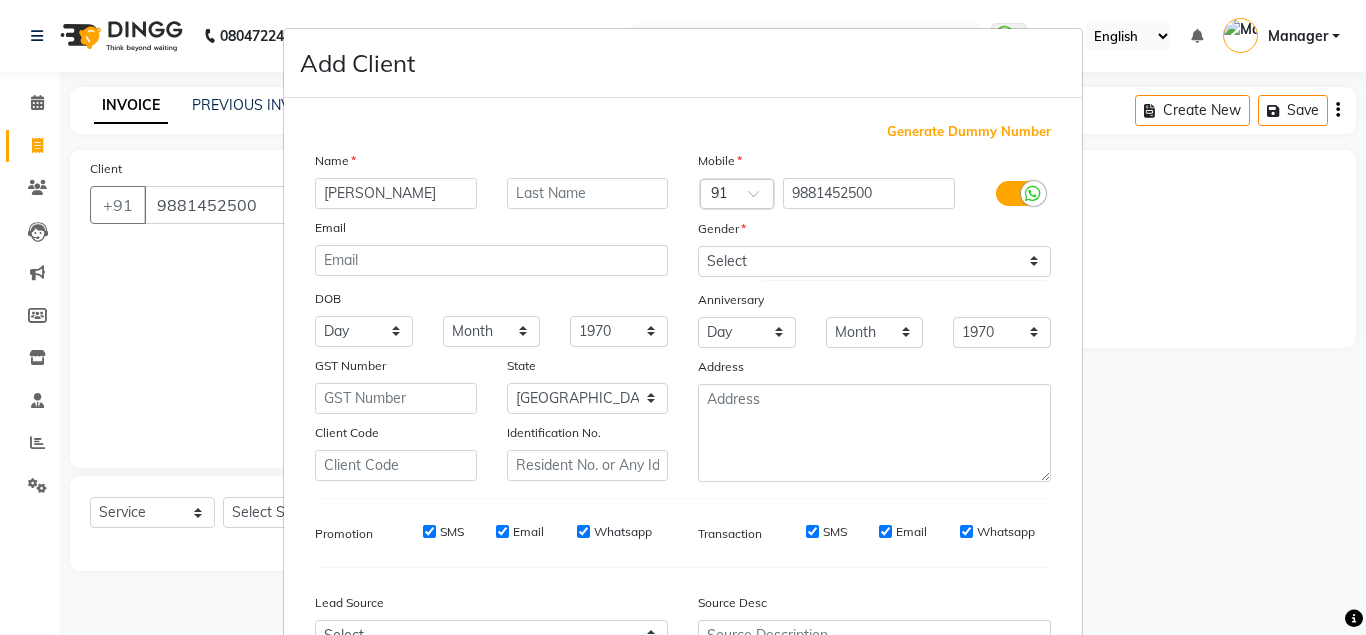 scroll, scrollTop: 214, scrollLeft: 0, axis: vertical 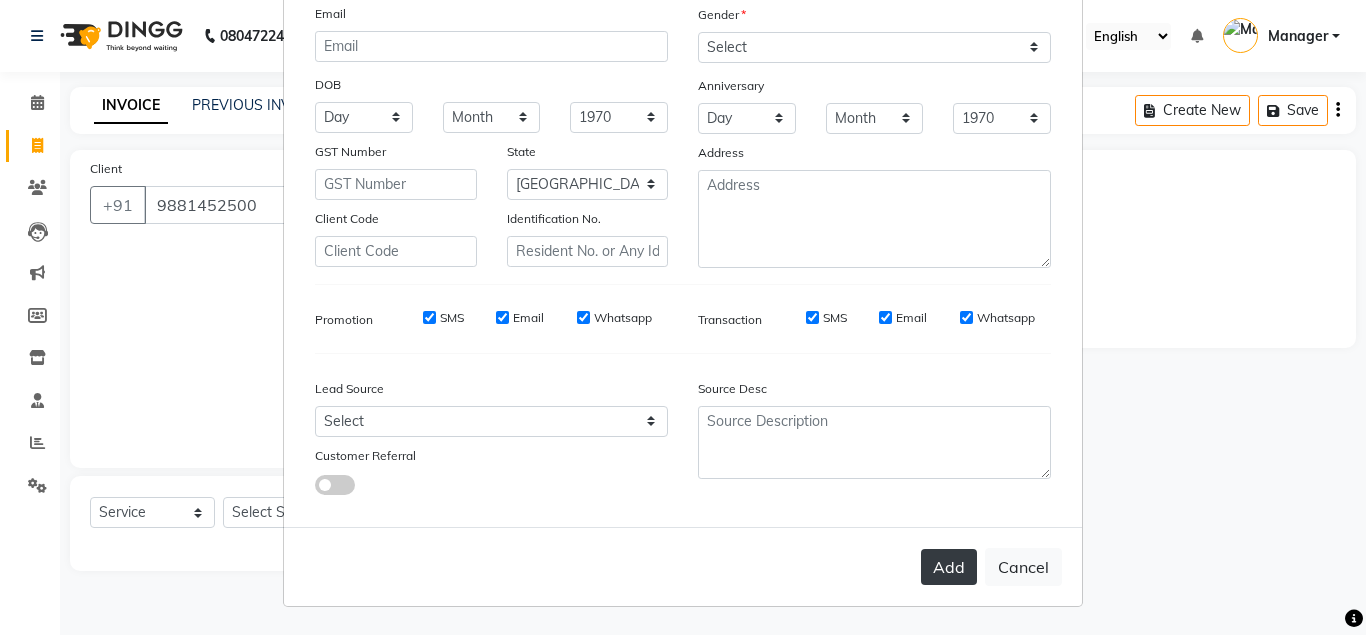click on "Add" at bounding box center (949, 567) 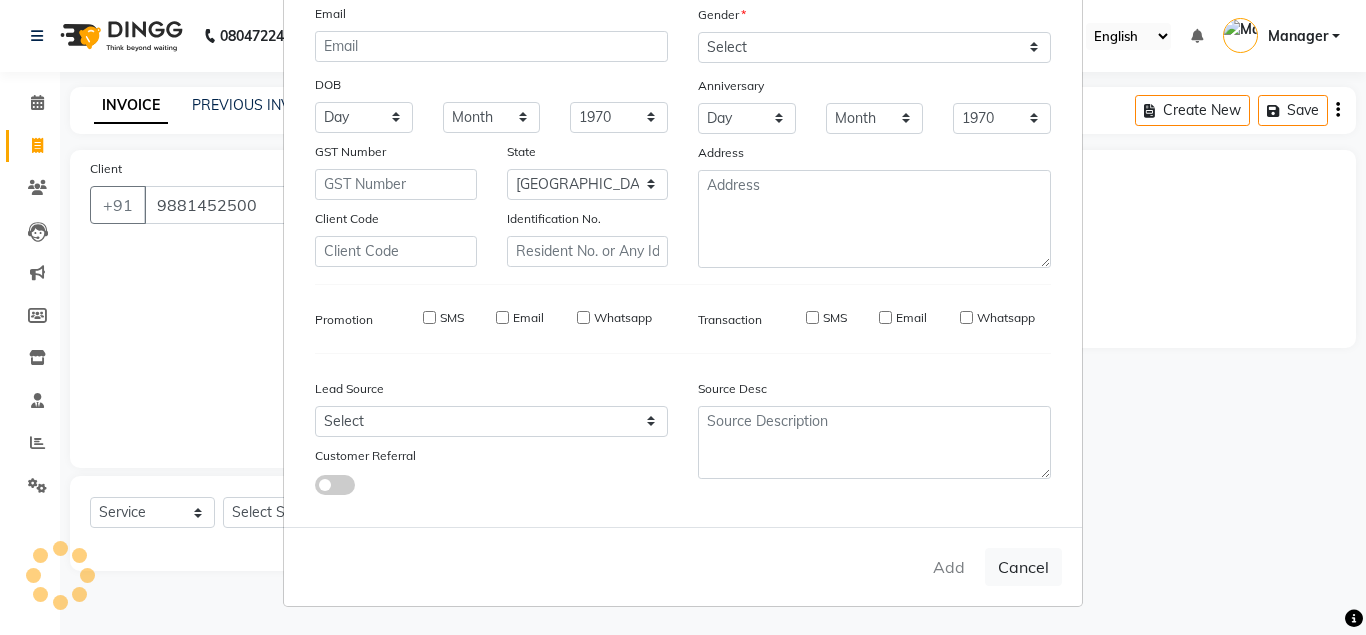 type 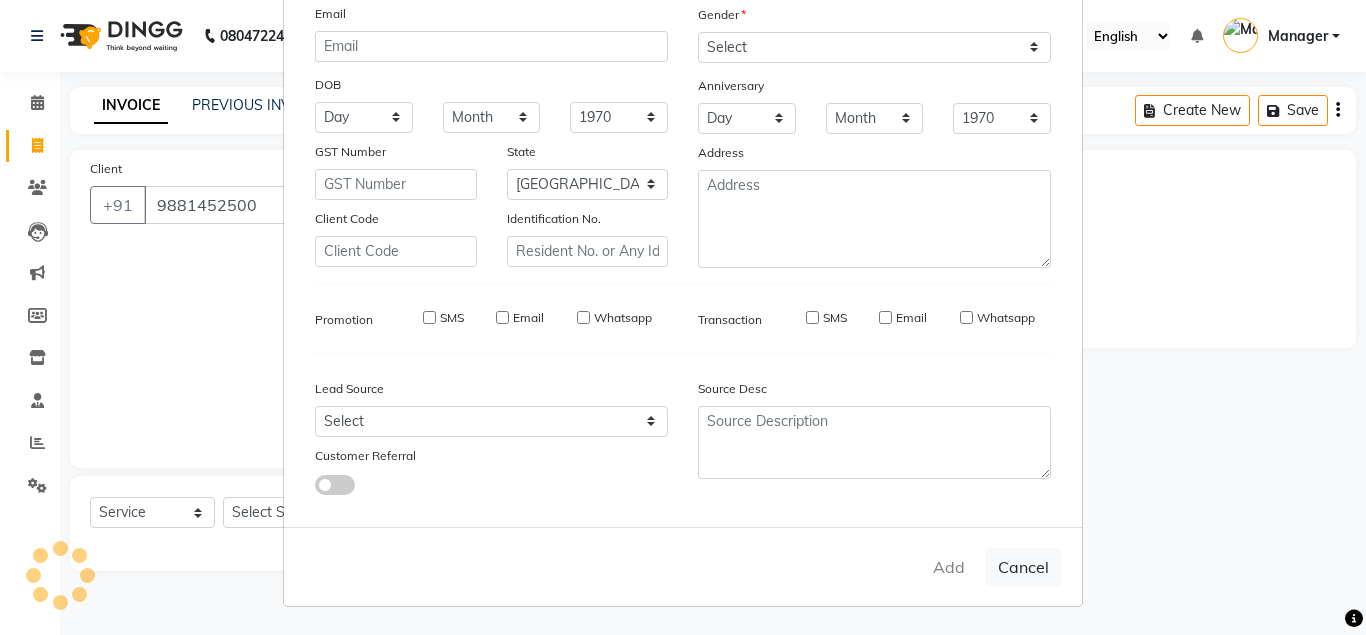 select 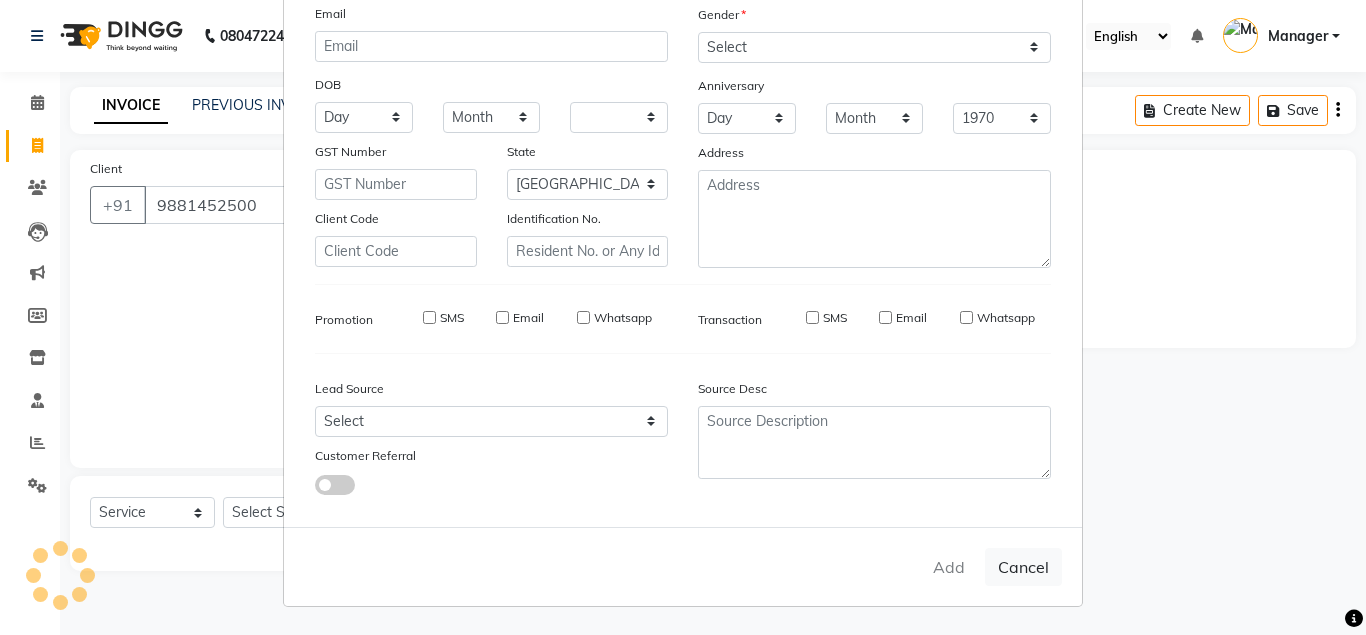 select on "null" 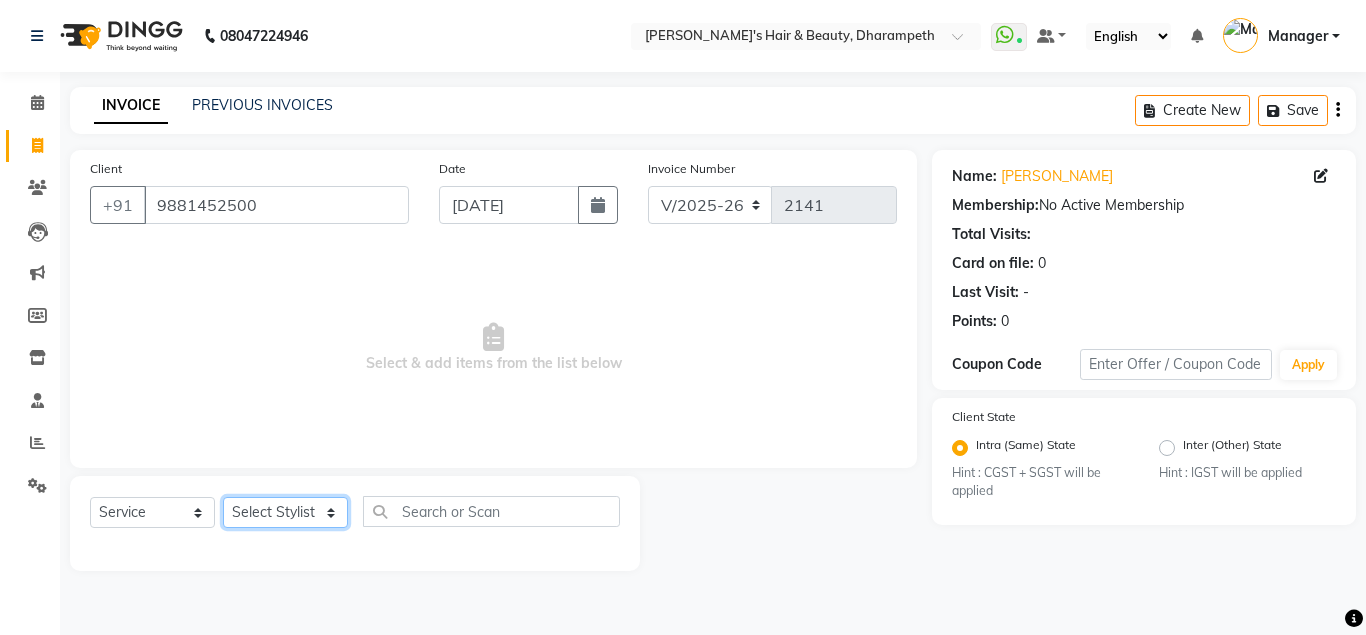 click on "Select Stylist Anuj W [PERSON_NAME] [PERSON_NAME]  Manager [PERSON_NAME] C [PERSON_NAME] S [PERSON_NAME] S Shilpa P Vedant N" 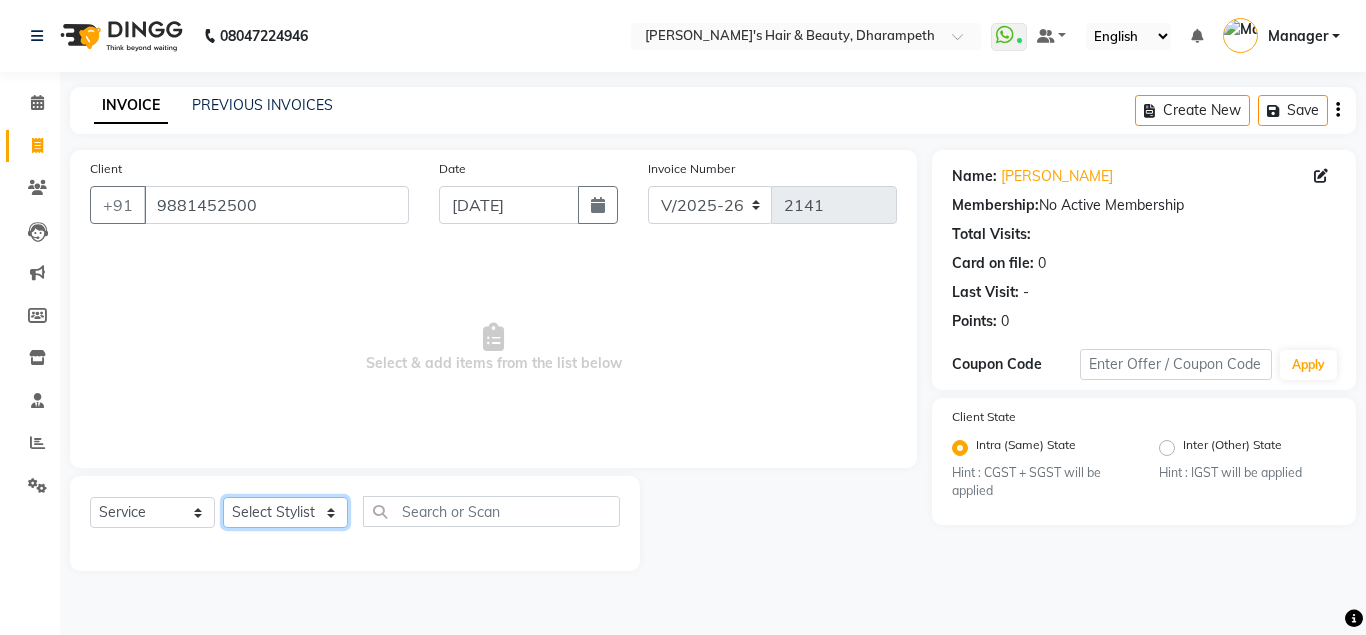 select on "65623" 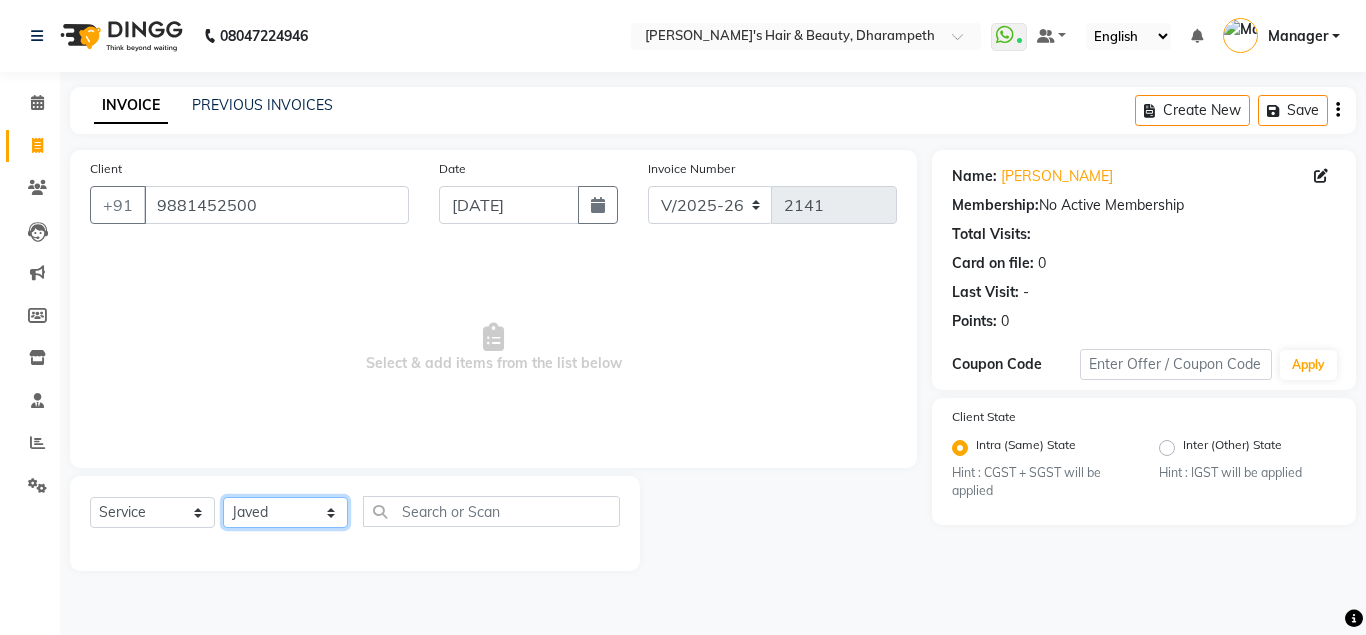 click on "Javed" 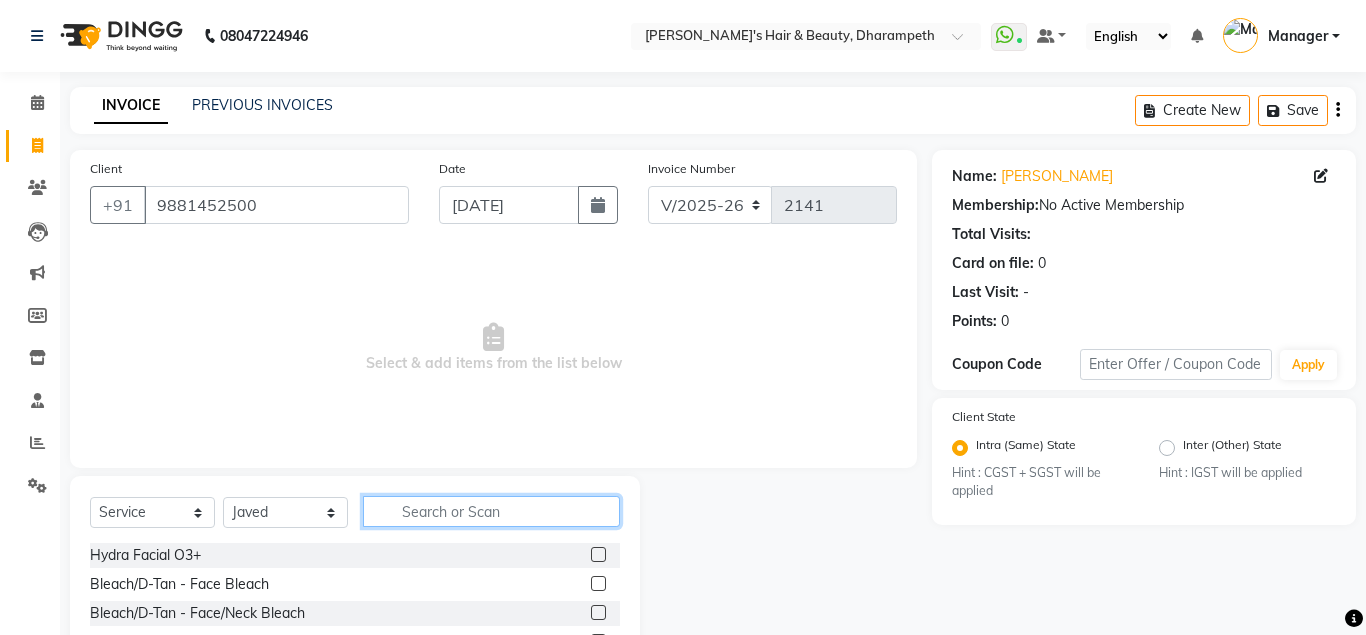 click 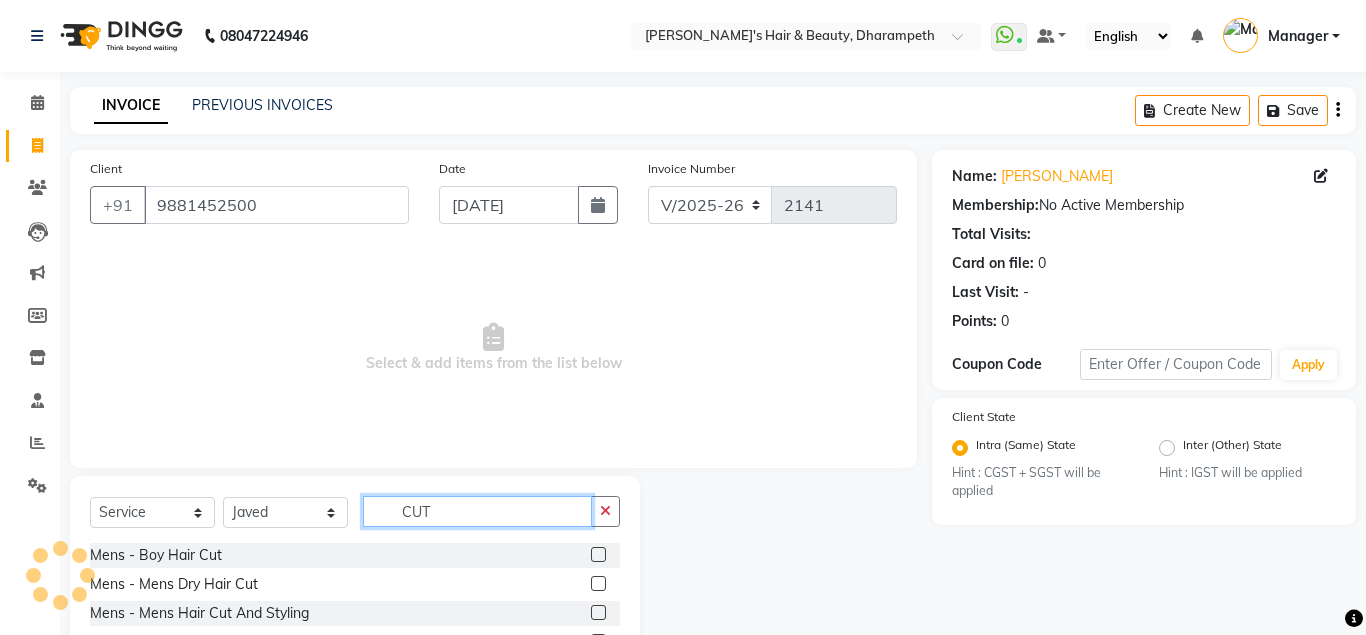 scroll, scrollTop: 166, scrollLeft: 0, axis: vertical 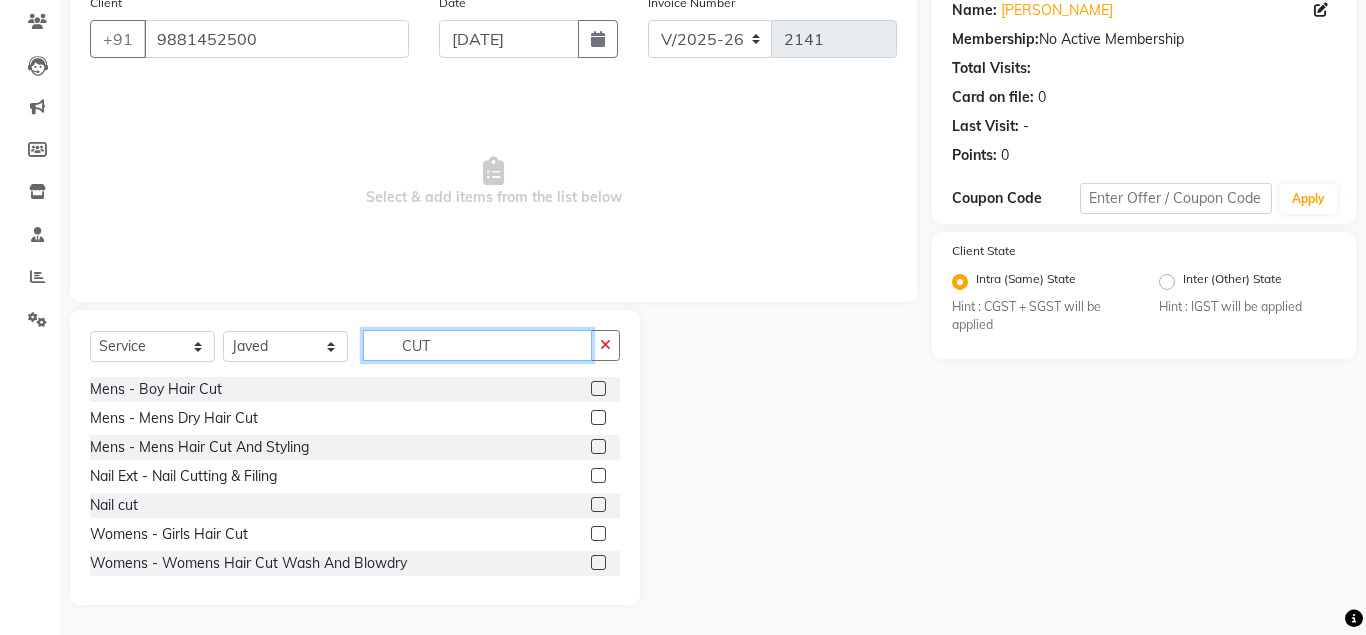 type on "CUT" 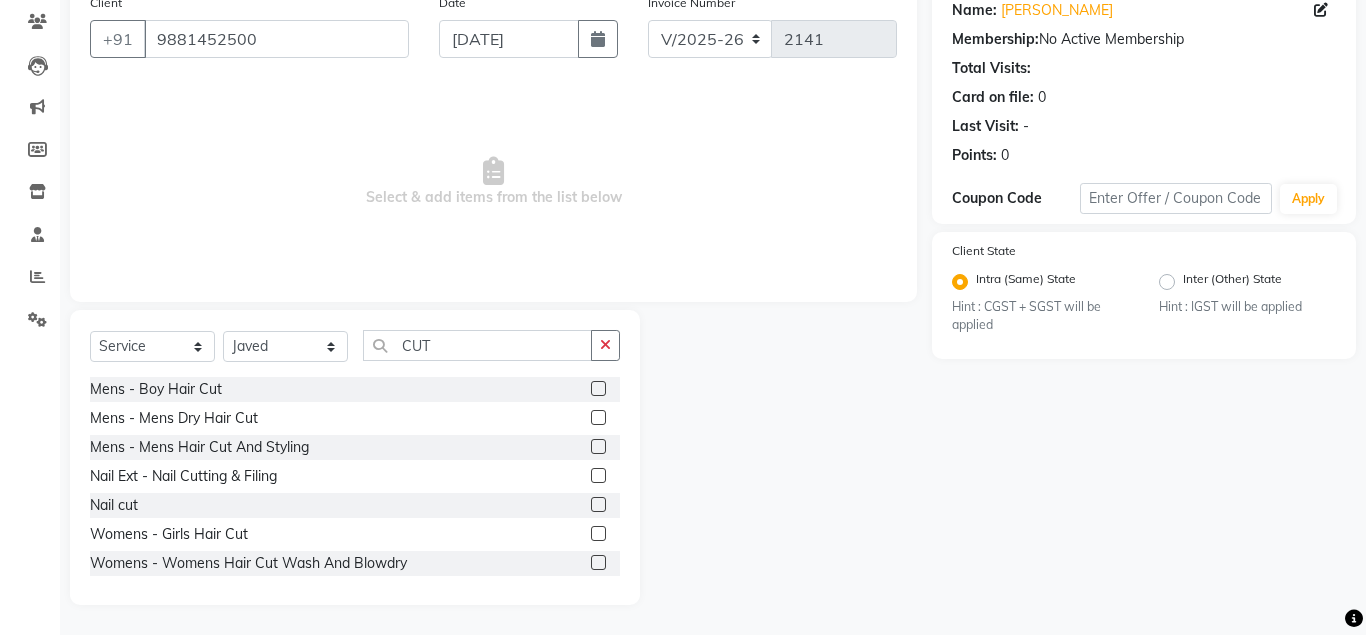 click 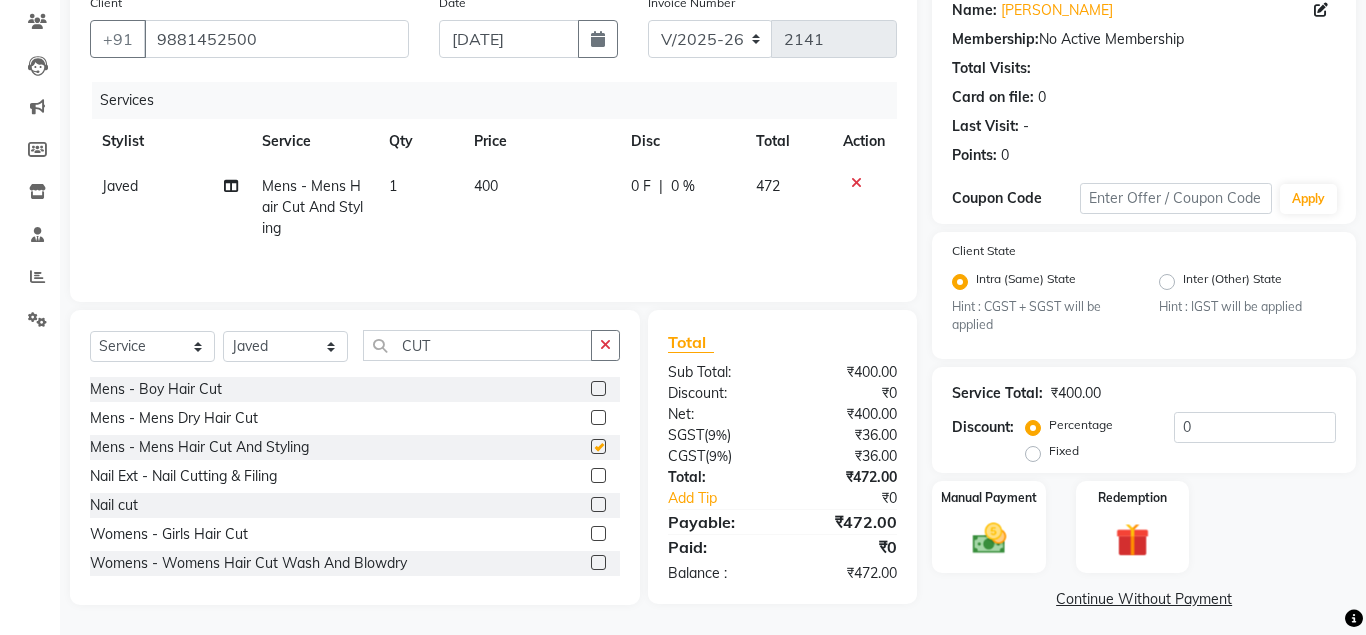 checkbox on "false" 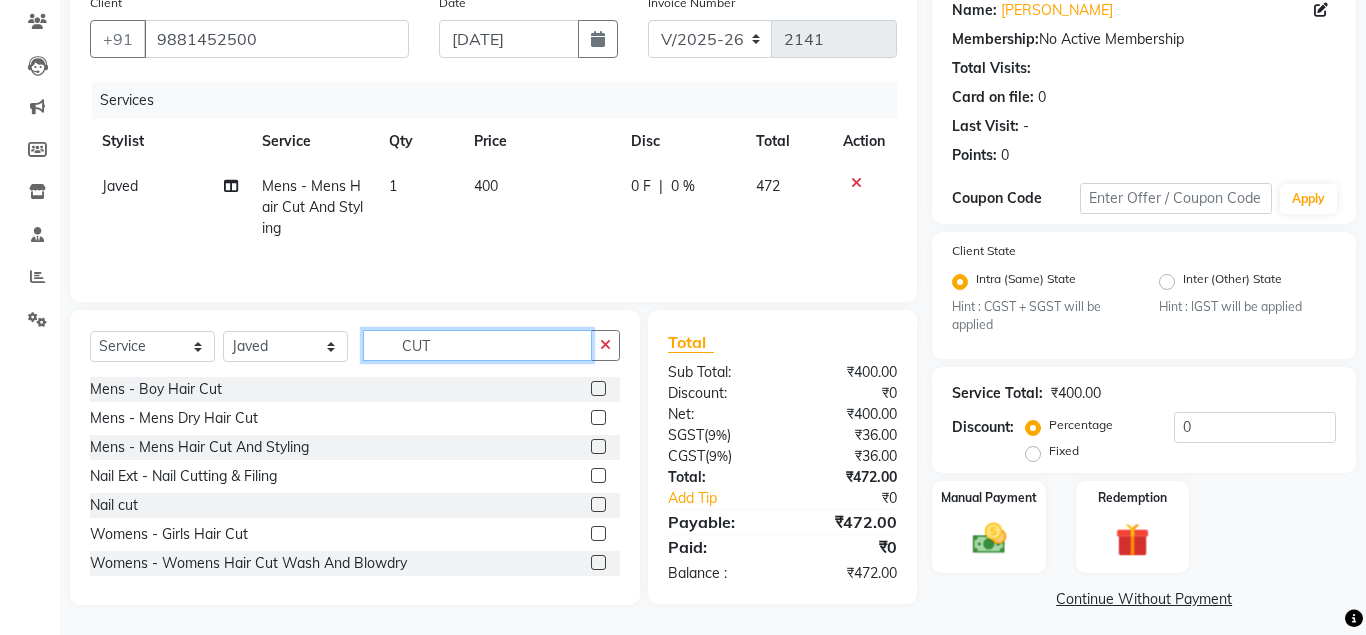 click on "CUT" 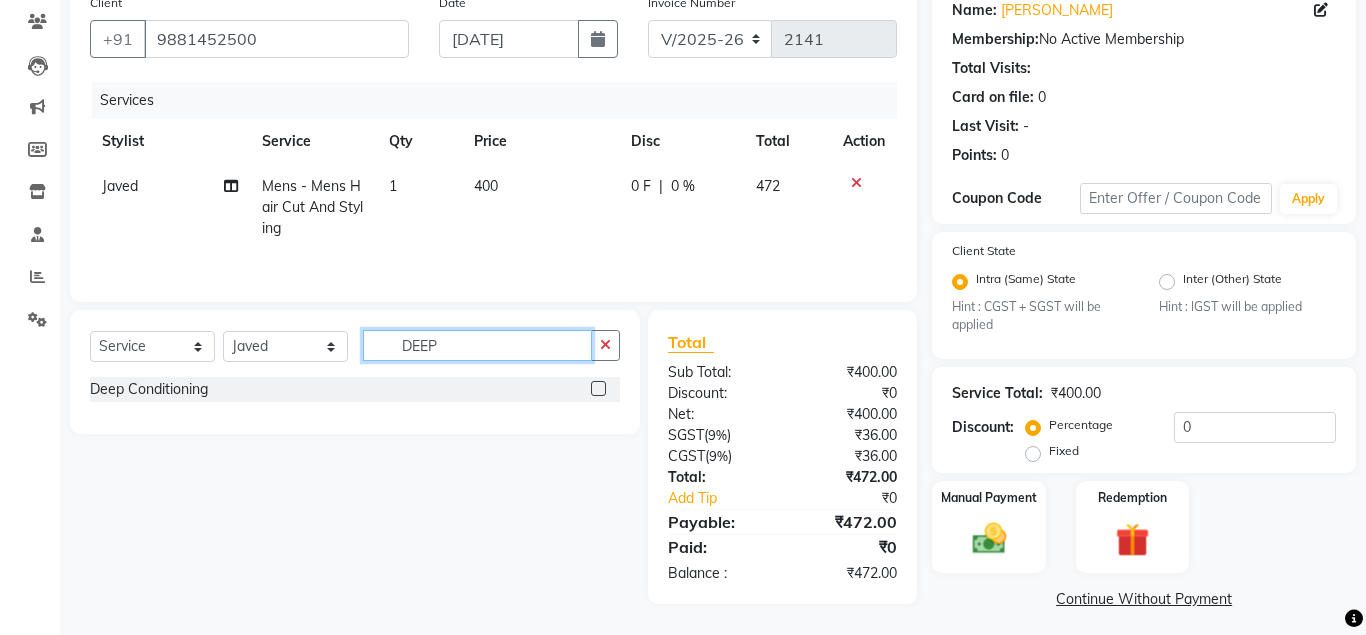 type on "DEEP" 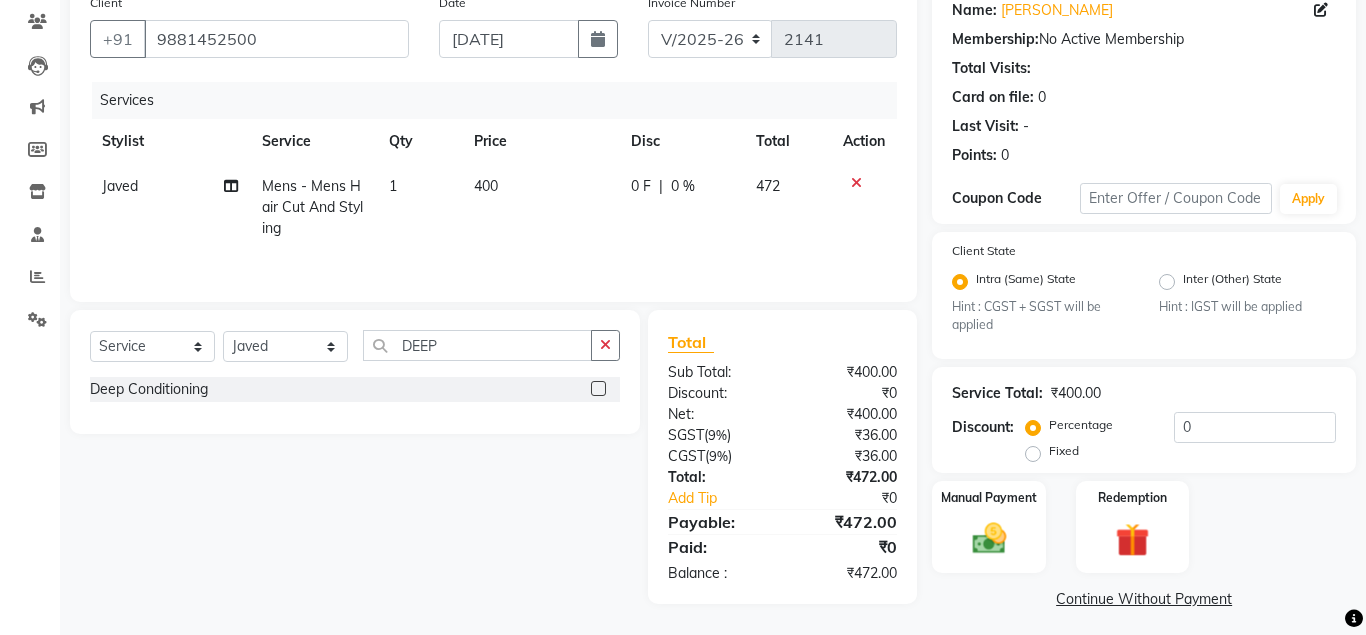 click 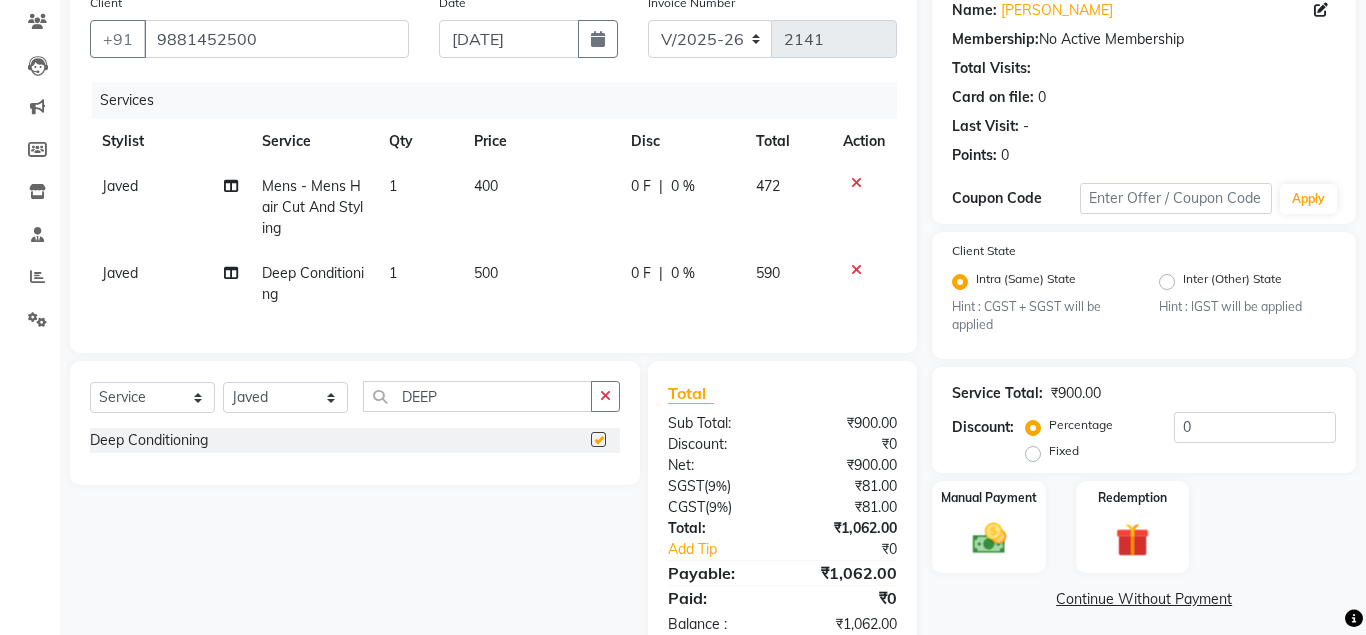 checkbox on "false" 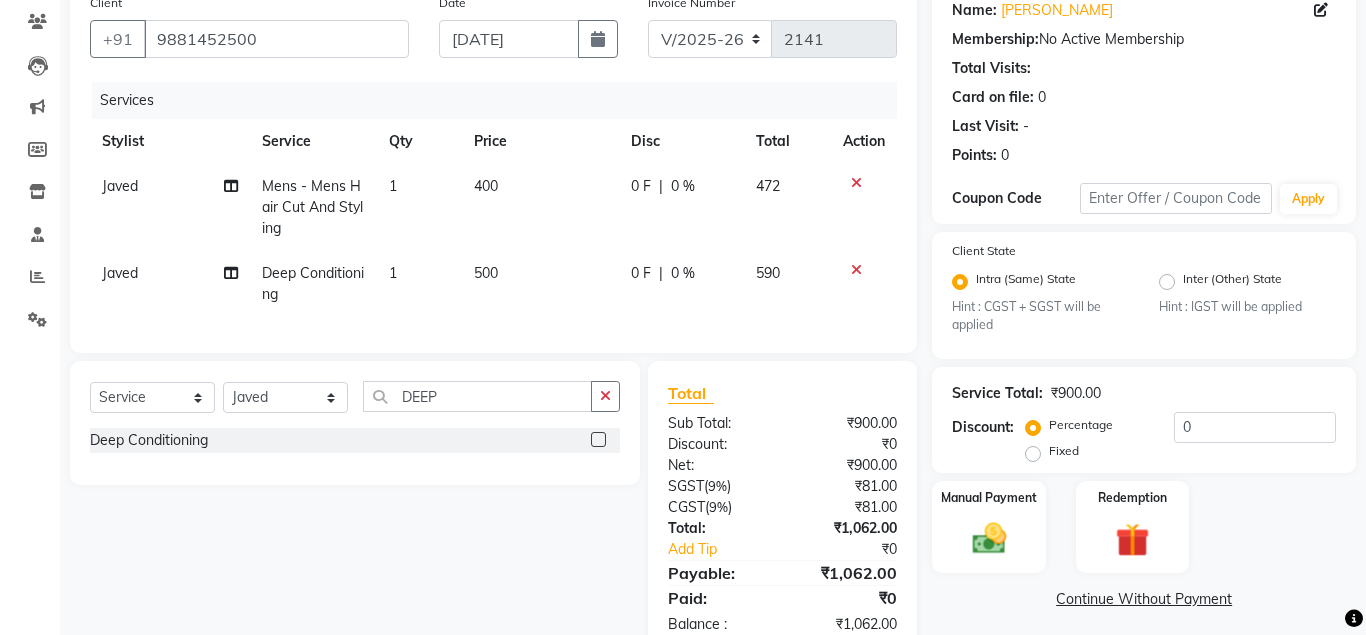 click on "500" 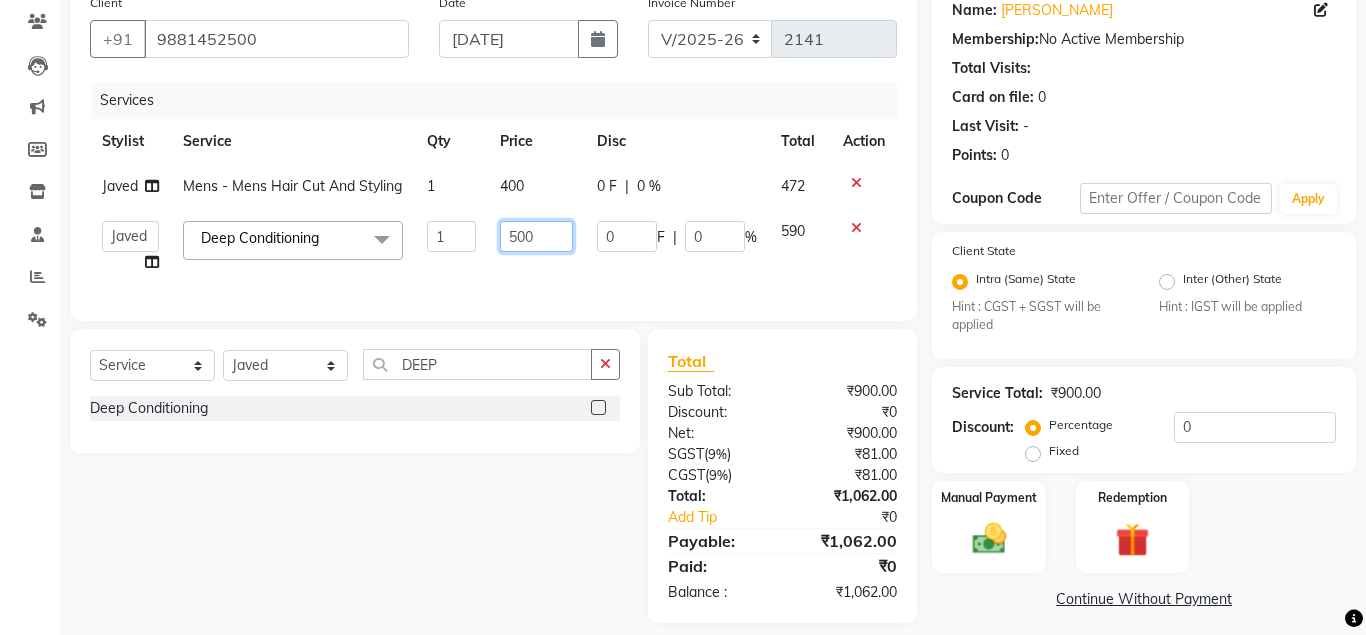 click on "500" 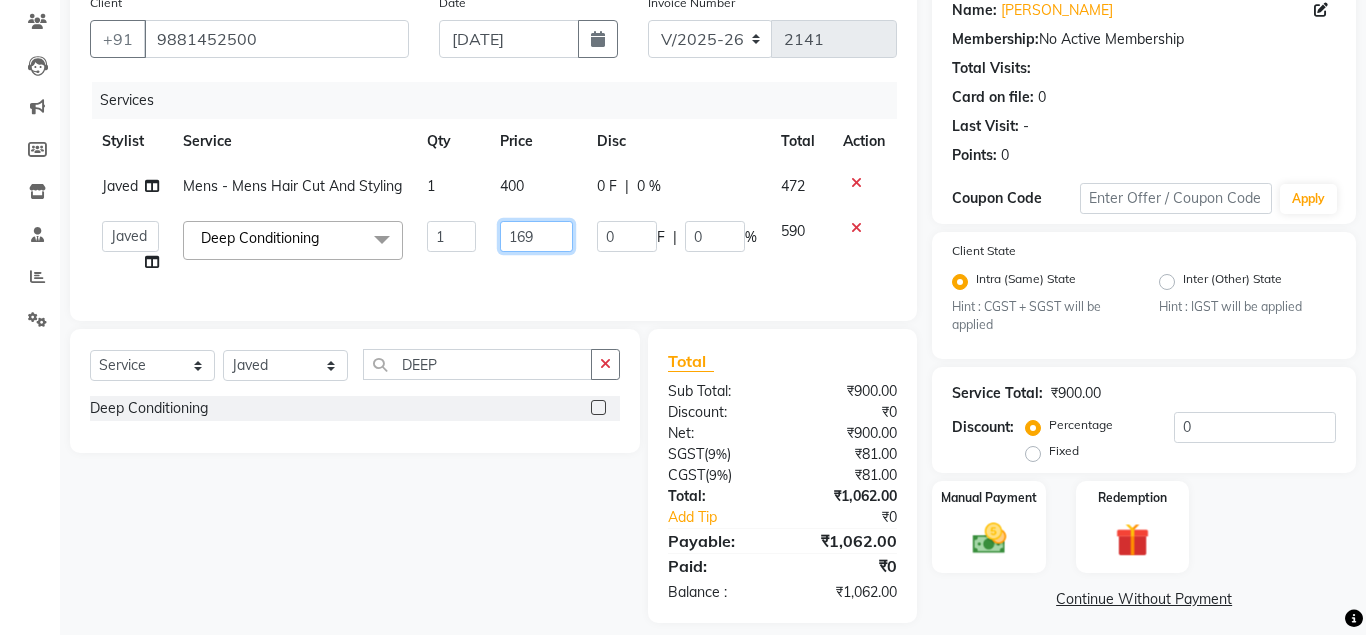type on "169.5" 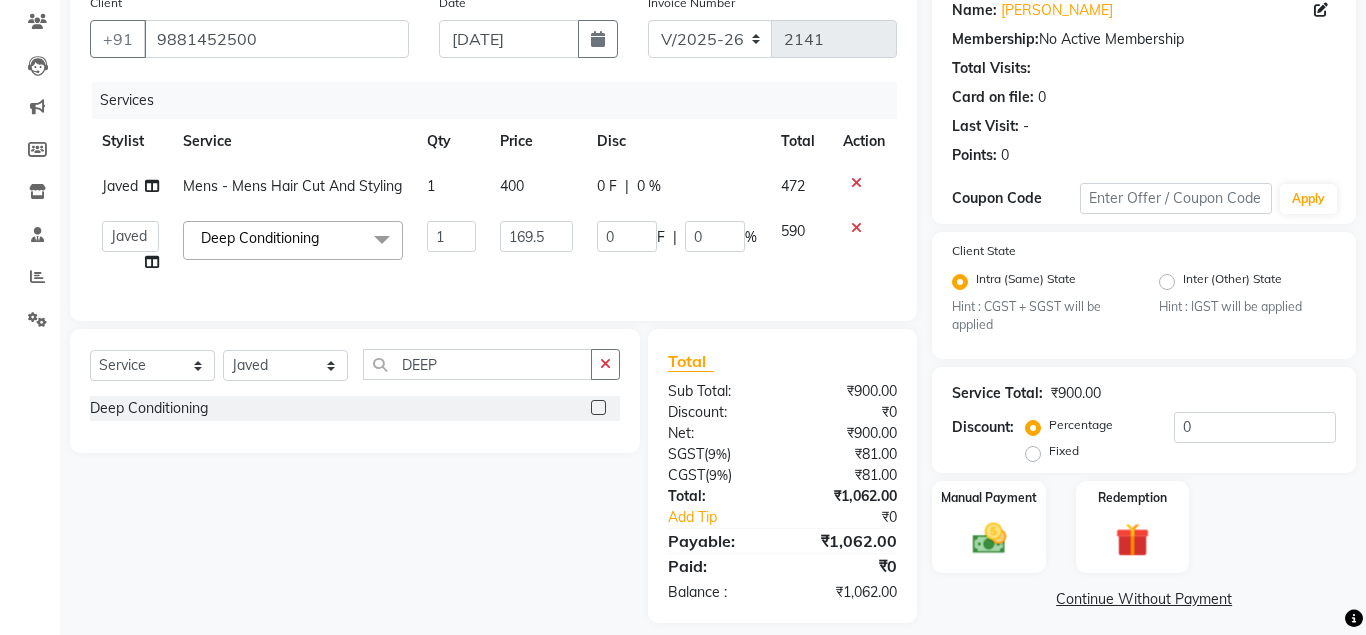 click on "Javed  Mens - Mens Hair Cut And Styling 1 400 0 F | 0 % 472  Anuj W   [PERSON_NAME]   [PERSON_NAME]    Manager   [PERSON_NAME] C   [PERSON_NAME] S   [PERSON_NAME] S   Shilpa P   Vedant N  Deep Conditioning   x Hydra Facial O3+ Bleach/D-Tan - Face  Bleach Bleach/D-Tan - Face/Neck Bleach Bleach/D-Tan - Full Body Bleach Bleach/D-Tan - Hand Bleach Bleach/D-Tan - Legs Bleach Bleach/D-Tan - O3 D-Tan Bleach/D-Tan - Raga D- Tan NANO PLASTIA SHOULDER LENGTH Mintree Tan- Go Manicure Mintree Tan-Go Pedicure TIP Deep Conditioning  Whitening Facial O3+ Facial Mediceuticals dand treatment BOOKING AMT OF SERVICE Fibre Complex Treatment [DEMOGRAPHIC_DATA] Lower Lips -Threading Knot Free Service Blow Dry - Blow Dry Below Shoulder Length Blow Dry - Blow Dry Shoulder Length Blow Dry - Blow Dry Waist Length Clean Up - Aroma Clean Up Clean Up - Herbal Cleanup Clean Up - Instglow Claenup Clean Up - O3 Pore Clean Up Clean Up - Vlcc Gold Clean Up Clean Up - D Tan Clean UP Face Pack - Black Mask Charcoal Face Pack - Black Mask O3 Face Pack - O3 Peel Off 1 0 F" 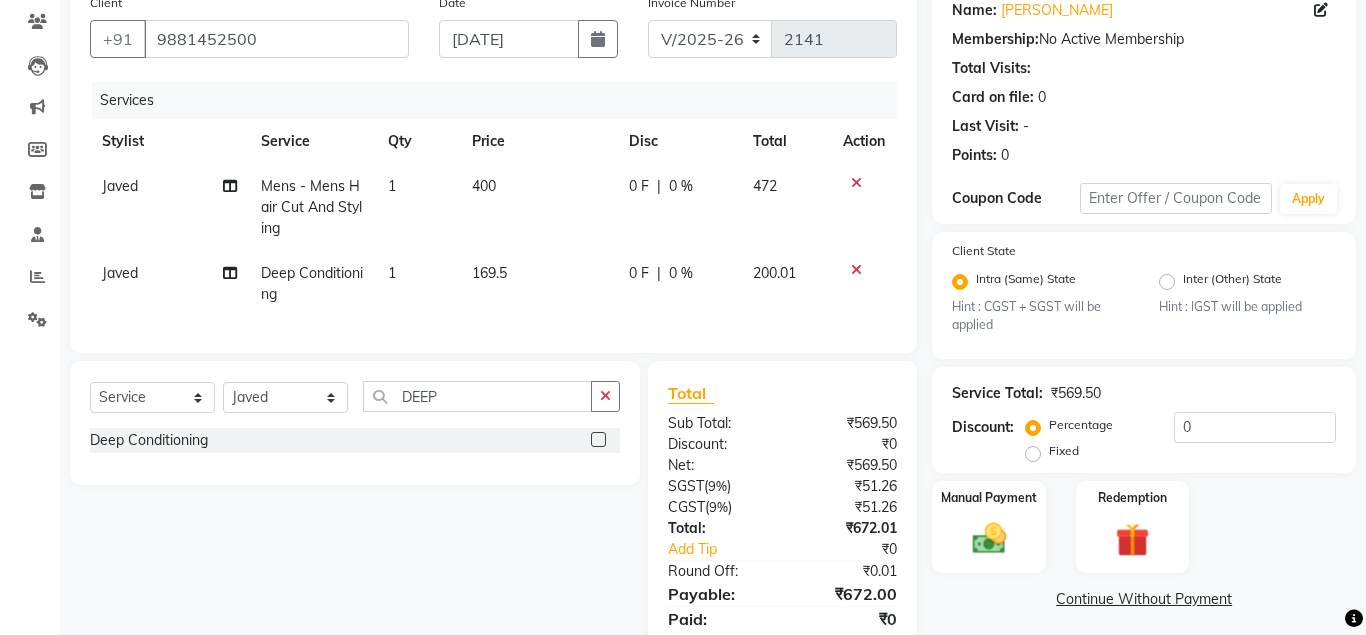 click on "400" 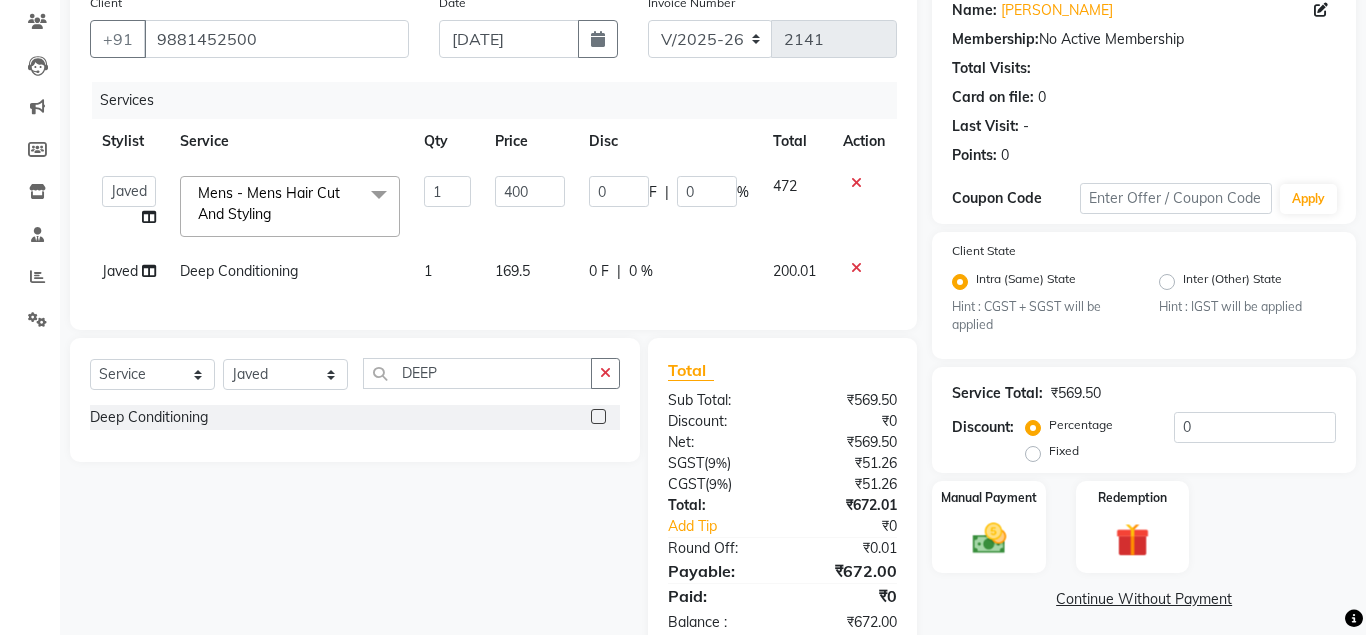 click on "400" 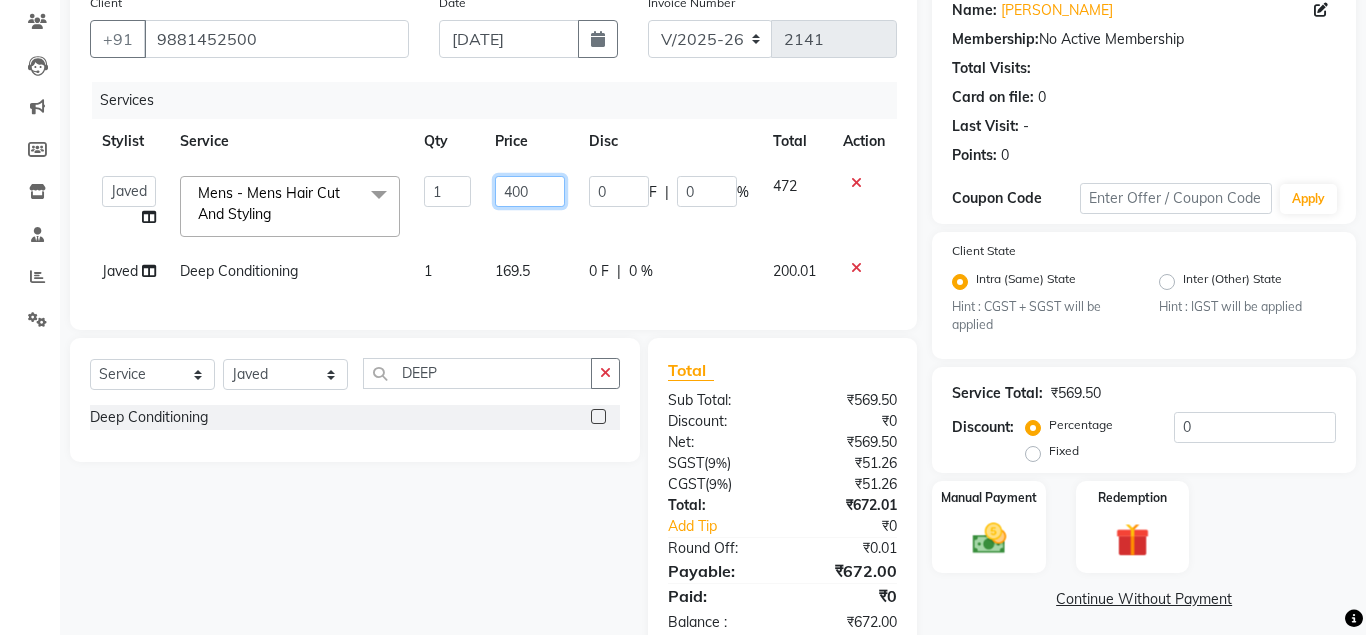 click on "400" 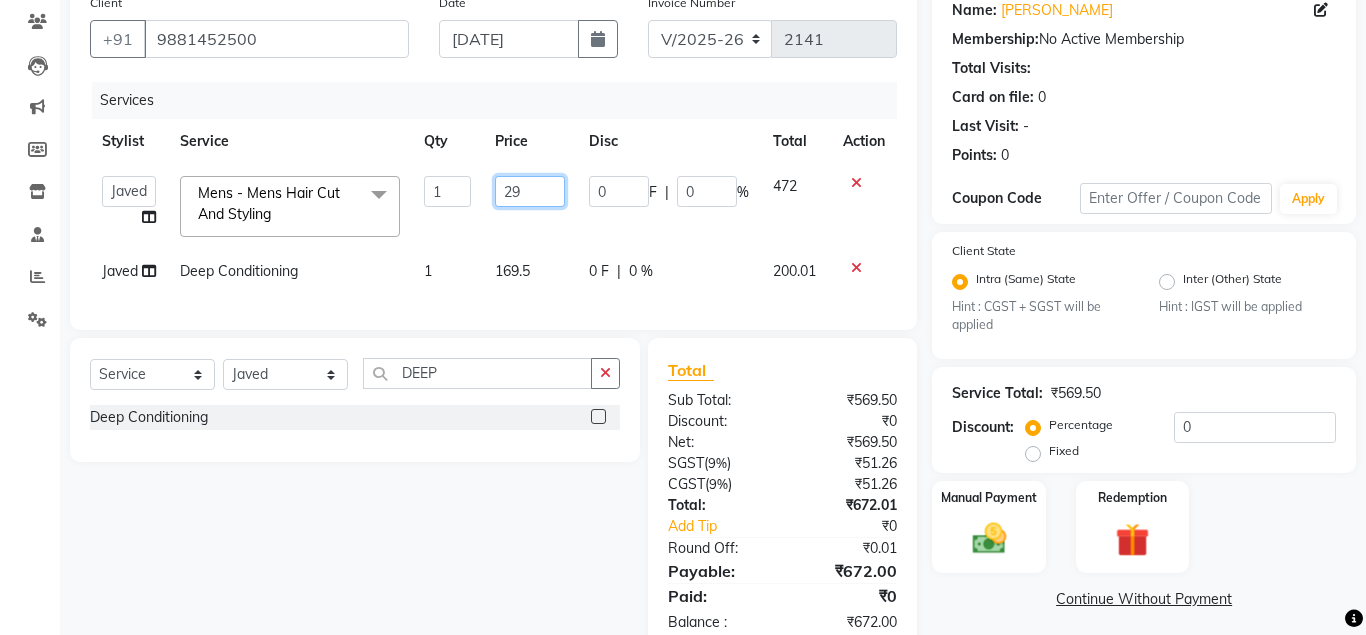 type on "2" 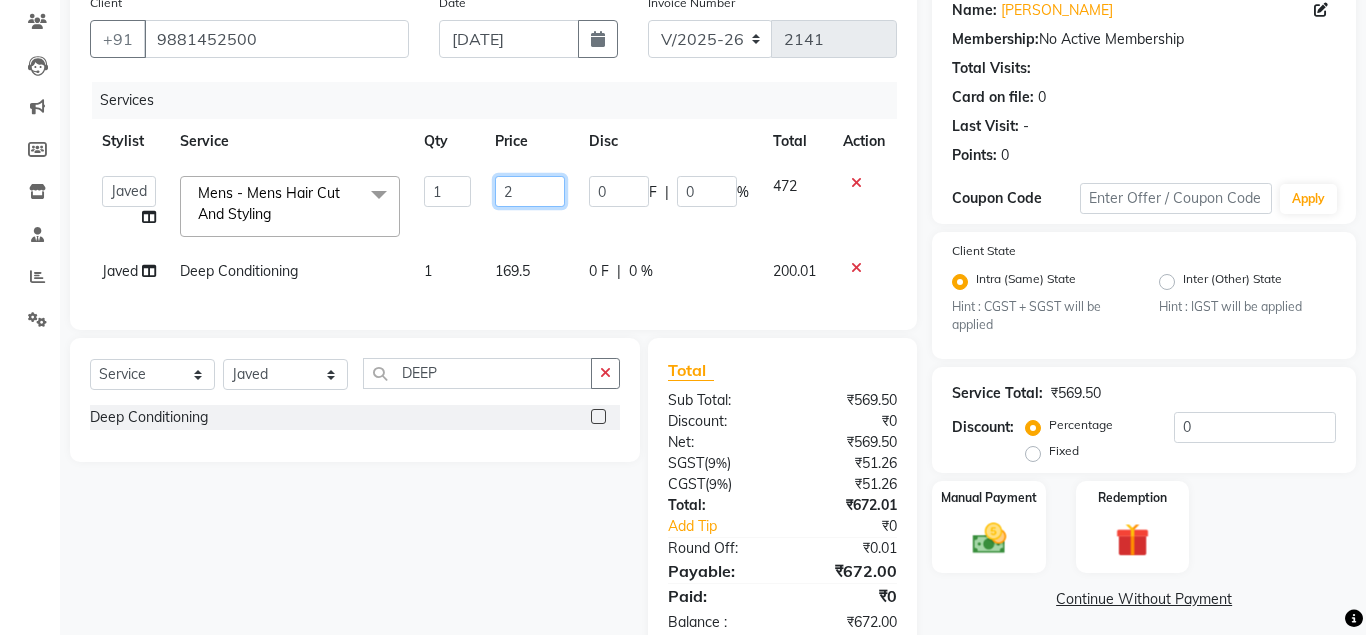 type 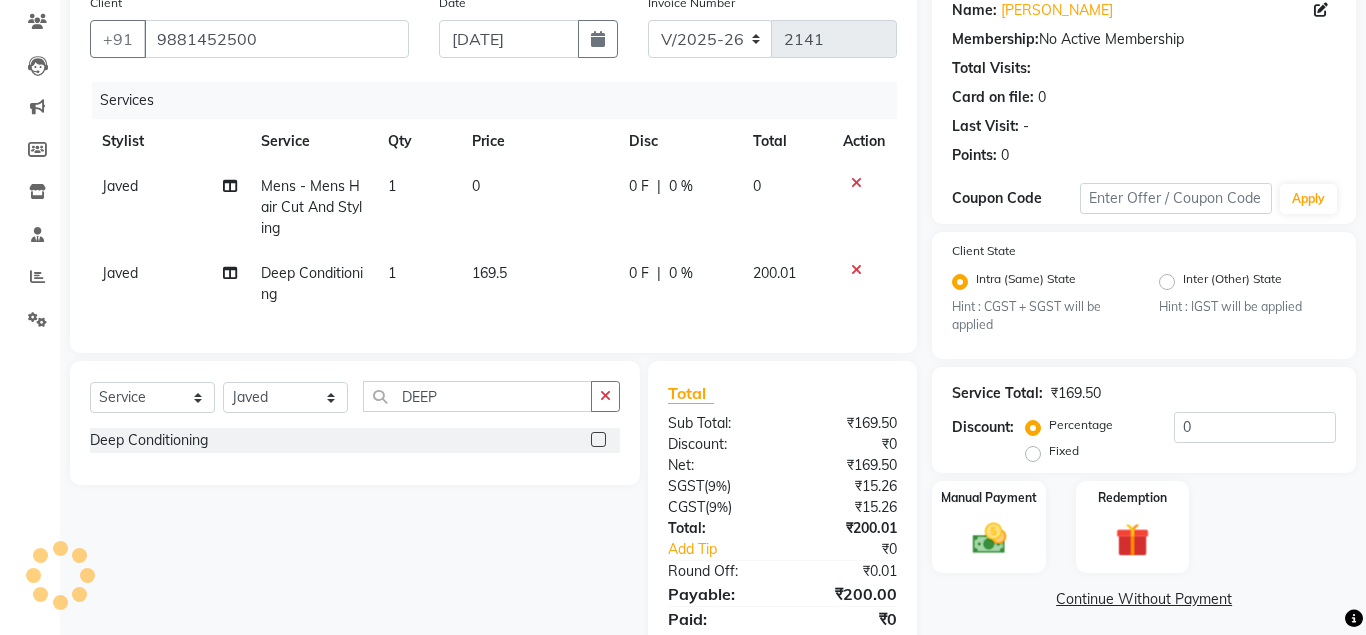 click on "Mens - Mens Hair Cut And Styling" 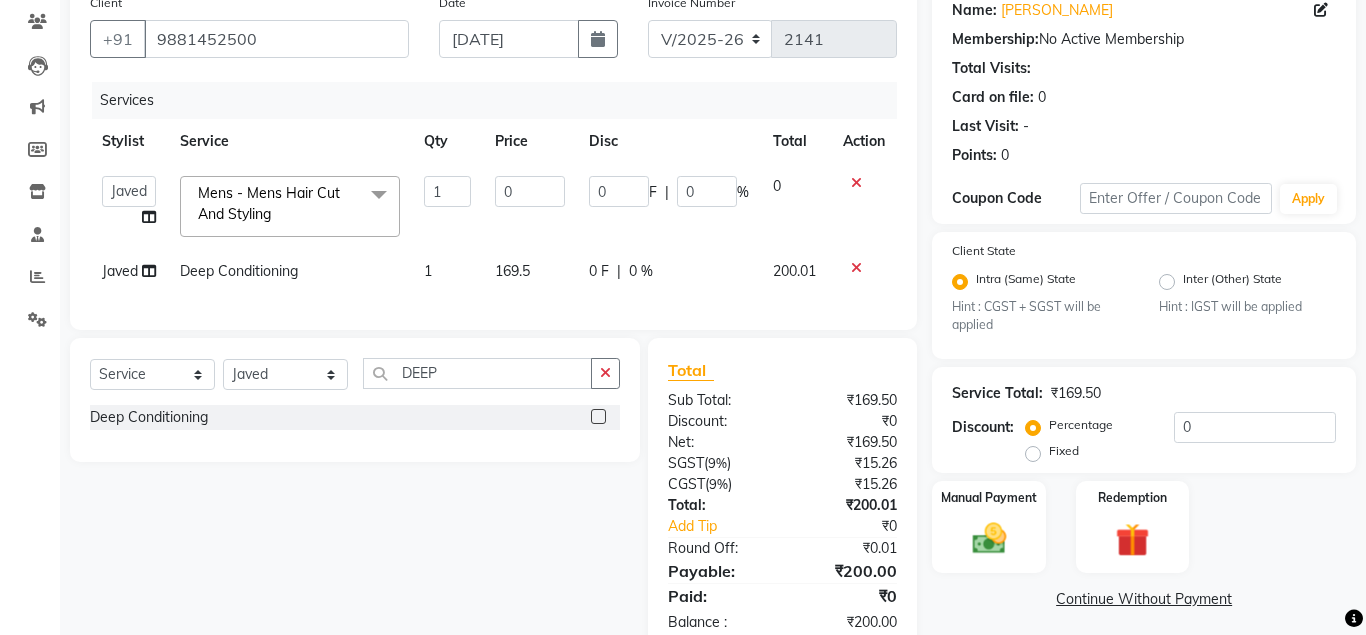 click on "Mens - Mens Hair Cut And Styling  x" 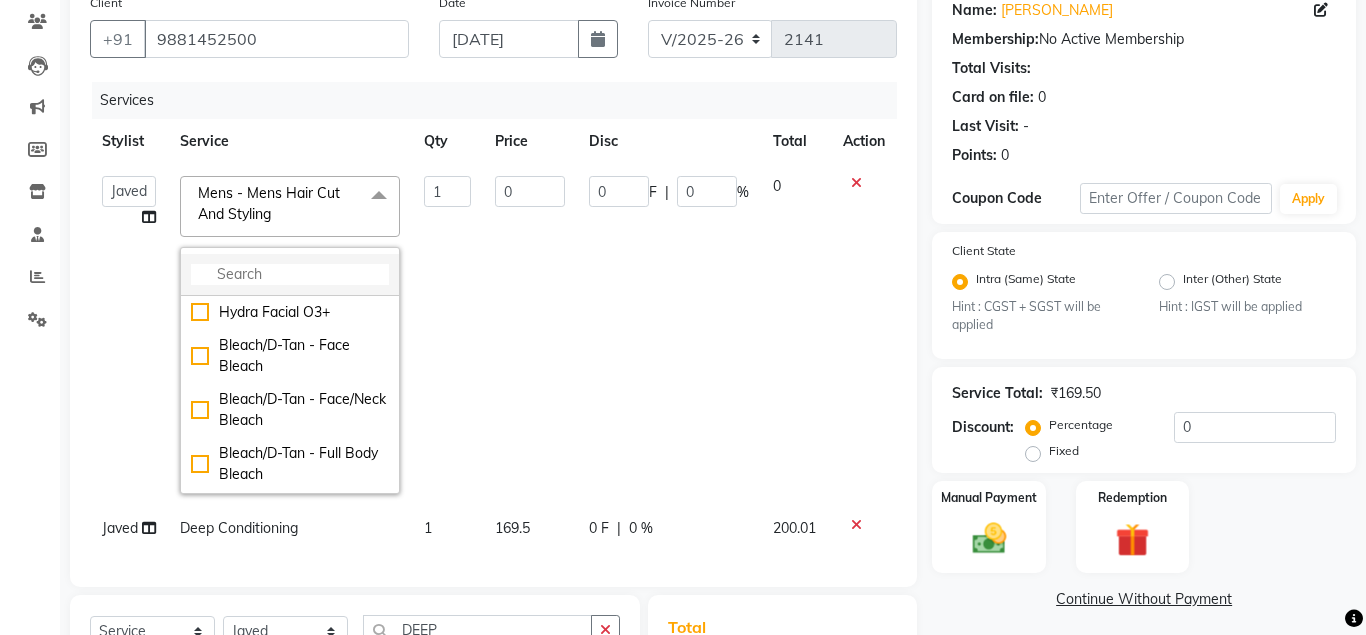click 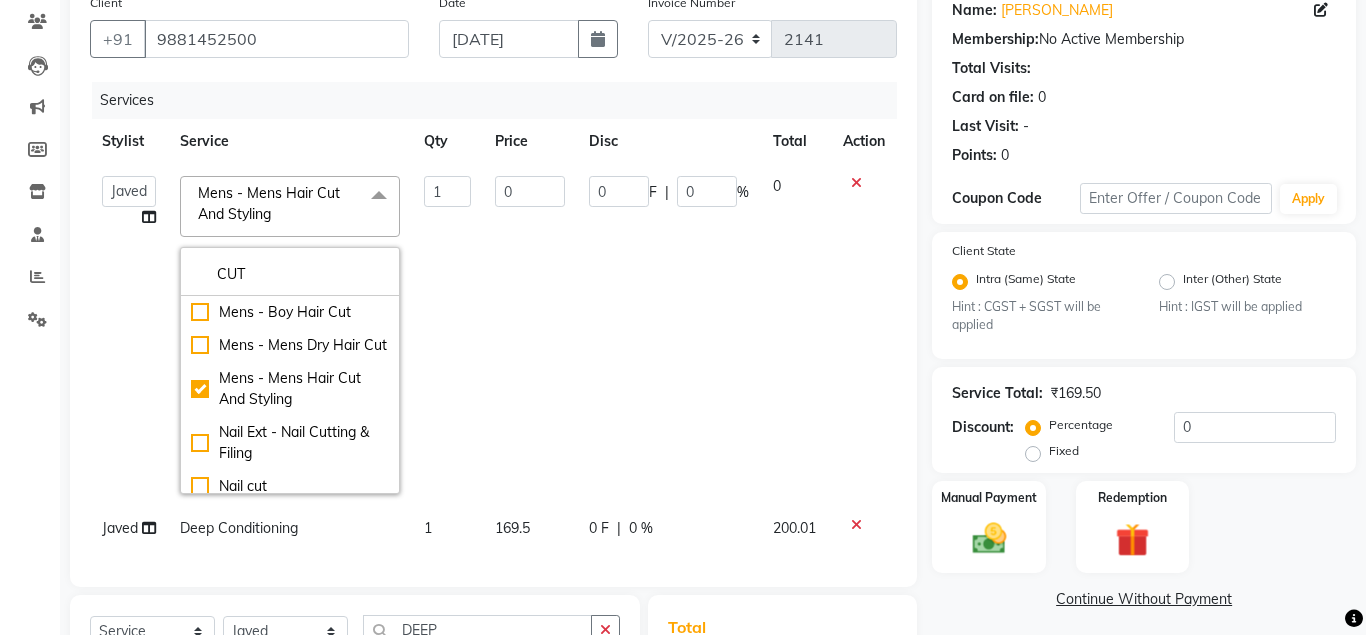 type on "CUT" 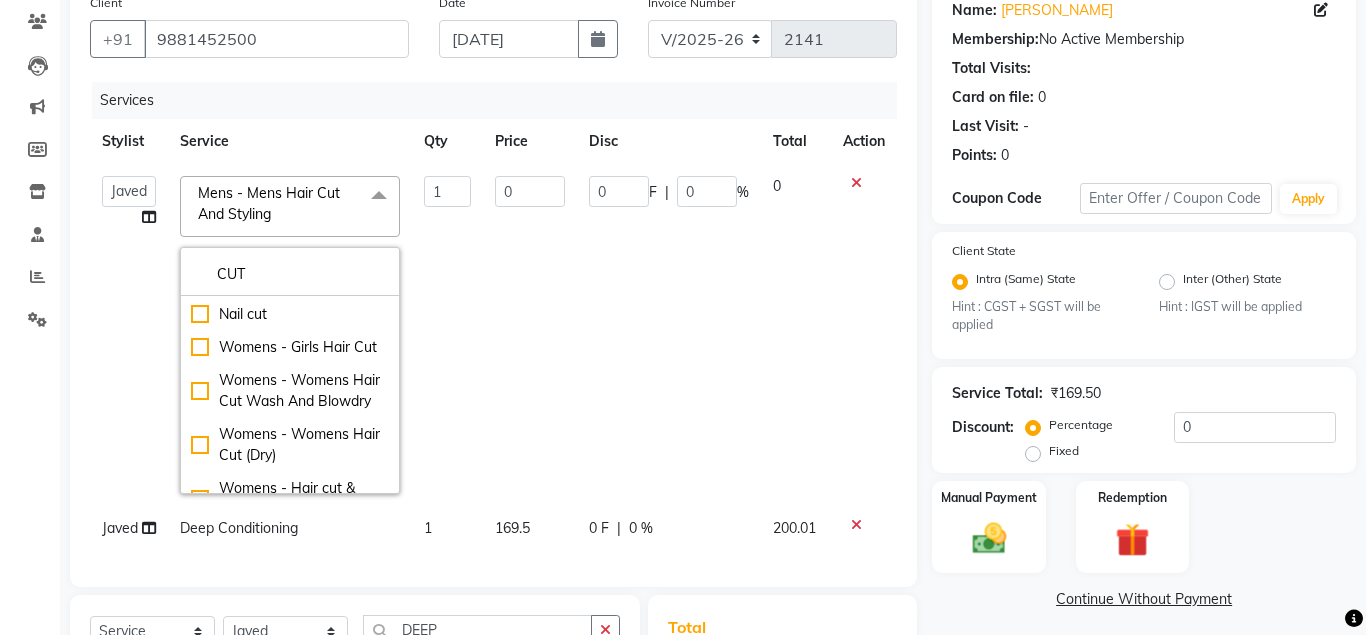 scroll, scrollTop: 186, scrollLeft: 0, axis: vertical 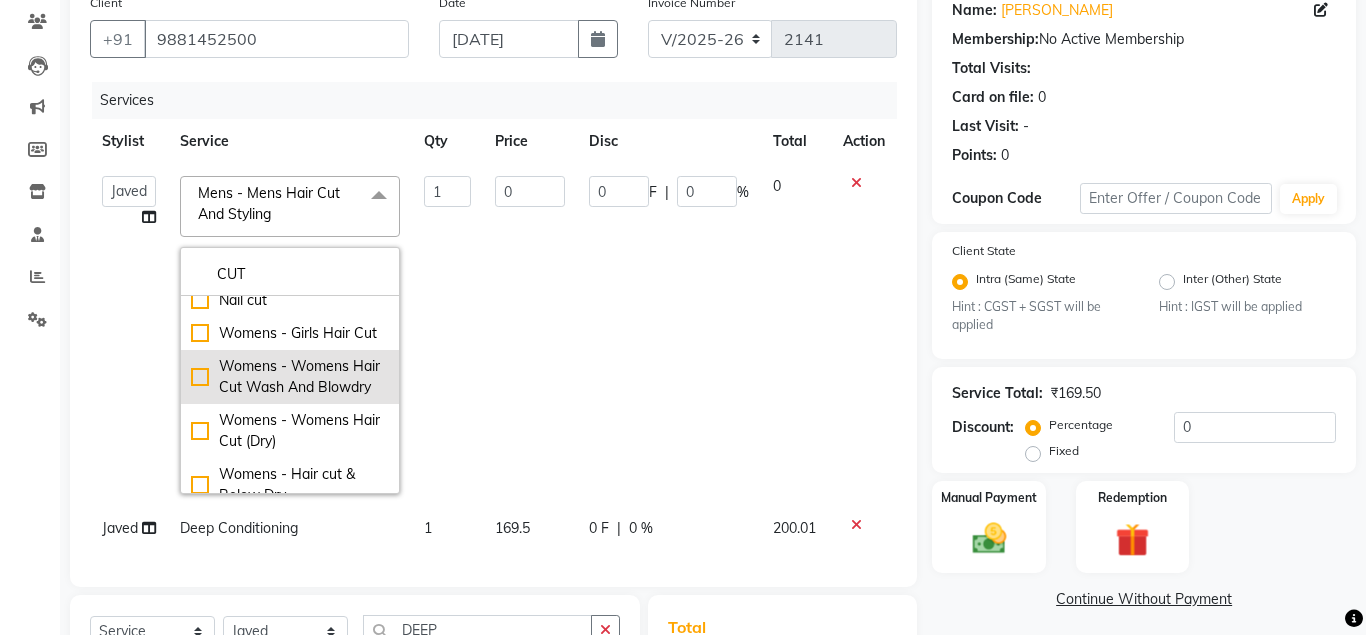 click on "Womens - Womens  Hair Cut Wash And Blowdry" 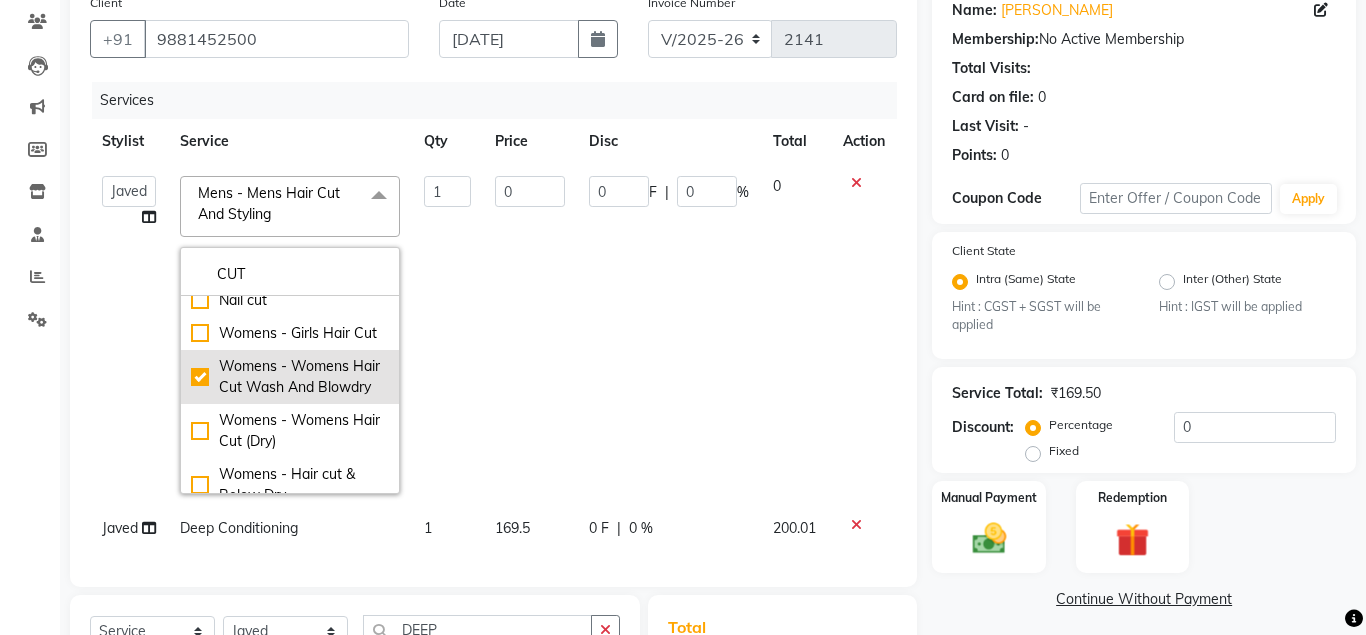 type on "600" 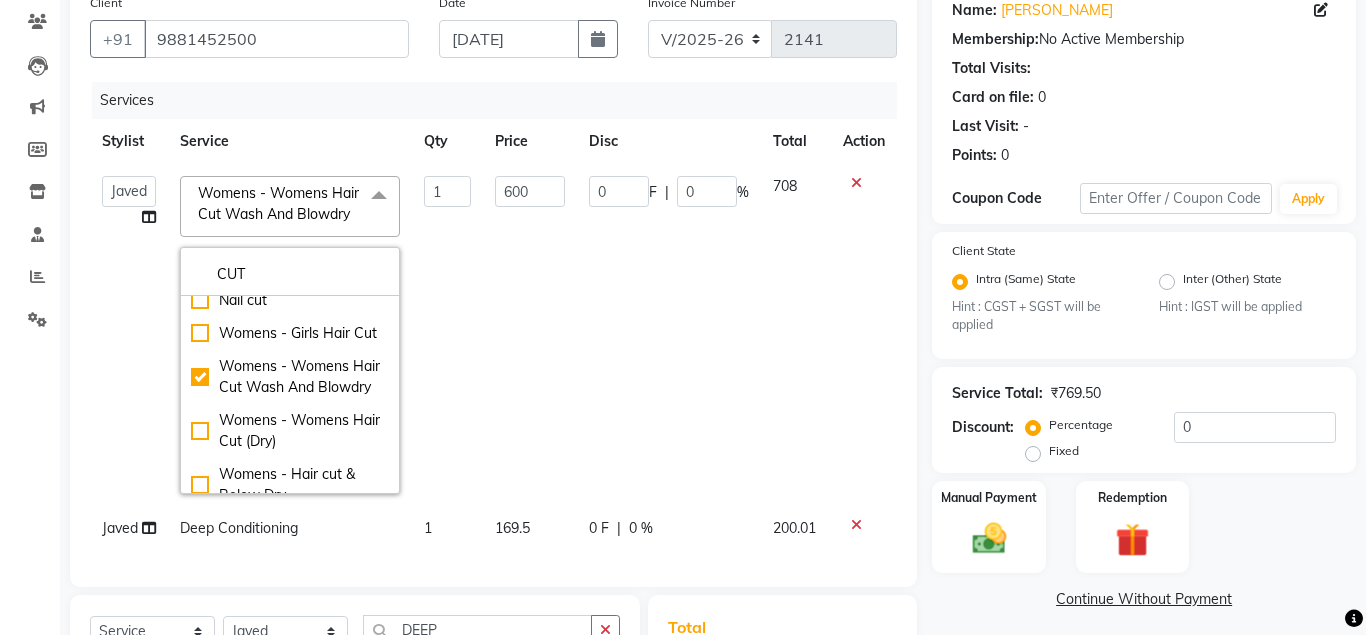 click on "1" 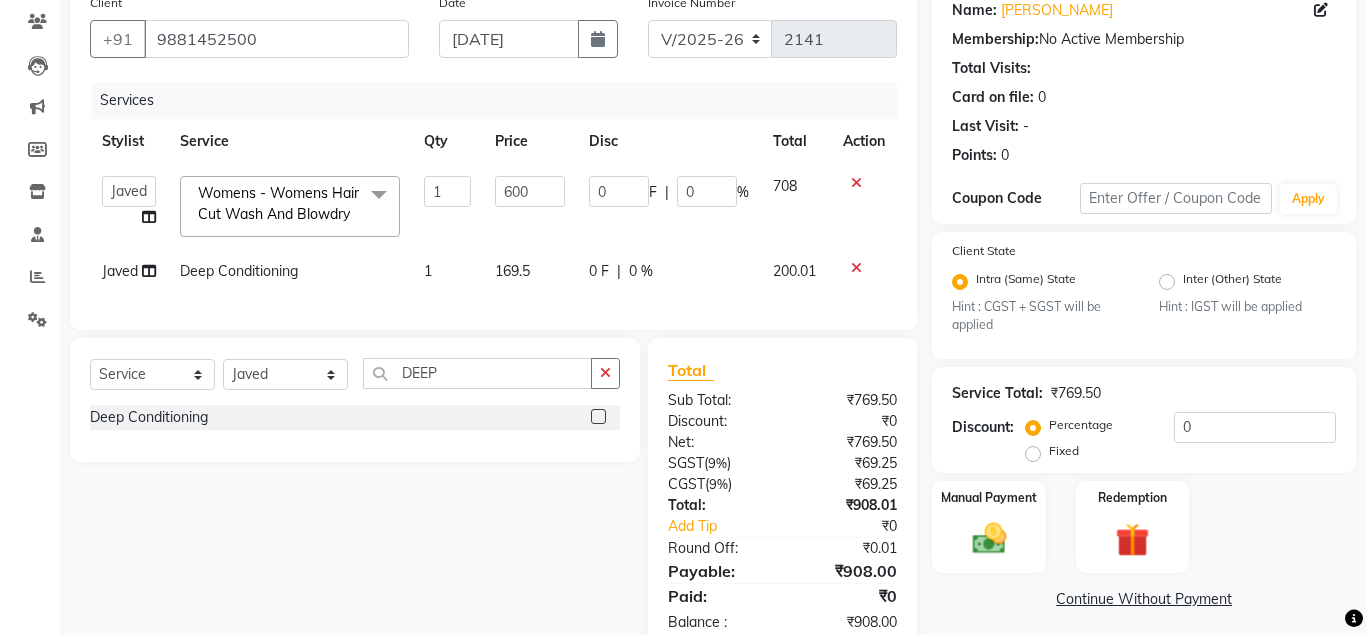 click on "708" 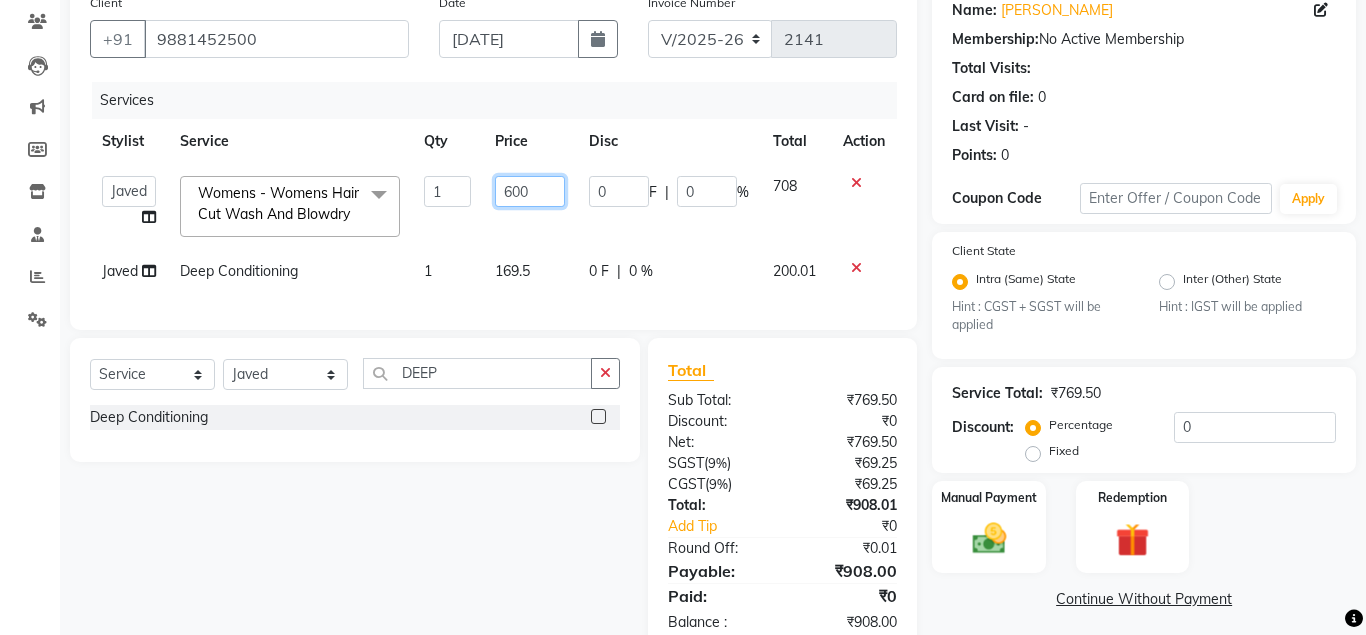 click on "600" 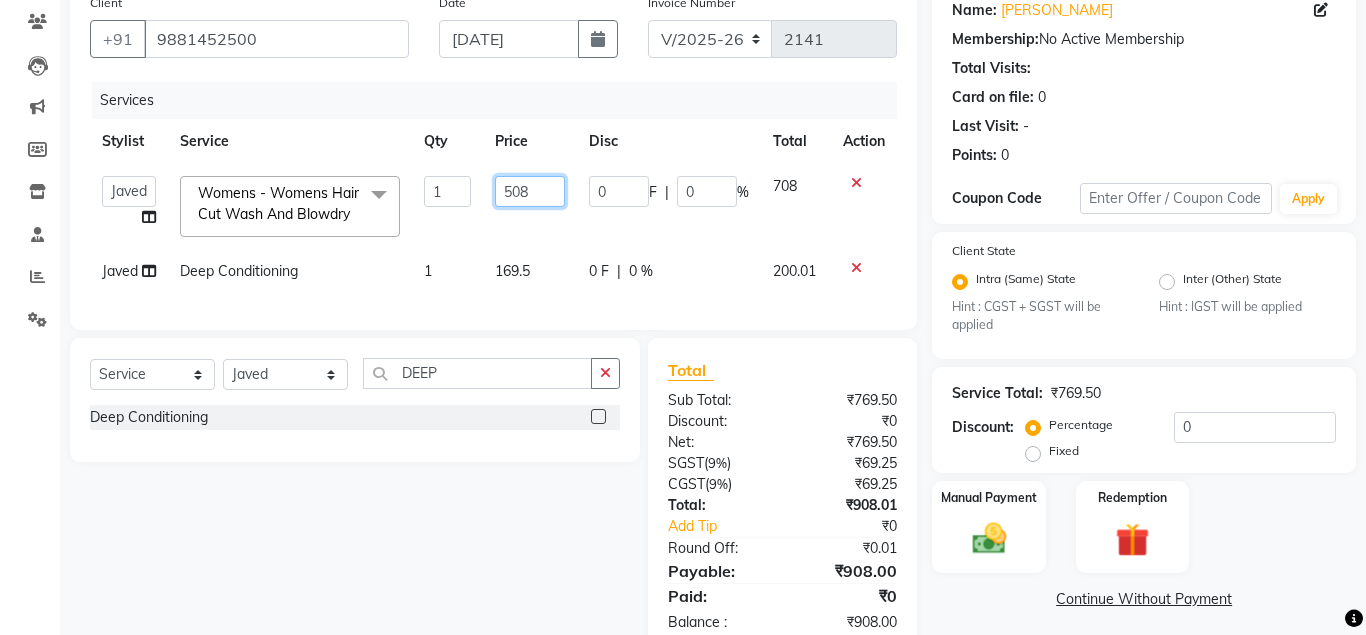 type on "508.5" 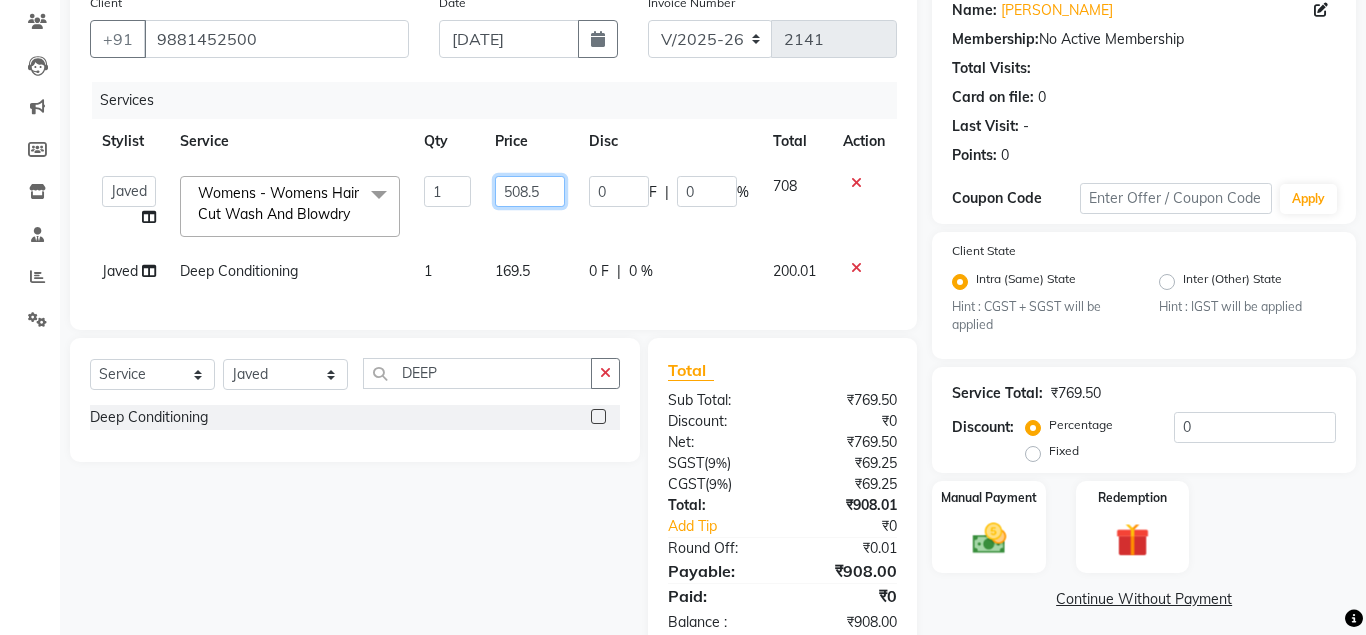 scroll, scrollTop: 0, scrollLeft: 4, axis: horizontal 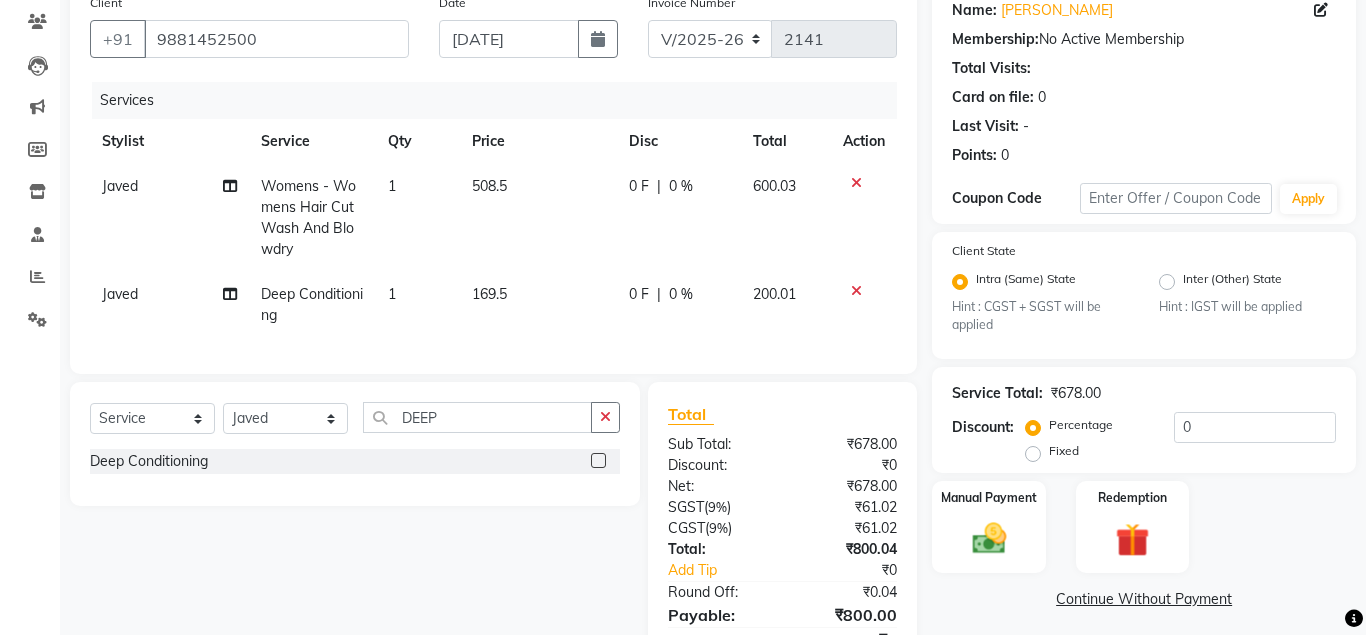 click on "600.03" 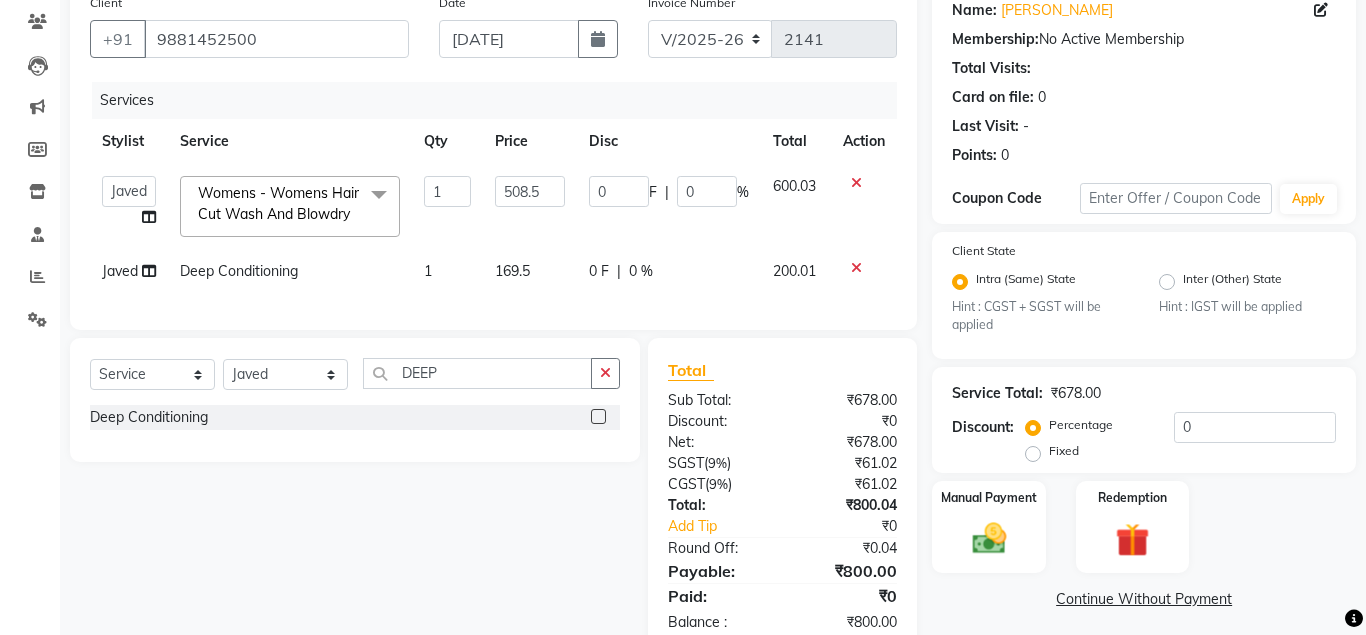 scroll, scrollTop: 214, scrollLeft: 0, axis: vertical 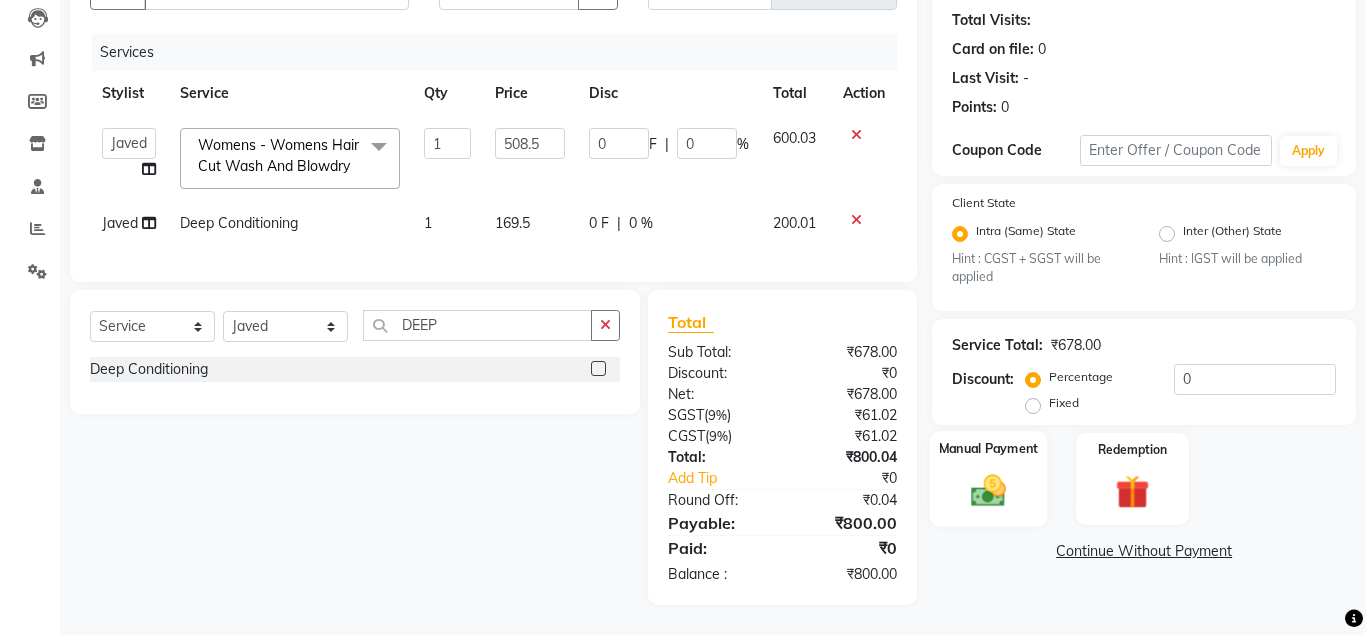 click 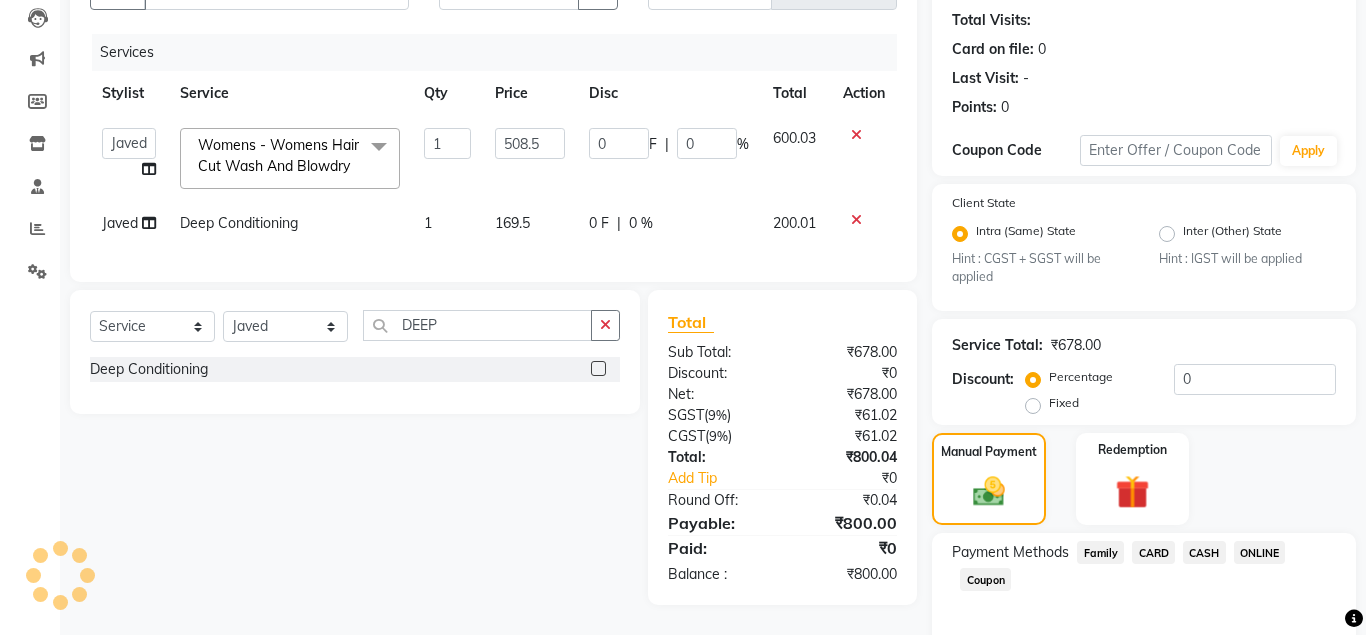 click on "ONLINE" 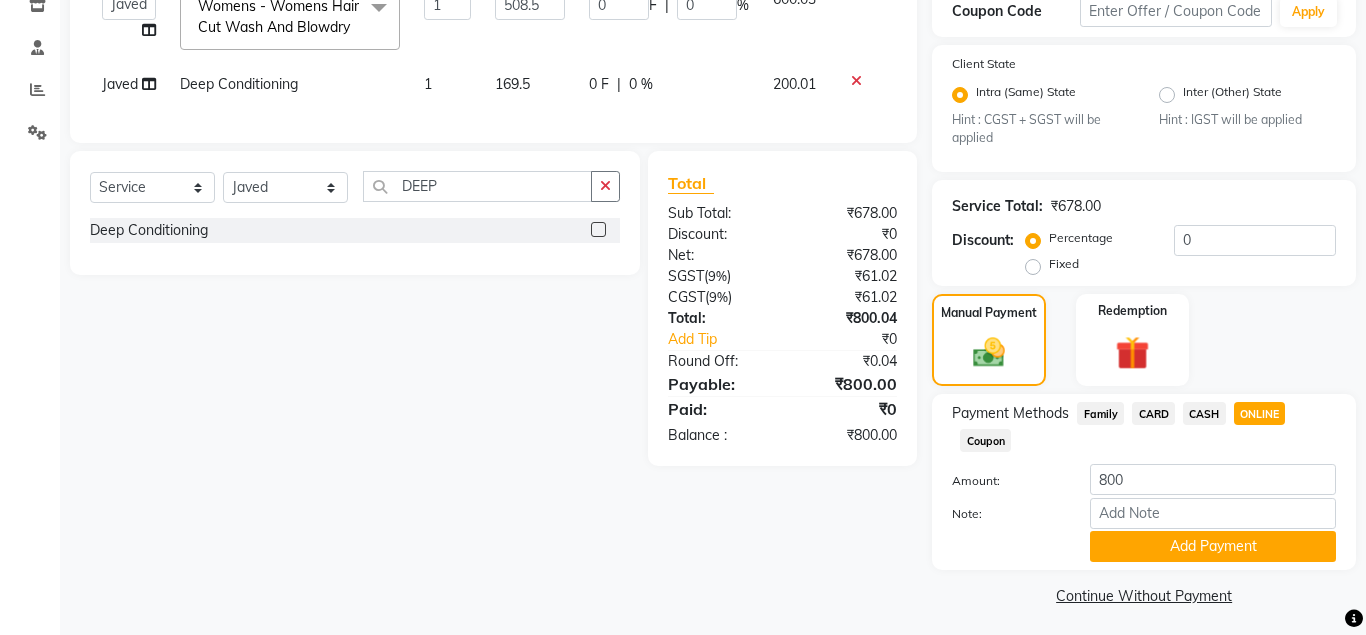 scroll, scrollTop: 358, scrollLeft: 0, axis: vertical 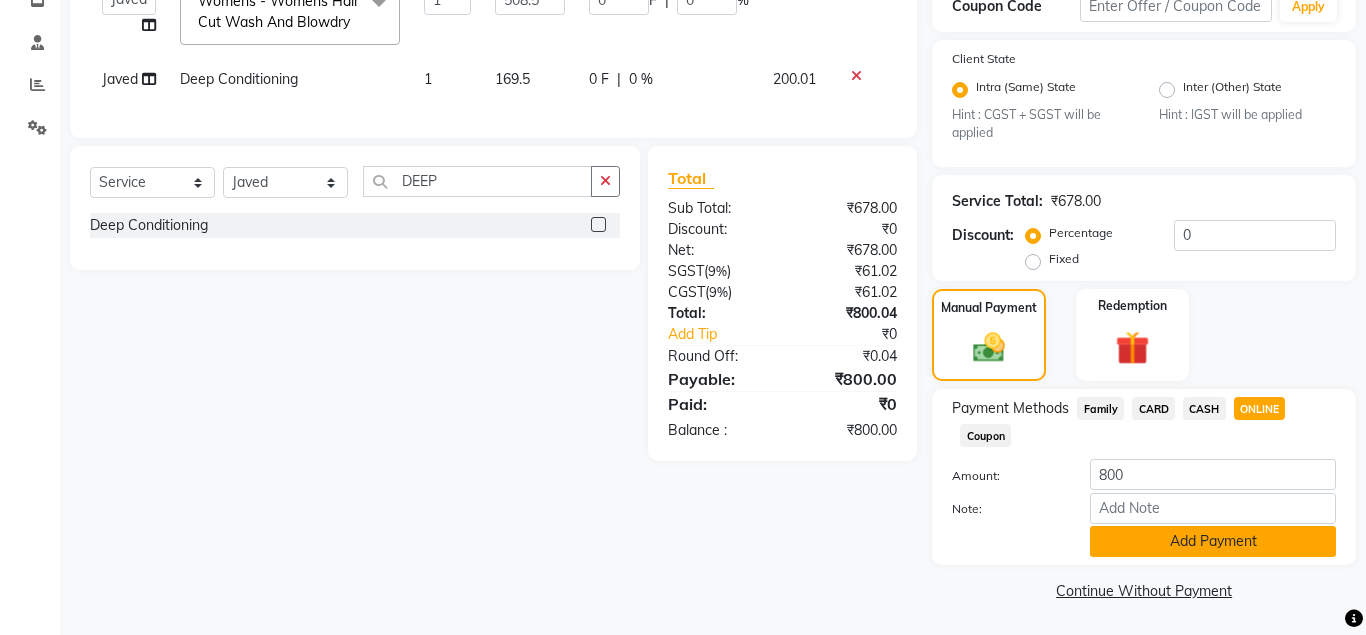 click on "Add Payment" 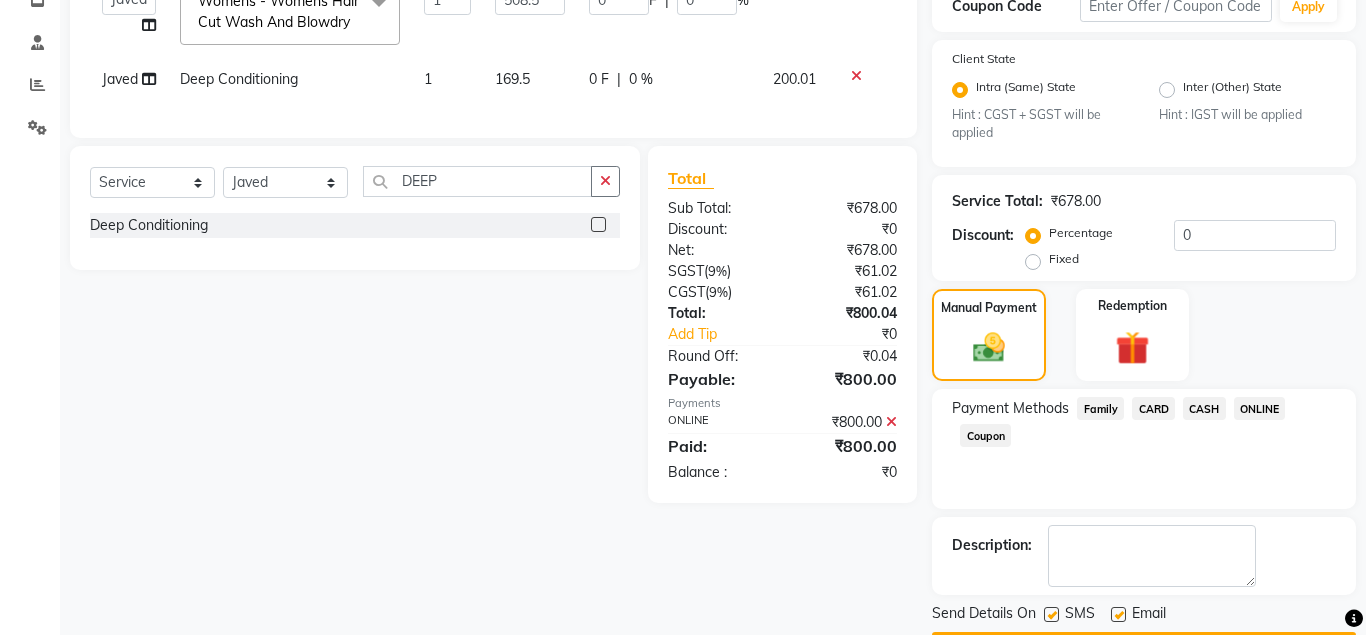 scroll, scrollTop: 416, scrollLeft: 0, axis: vertical 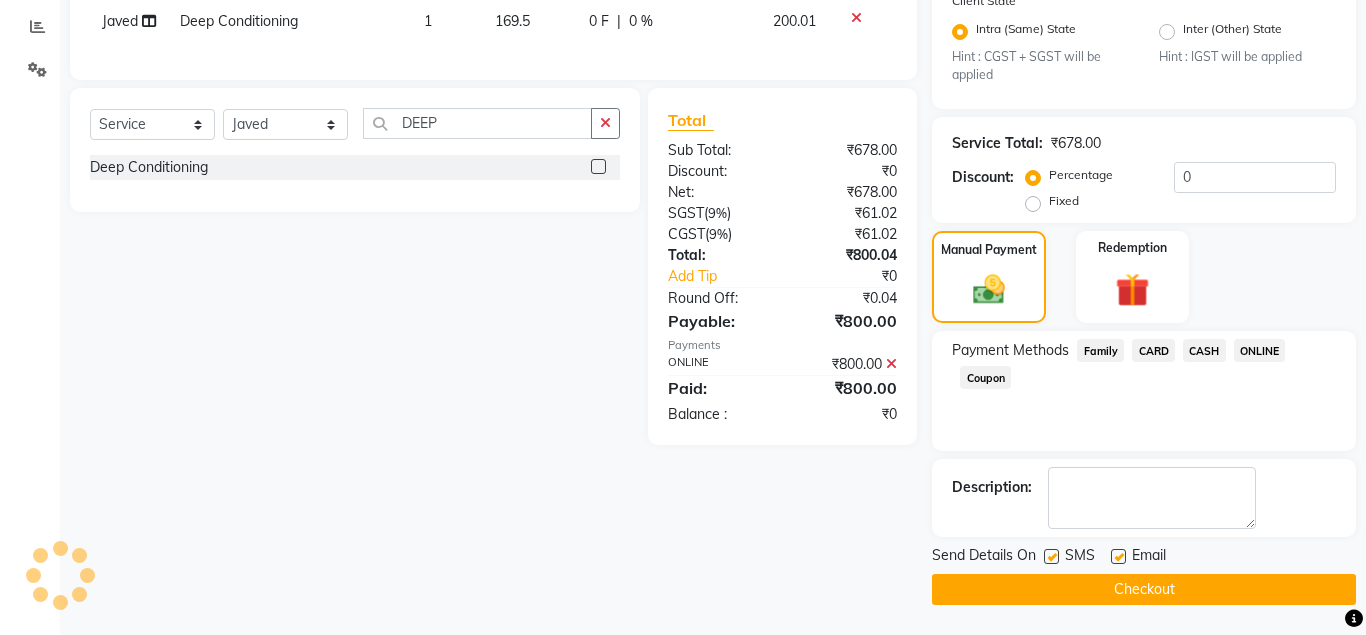 click on "Checkout" 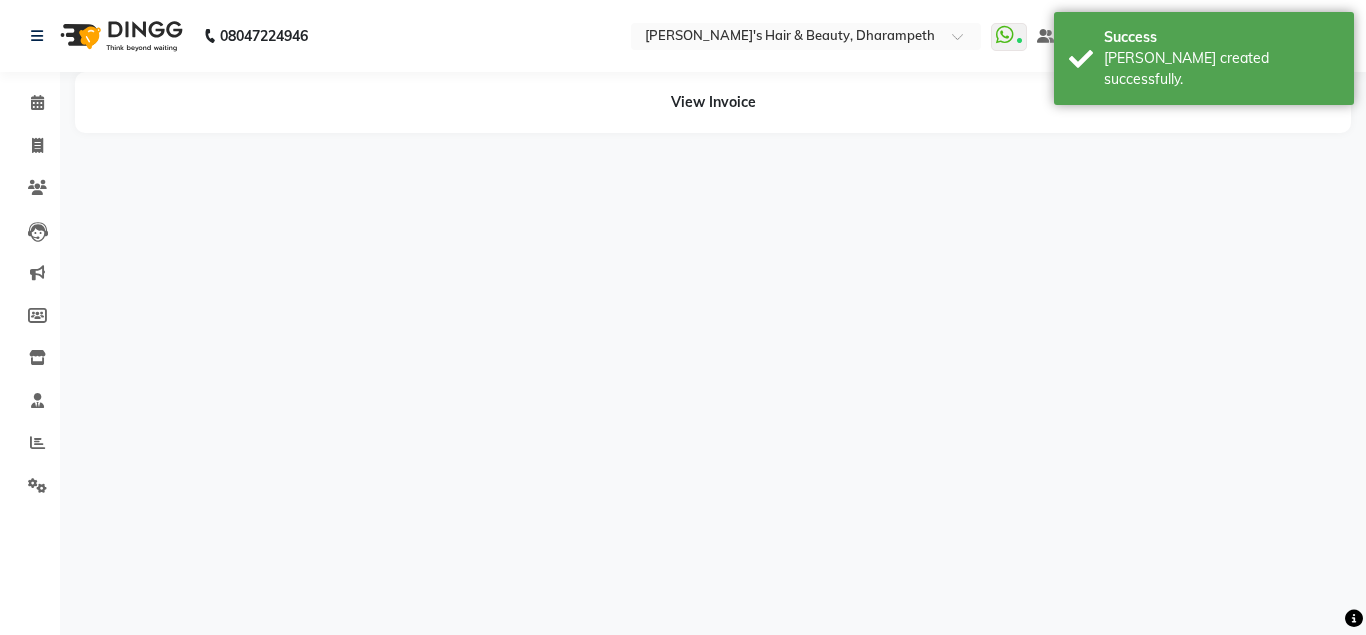 scroll, scrollTop: 0, scrollLeft: 0, axis: both 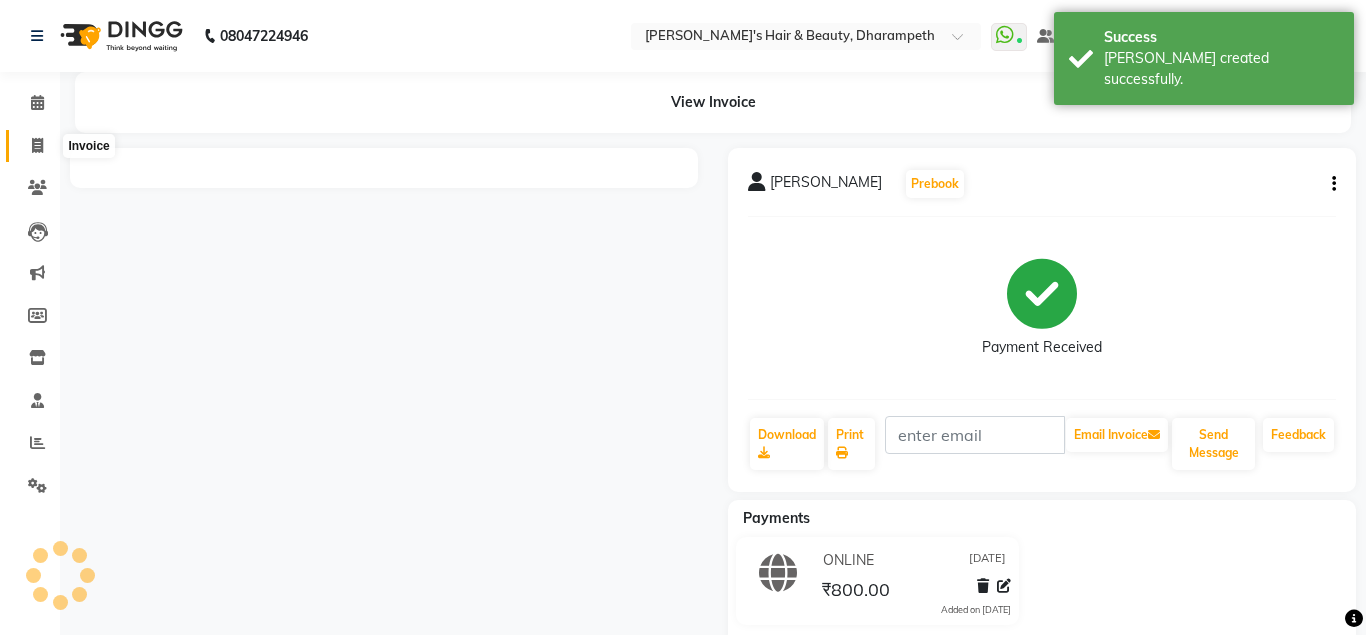 click 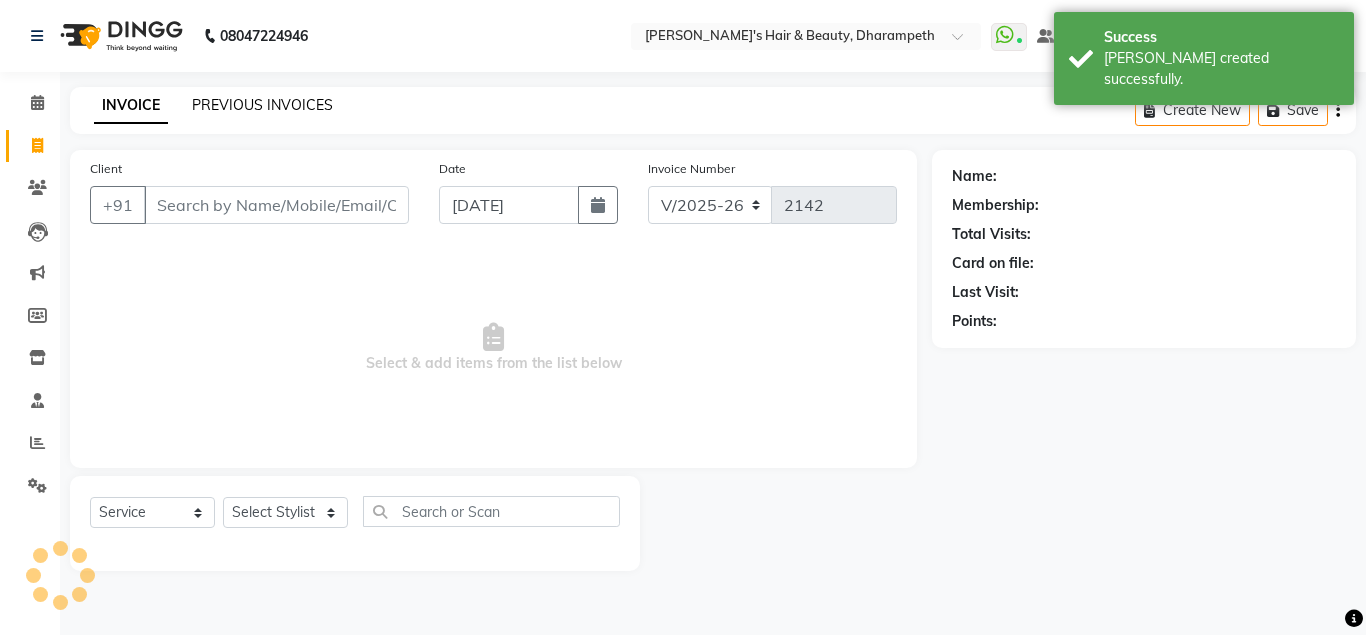 click on "PREVIOUS INVOICES" 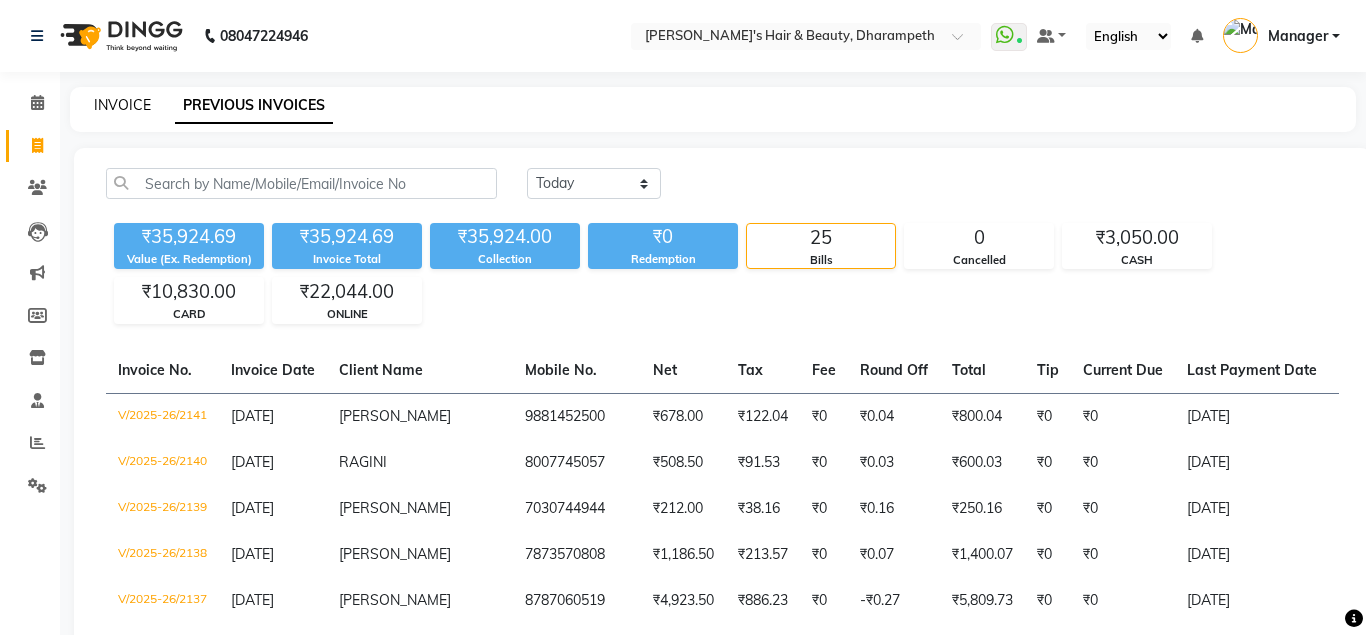 click on "INVOICE" 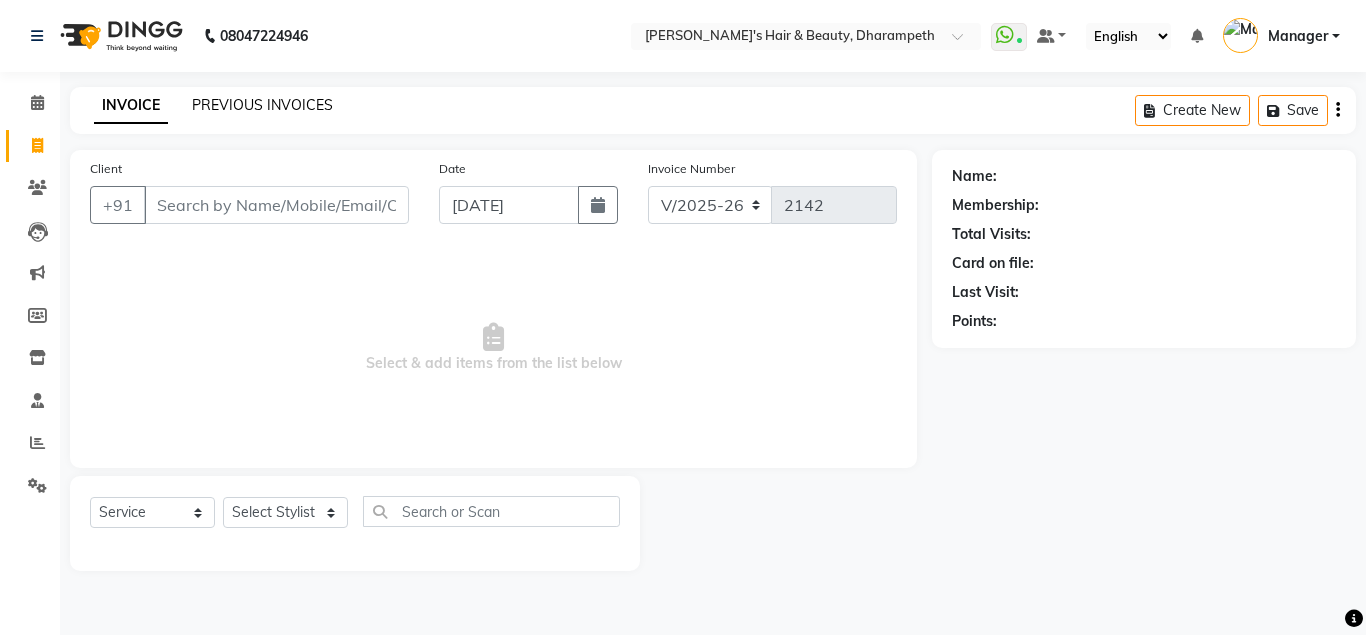 click on "PREVIOUS INVOICES" 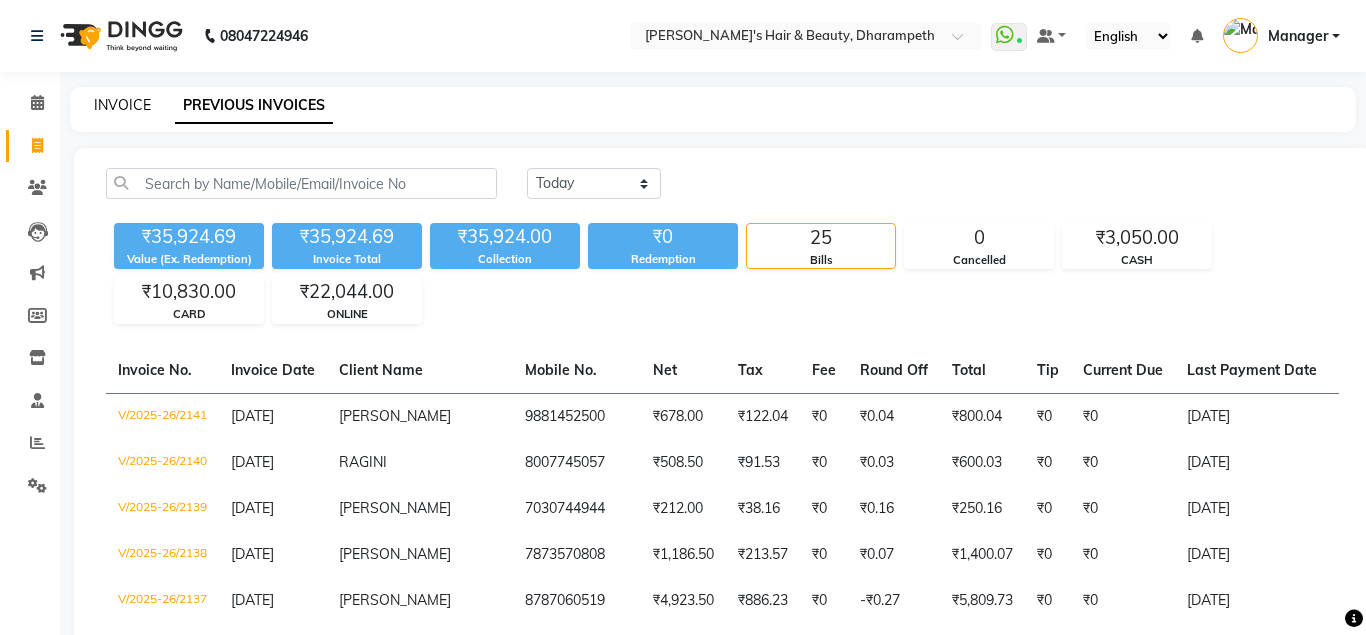 click on "INVOICE" 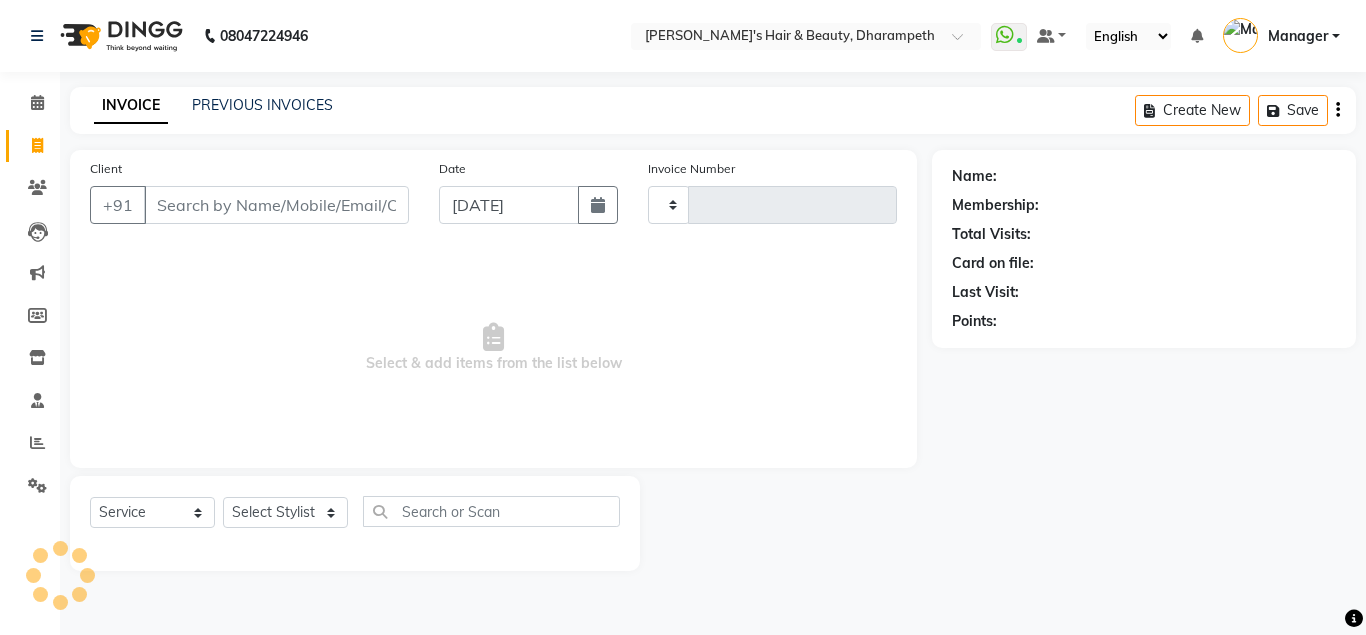 type on "2142" 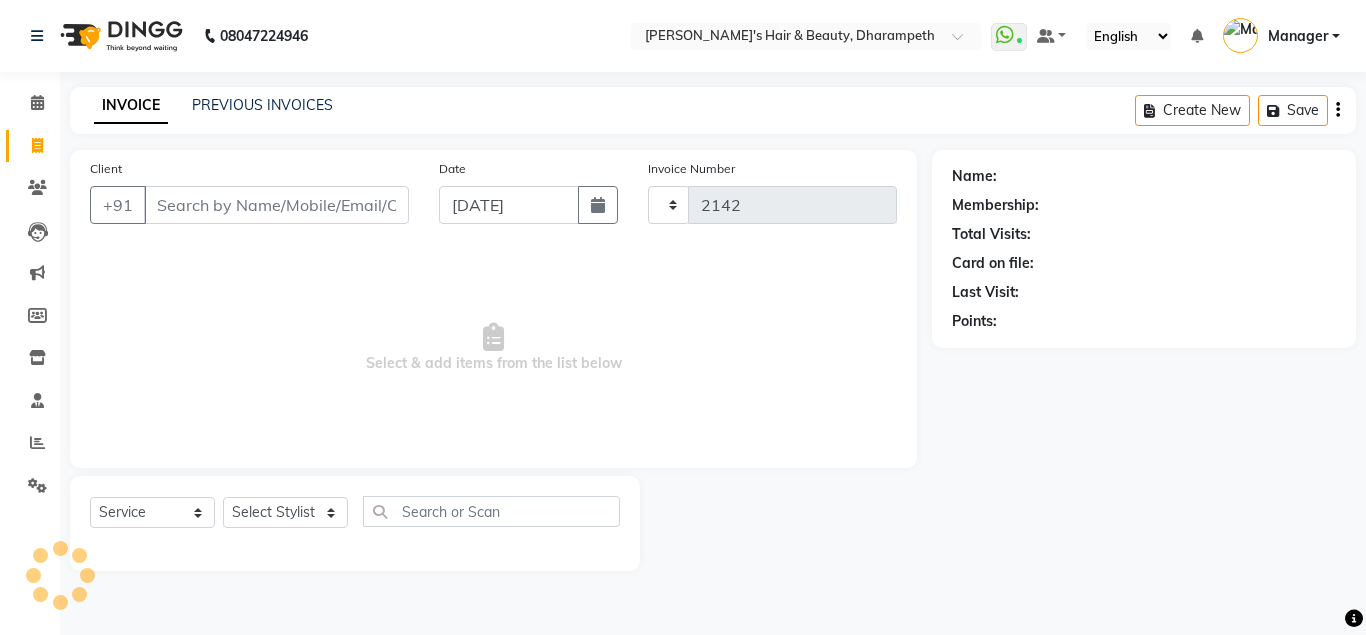 select on "4860" 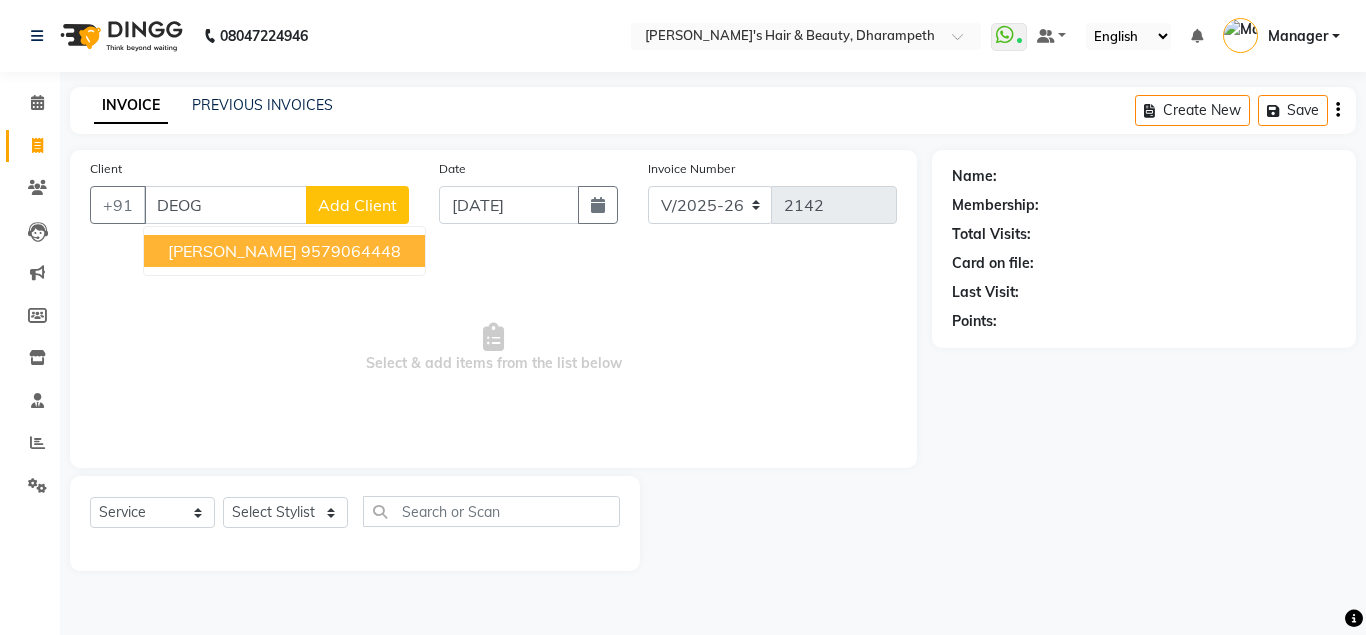 click on "DEOG" at bounding box center (225, 205) 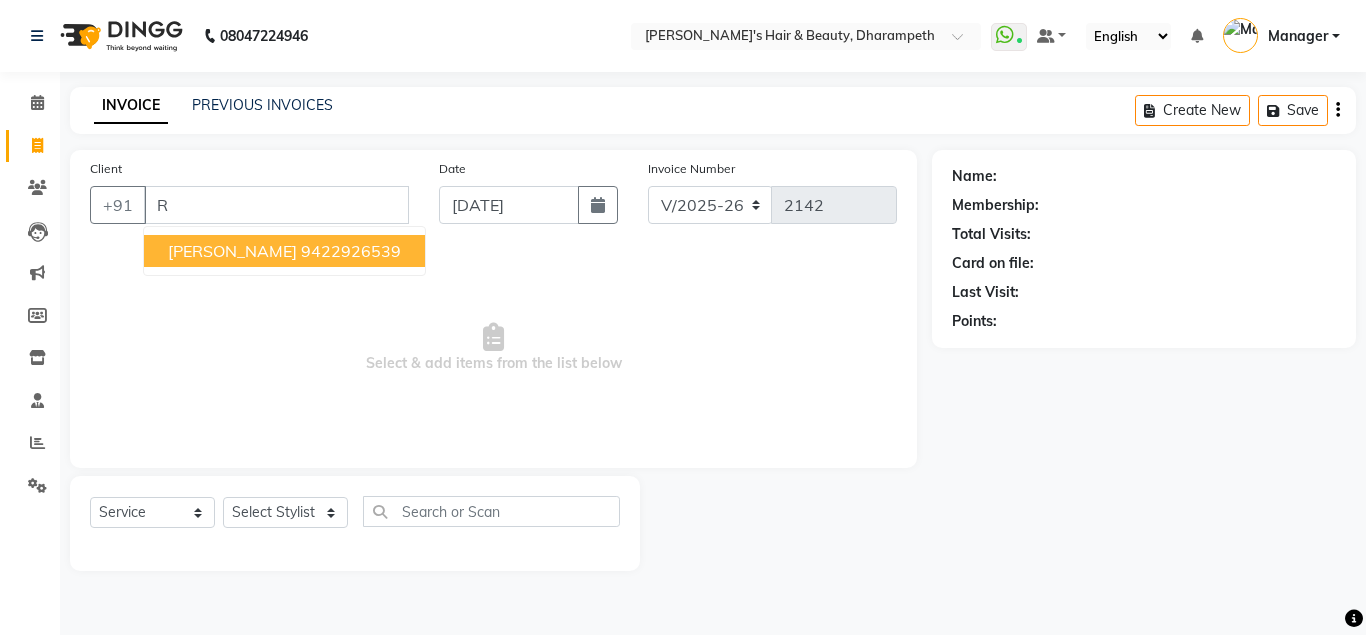 type on "R" 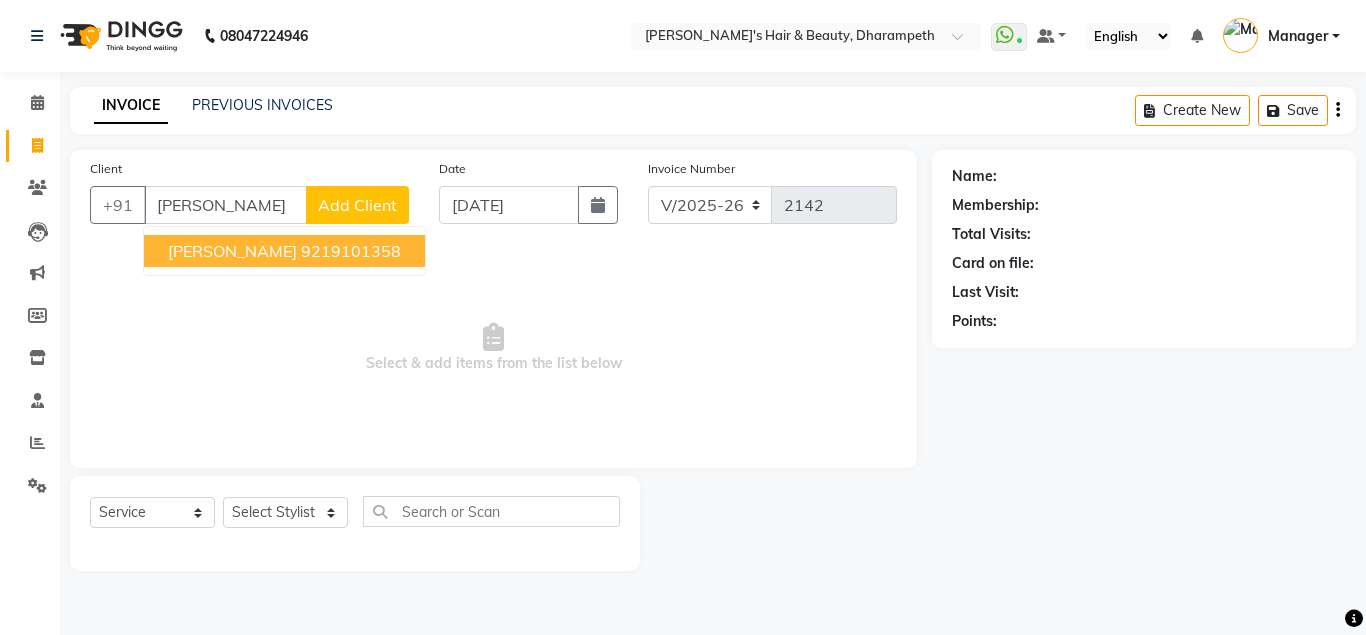 click on "9219101358" at bounding box center (351, 251) 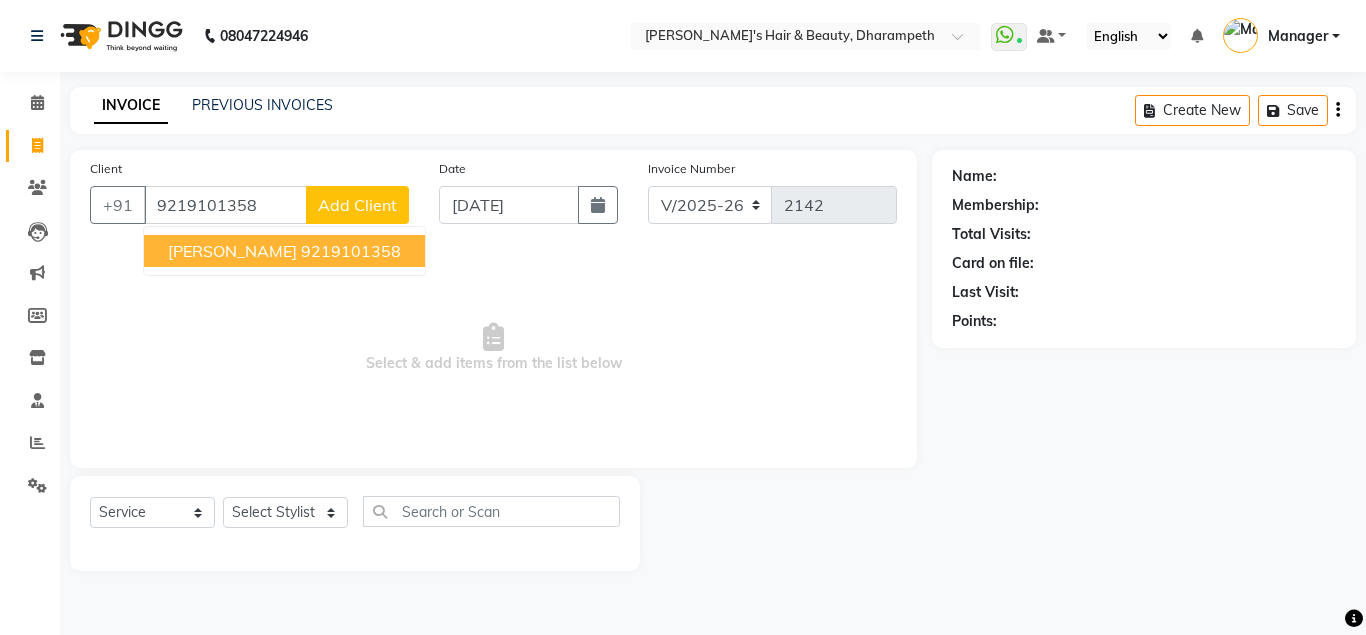 type on "9219101358" 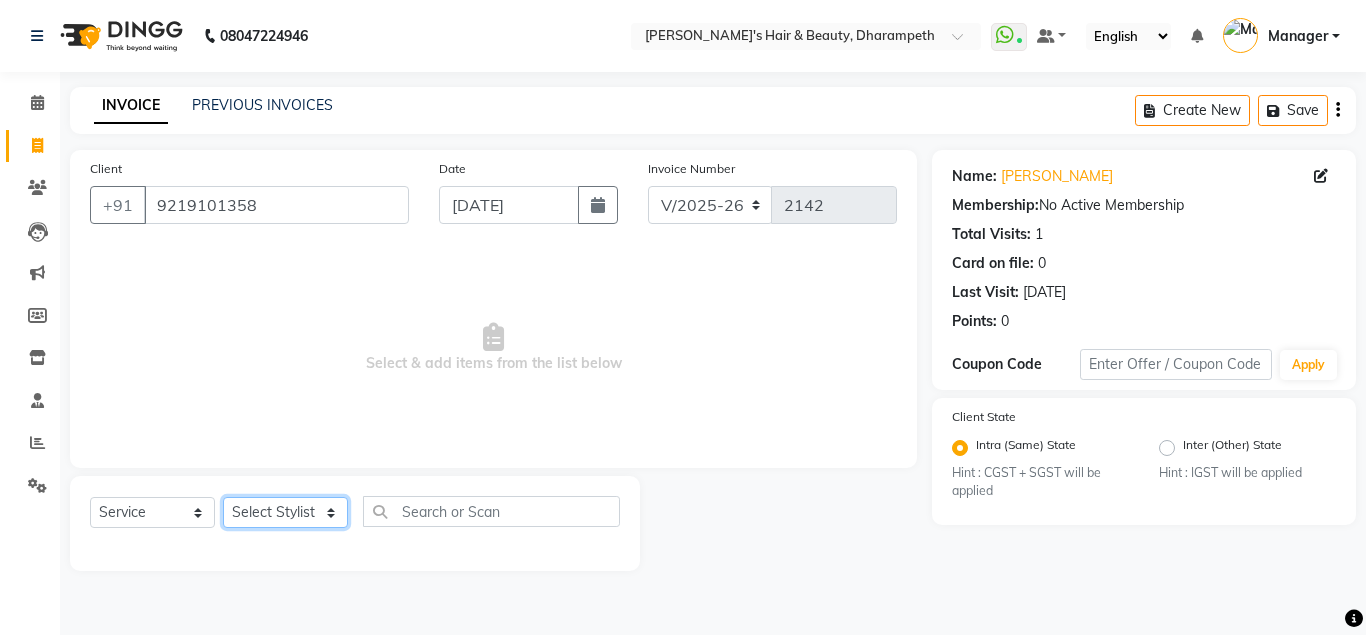 click on "Select Stylist Anuj W [PERSON_NAME] [PERSON_NAME]  Manager [PERSON_NAME] C [PERSON_NAME] S [PERSON_NAME] S Shilpa P Vedant N" 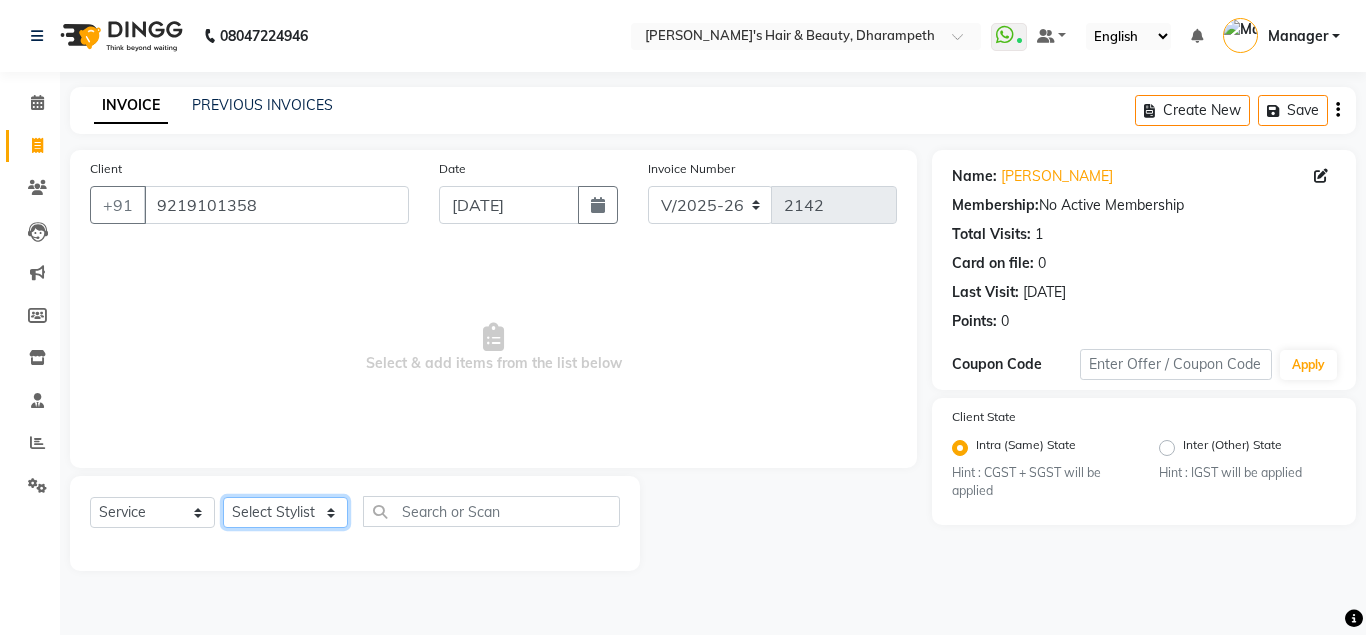 select on "47812" 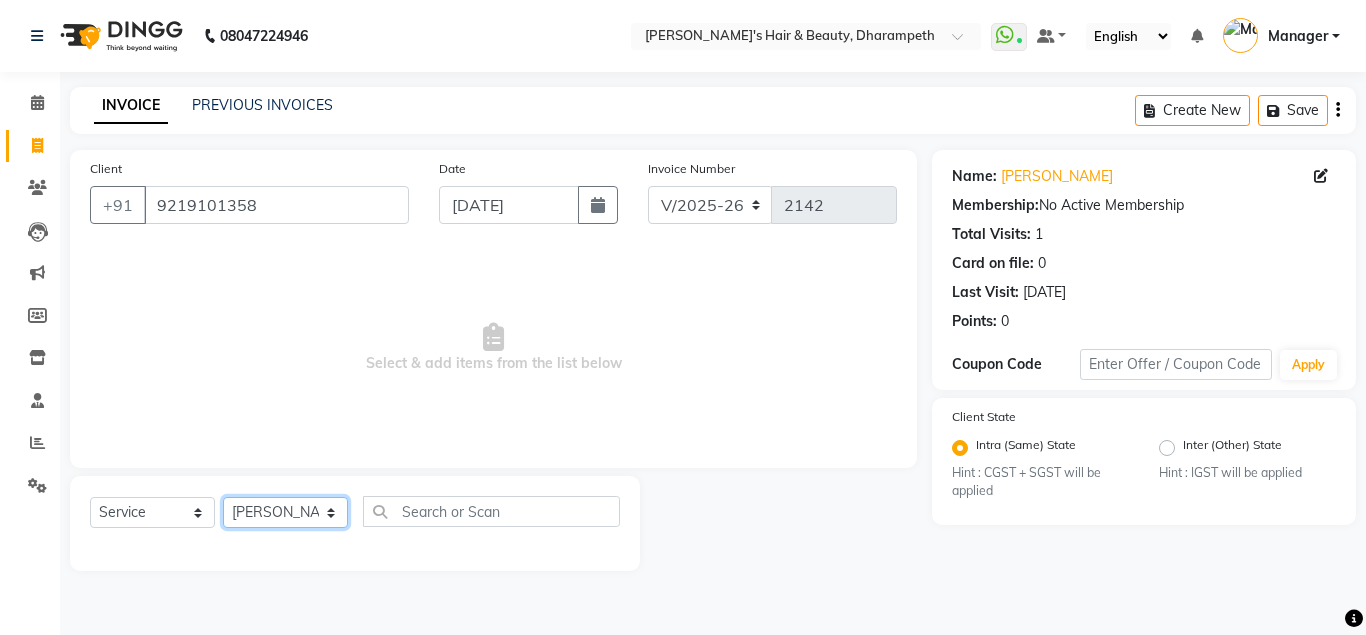 click on "[PERSON_NAME] N" 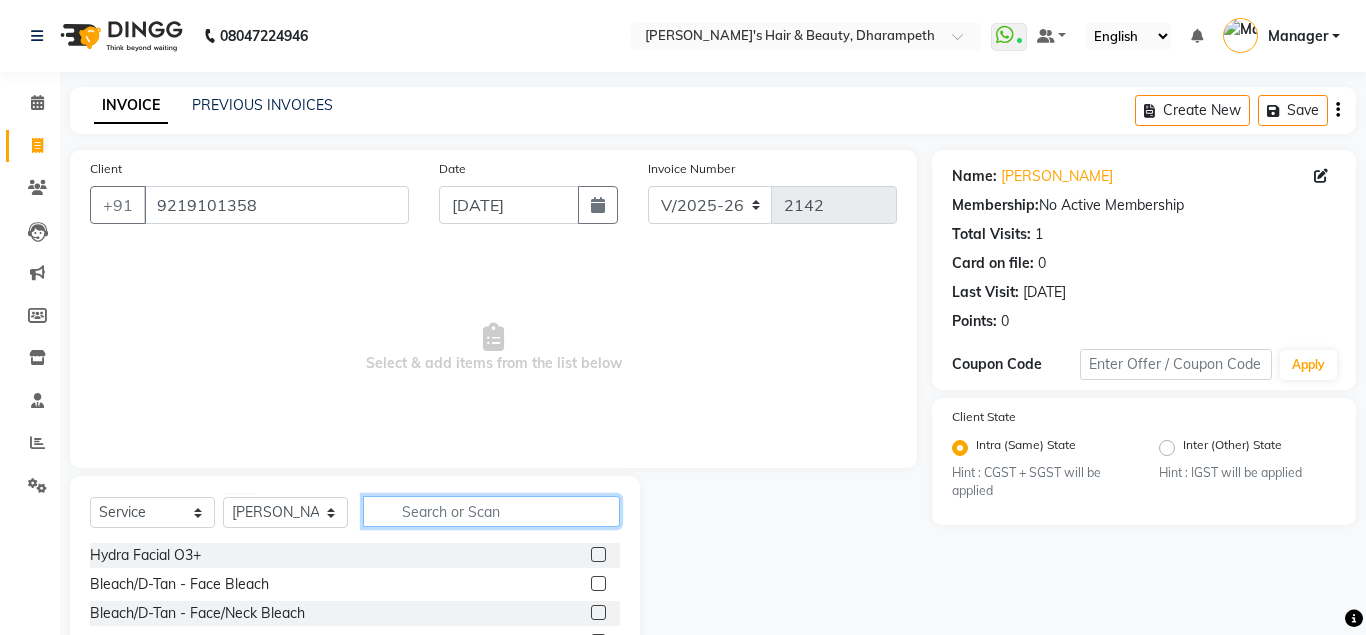 click 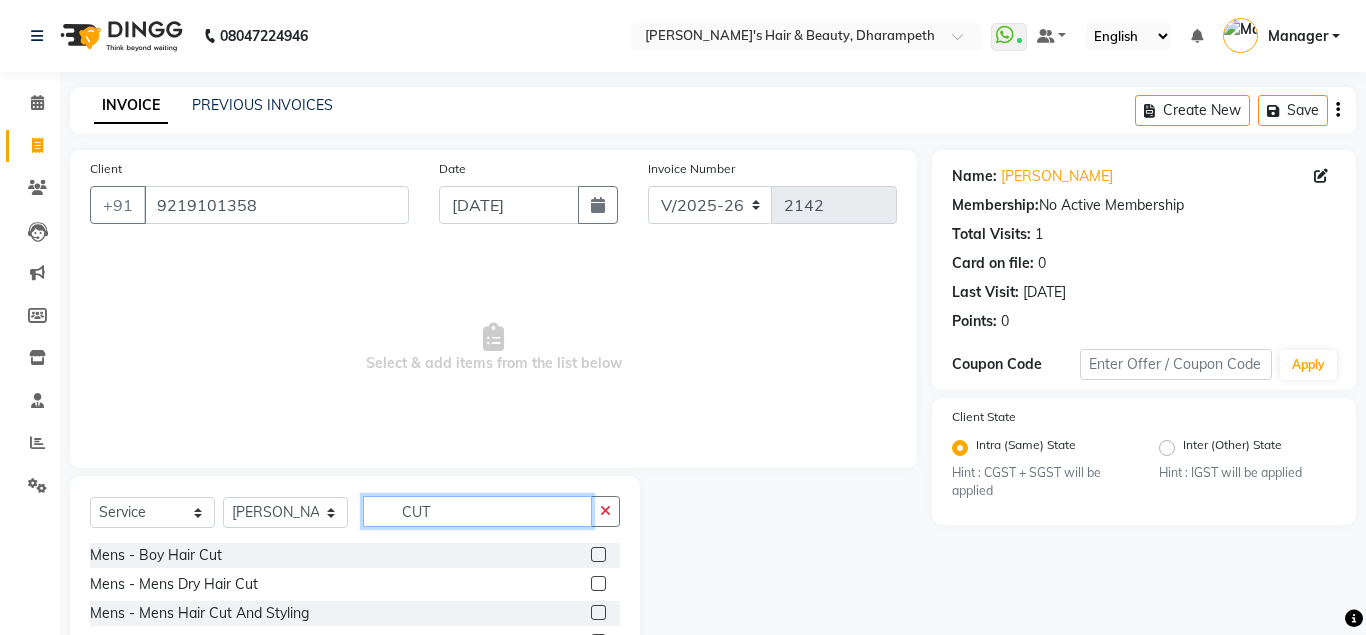 type on "CUT" 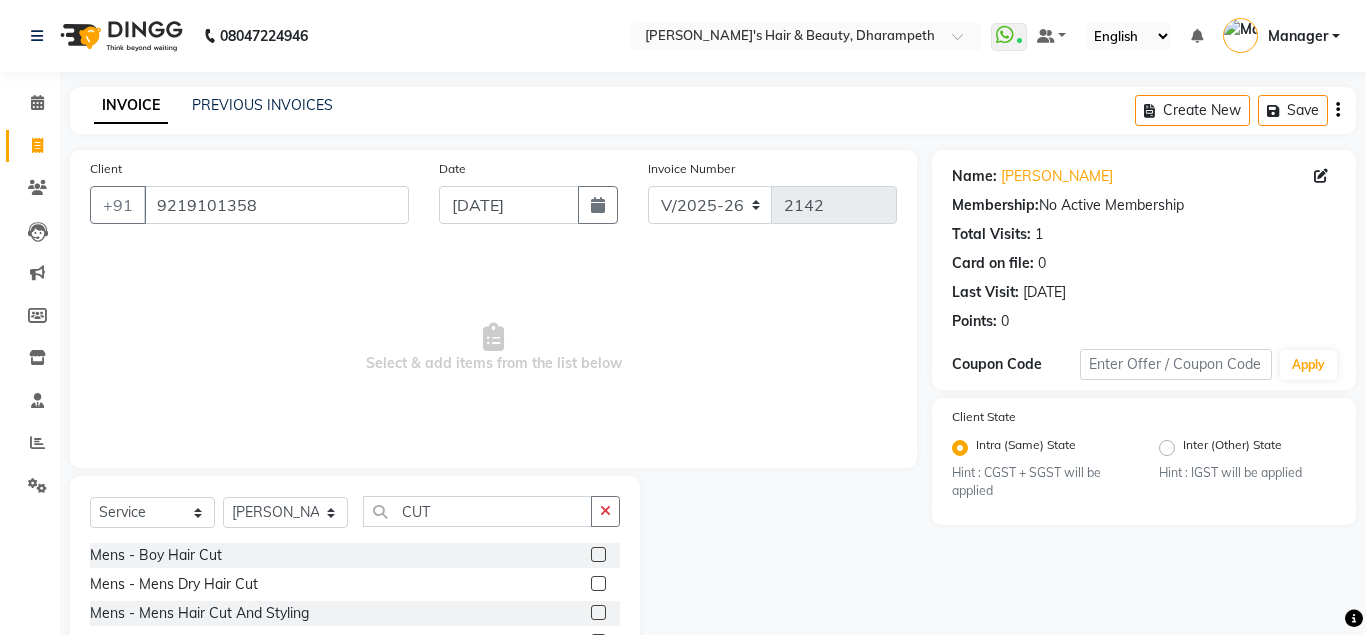 click 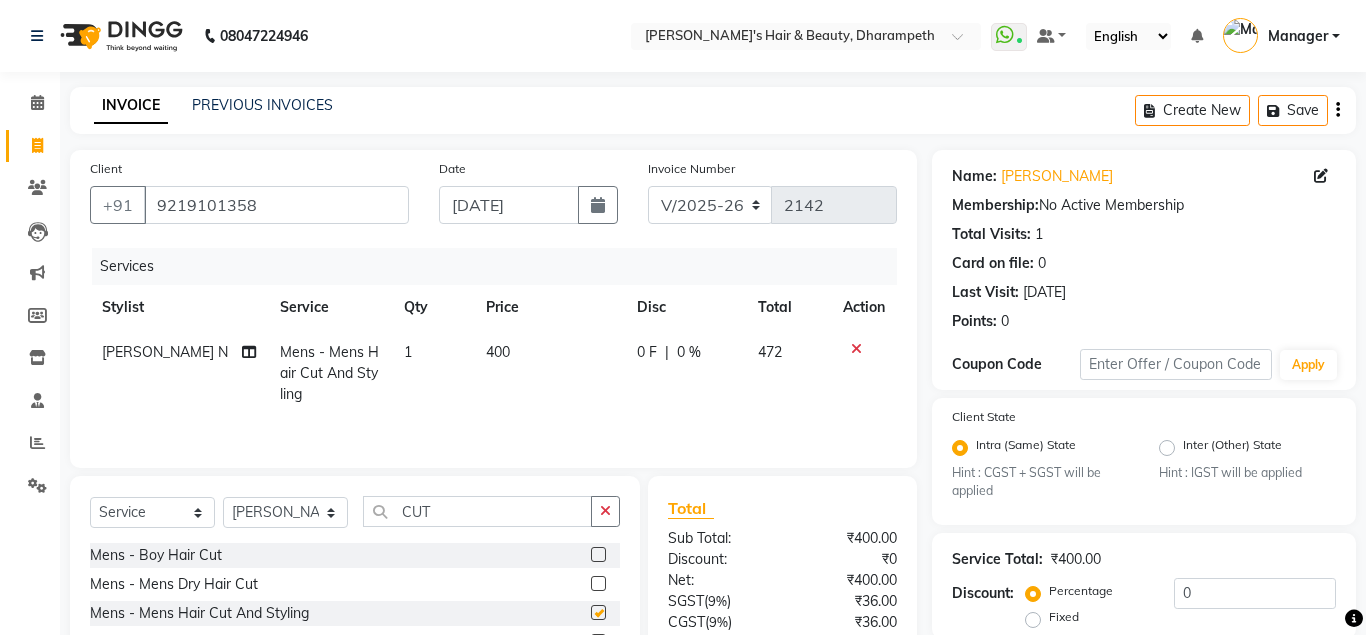 checkbox on "false" 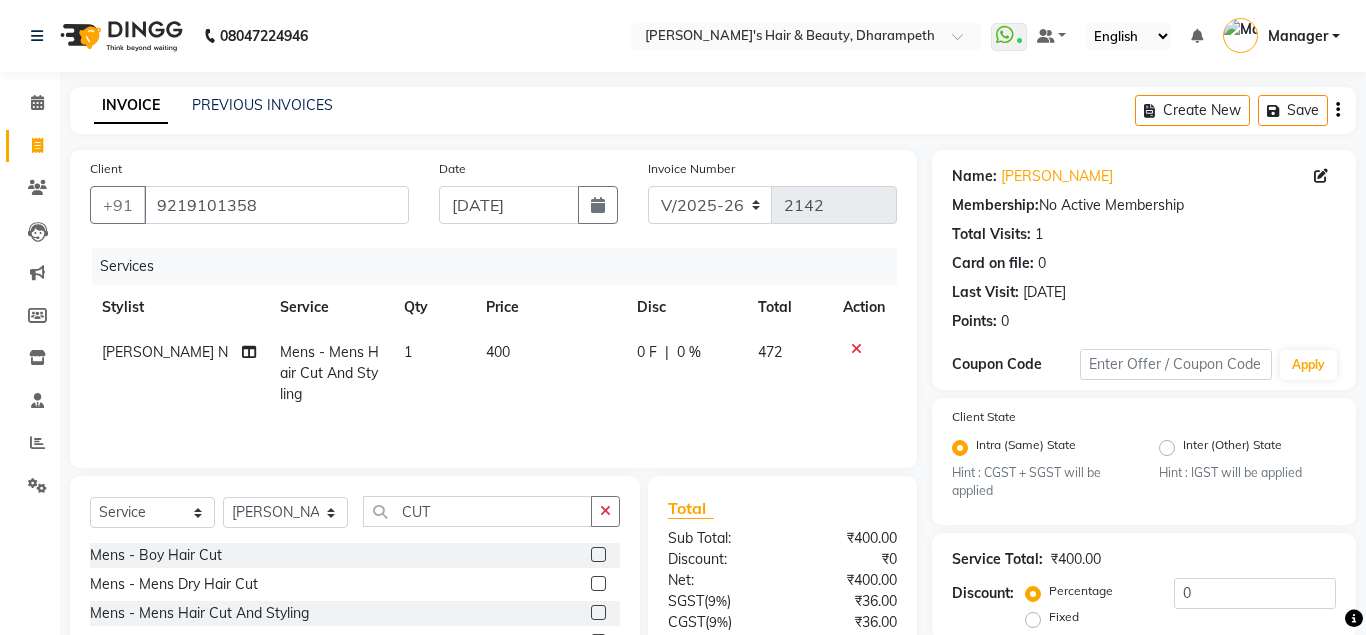 click on "400" 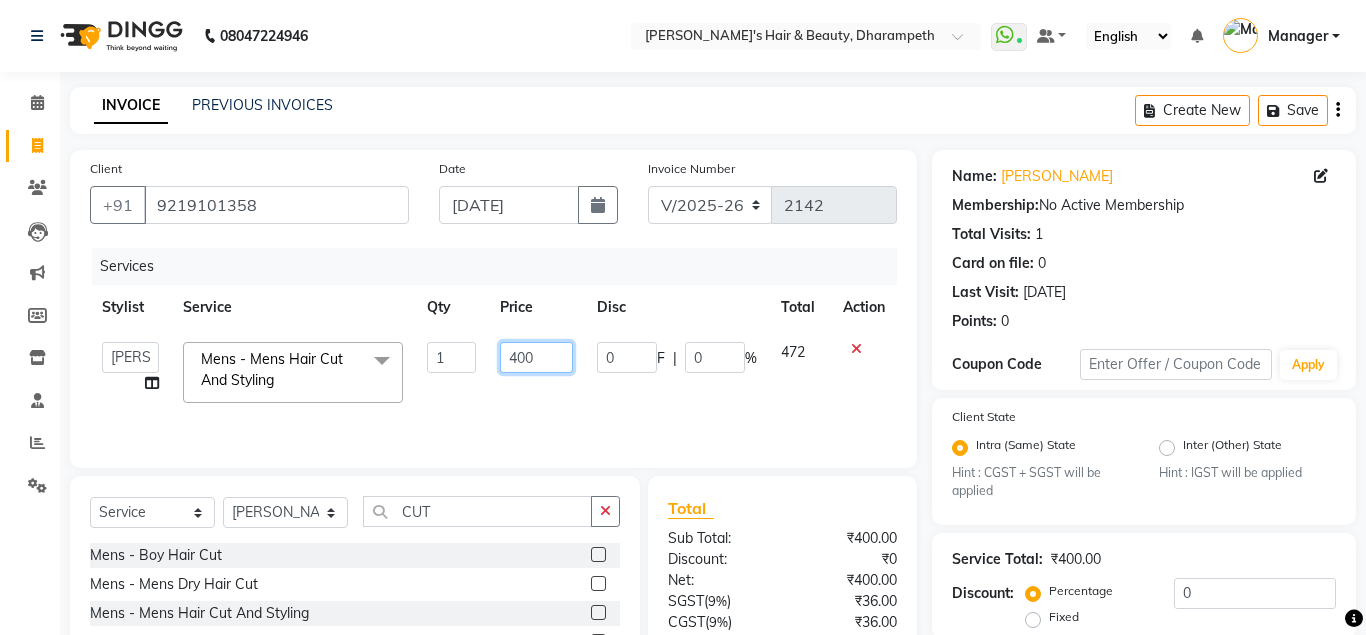 click on "400" 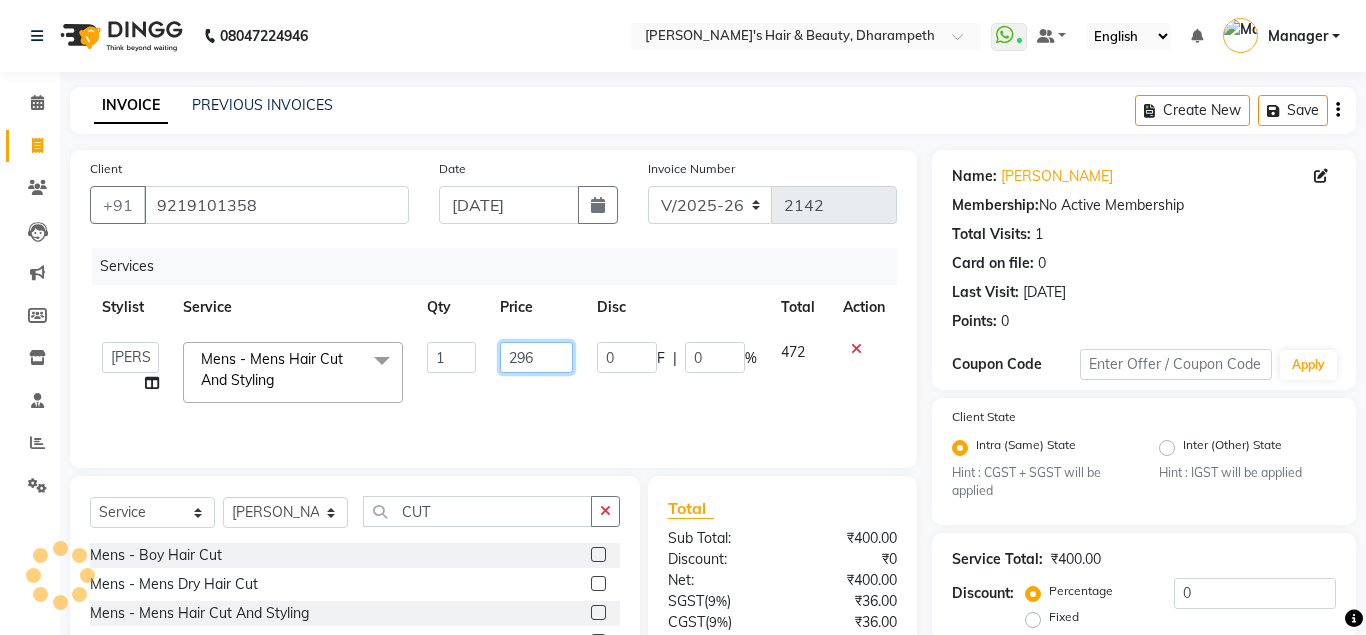type on "296.6" 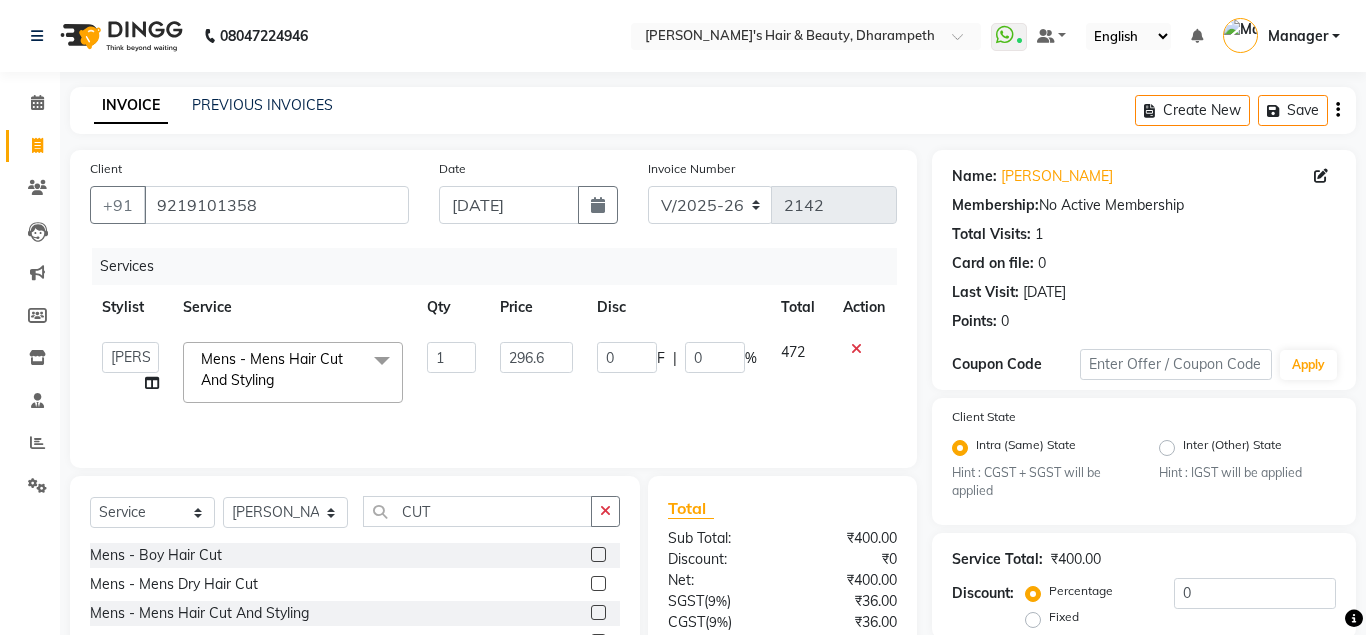 click on "472" 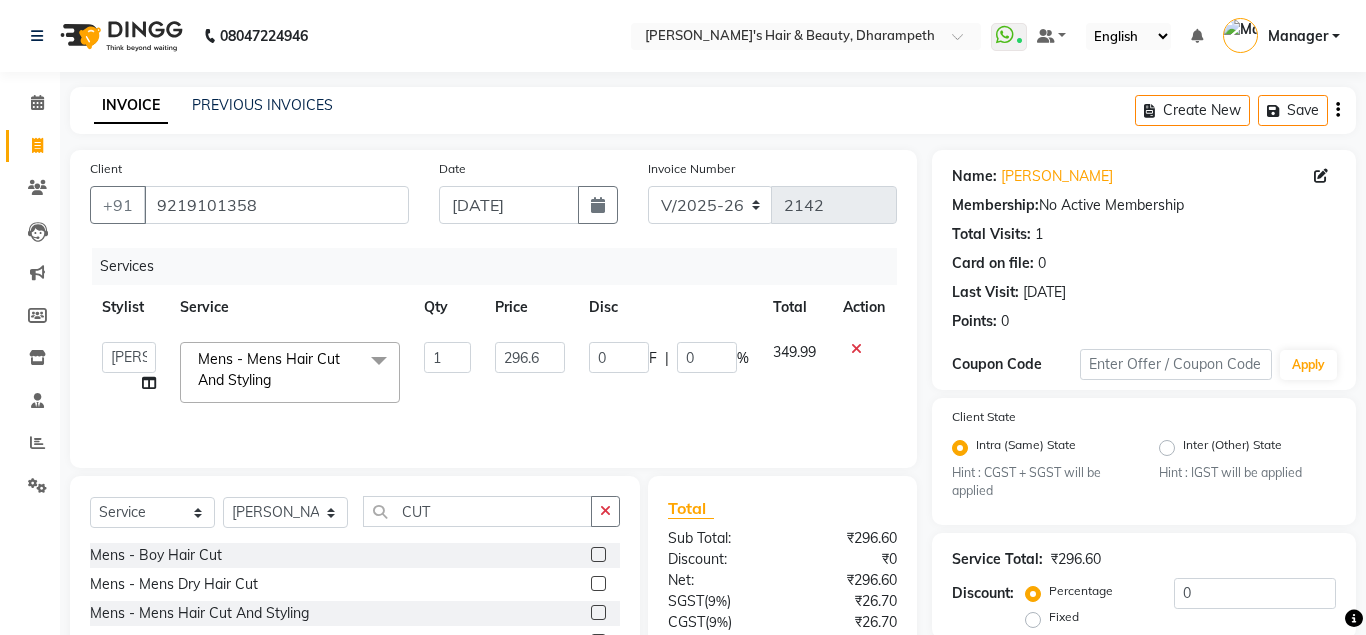 scroll, scrollTop: 186, scrollLeft: 0, axis: vertical 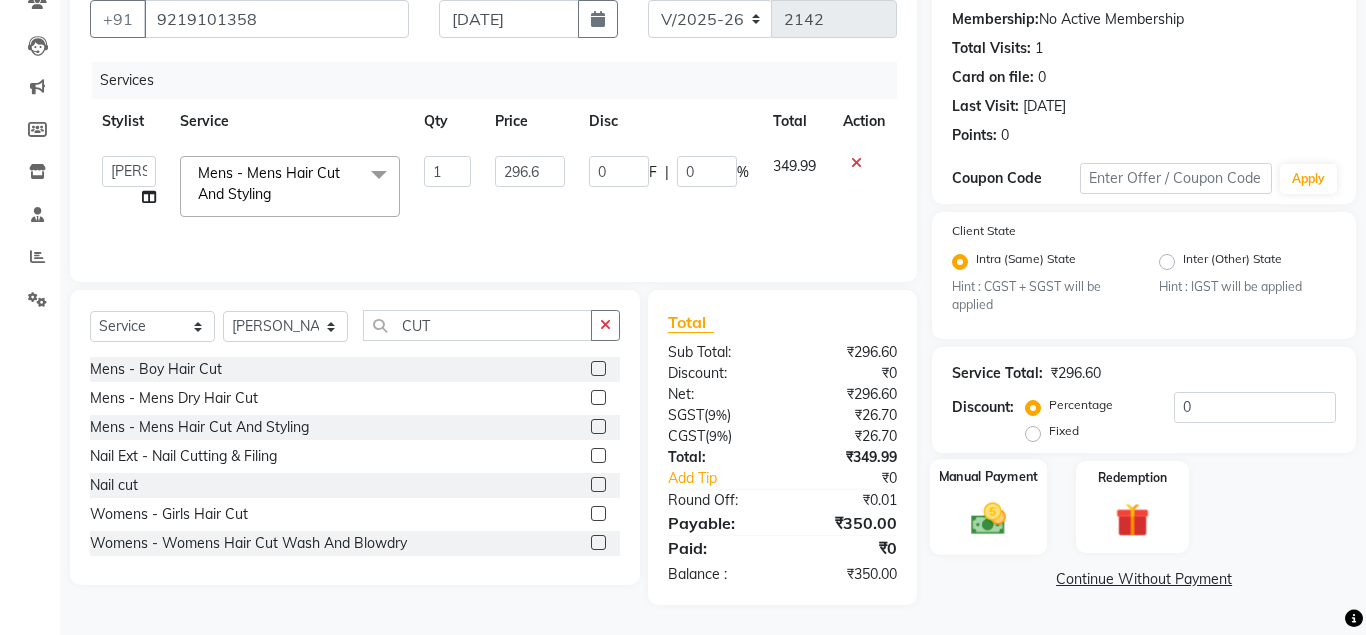 click 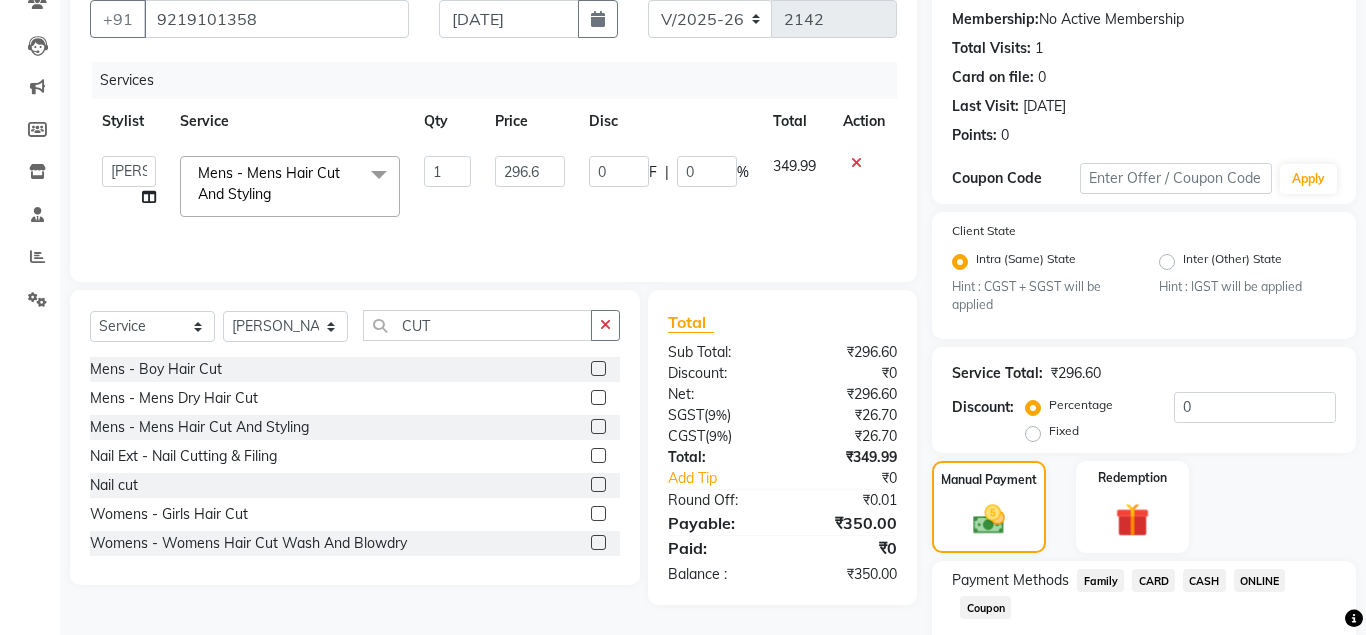 click on "ONLINE" 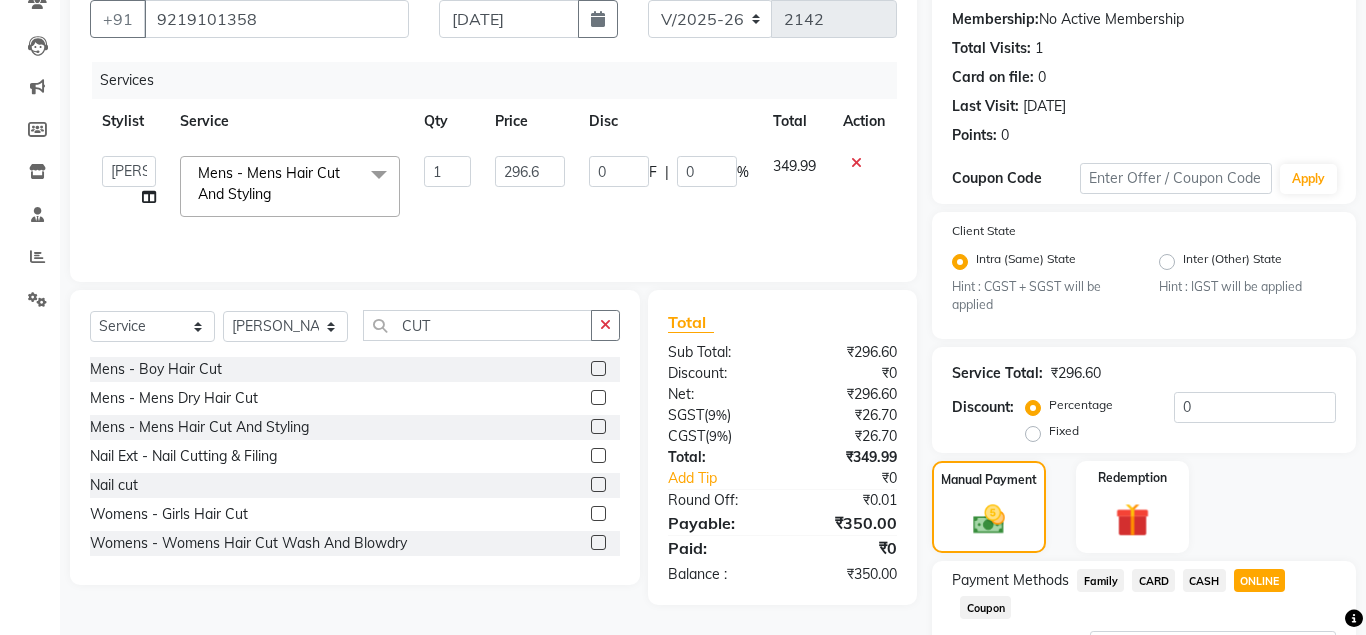 scroll, scrollTop: 358, scrollLeft: 0, axis: vertical 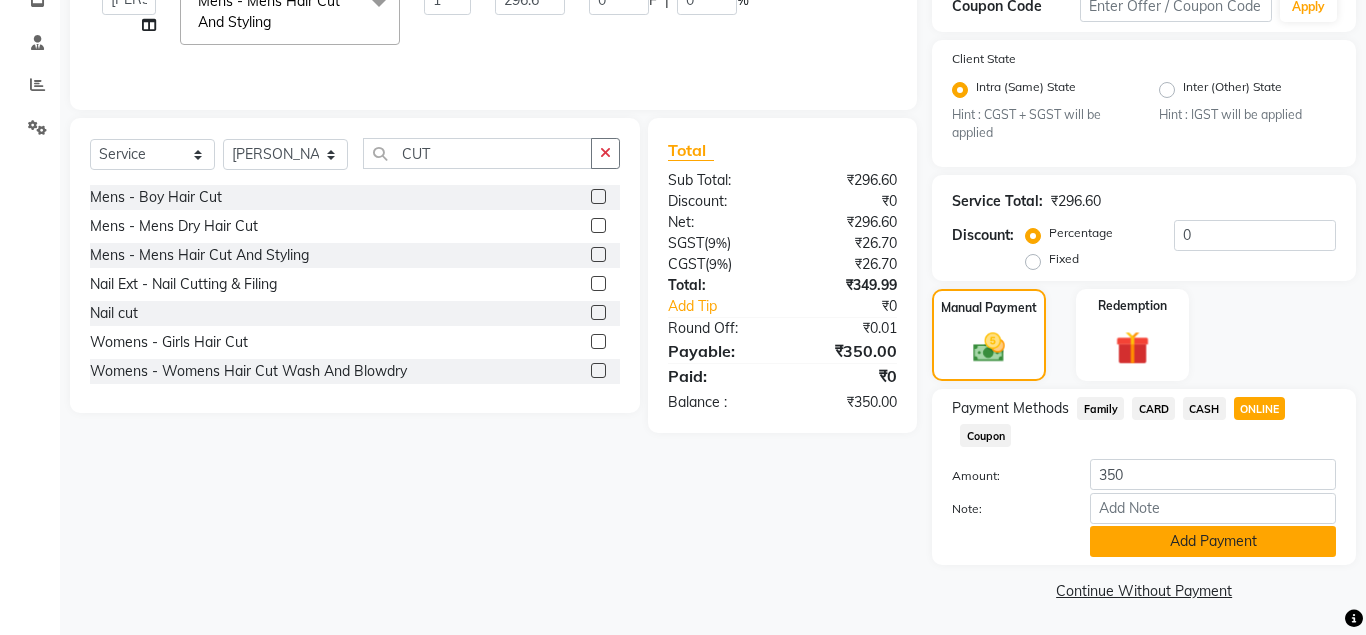 click on "Add Payment" 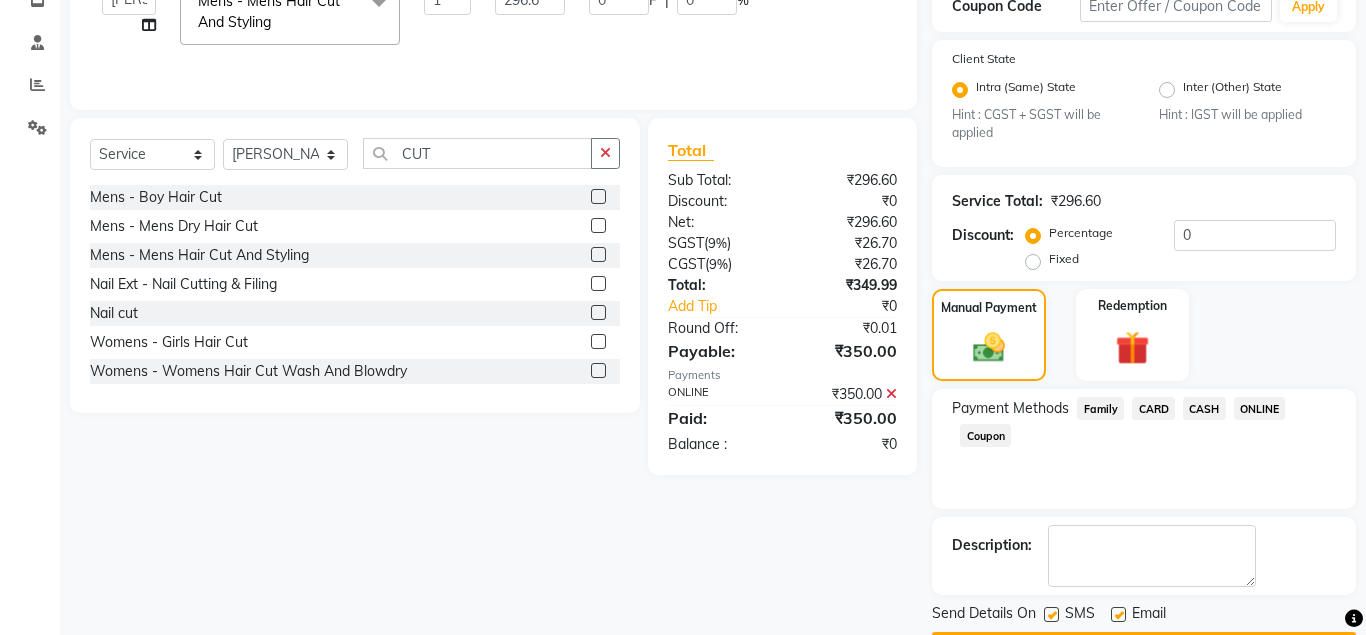 scroll, scrollTop: 416, scrollLeft: 0, axis: vertical 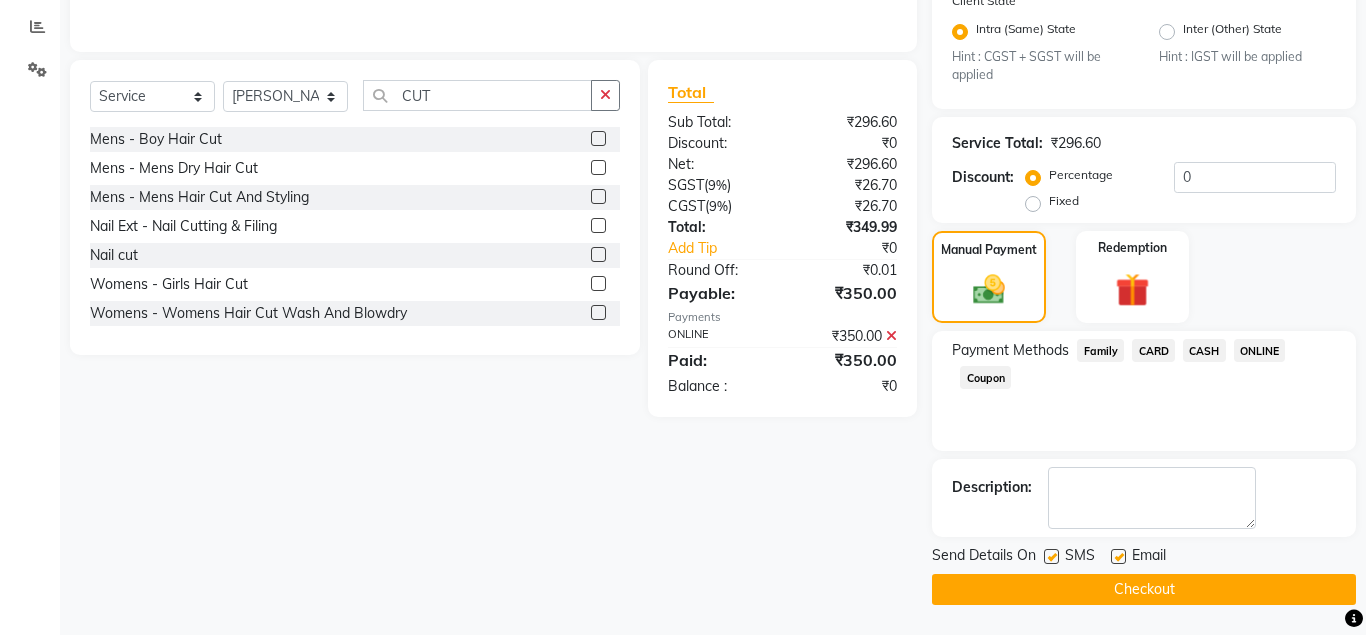 click on "Checkout" 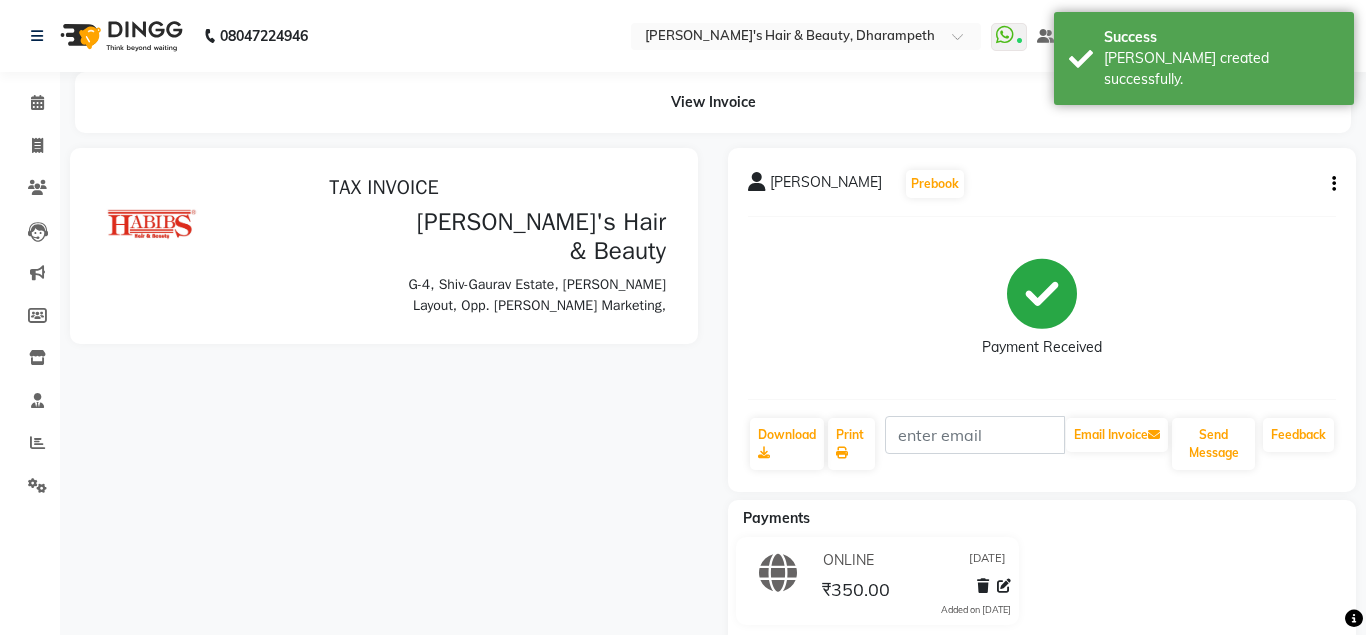 scroll, scrollTop: 0, scrollLeft: 0, axis: both 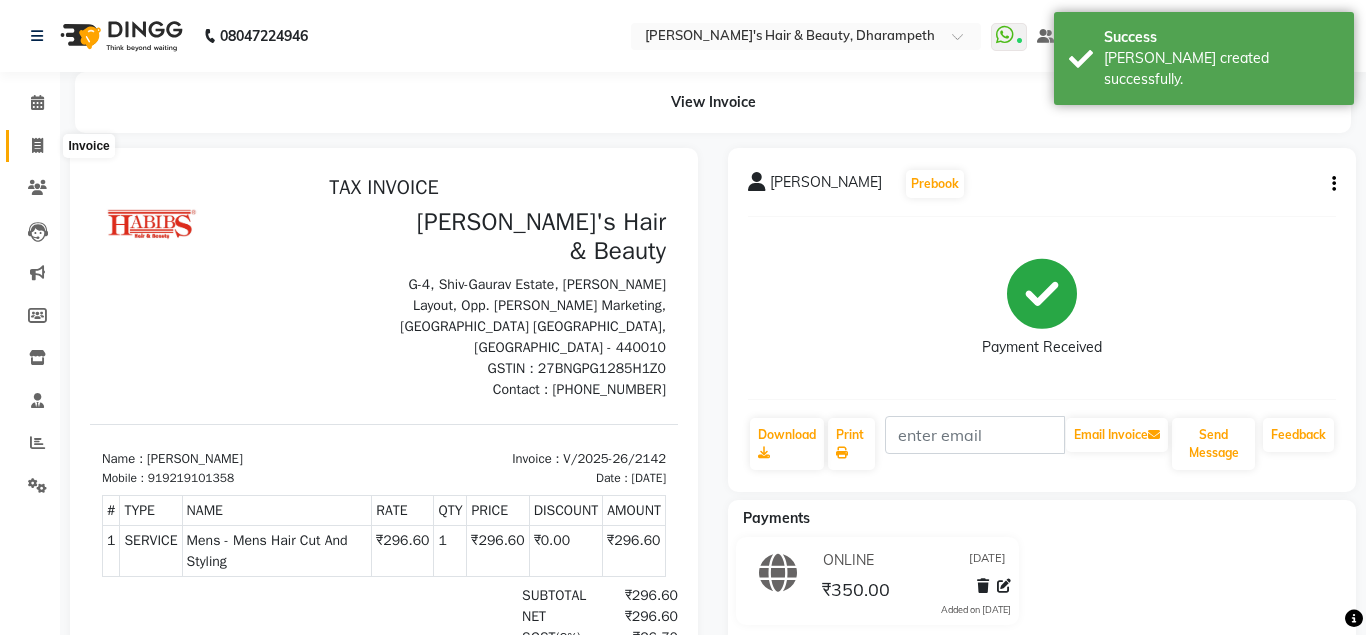 click 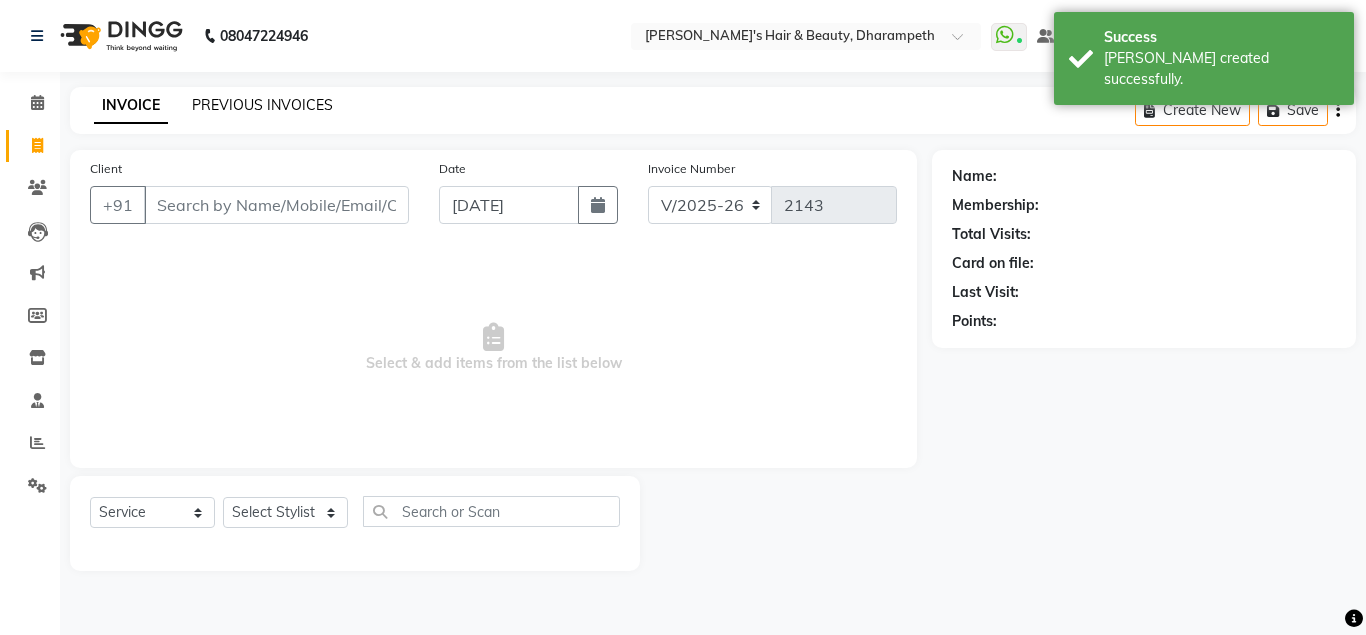 click on "PREVIOUS INVOICES" 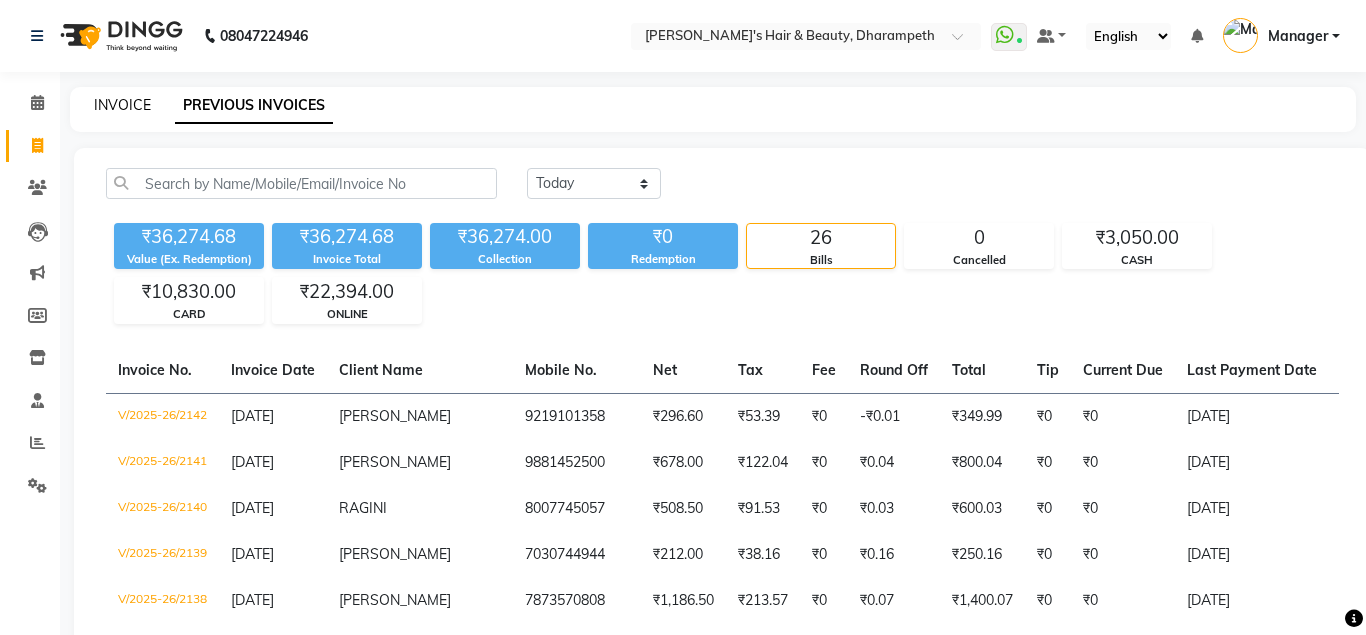 click on "INVOICE" 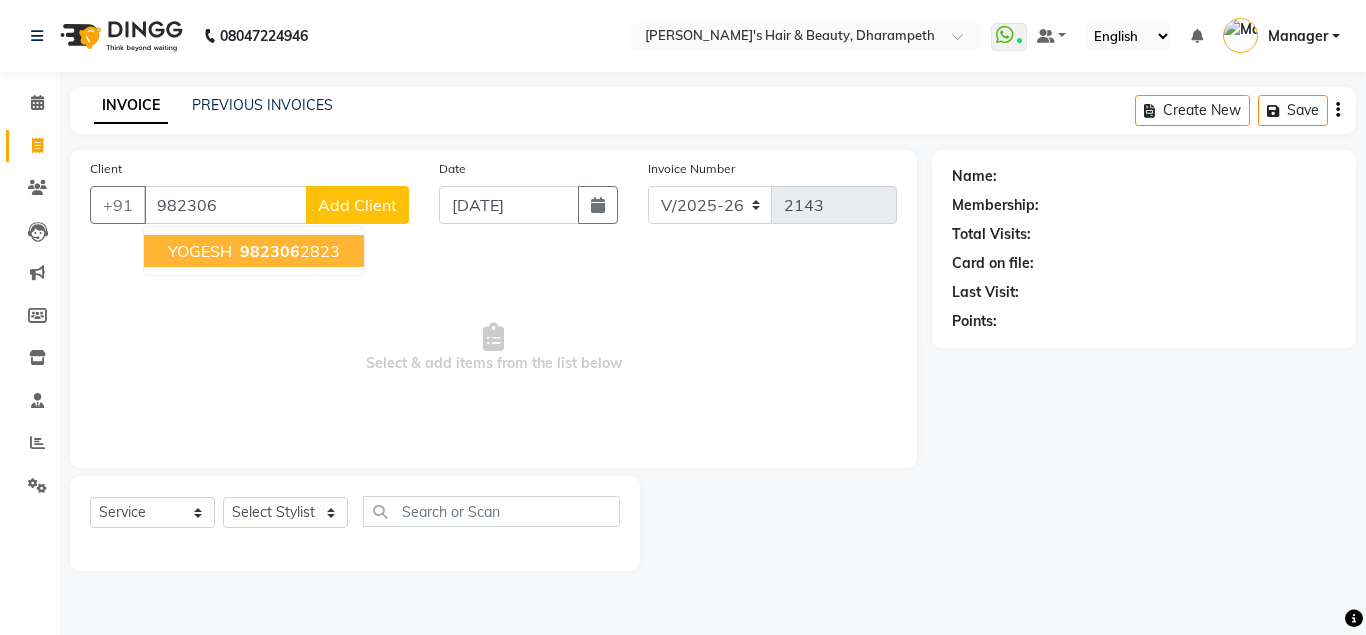 click on "YOGESH" at bounding box center (200, 251) 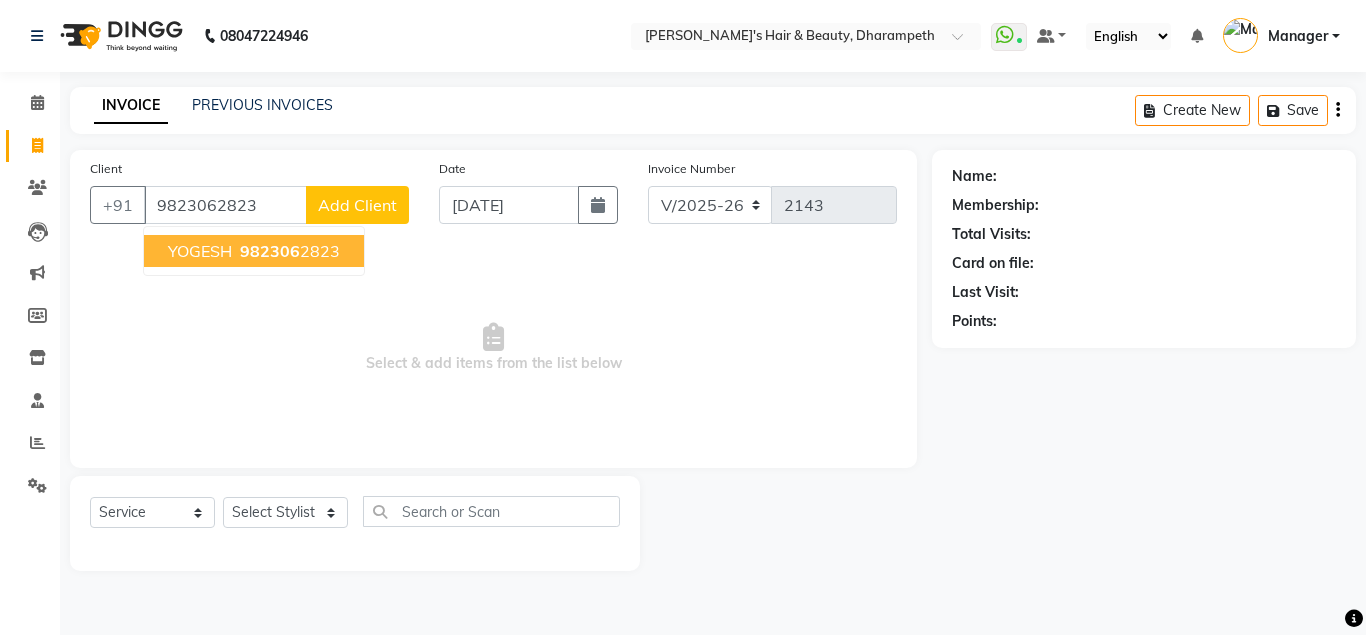 type on "9823062823" 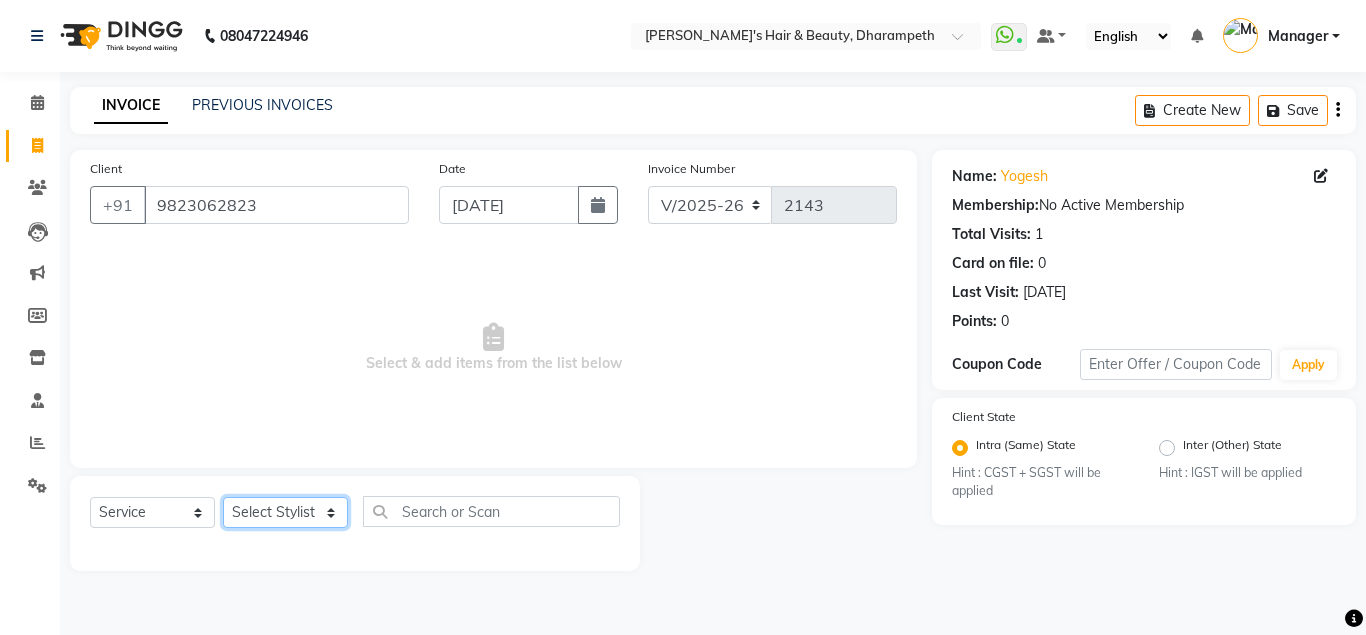 click on "Select Stylist Anuj W [PERSON_NAME] [PERSON_NAME]  Manager [PERSON_NAME] C [PERSON_NAME] S [PERSON_NAME] S Shilpa P Vedant N" 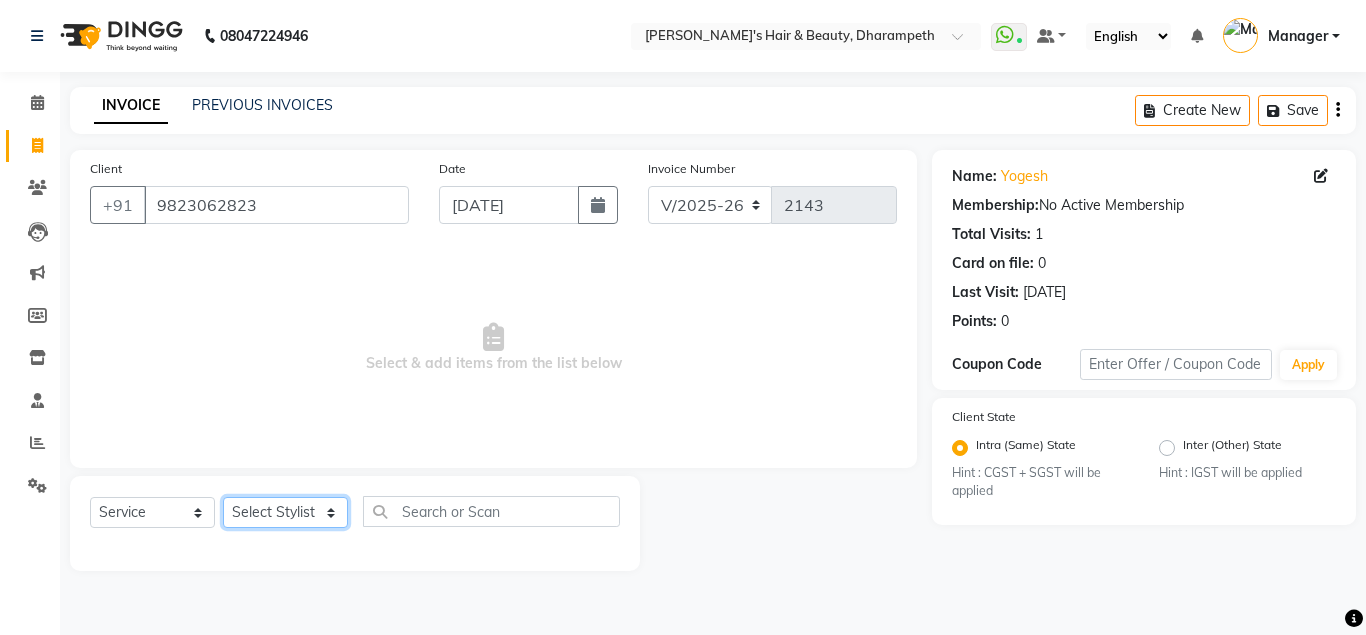 select on "37168" 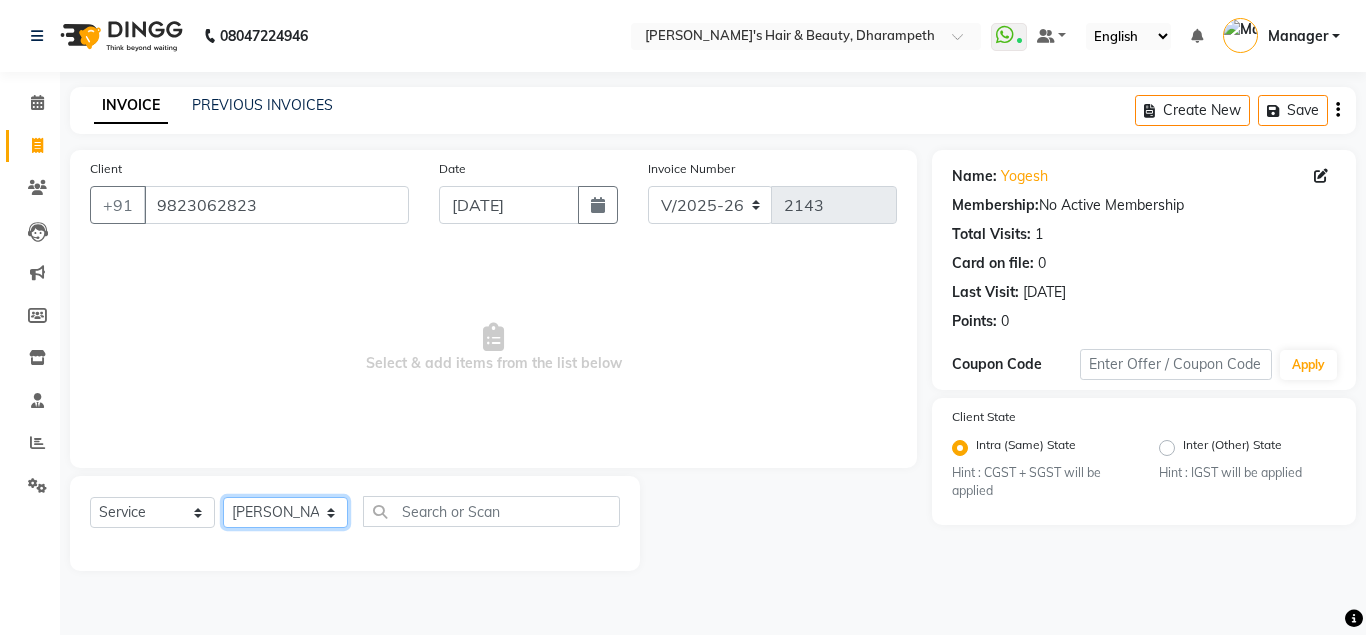 click on "[PERSON_NAME]" 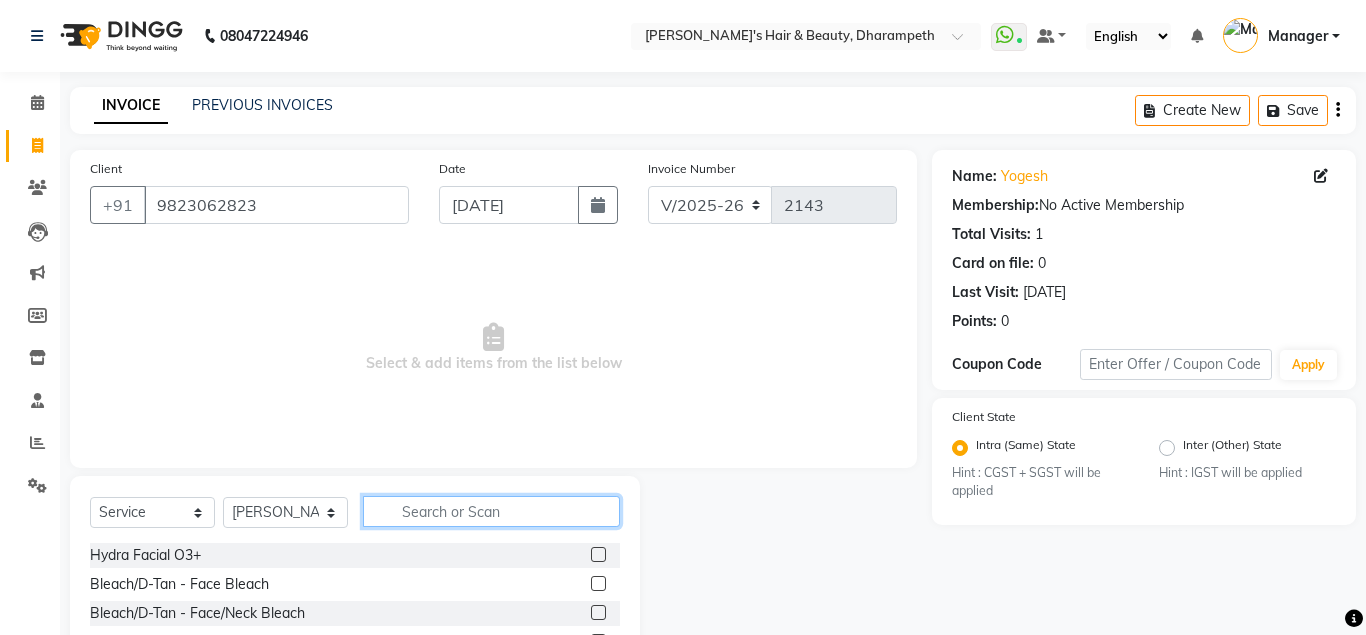 click 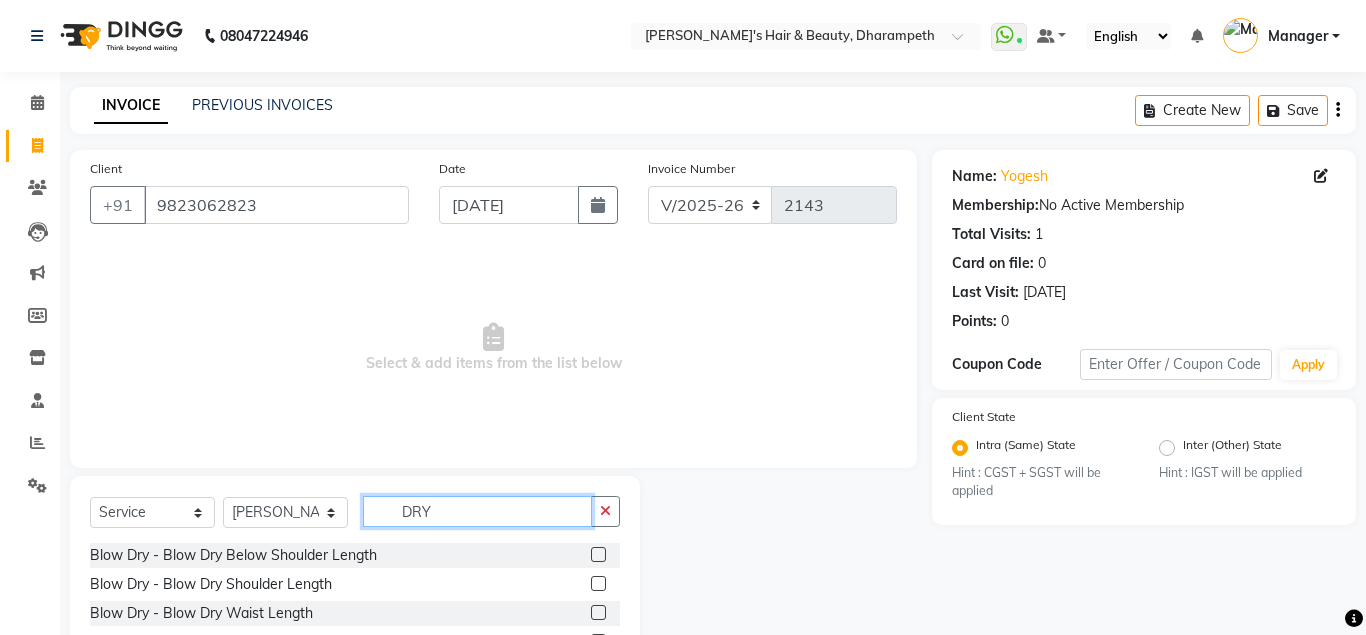 scroll, scrollTop: 166, scrollLeft: 0, axis: vertical 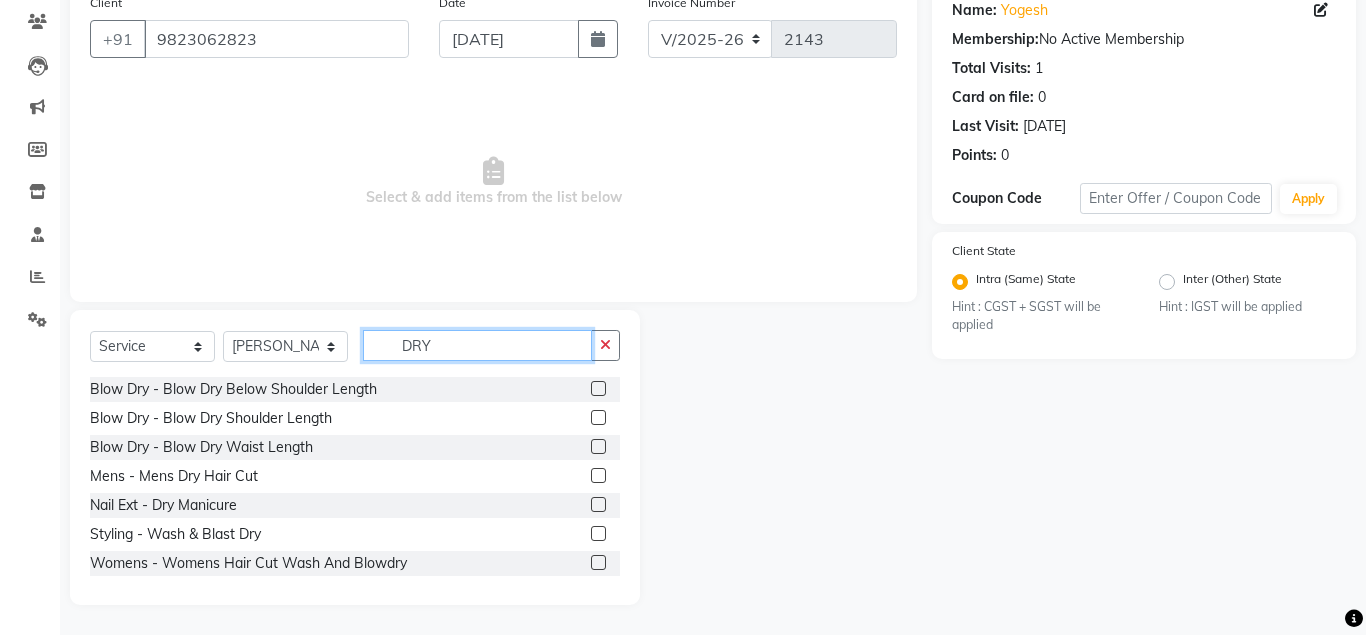 type on "DRY" 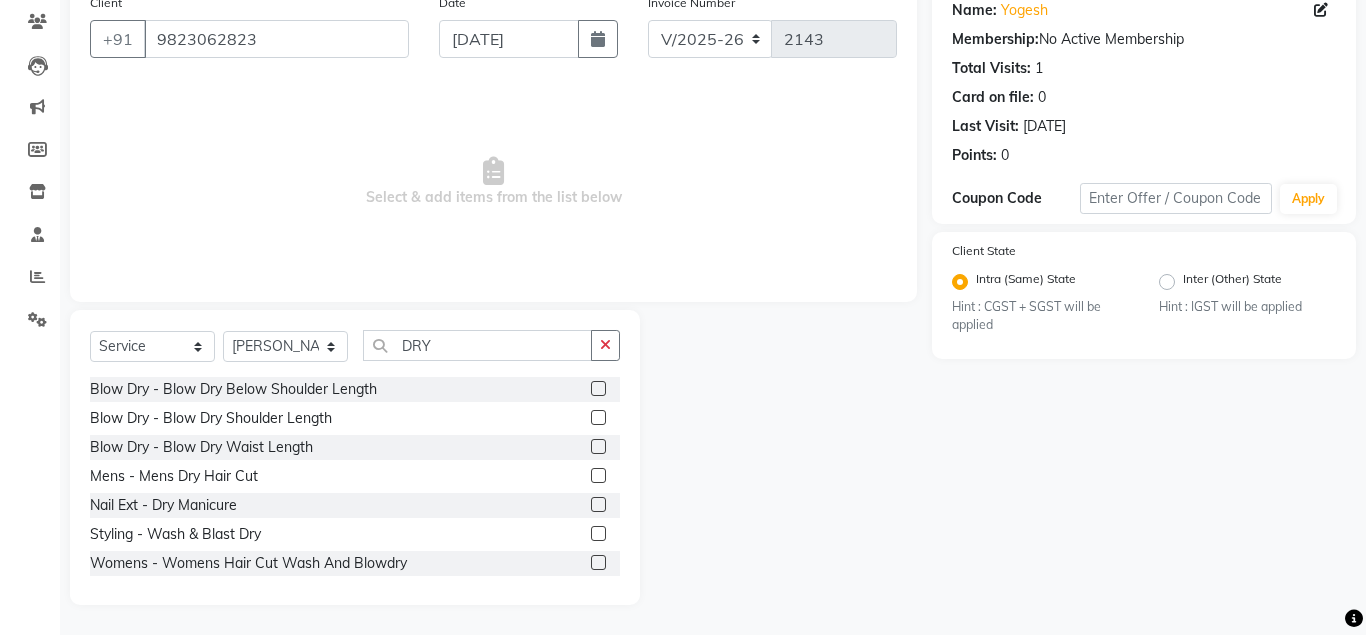 click 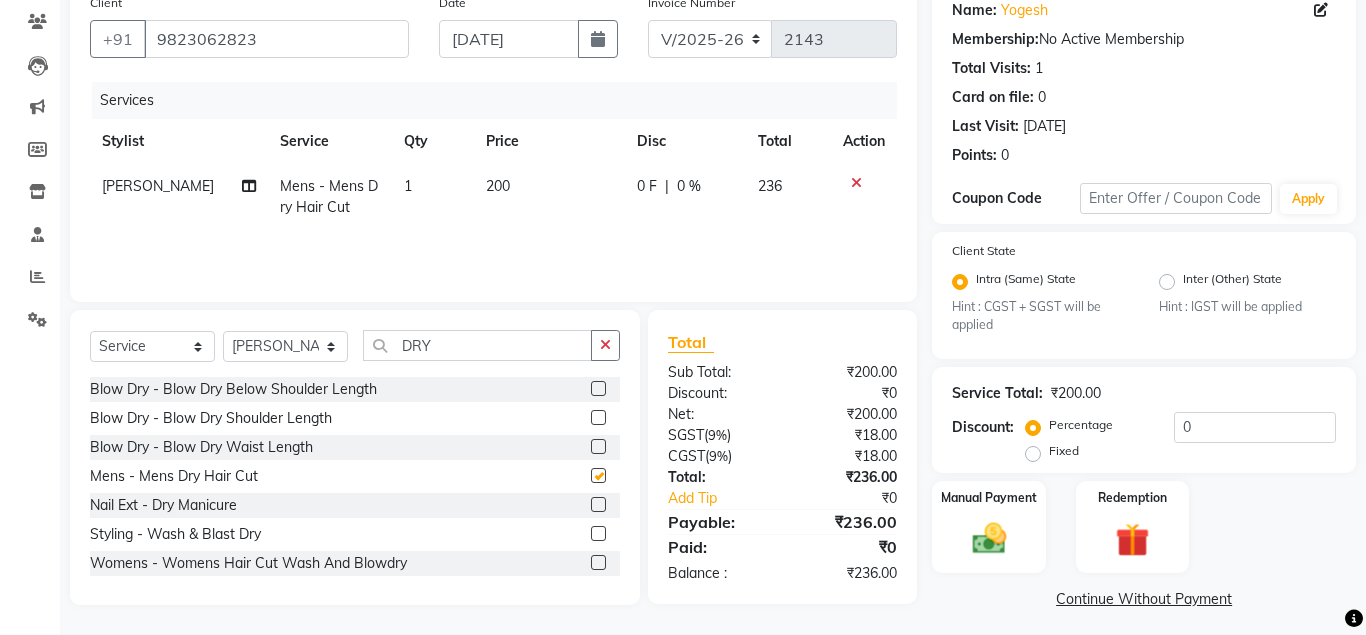 checkbox on "false" 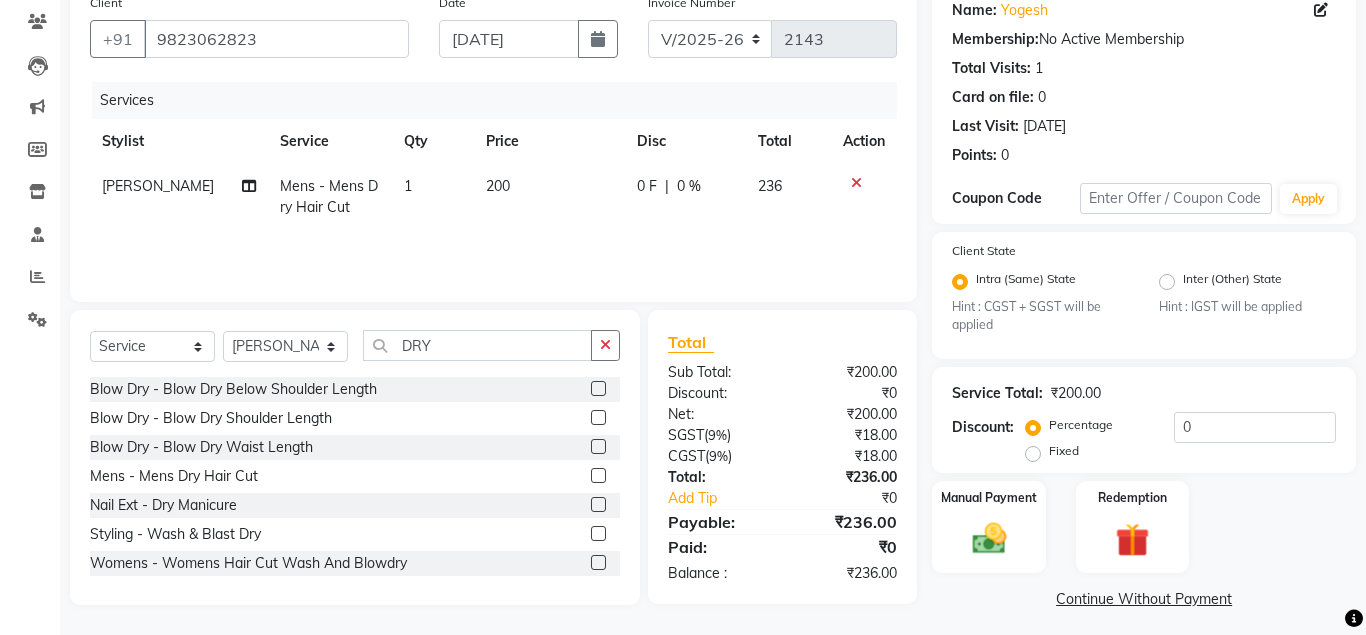 click on "200" 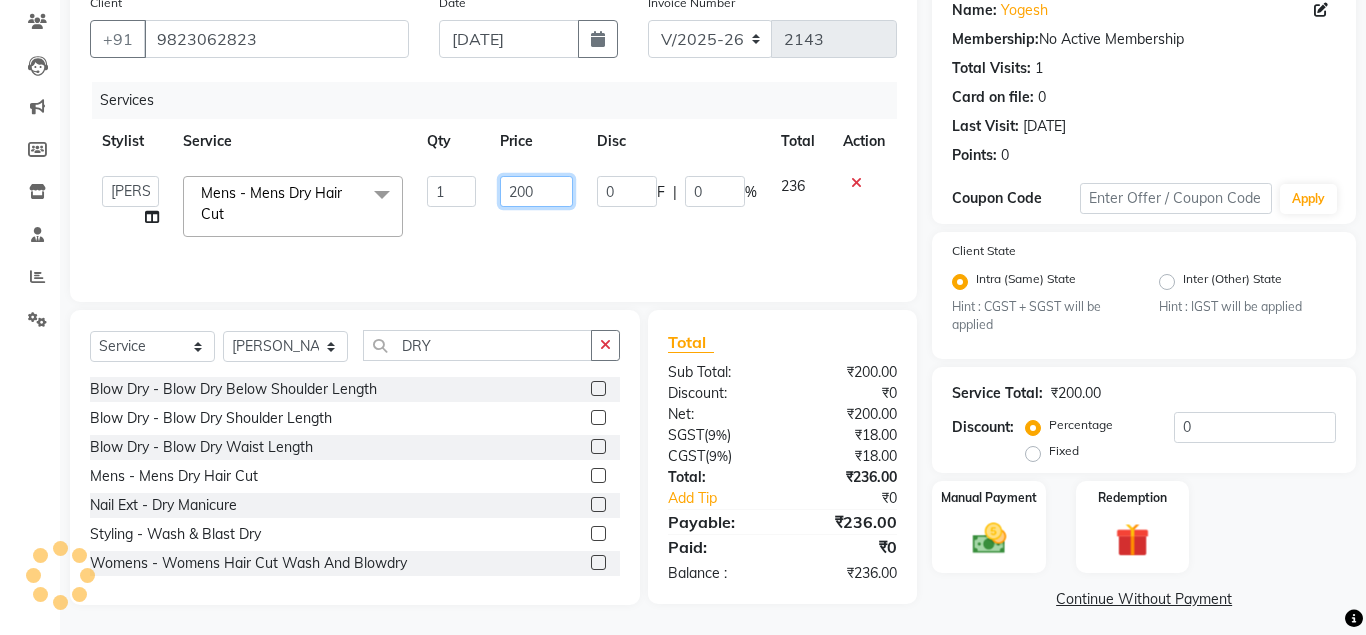 click on "200" 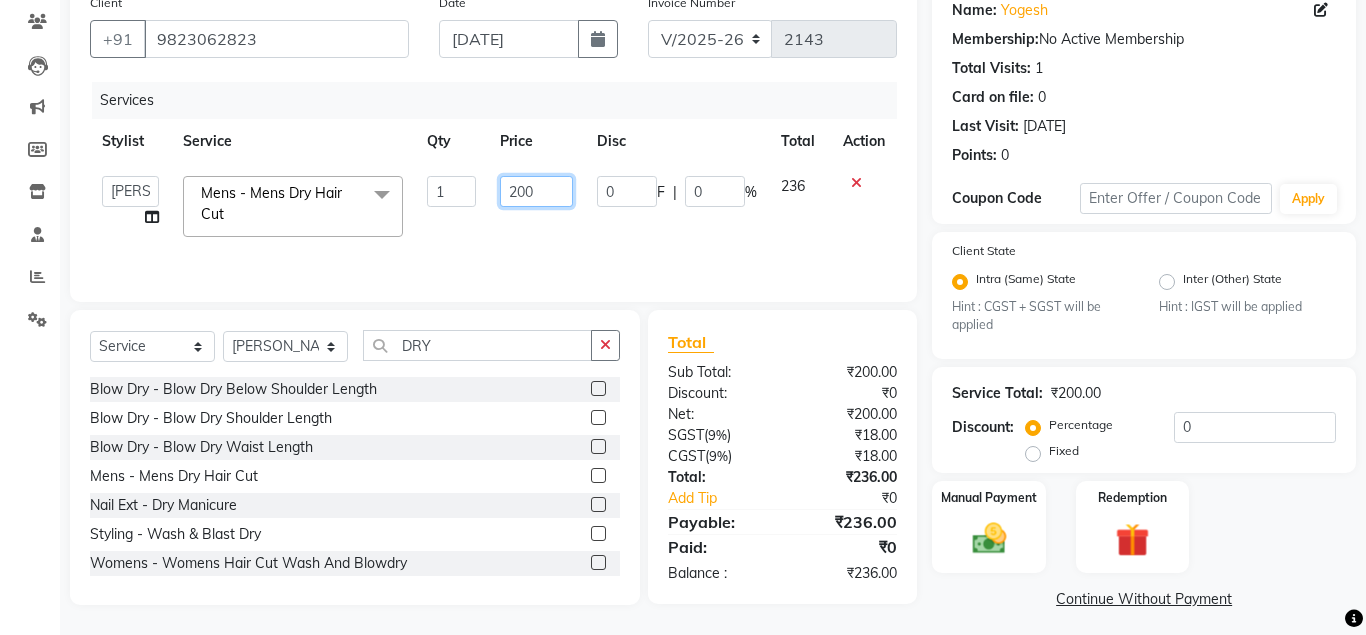 click on "200" 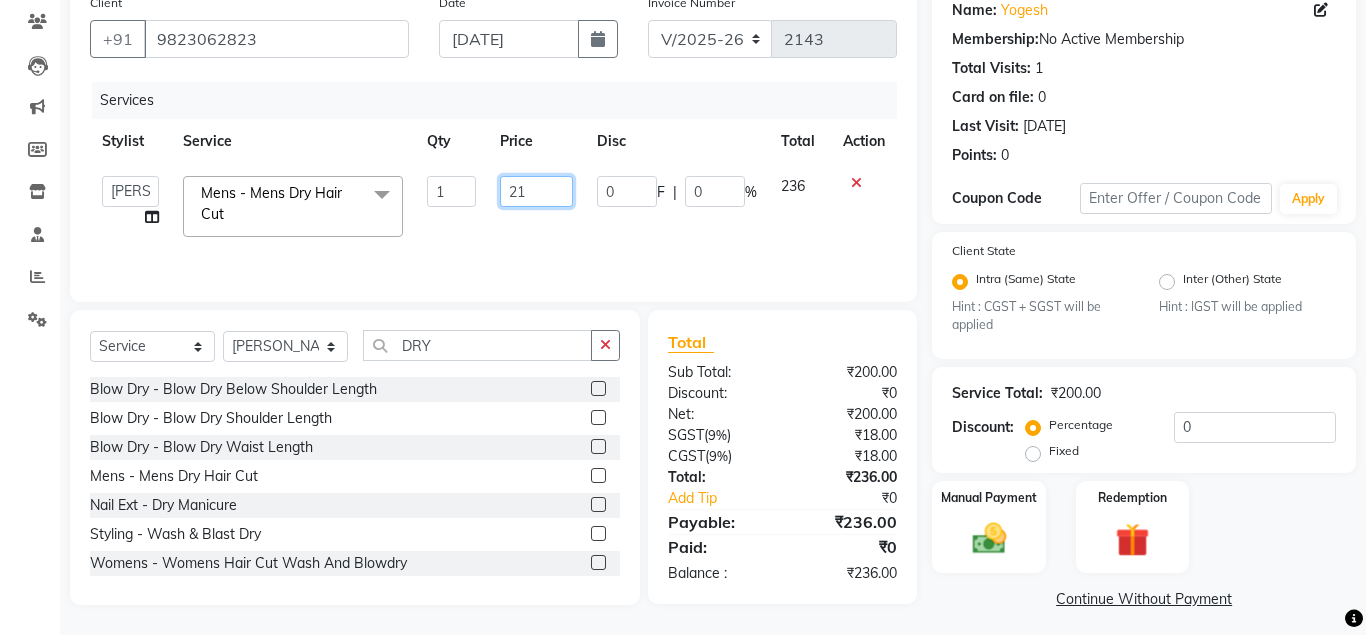 type on "212" 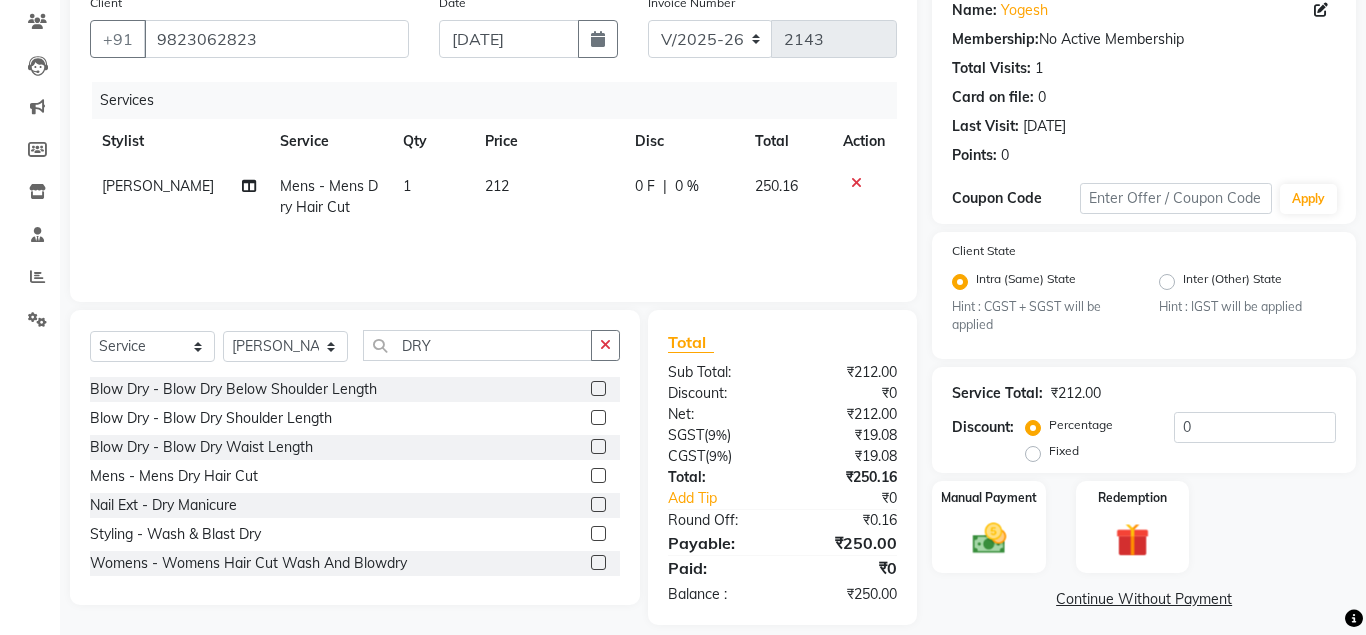 click on "250.16" 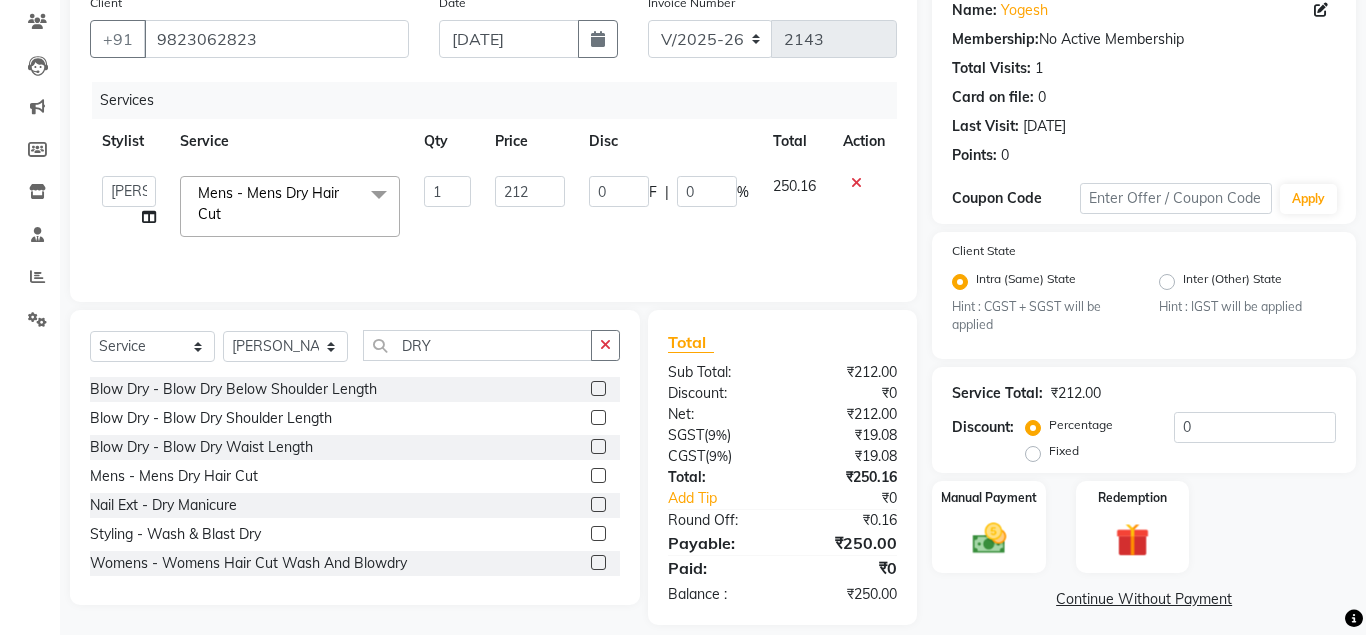 scroll, scrollTop: 186, scrollLeft: 0, axis: vertical 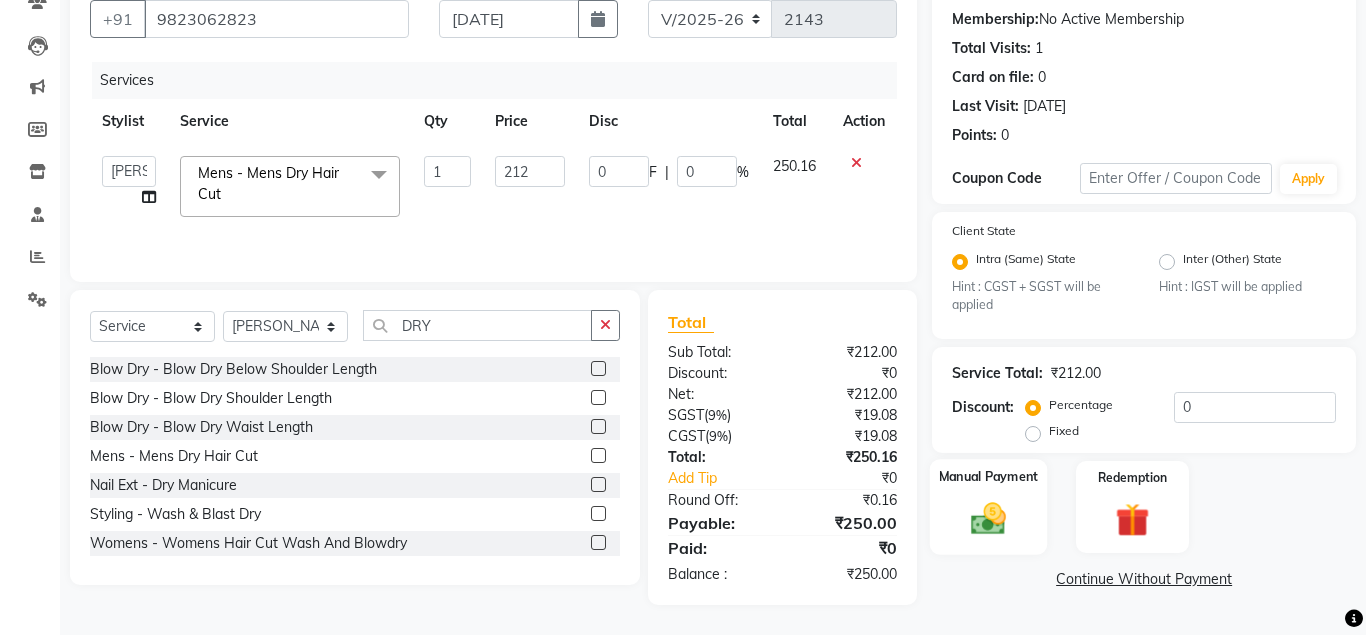 click on "Manual Payment" 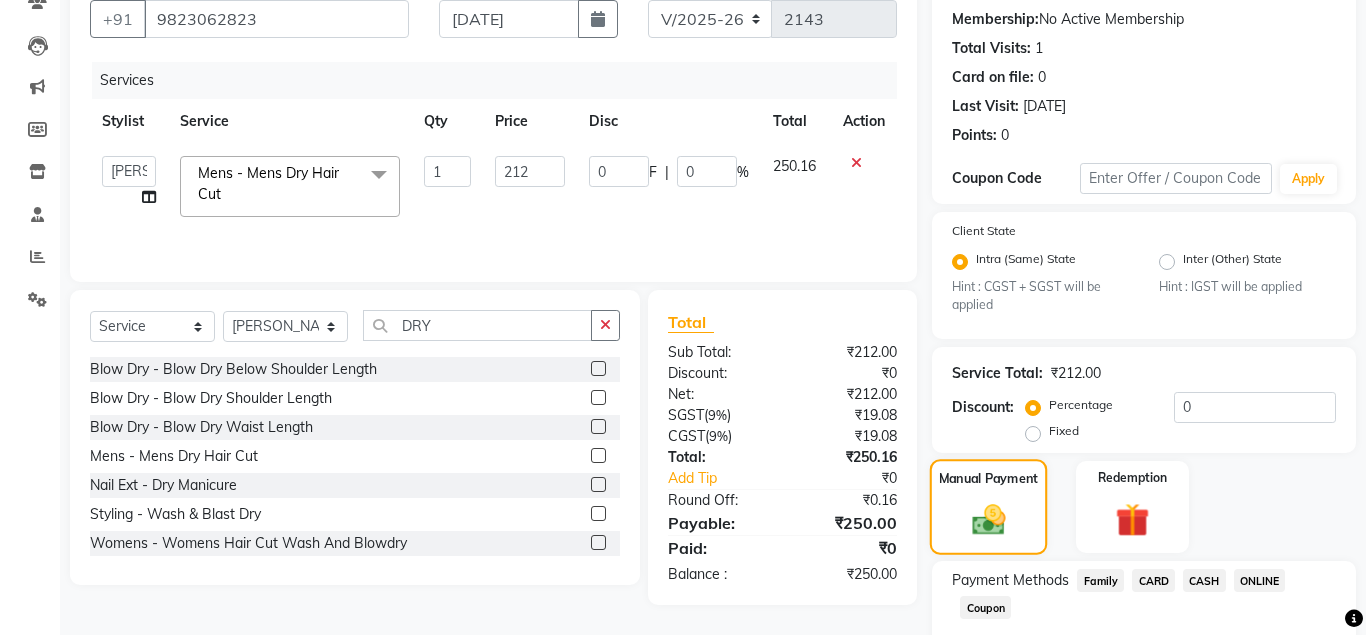 click 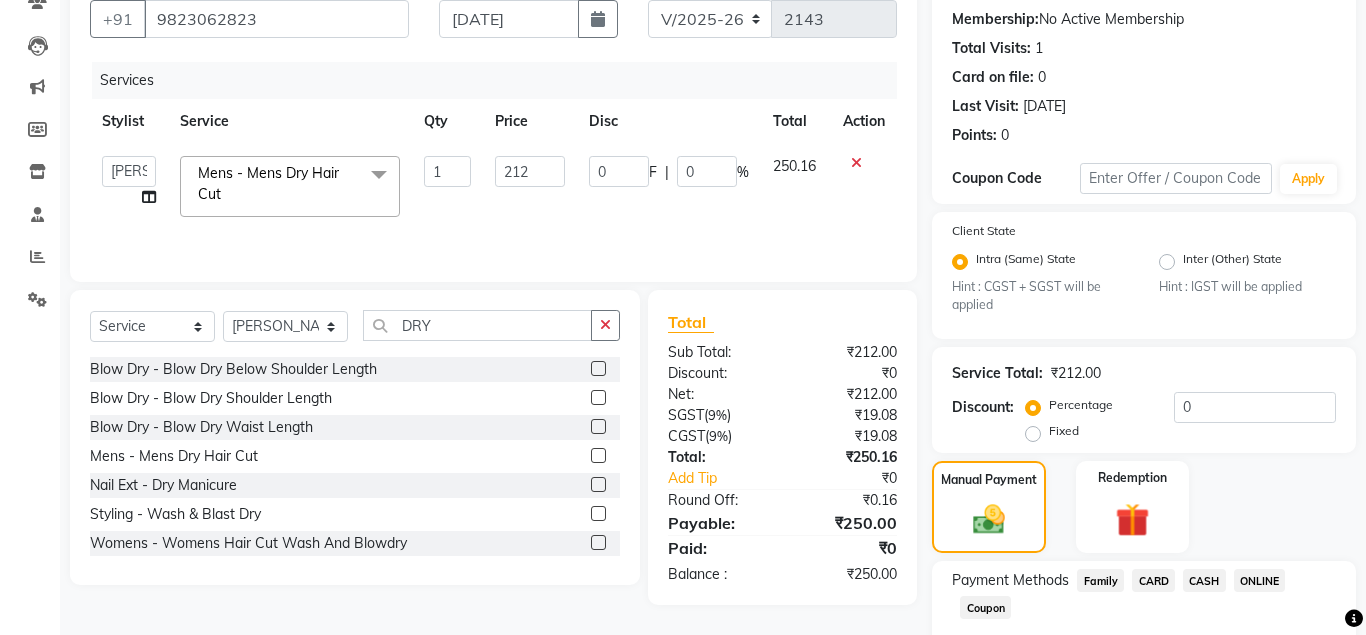 click on "ONLINE" 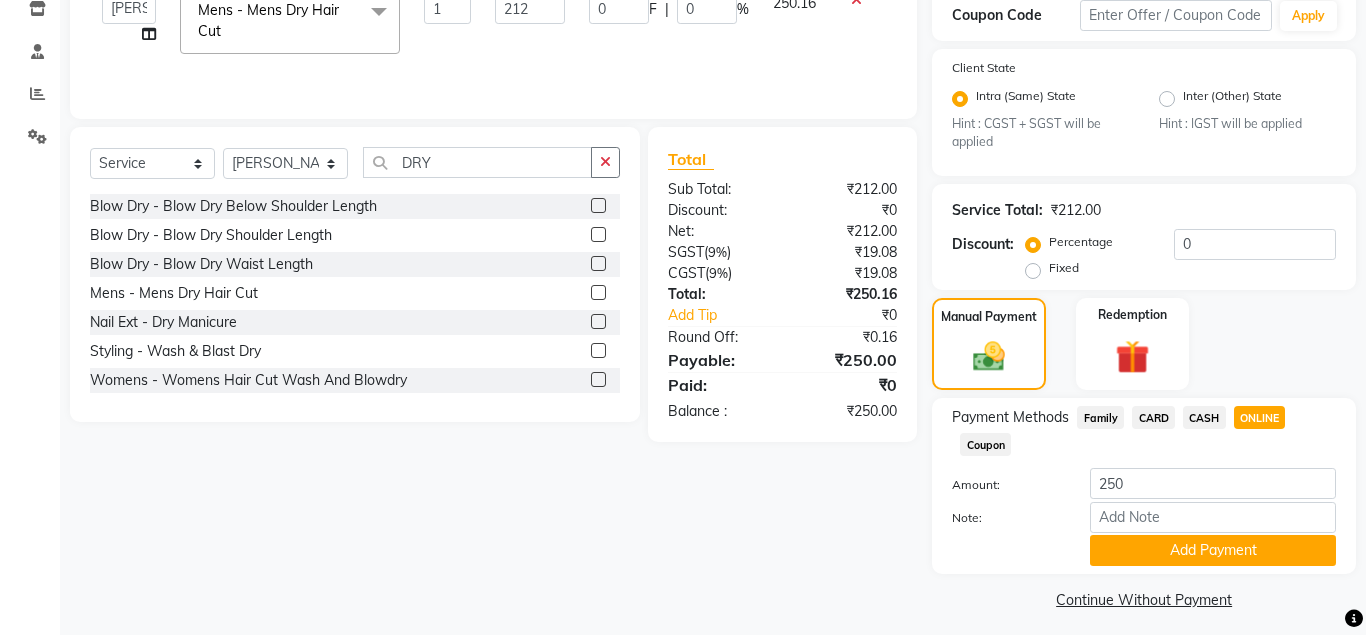 scroll, scrollTop: 358, scrollLeft: 0, axis: vertical 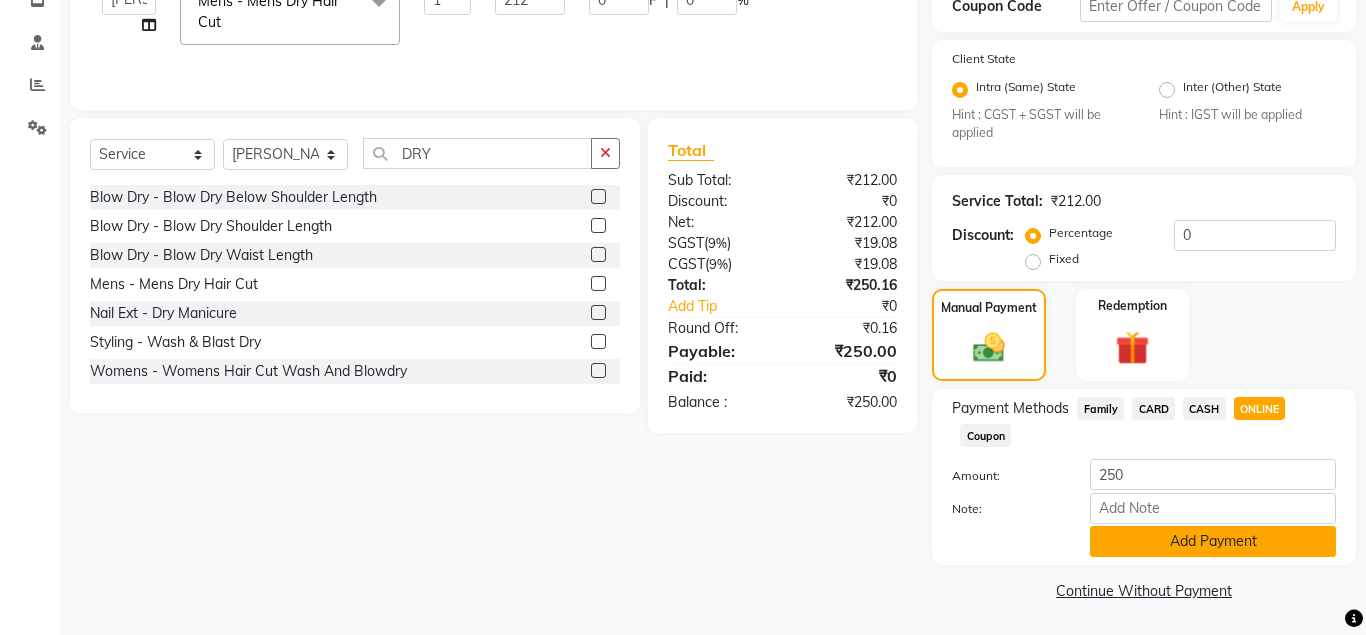 click on "Add Payment" 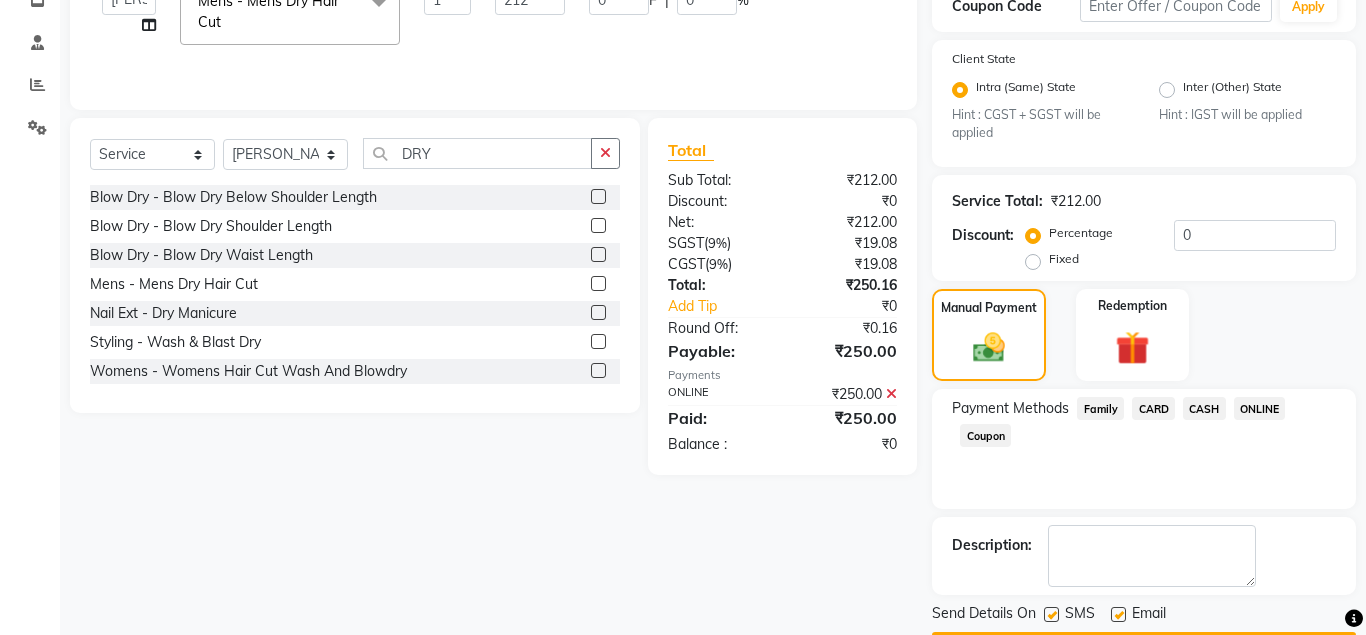 scroll, scrollTop: 416, scrollLeft: 0, axis: vertical 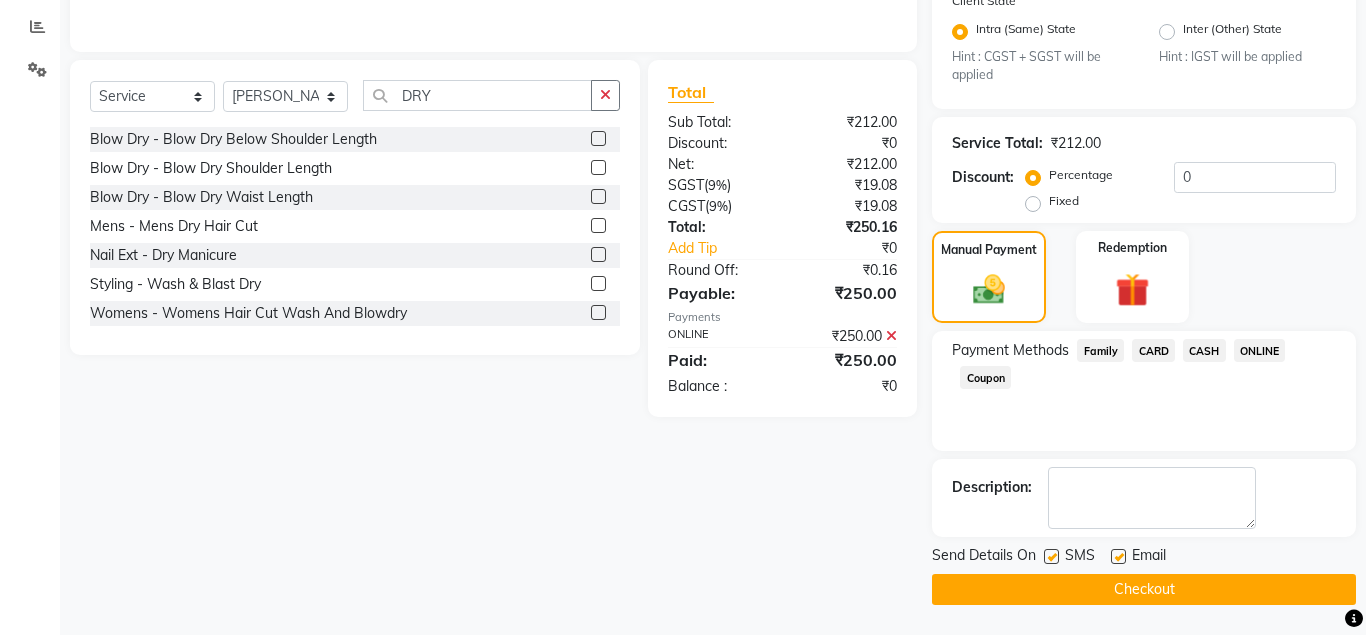 click on "Checkout" 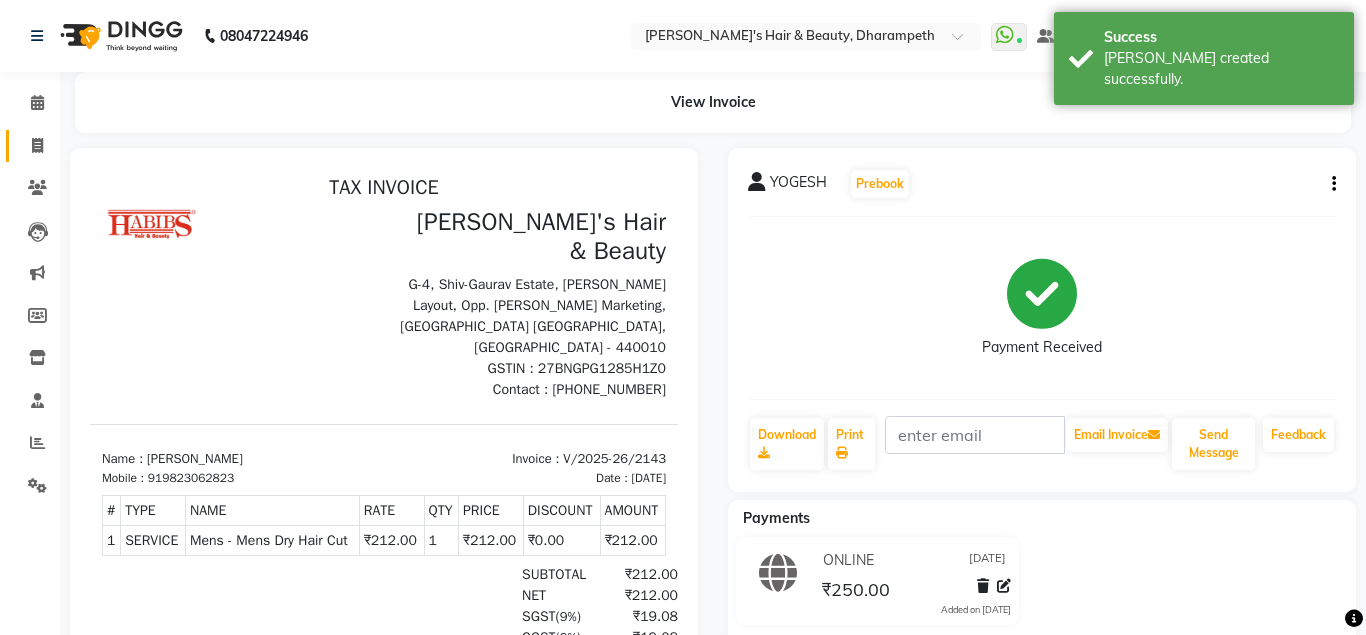 scroll, scrollTop: 0, scrollLeft: 0, axis: both 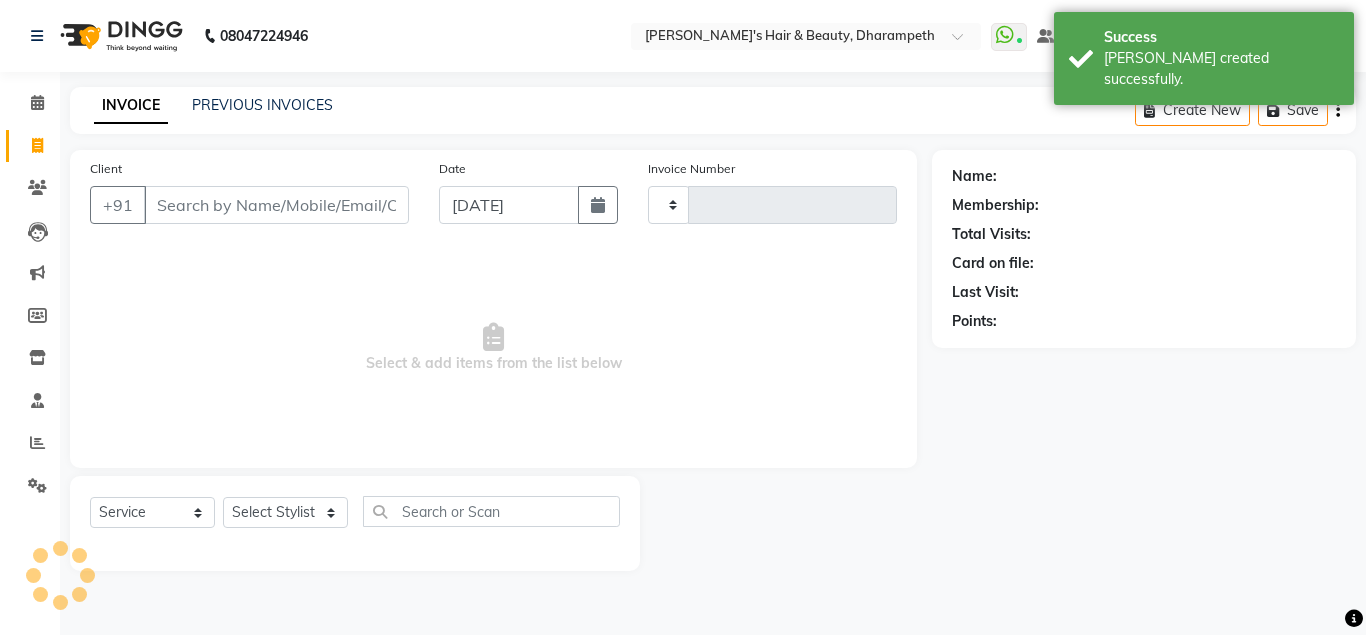type on "2144" 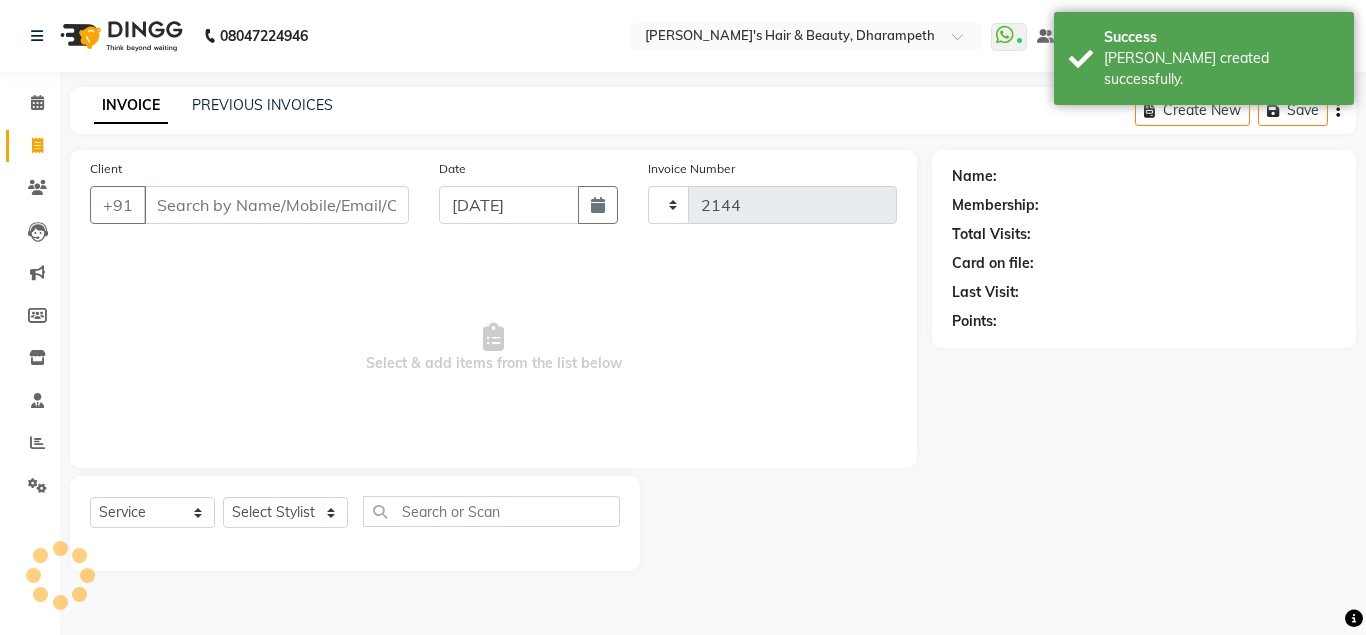 select on "4860" 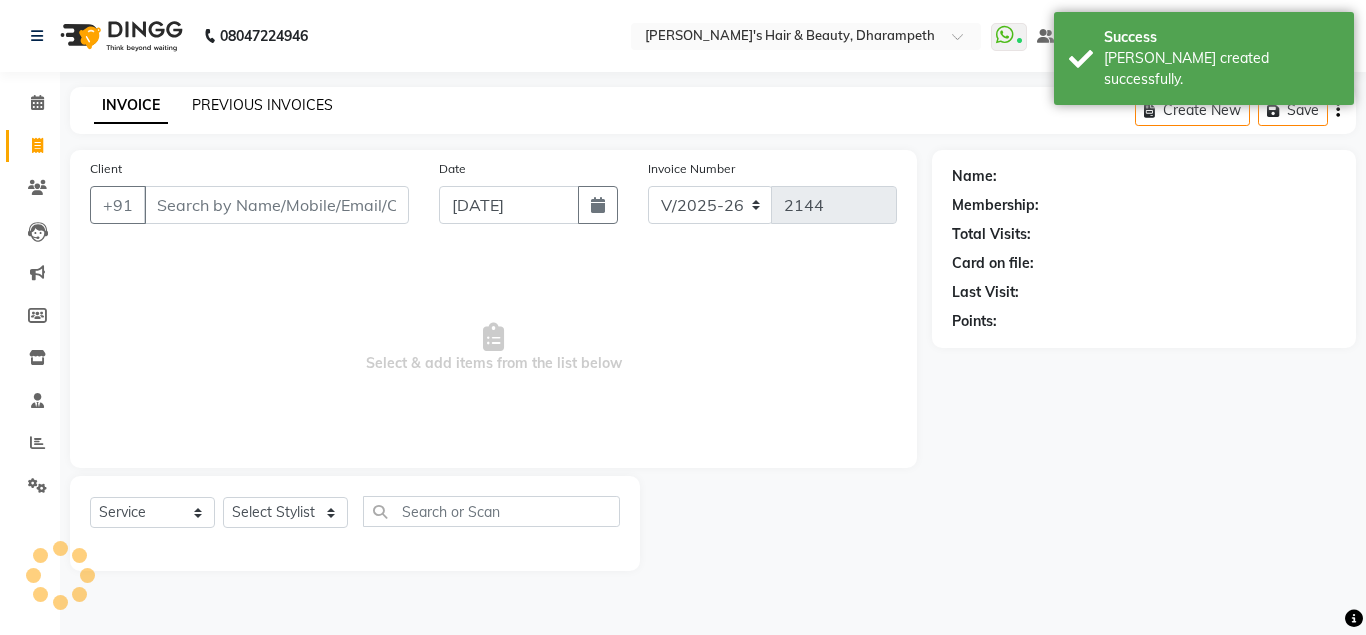 click on "PREVIOUS INVOICES" 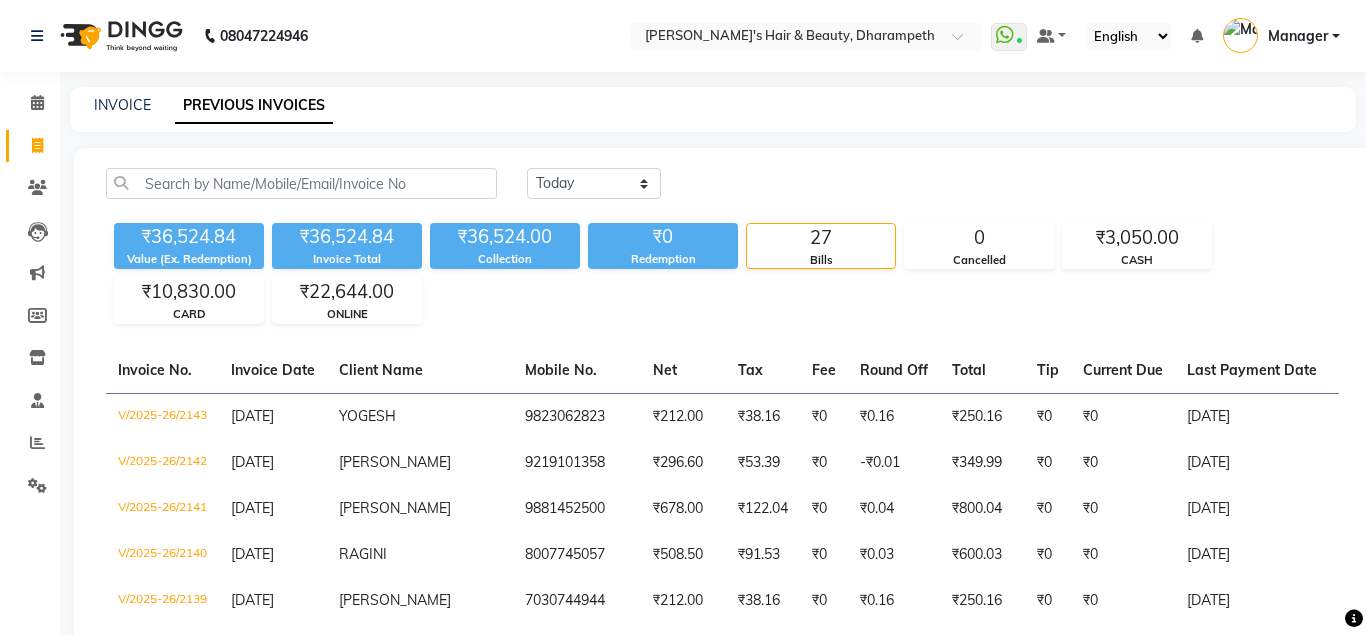 click on "INVOICE" 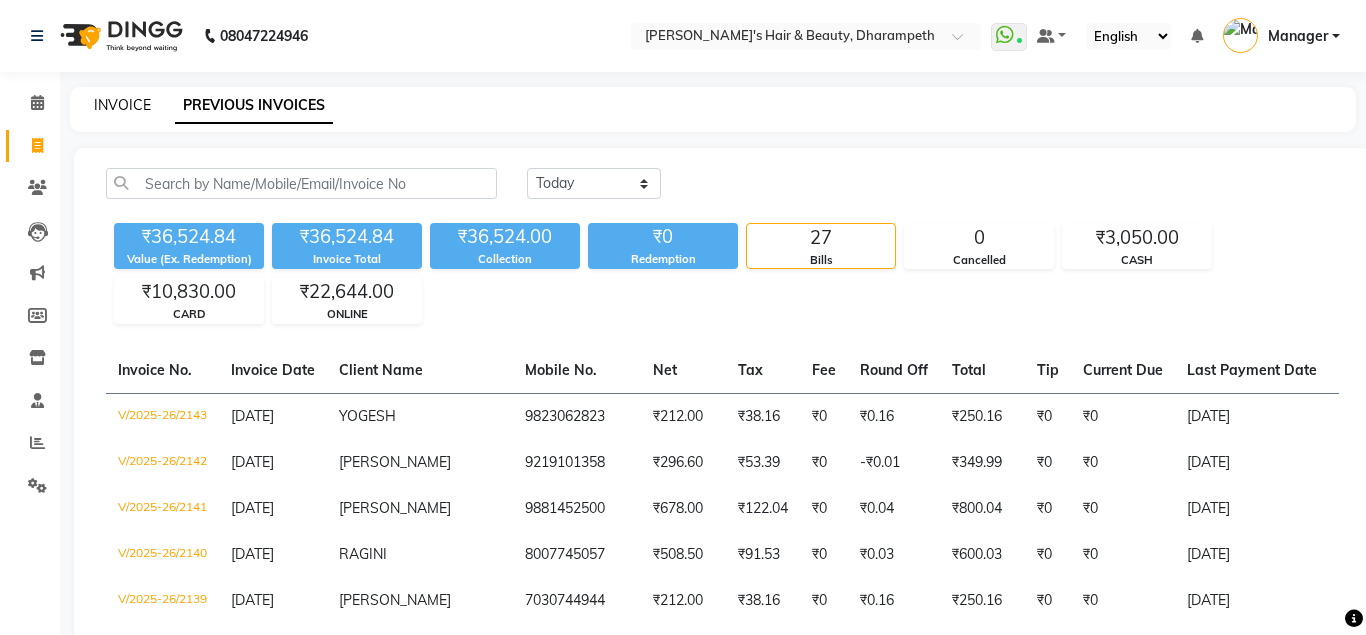click on "INVOICE" 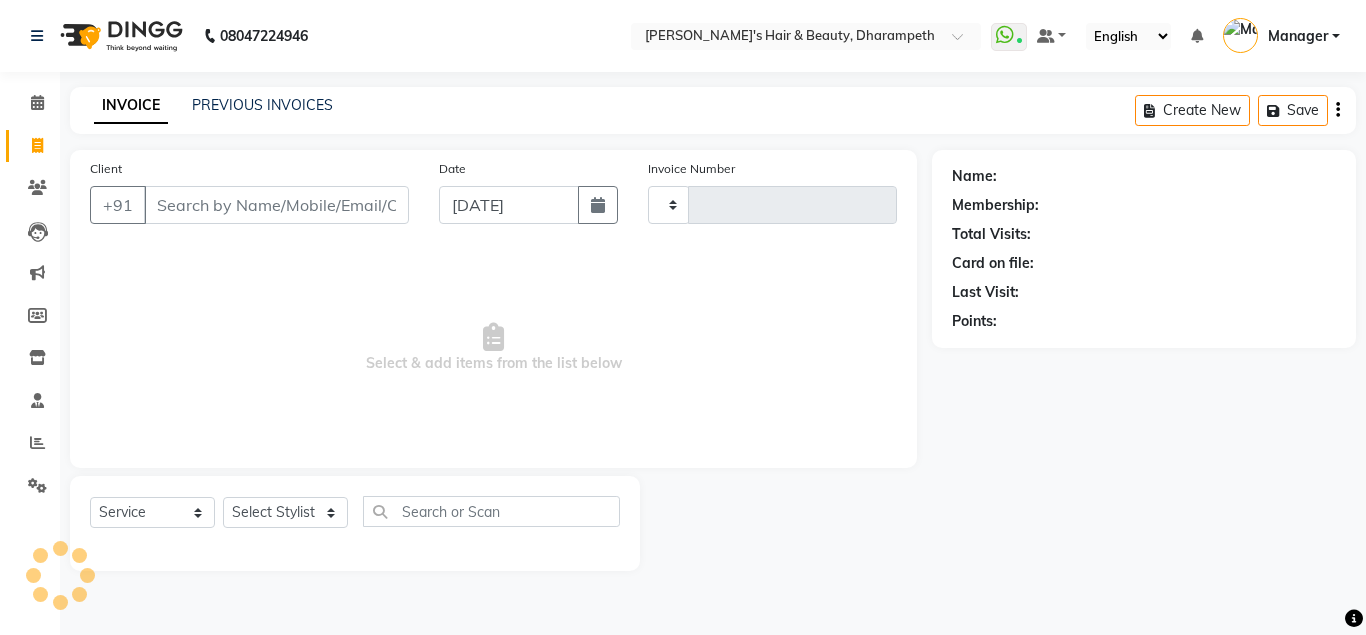 type on "2144" 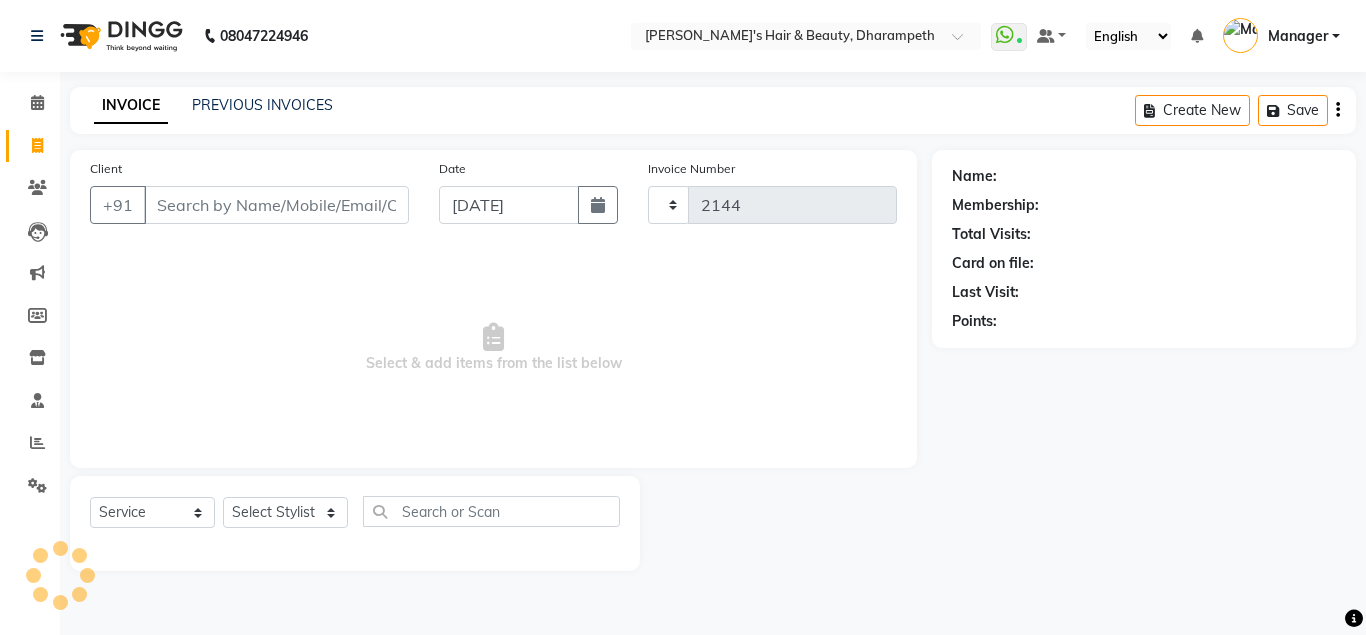 select on "4860" 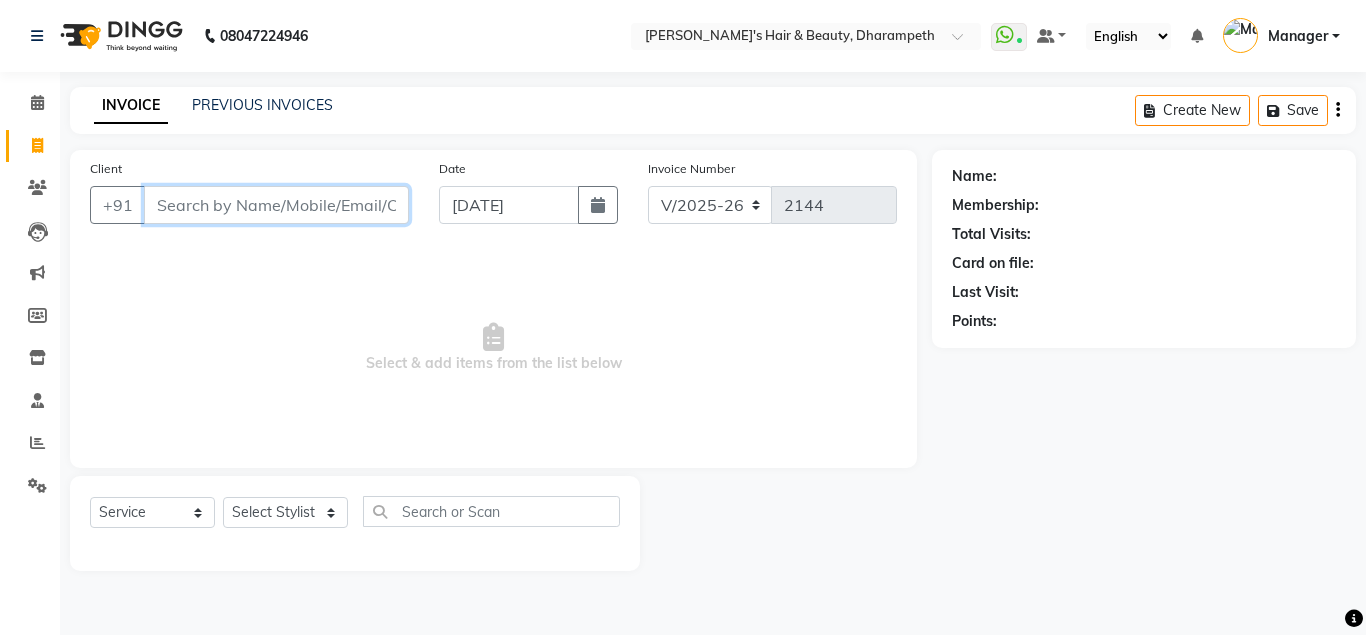 type on "A" 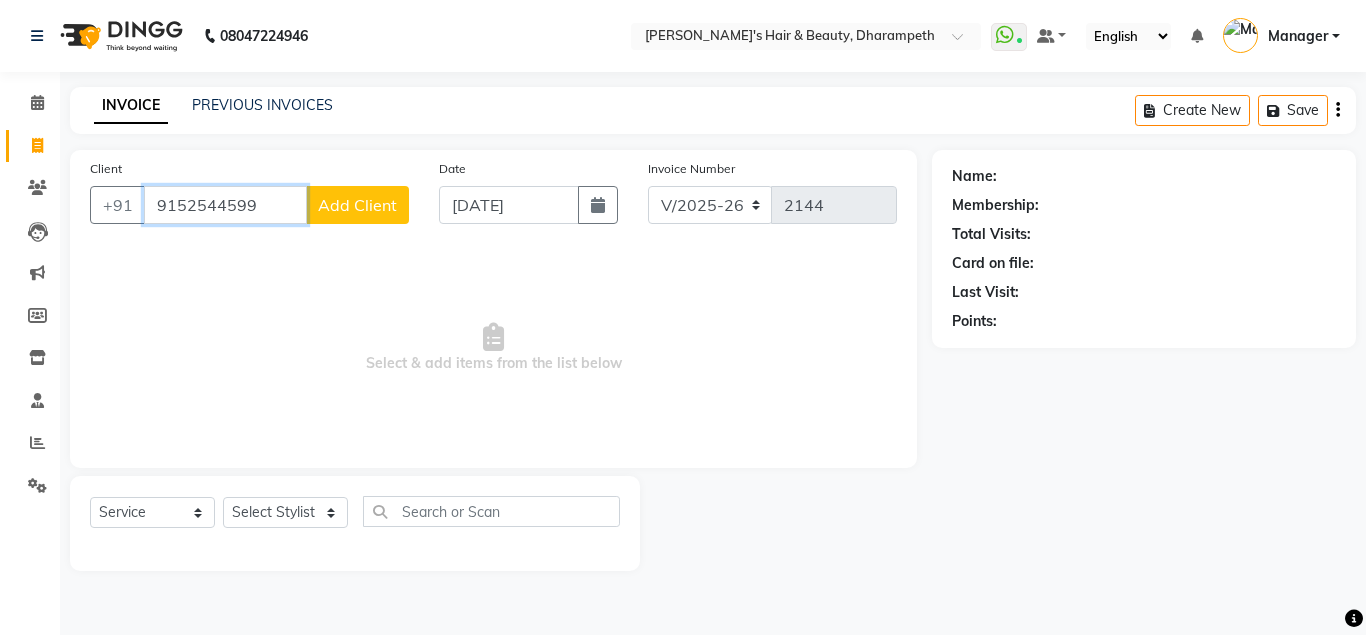 type on "9152544599" 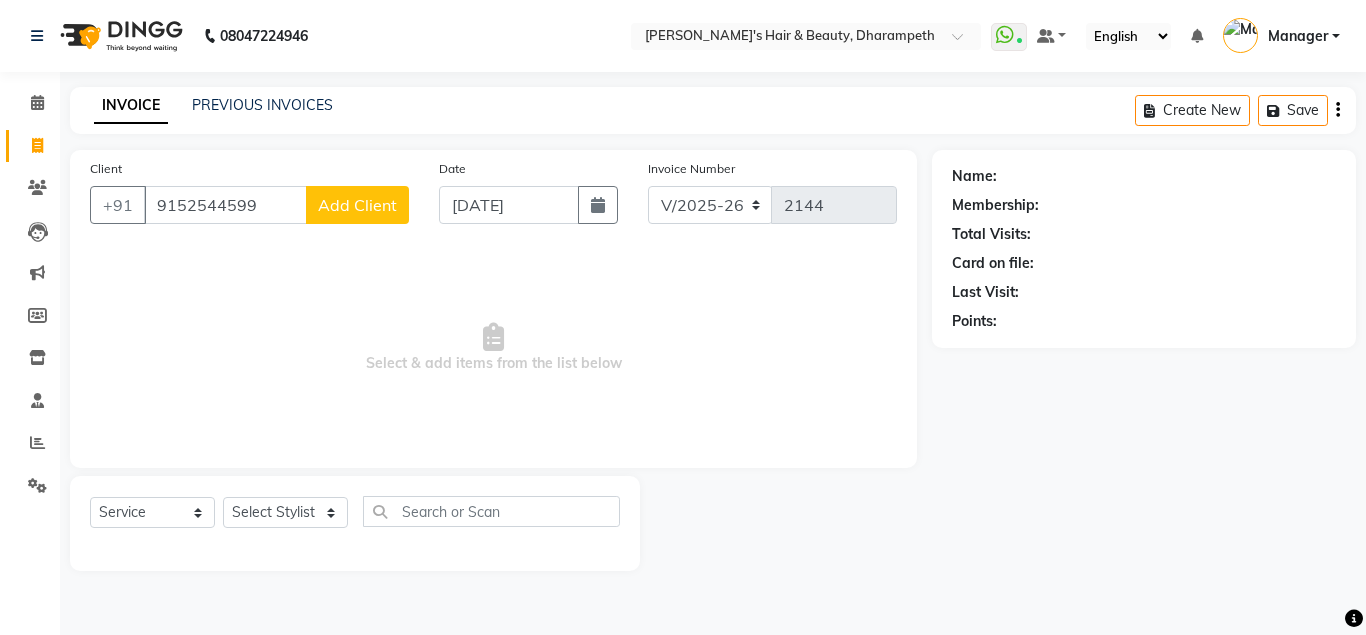 click on "Add Client" 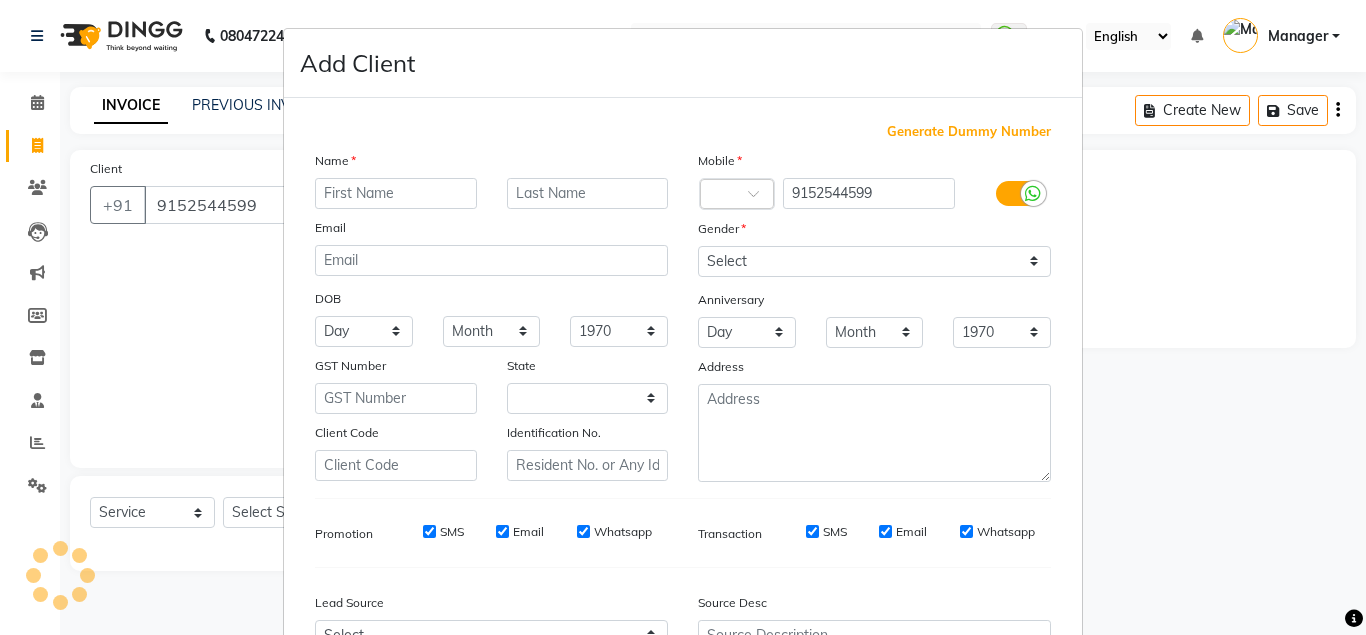 select on "22" 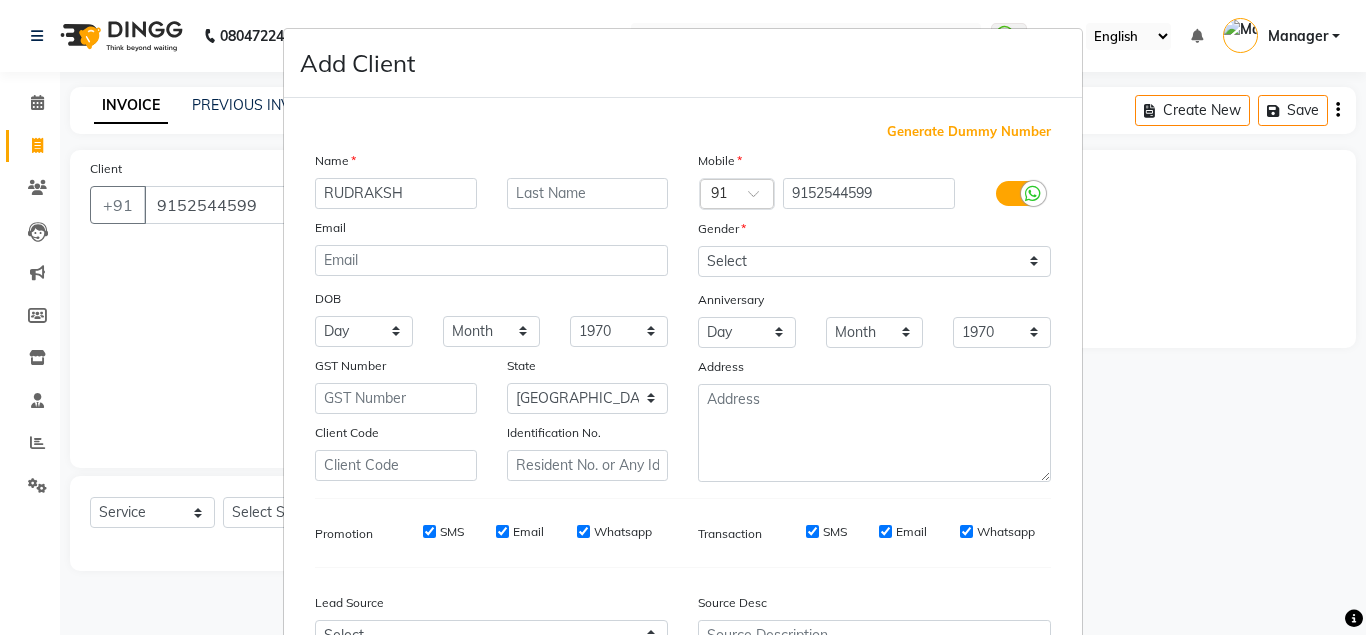 type on "RUDRAKSH" 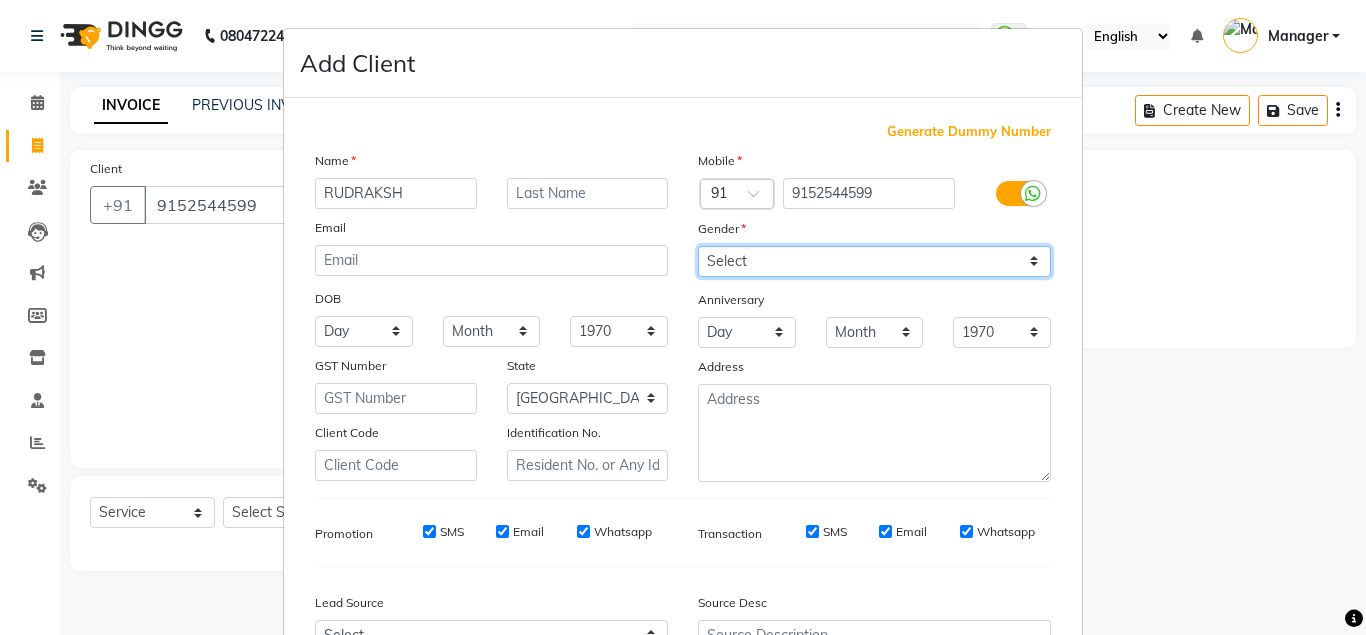 click on "Select [DEMOGRAPHIC_DATA] [DEMOGRAPHIC_DATA] Other Prefer Not To Say" at bounding box center (874, 261) 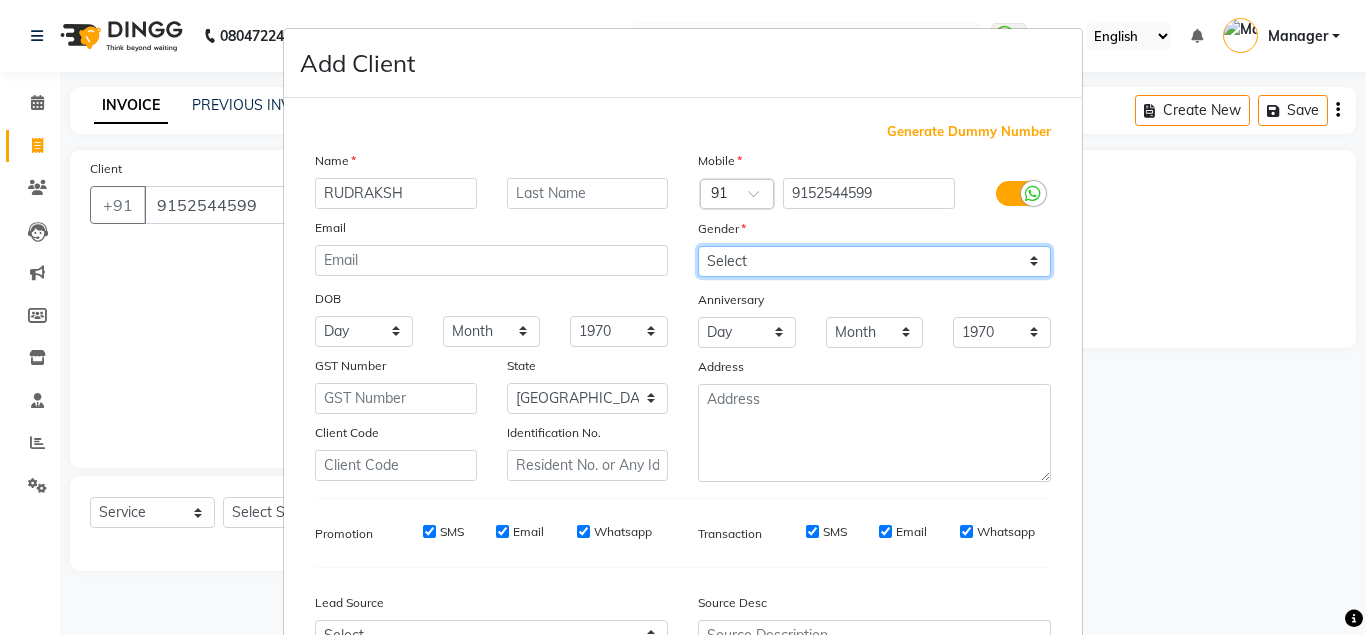 select on "[DEMOGRAPHIC_DATA]" 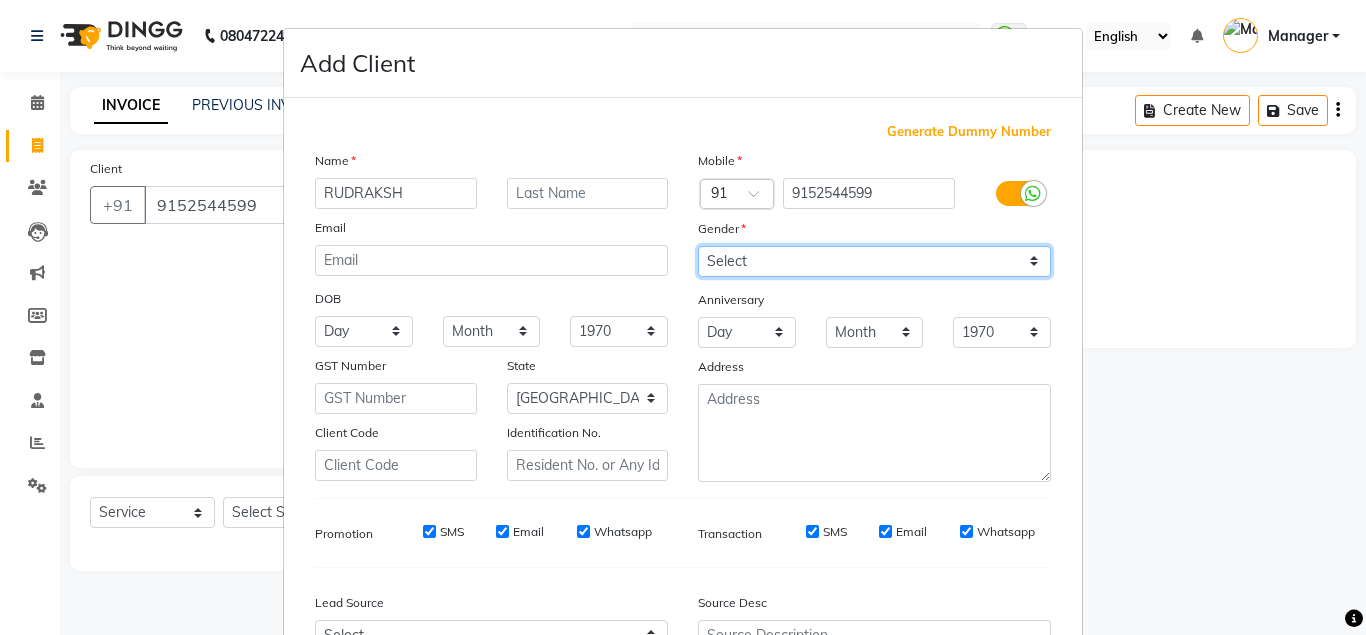 click on "[DEMOGRAPHIC_DATA]" at bounding box center (0, 0) 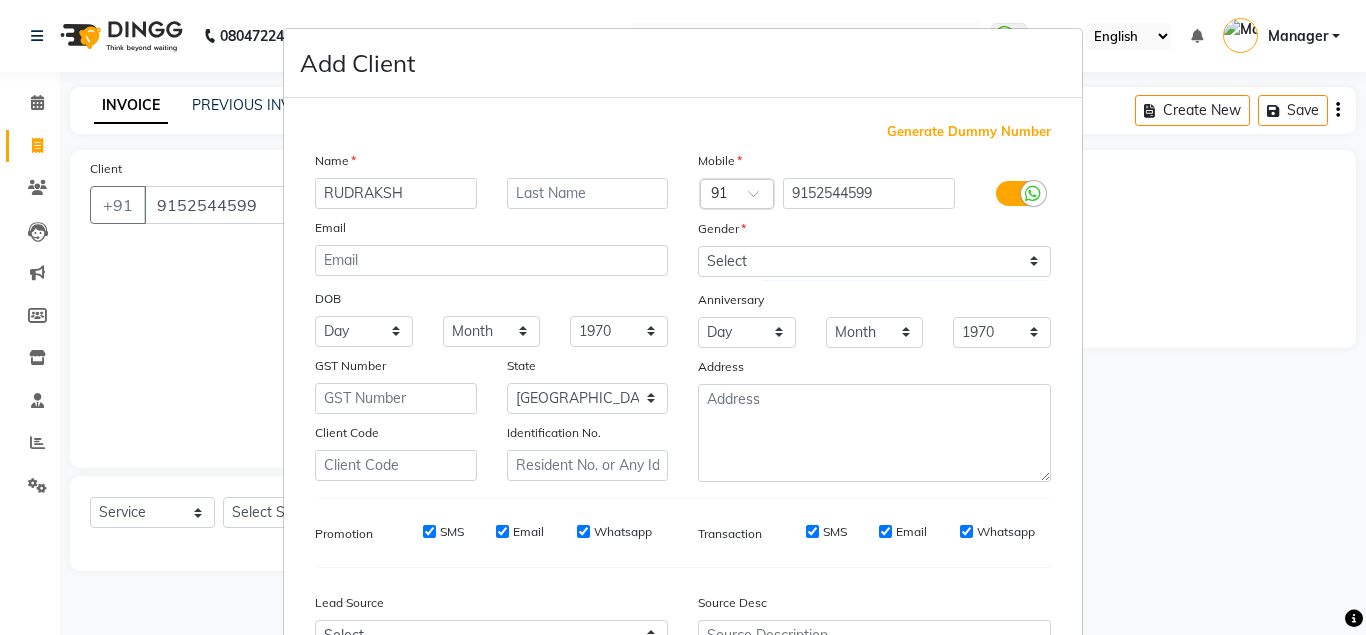 scroll, scrollTop: 214, scrollLeft: 0, axis: vertical 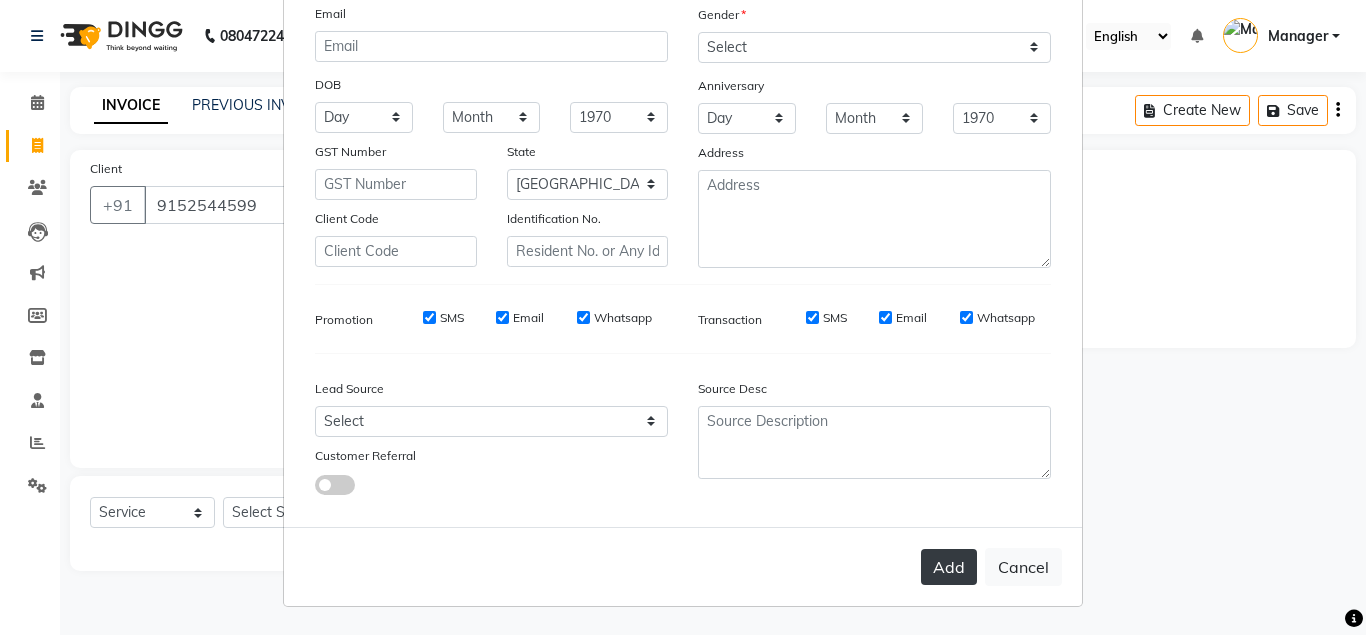 click on "Add" at bounding box center [949, 567] 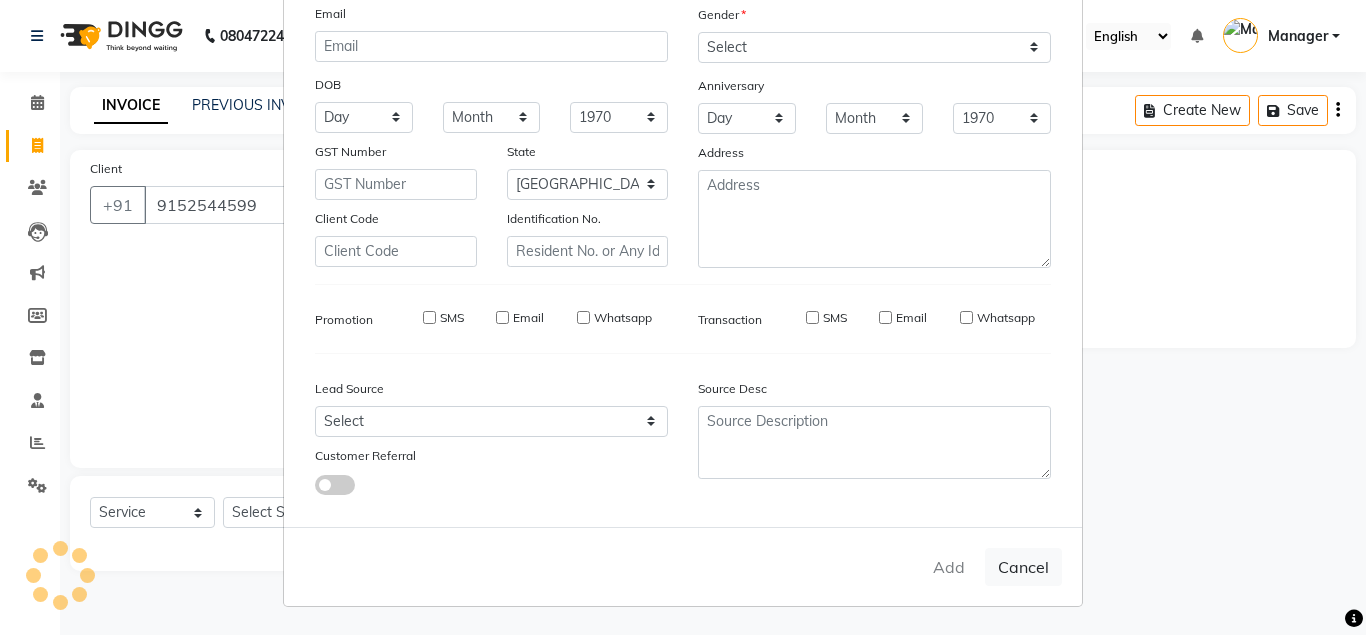 type 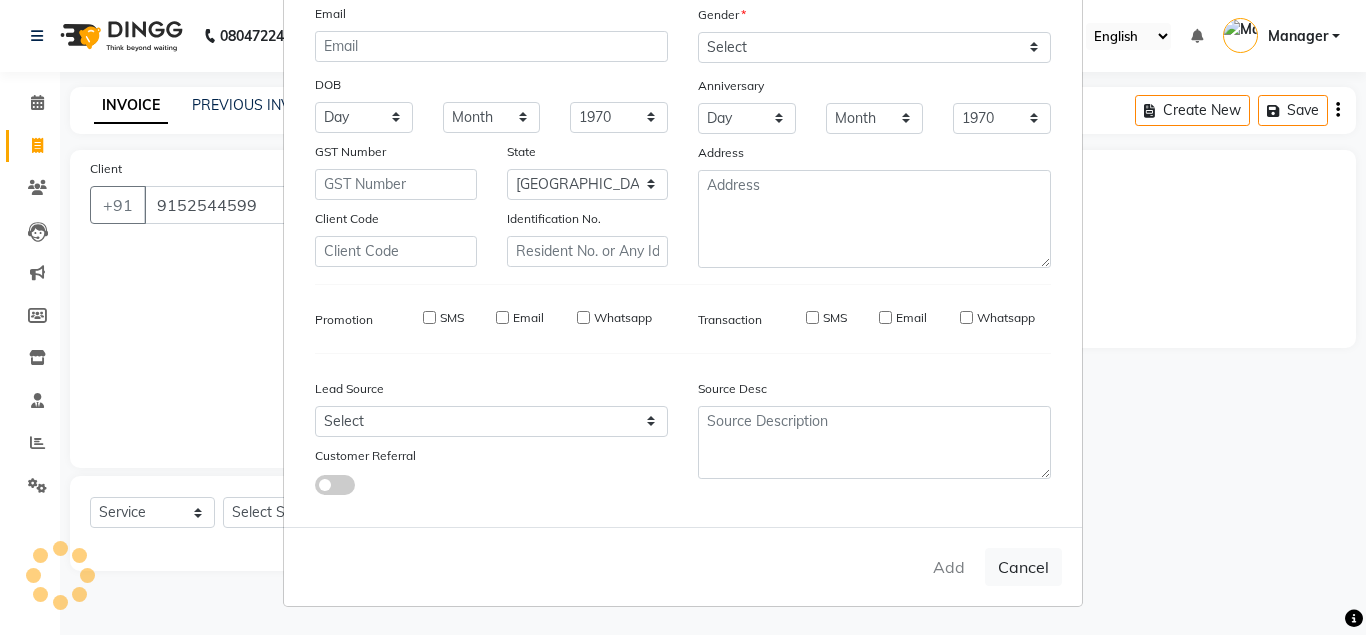 select 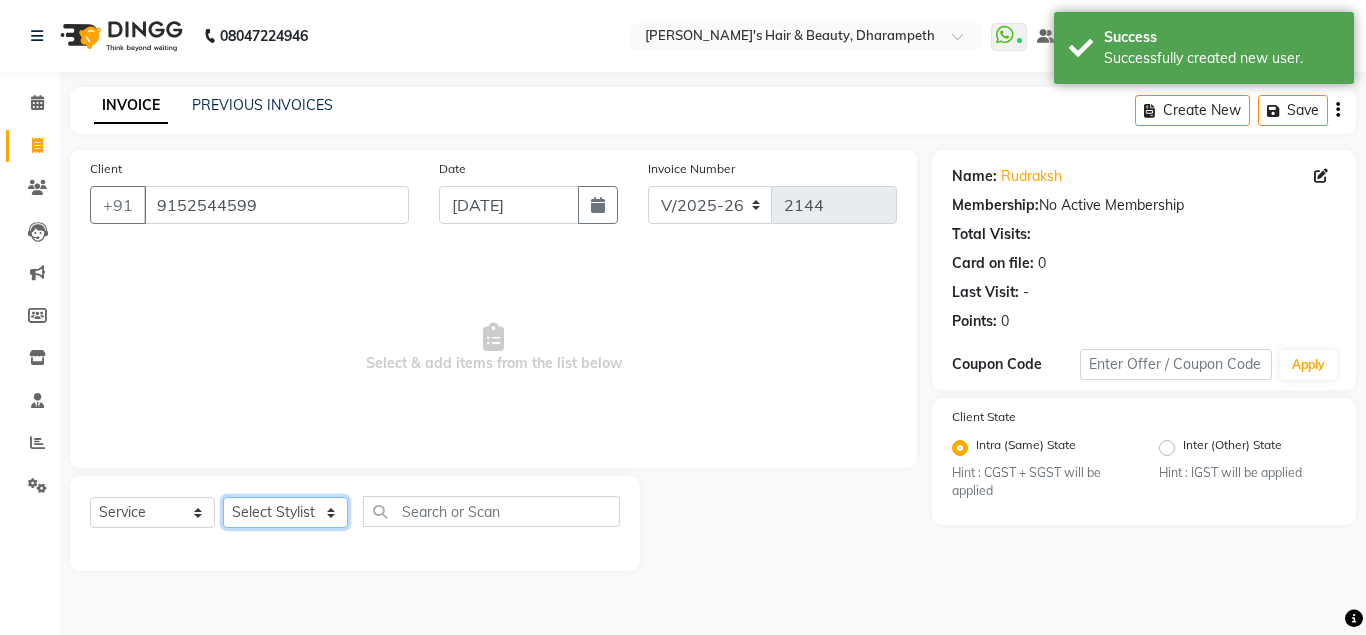 click on "Select Stylist Anuj W [PERSON_NAME] [PERSON_NAME]  Manager [PERSON_NAME] C [PERSON_NAME] S [PERSON_NAME] S Shilpa P Vedant N" 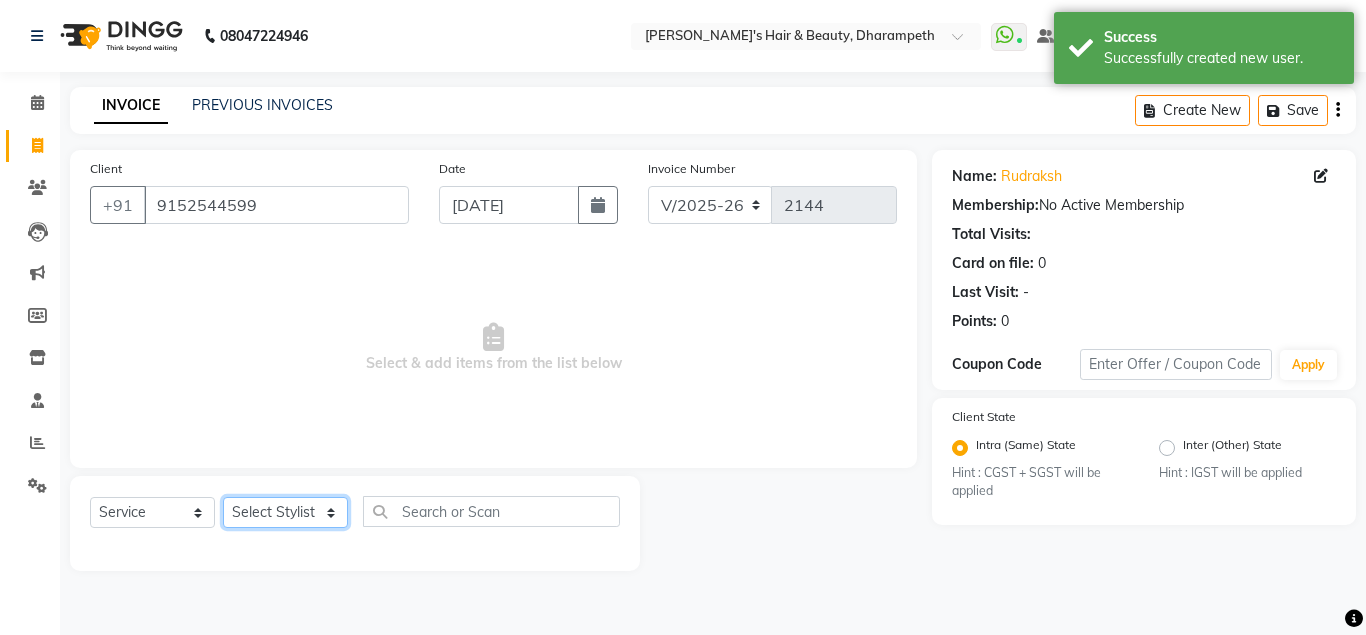 select on "65623" 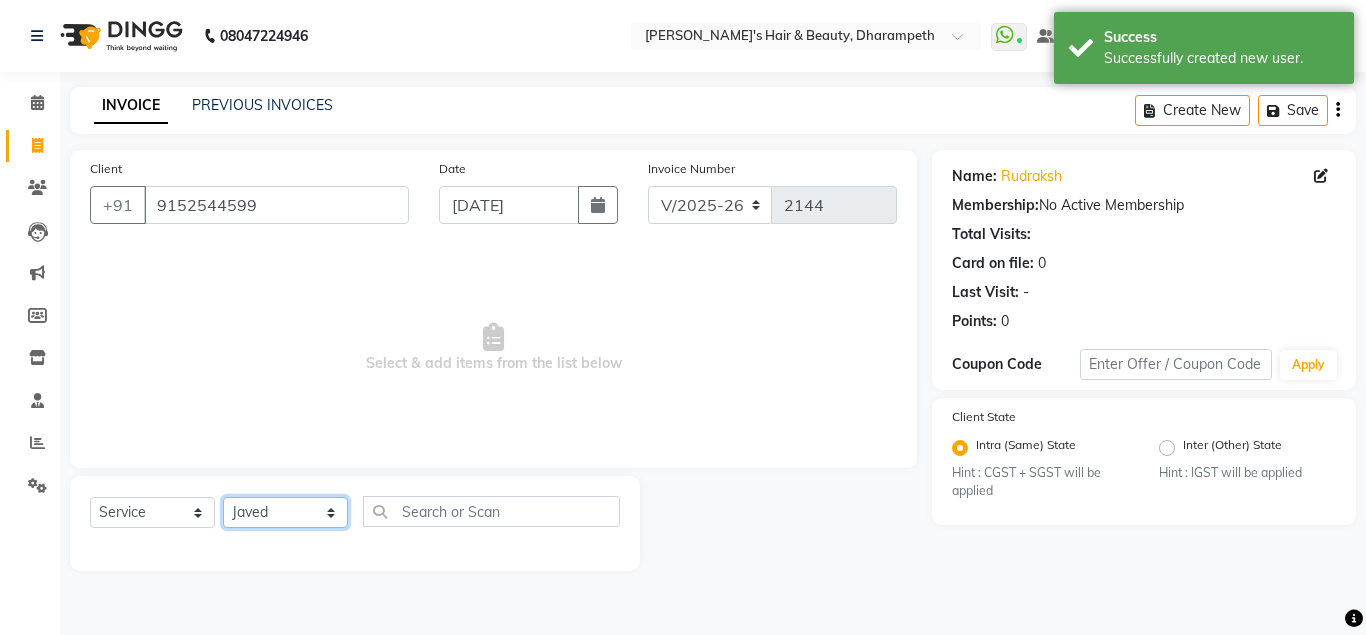 click on "Javed" 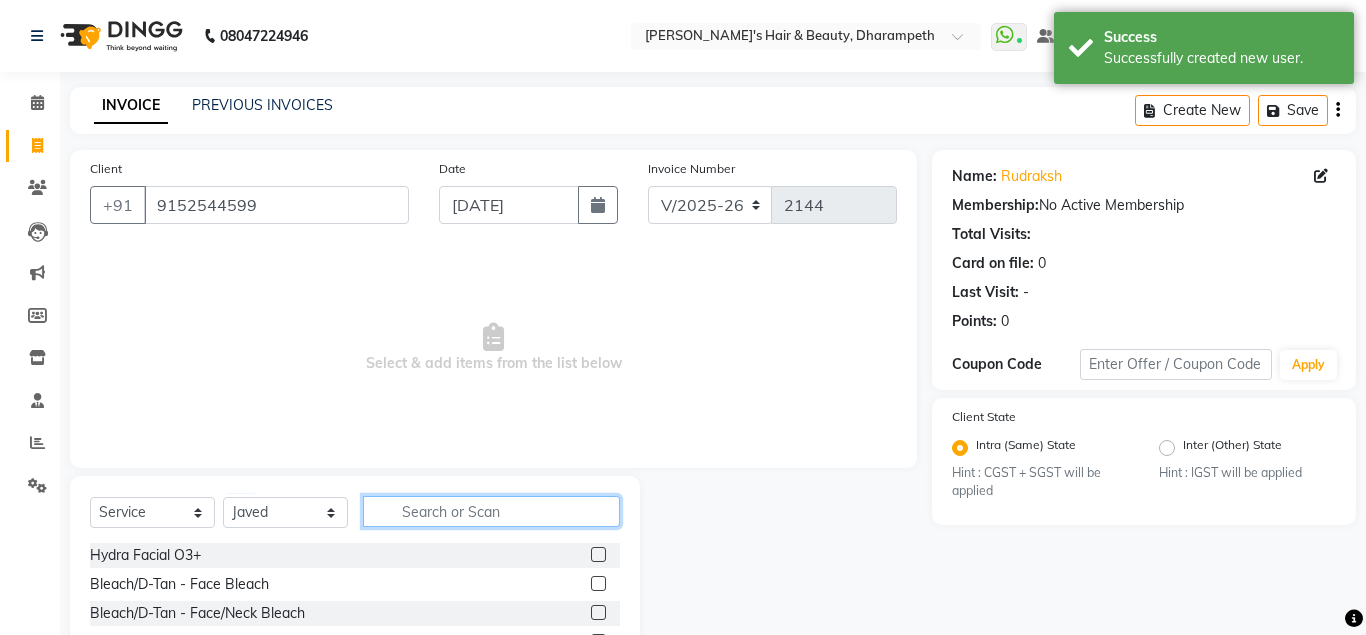 click 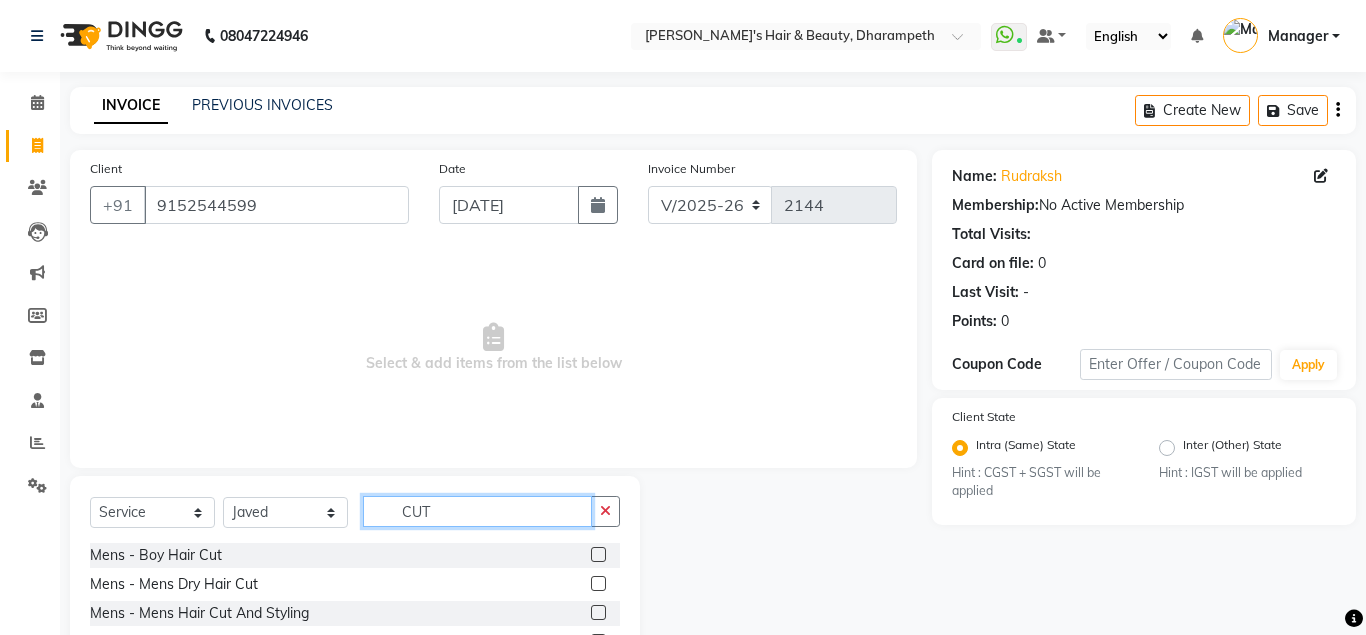 type on "CUT" 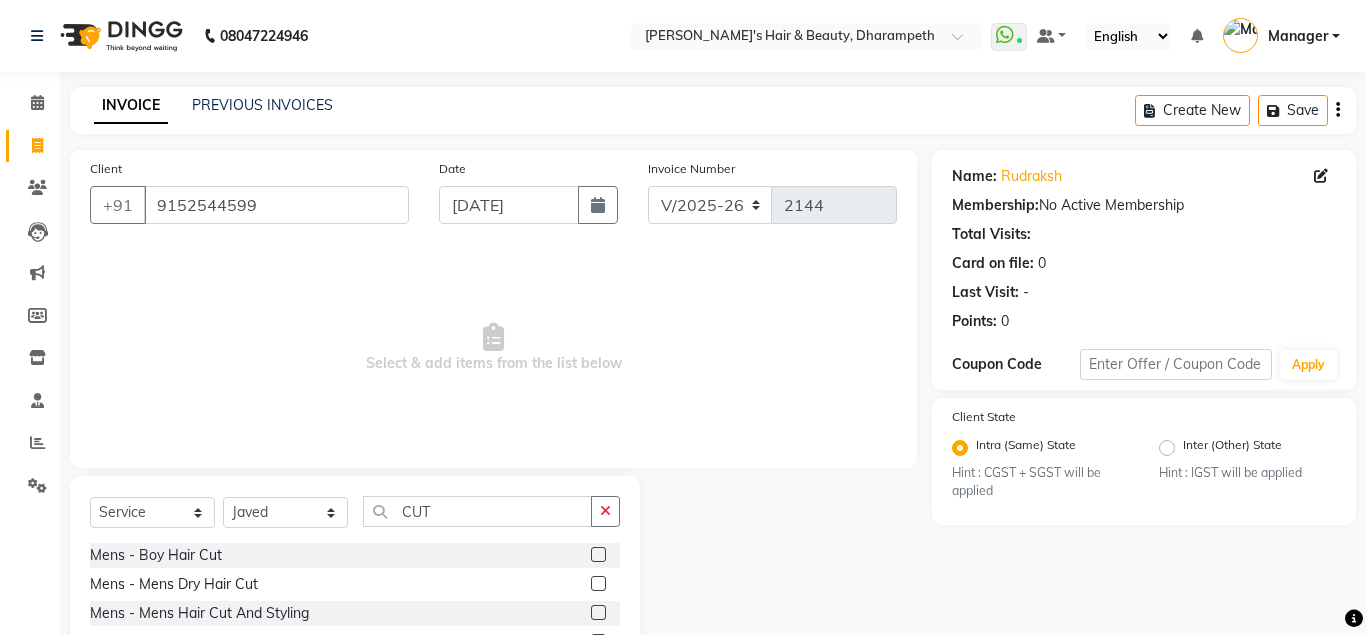 click 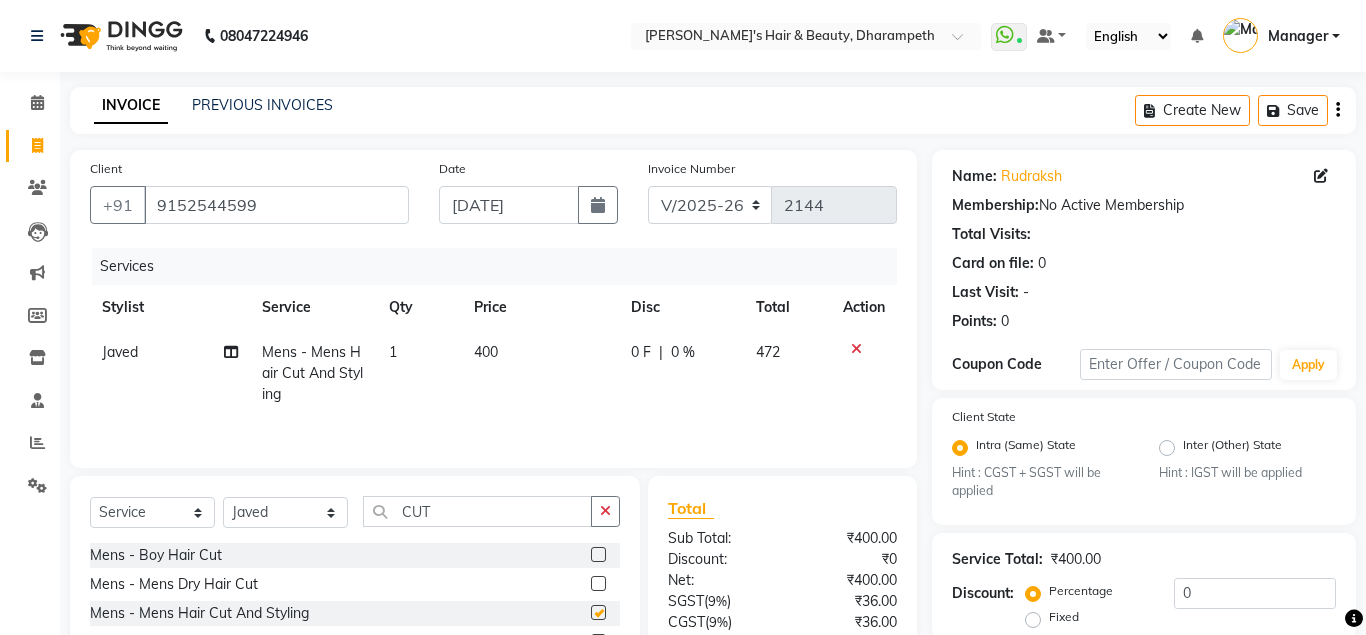 checkbox on "false" 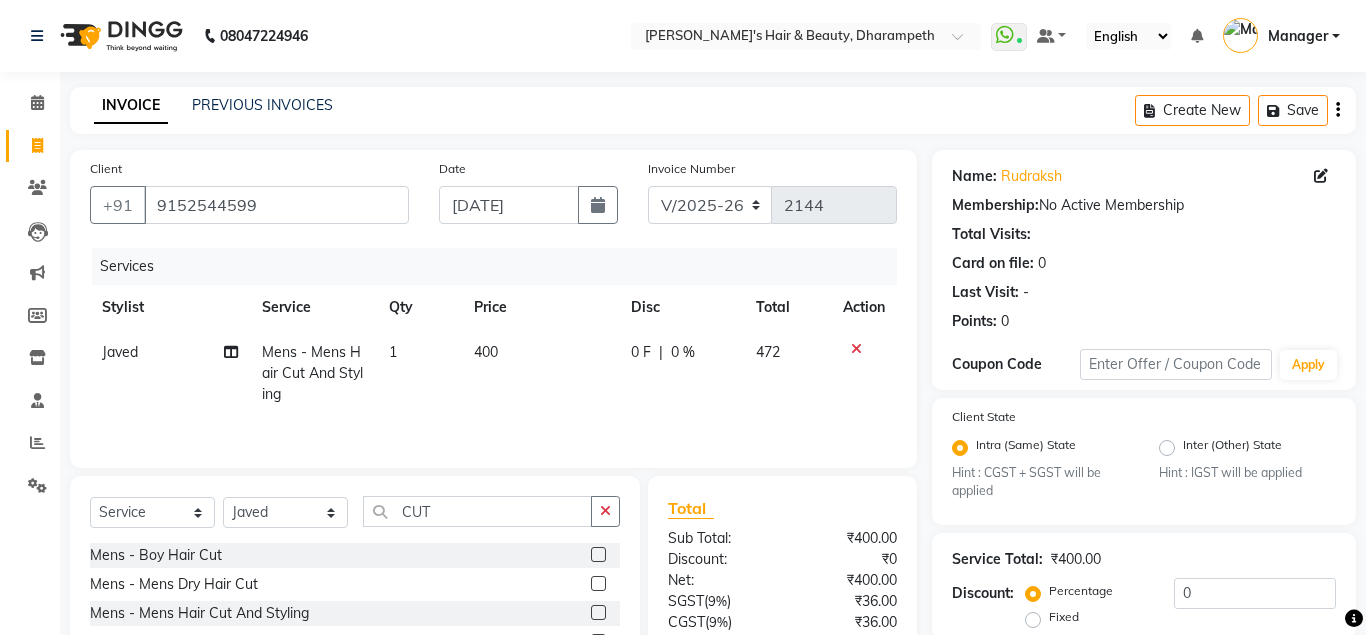 click on "400" 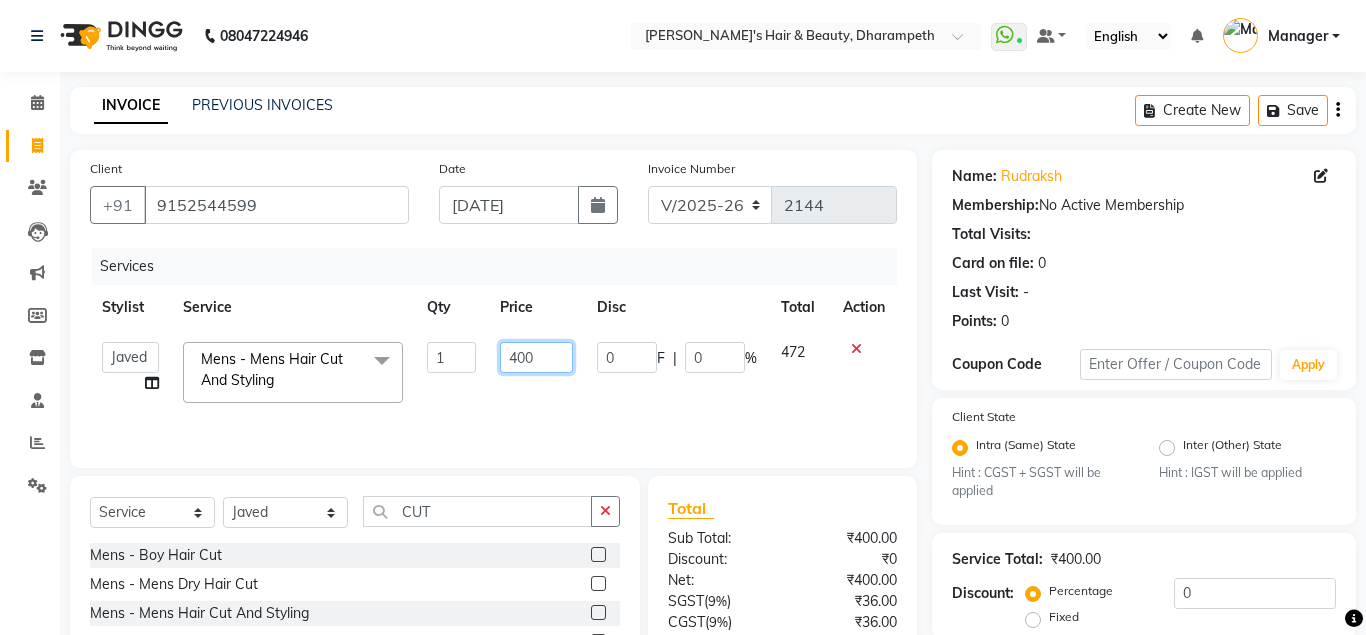 click on "400" 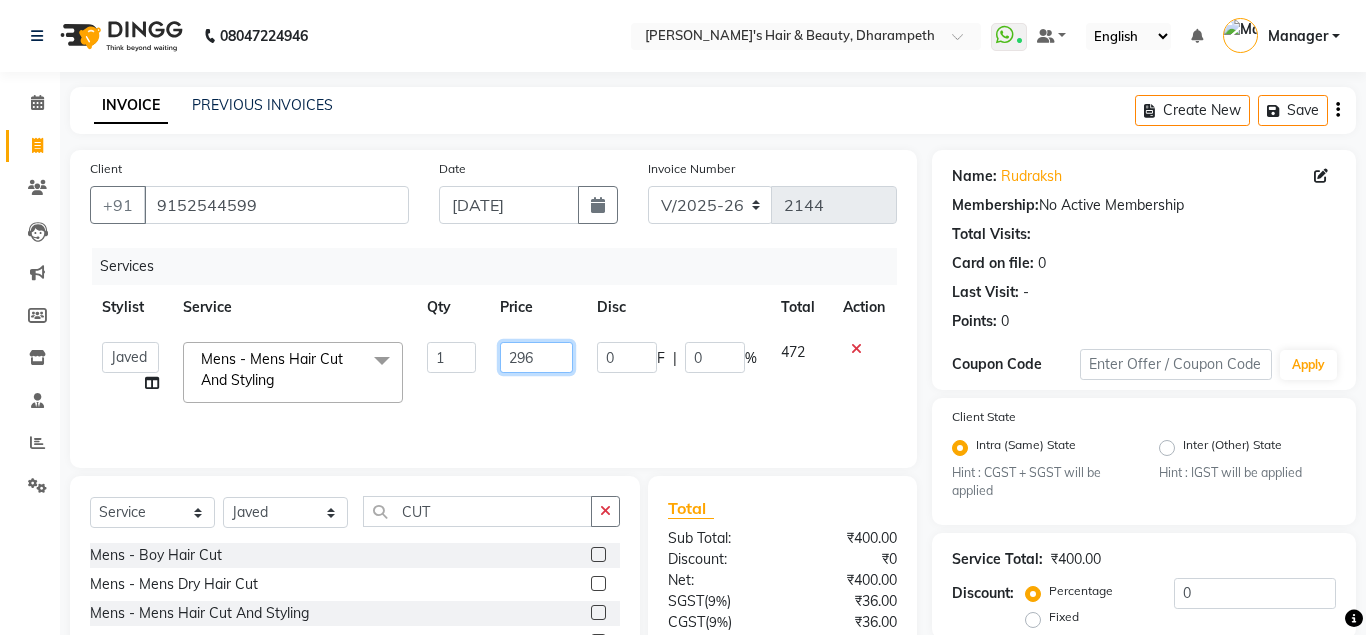 type on "296.5" 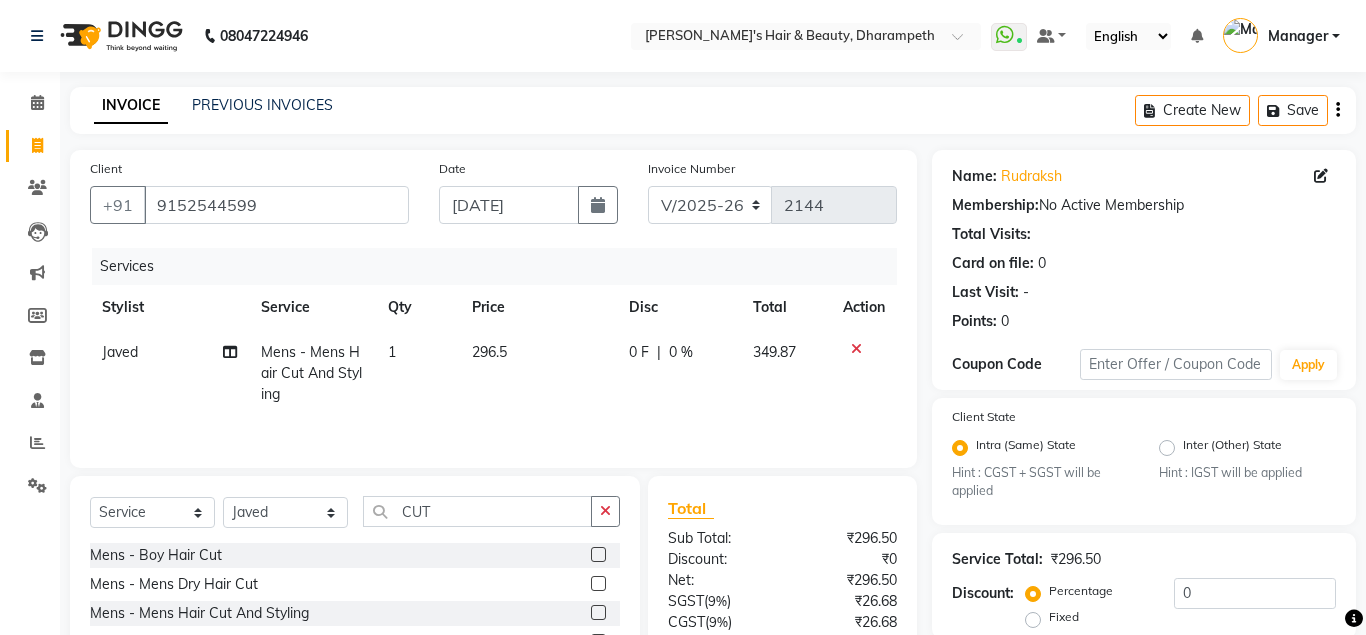 click on "349.87" 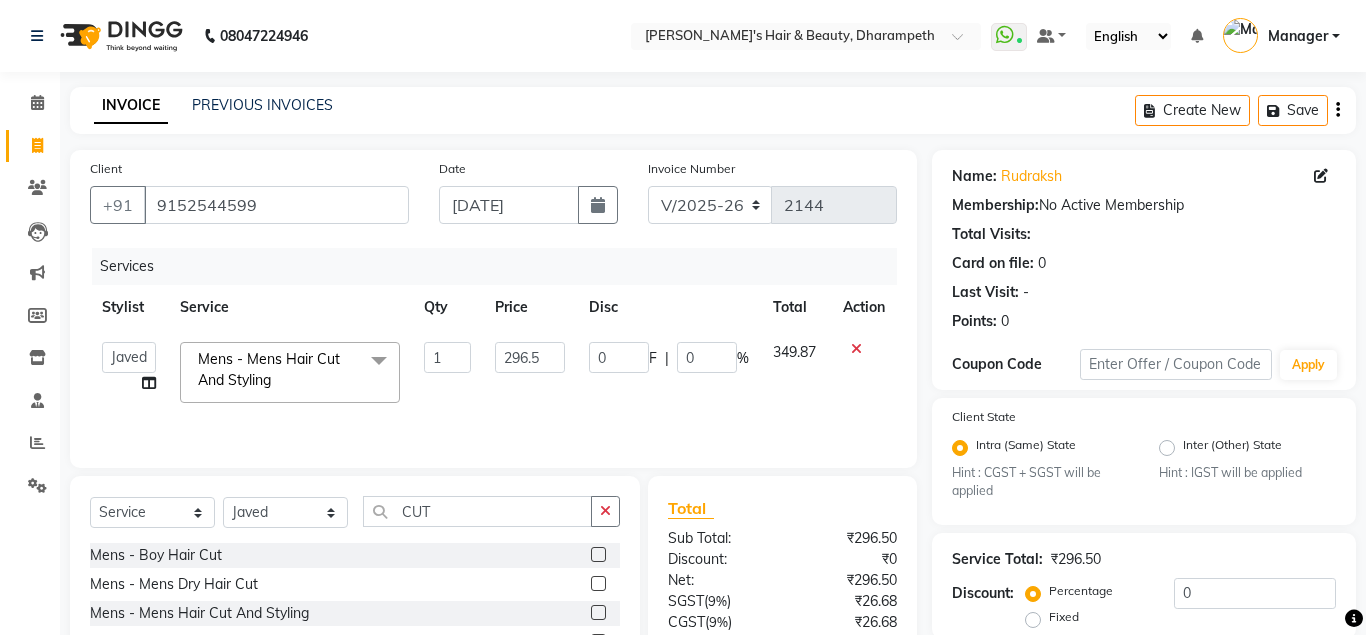 scroll, scrollTop: 186, scrollLeft: 0, axis: vertical 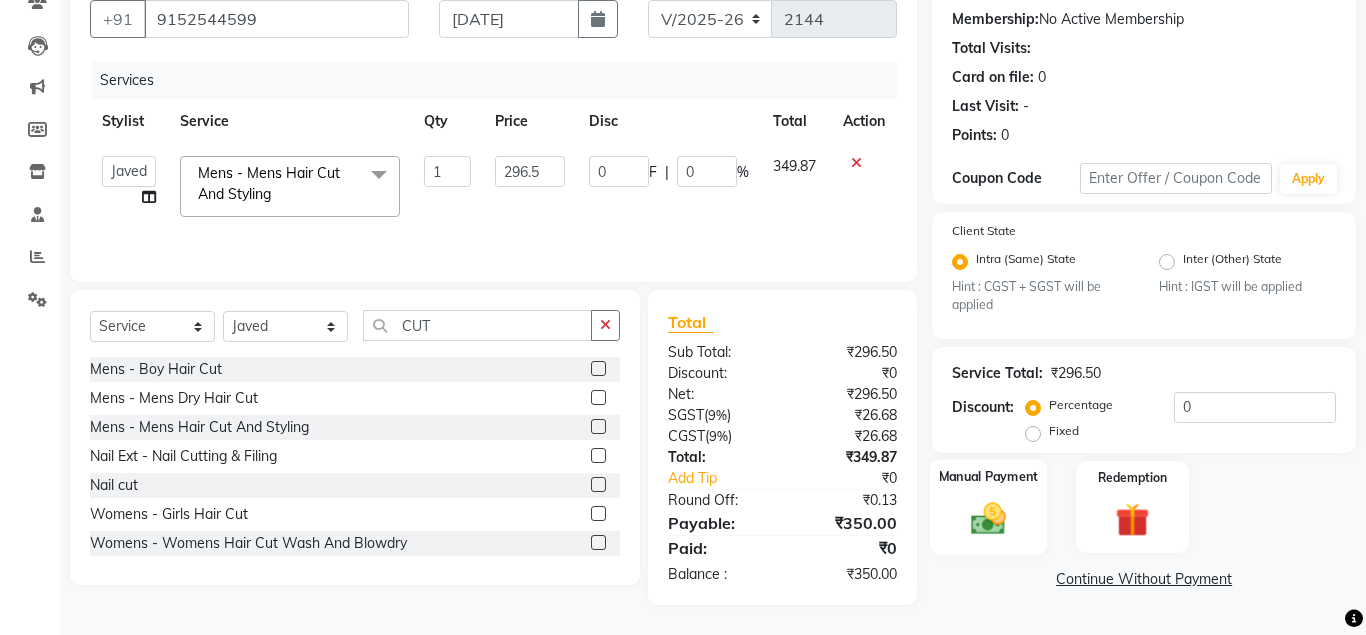 click 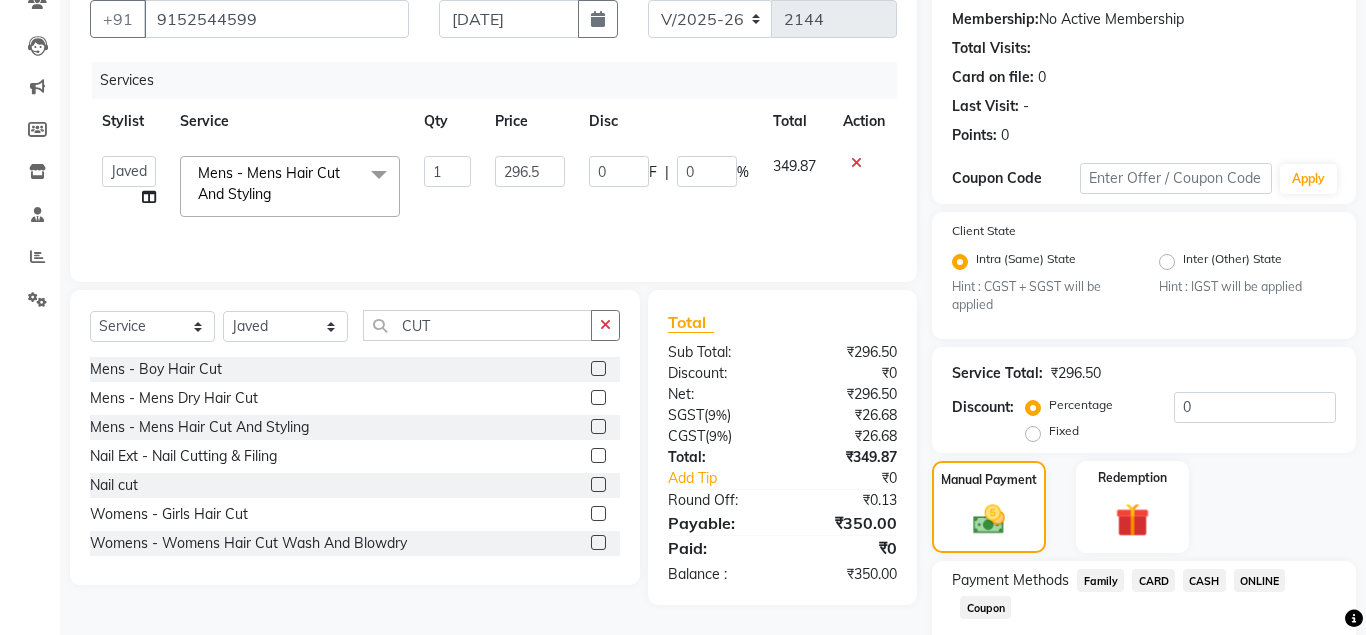 scroll, scrollTop: 303, scrollLeft: 0, axis: vertical 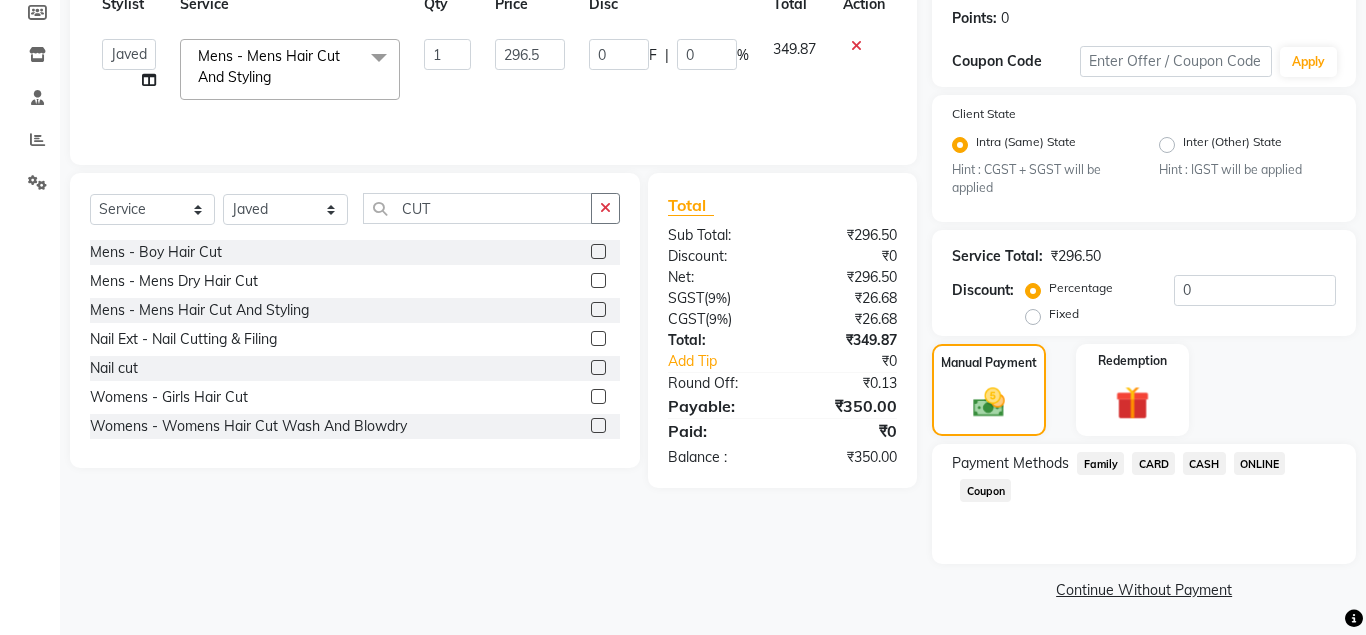click on "ONLINE" 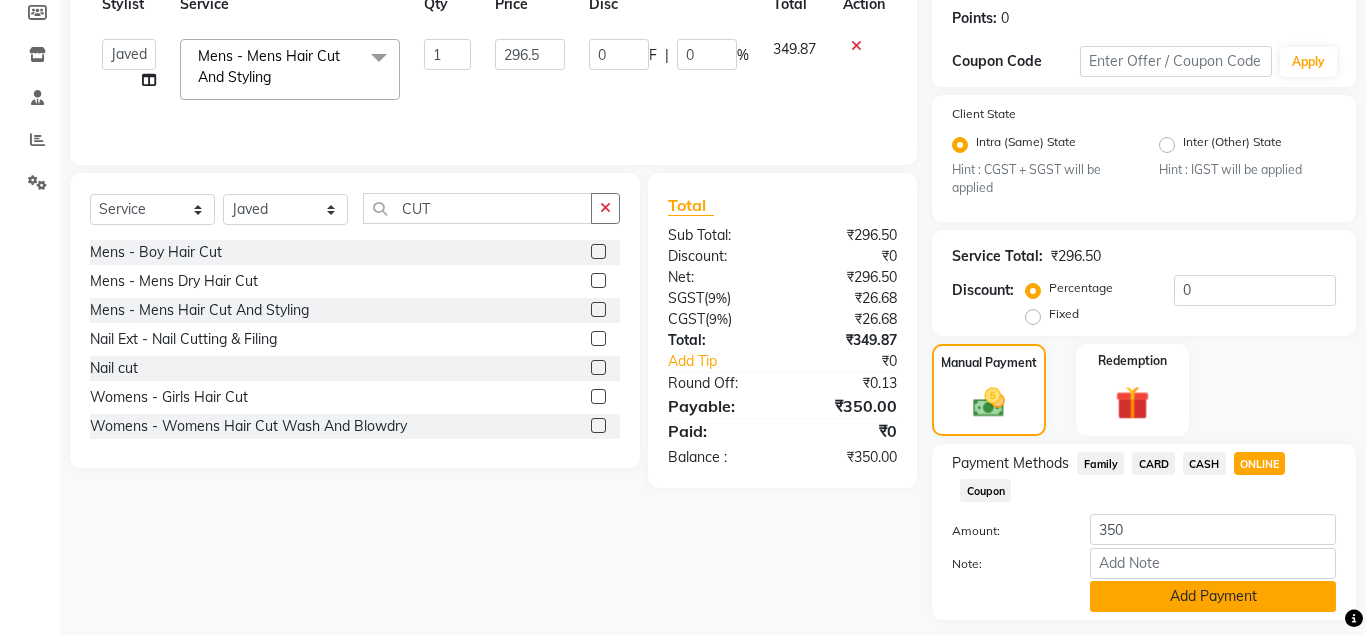 click on "Add Payment" 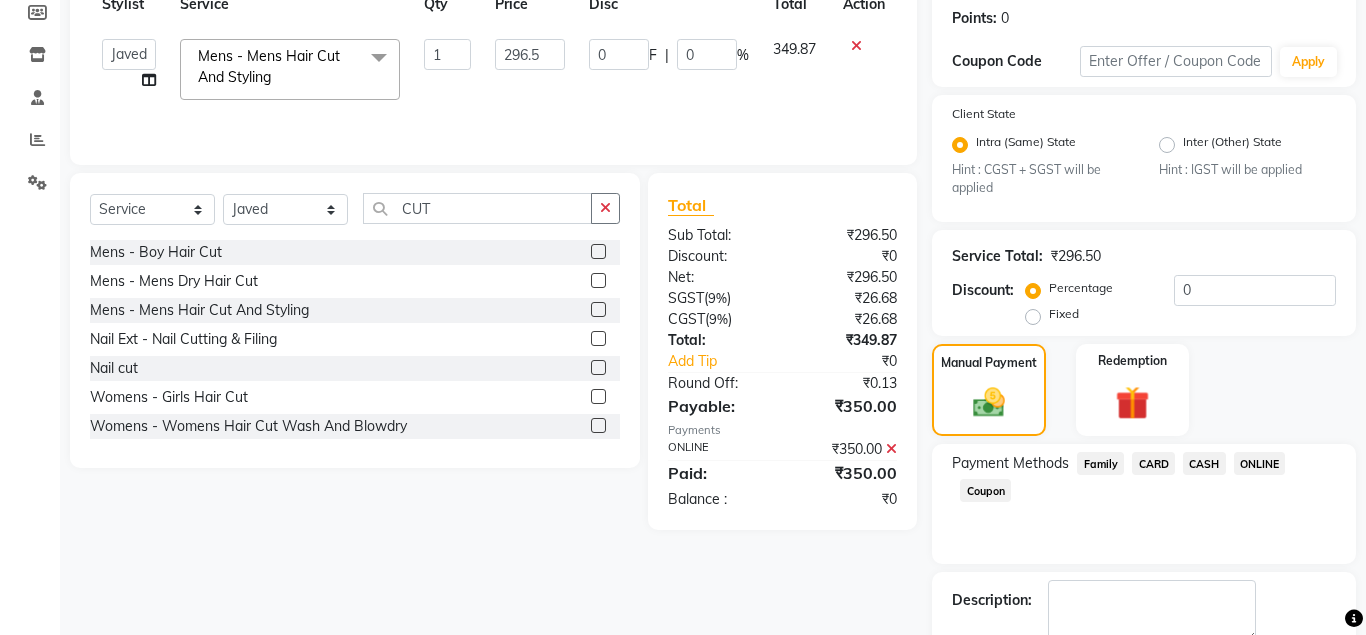 scroll, scrollTop: 416, scrollLeft: 0, axis: vertical 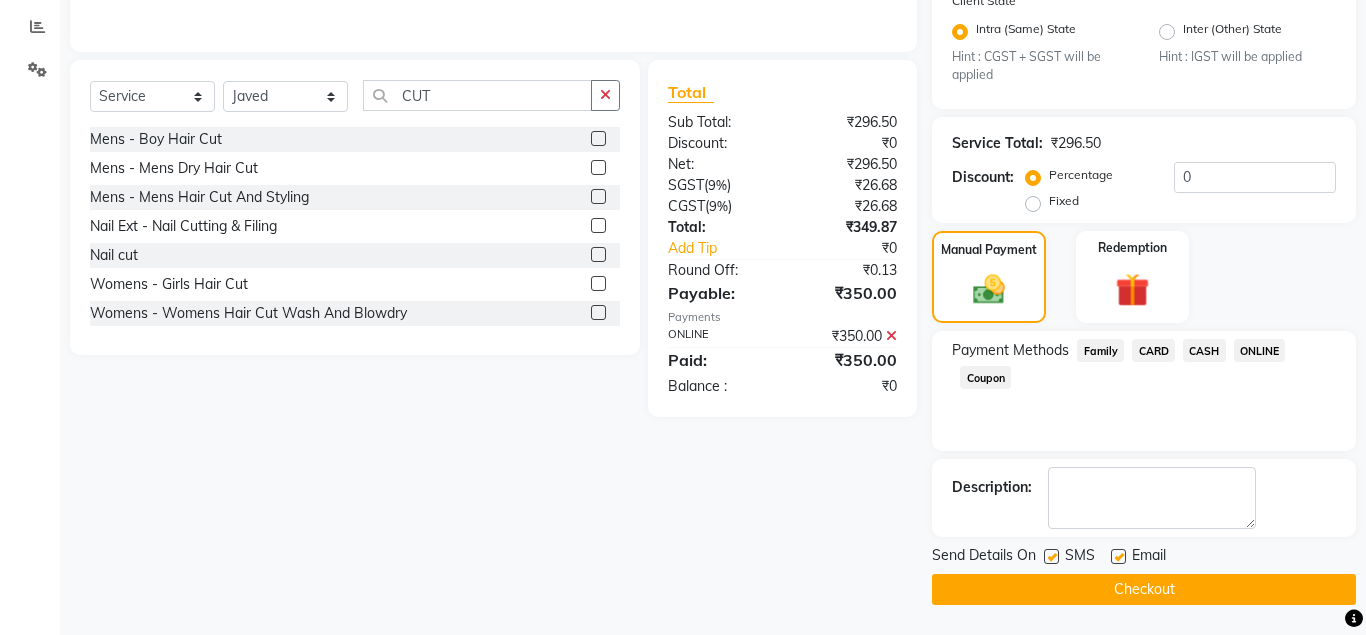 click on "Checkout" 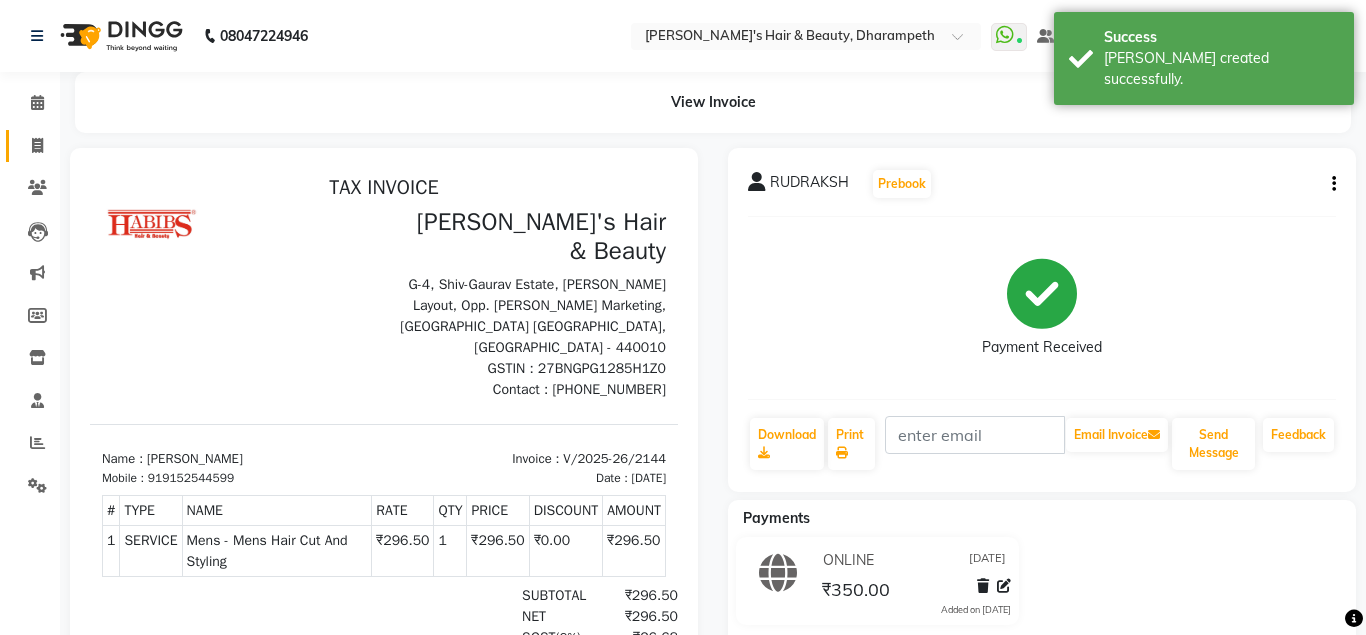 scroll, scrollTop: 0, scrollLeft: 0, axis: both 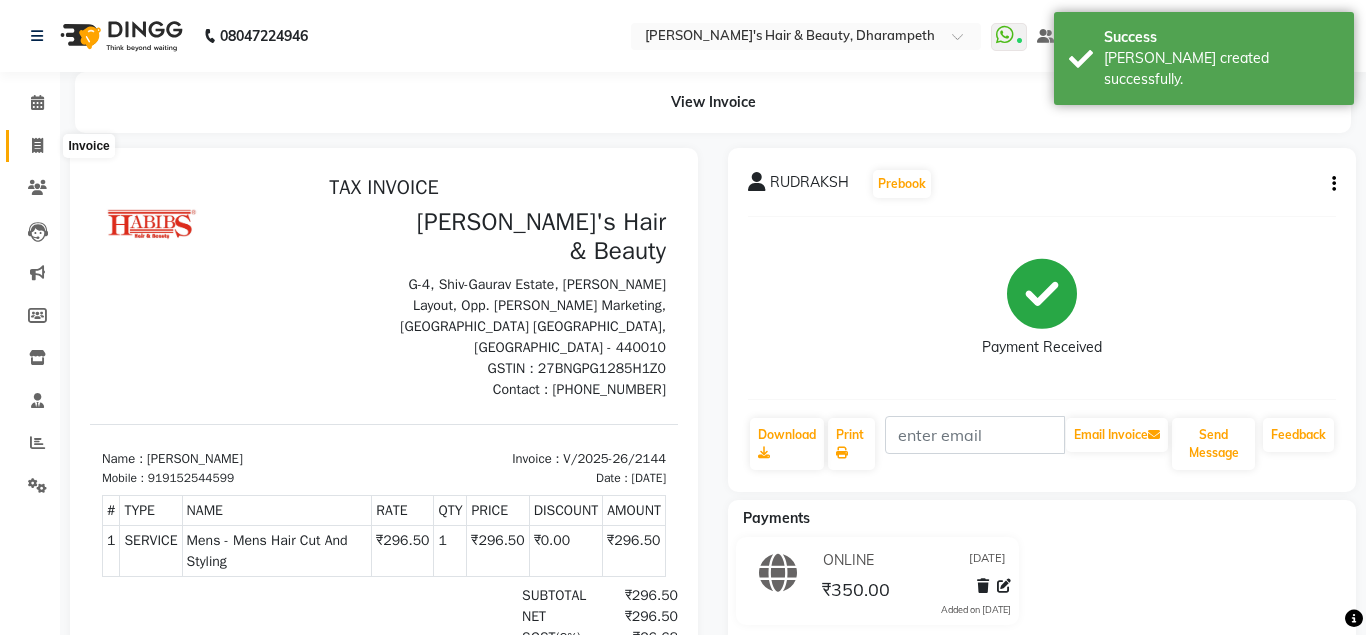 click 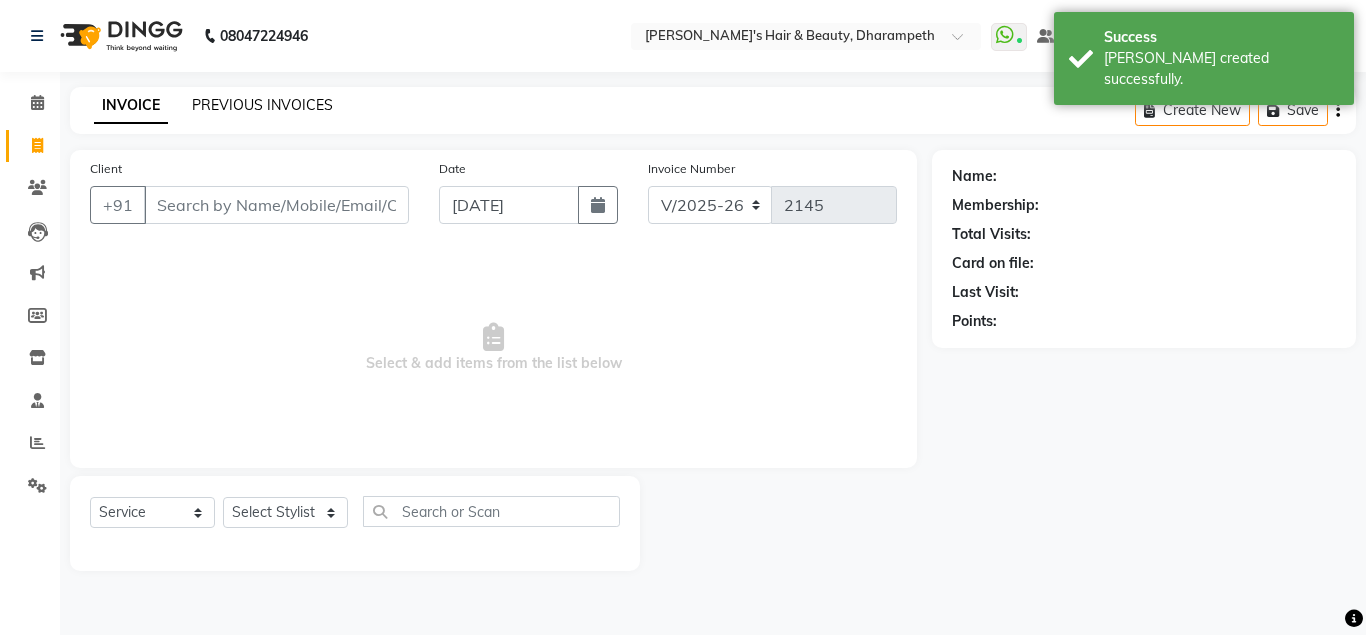 click on "PREVIOUS INVOICES" 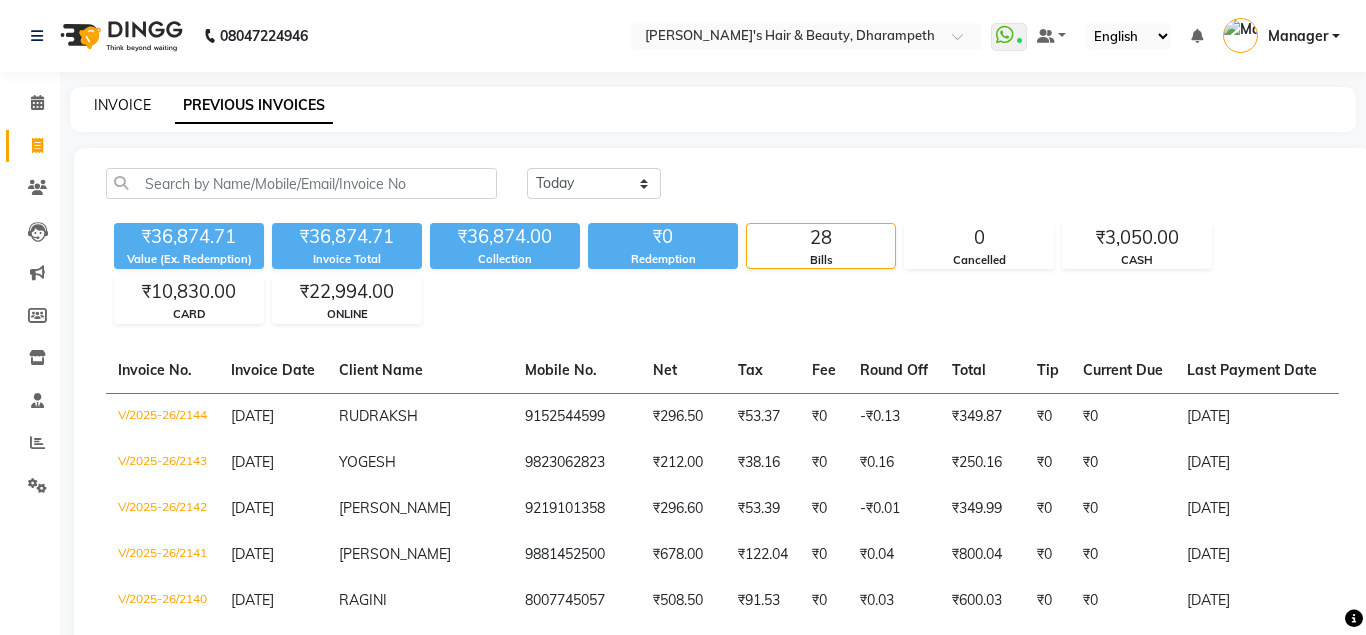 click on "INVOICE" 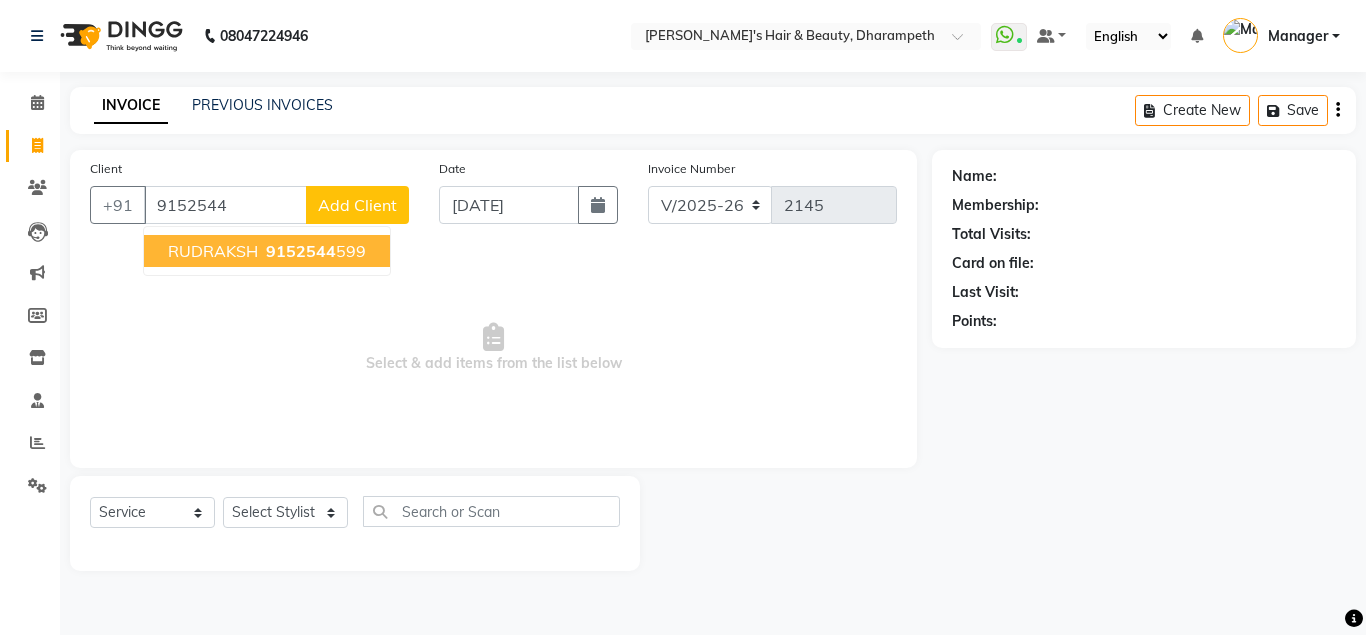 click on "RUDRAKSH   9152544 599" at bounding box center (267, 251) 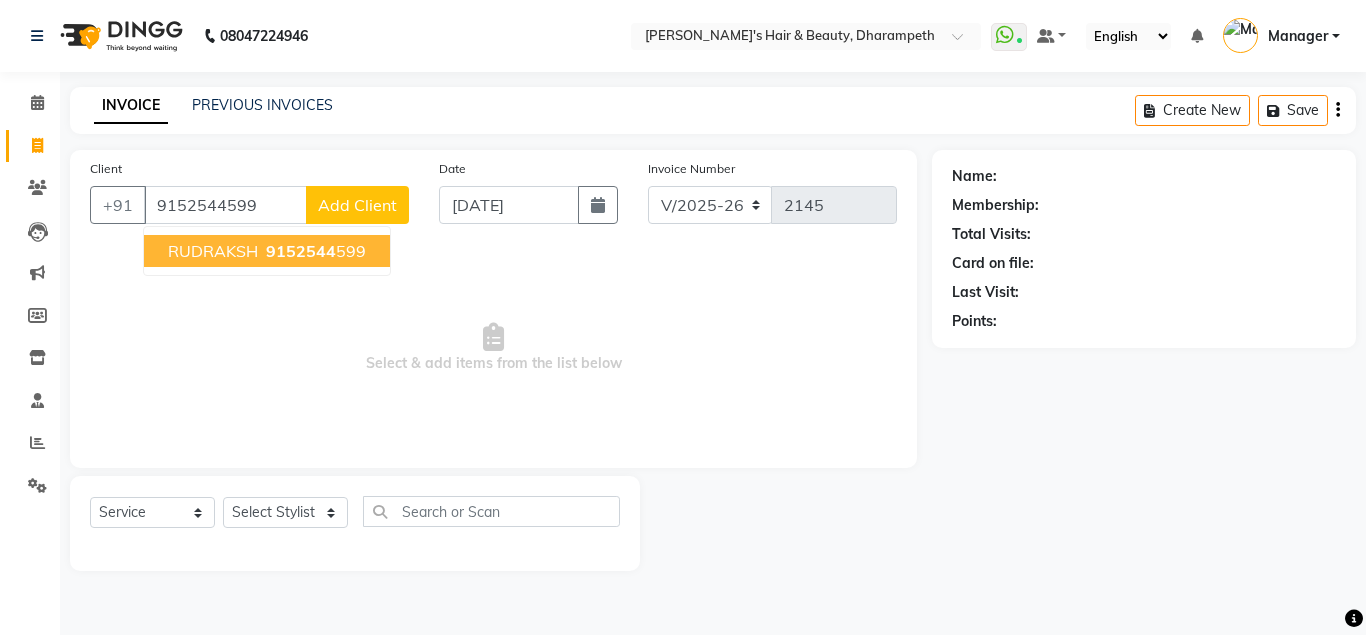 type on "9152544599" 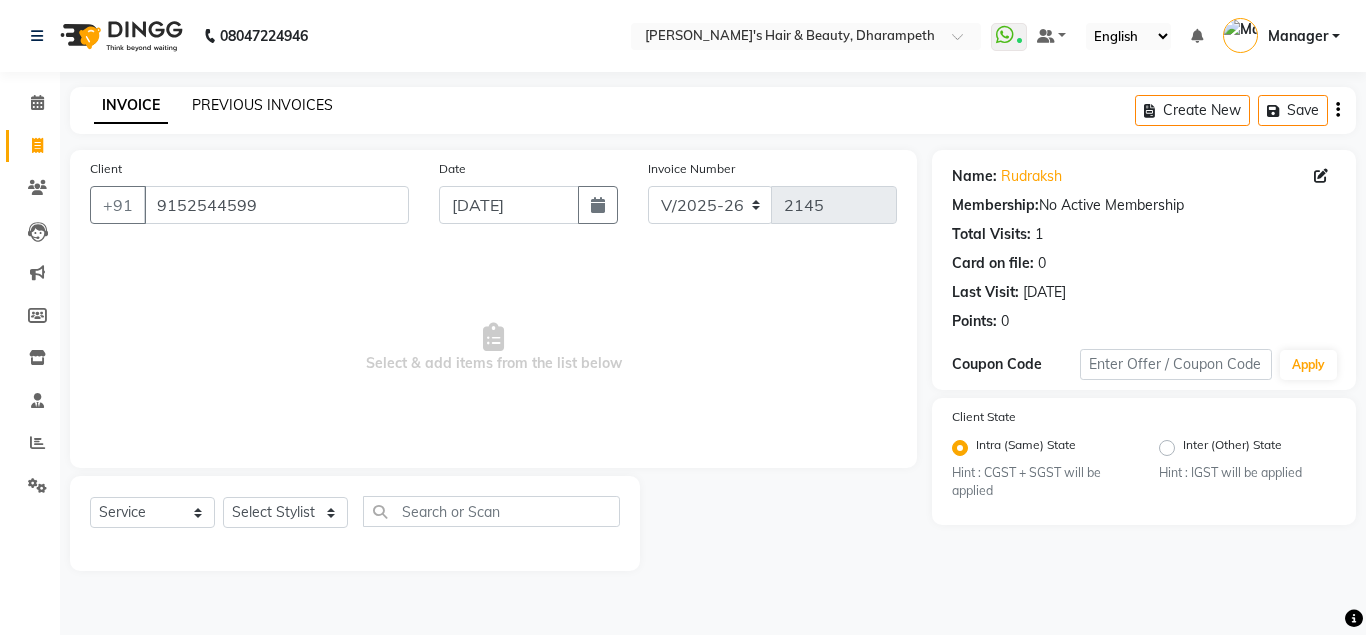 click on "PREVIOUS INVOICES" 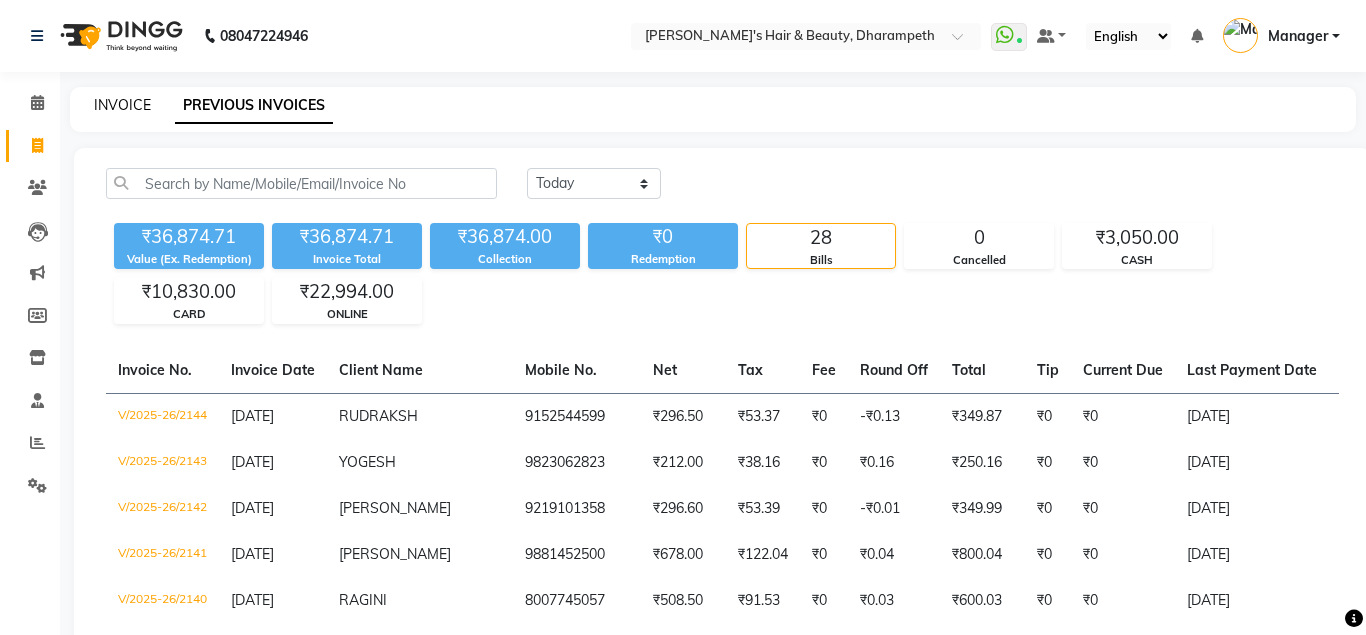 click on "INVOICE" 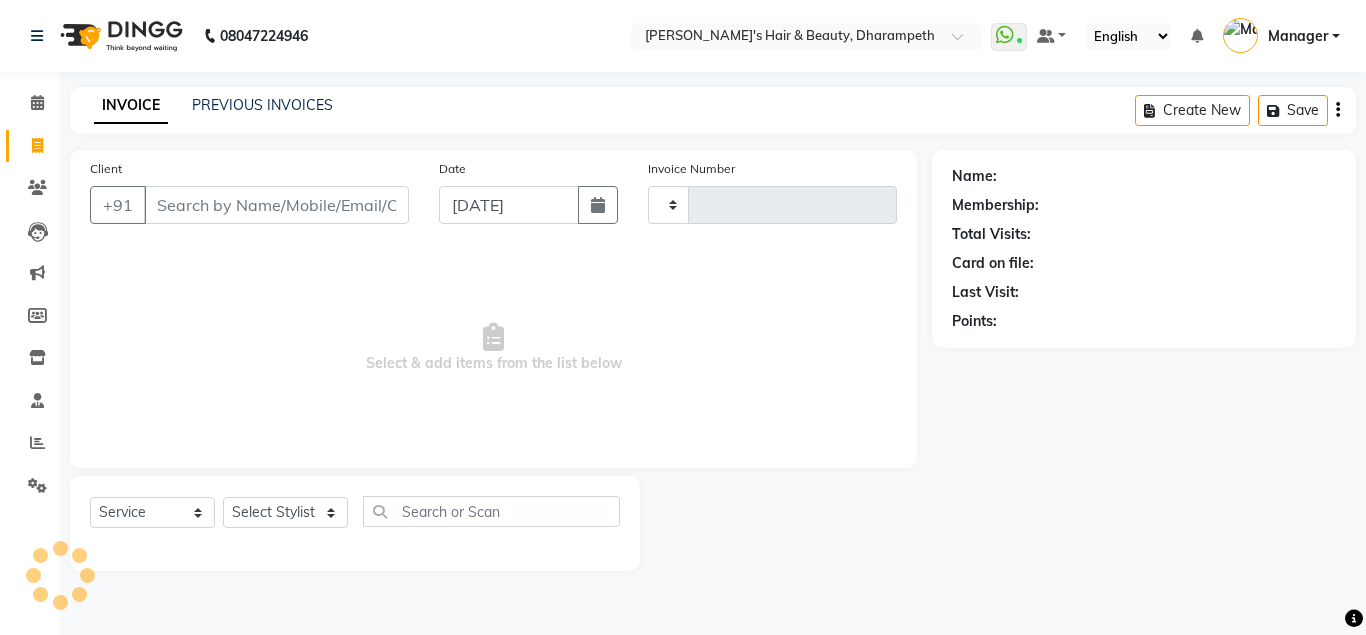 type on "2145" 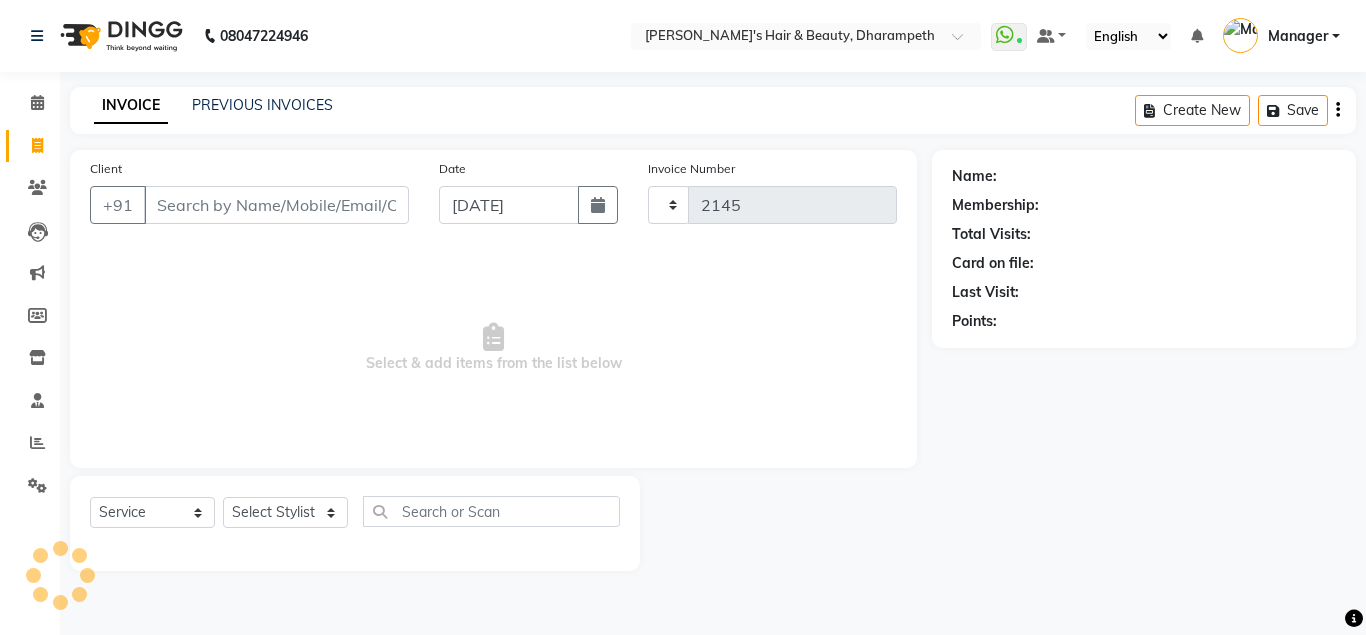 select on "4860" 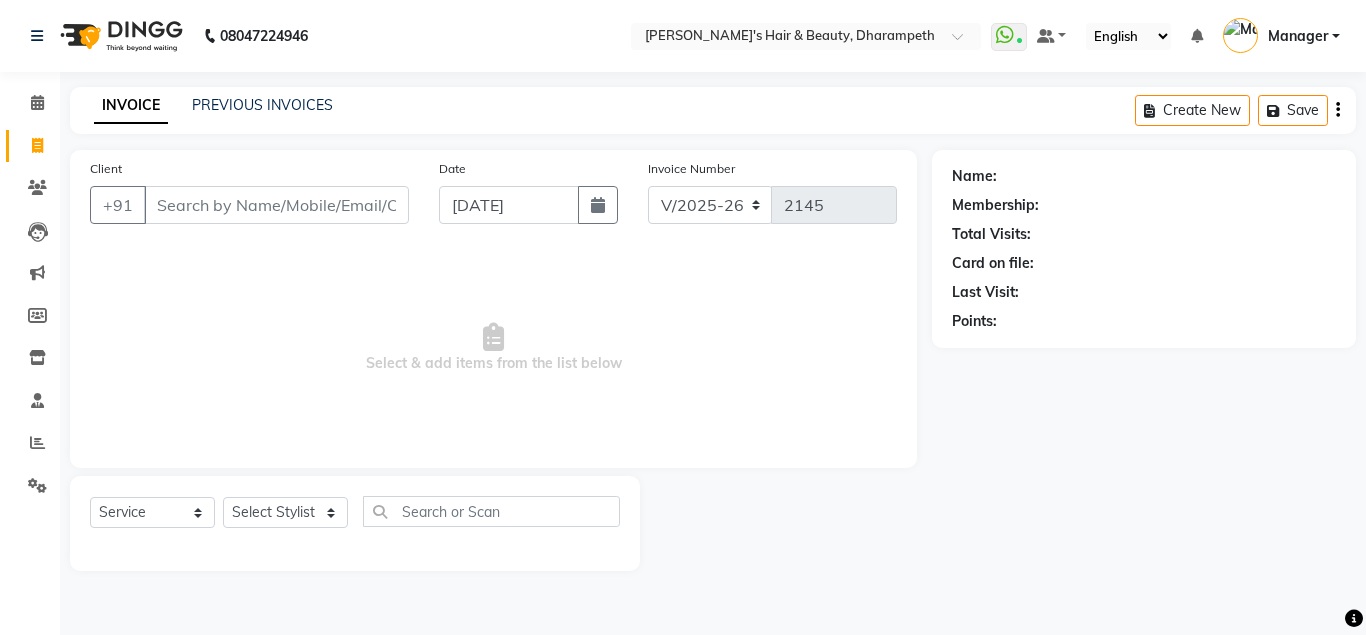 click on "PREVIOUS INVOICES" 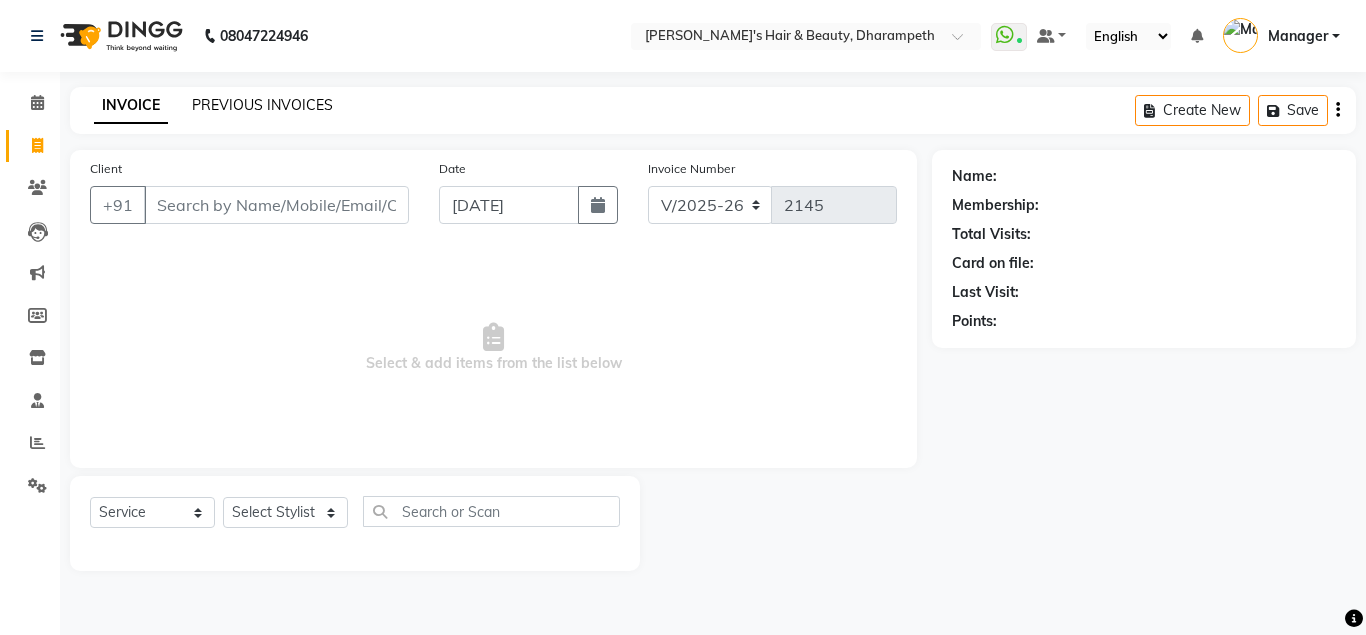 click on "PREVIOUS INVOICES" 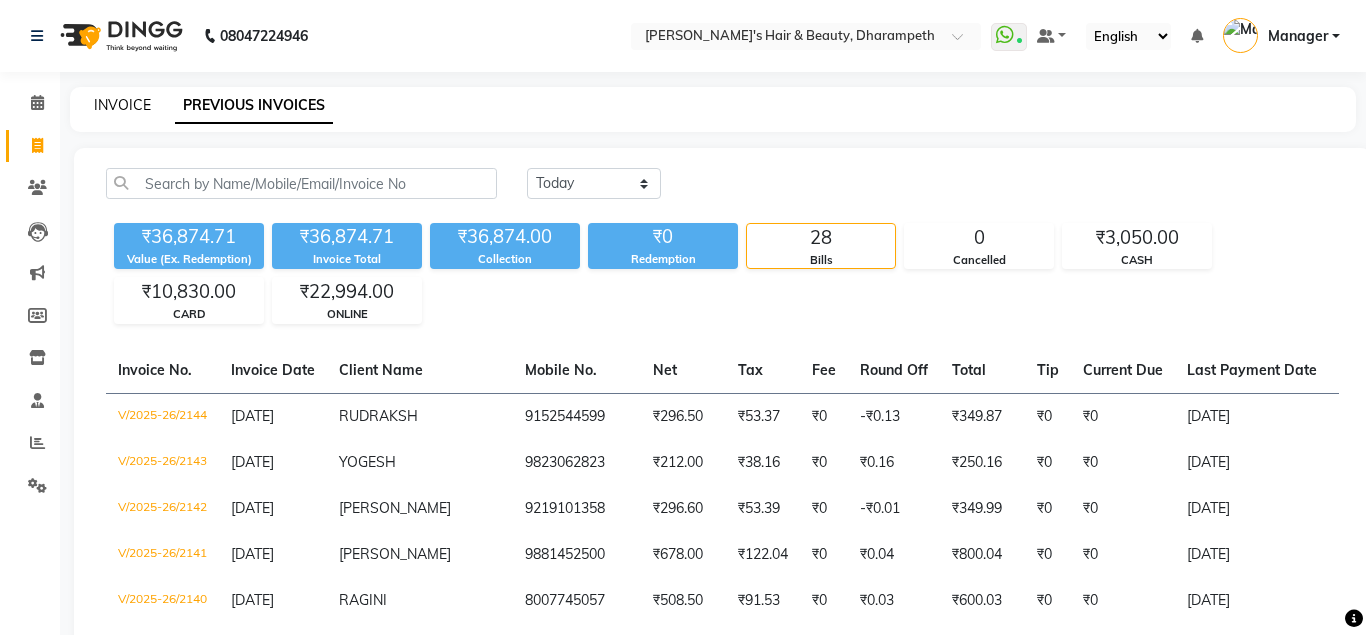click on "INVOICE" 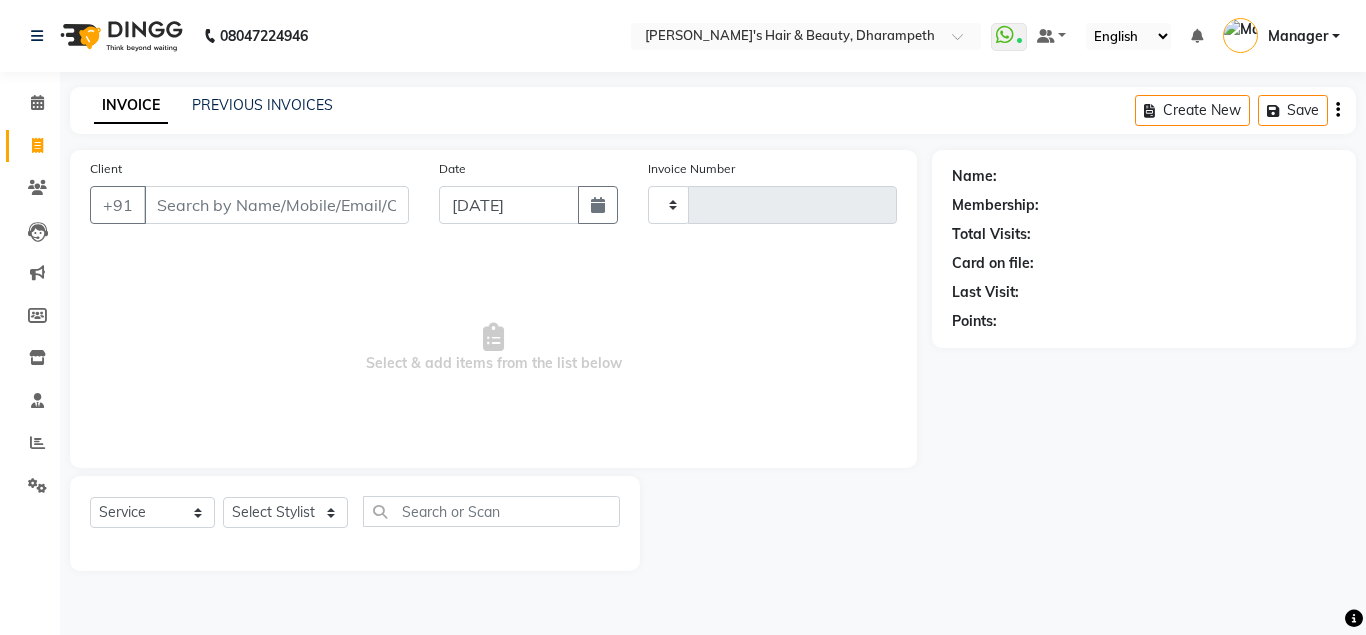 type on "2145" 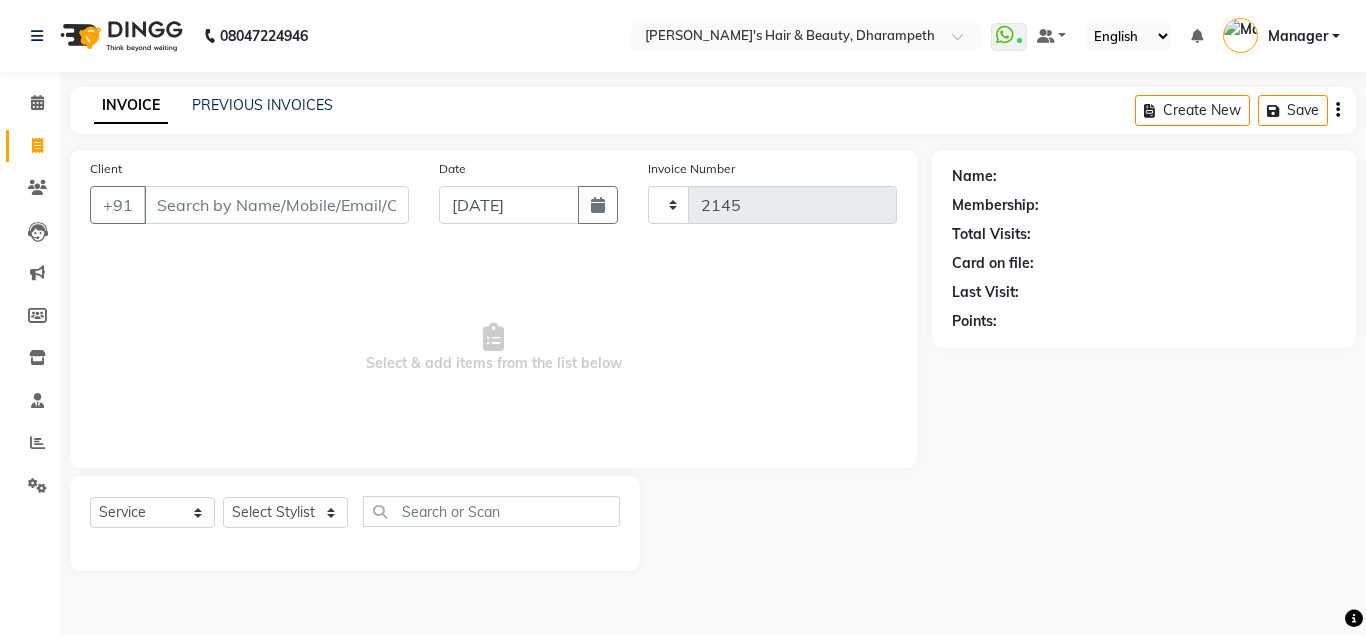 select on "4860" 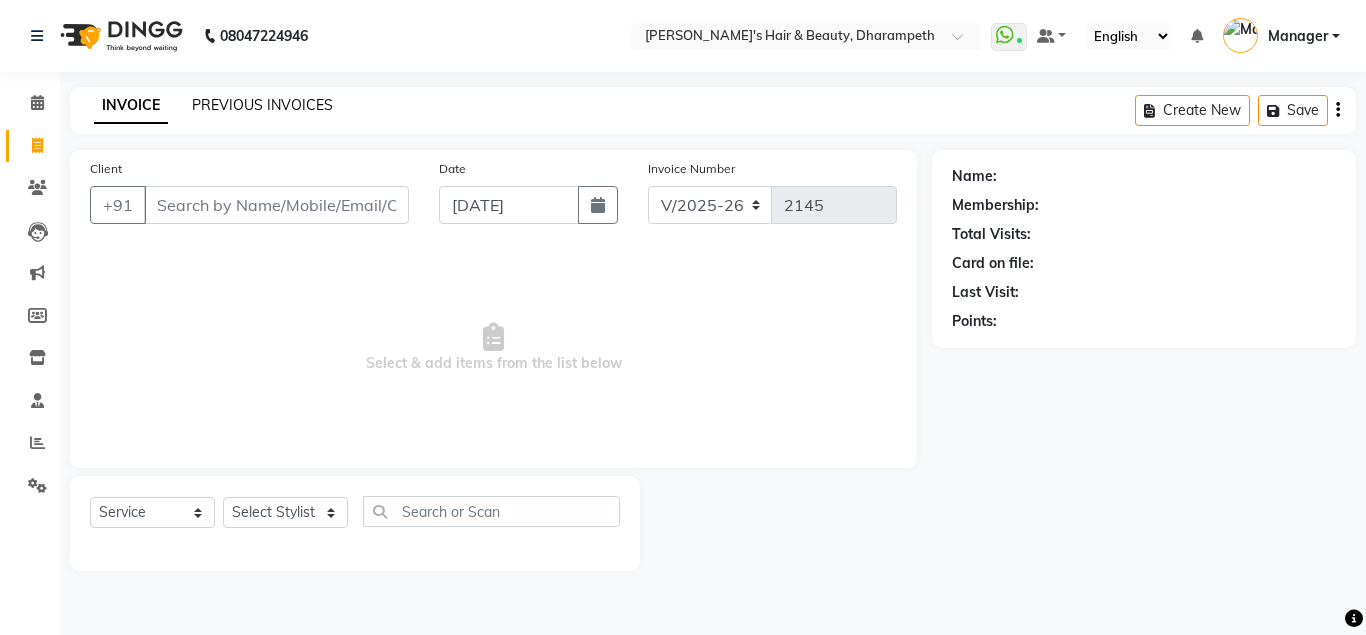 click on "PREVIOUS INVOICES" 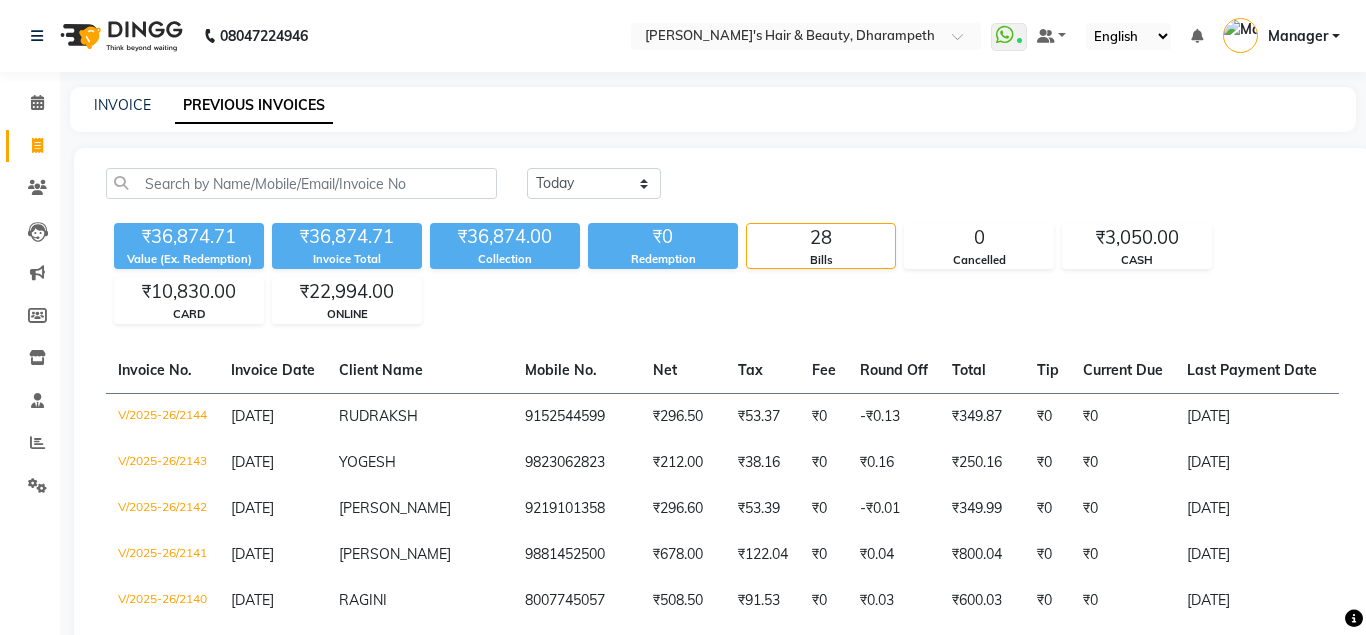scroll, scrollTop: 0, scrollLeft: 0, axis: both 